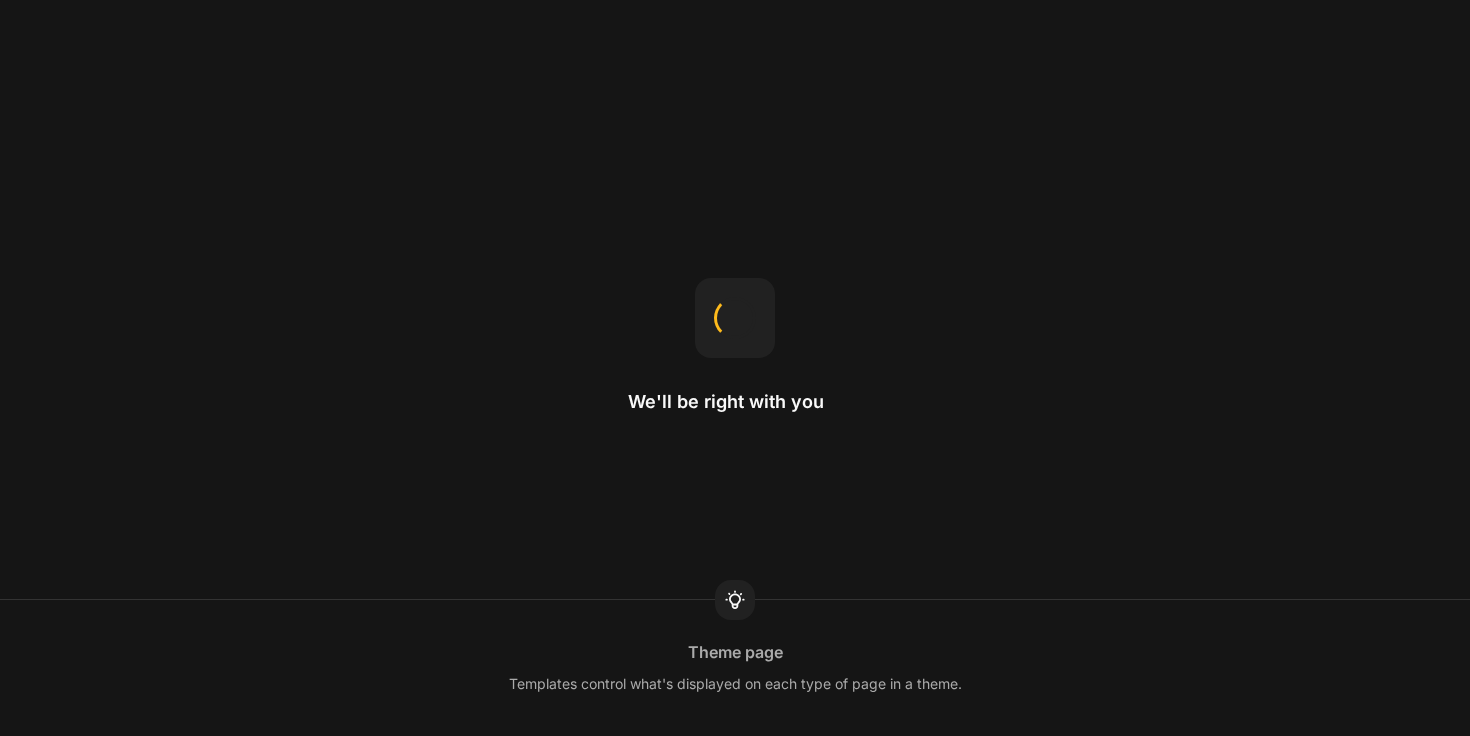 scroll, scrollTop: 0, scrollLeft: 0, axis: both 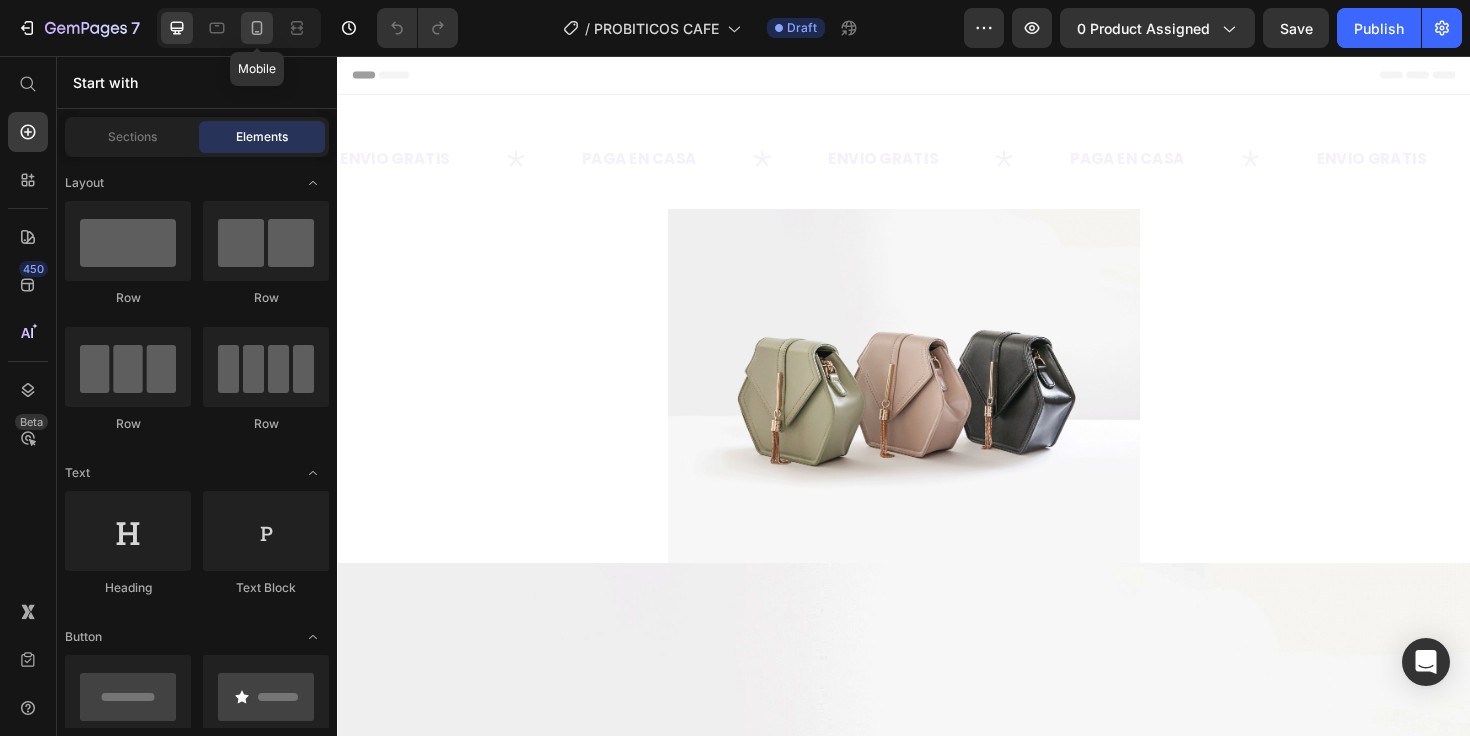 click 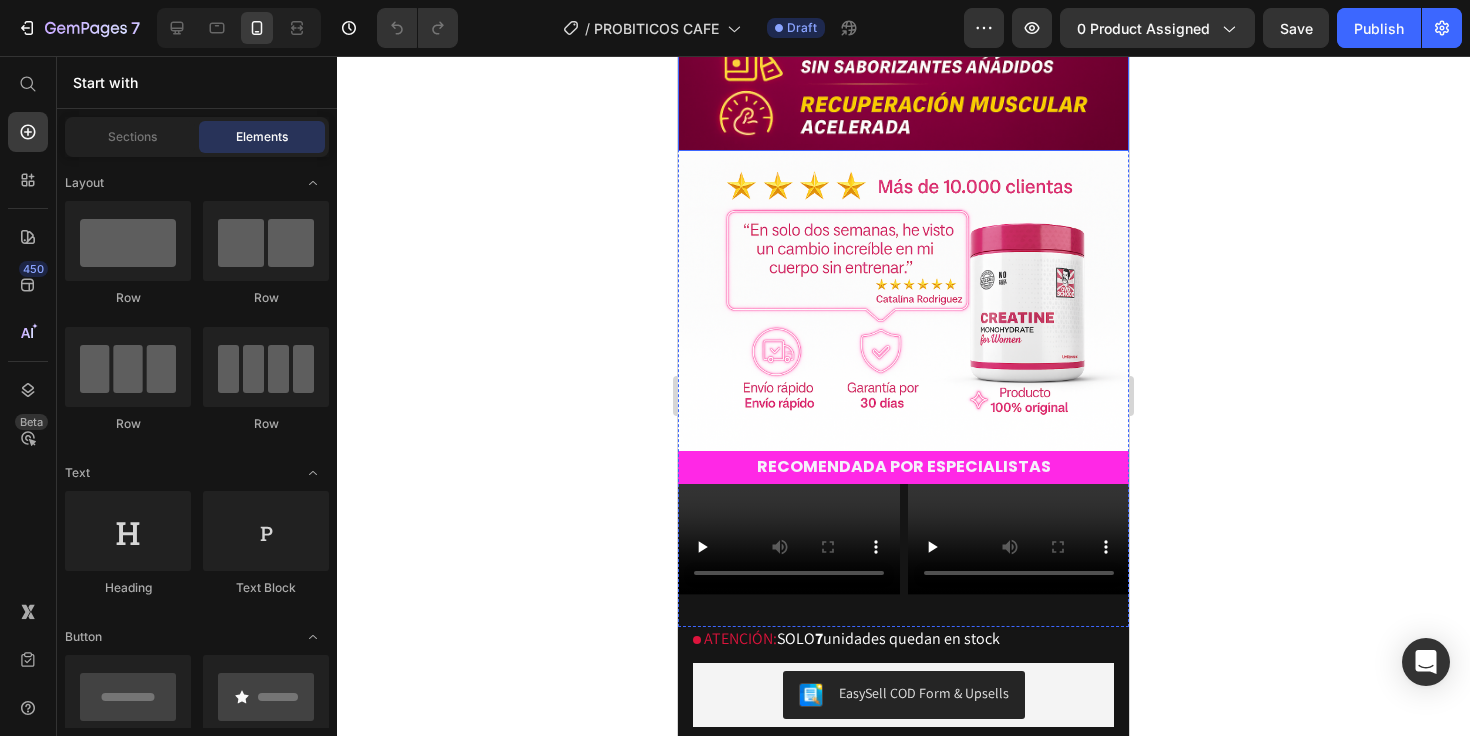 scroll, scrollTop: 638, scrollLeft: 0, axis: vertical 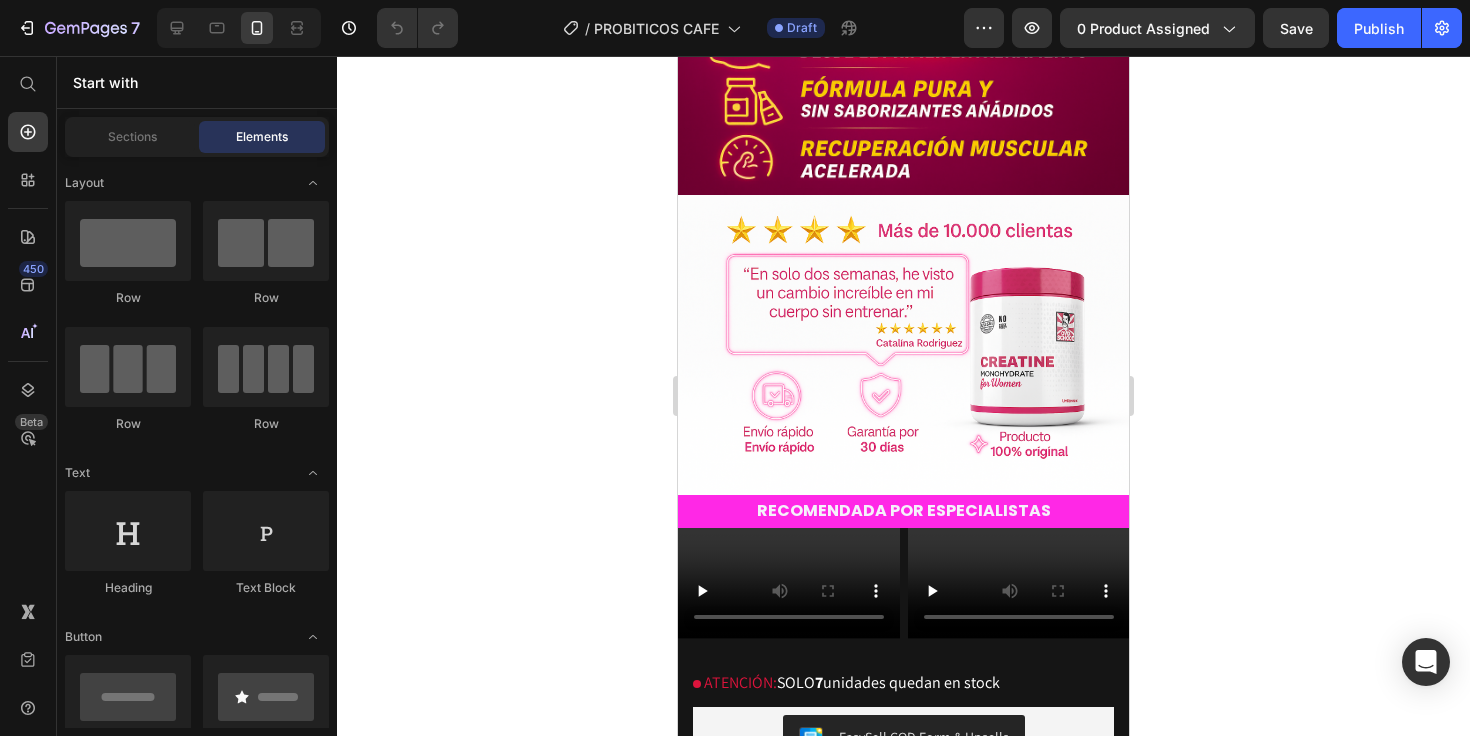 click 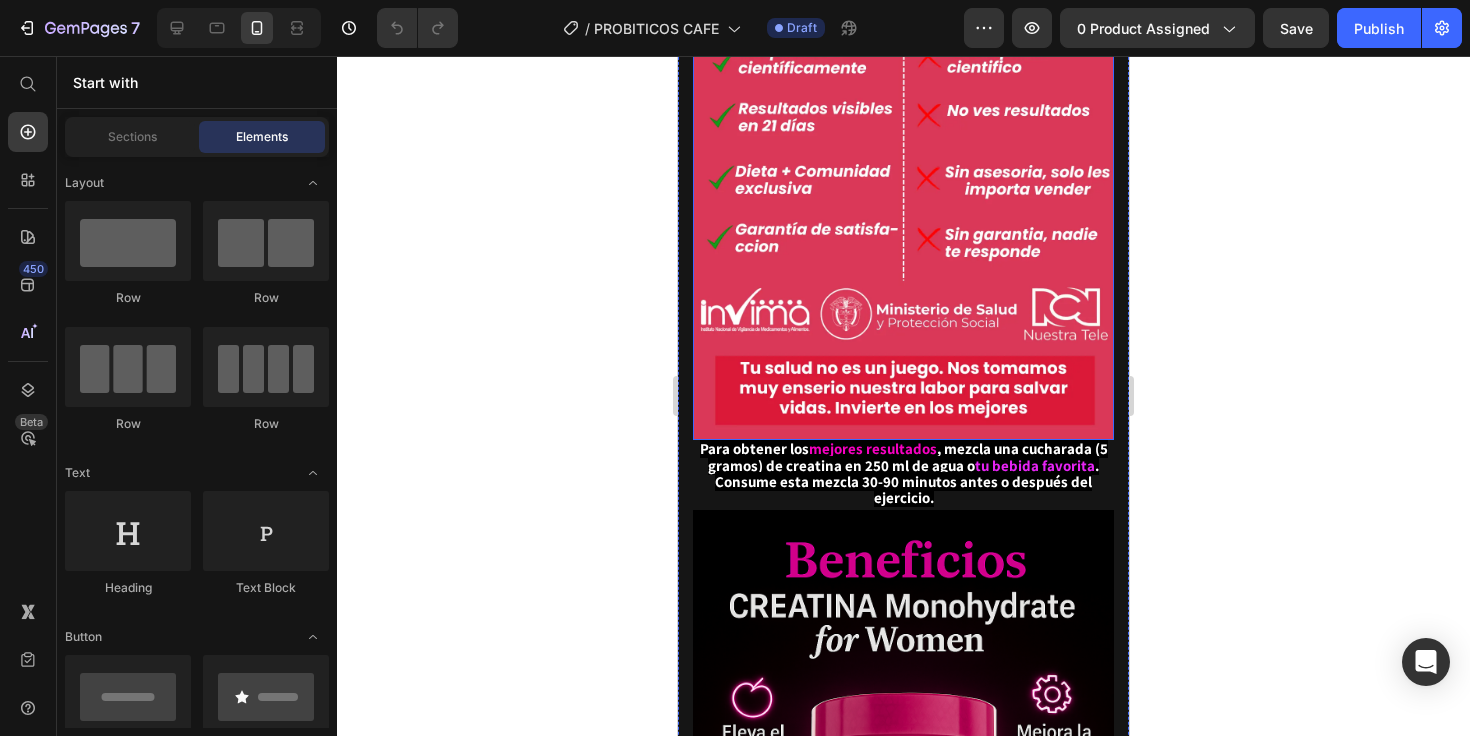 scroll, scrollTop: 1683, scrollLeft: 0, axis: vertical 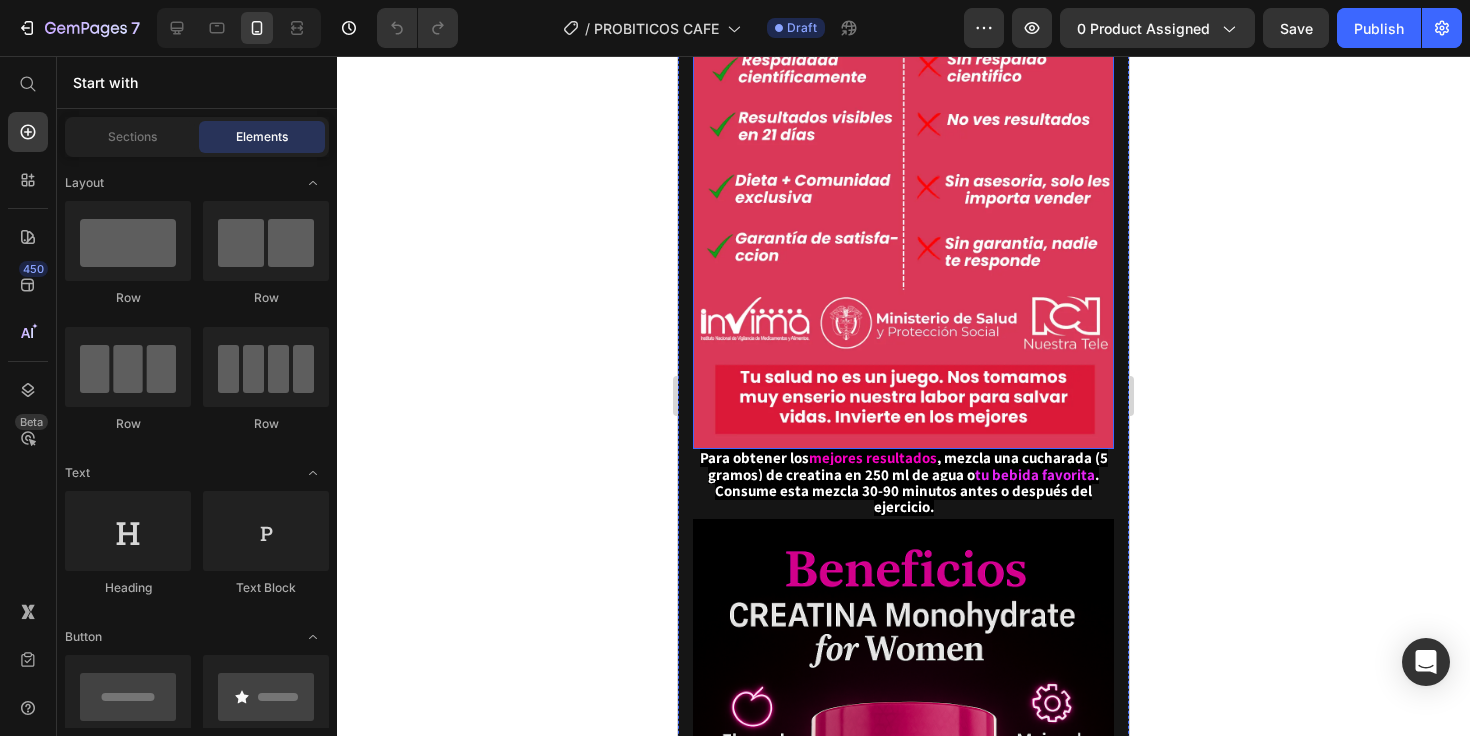 click at bounding box center [903, 94] 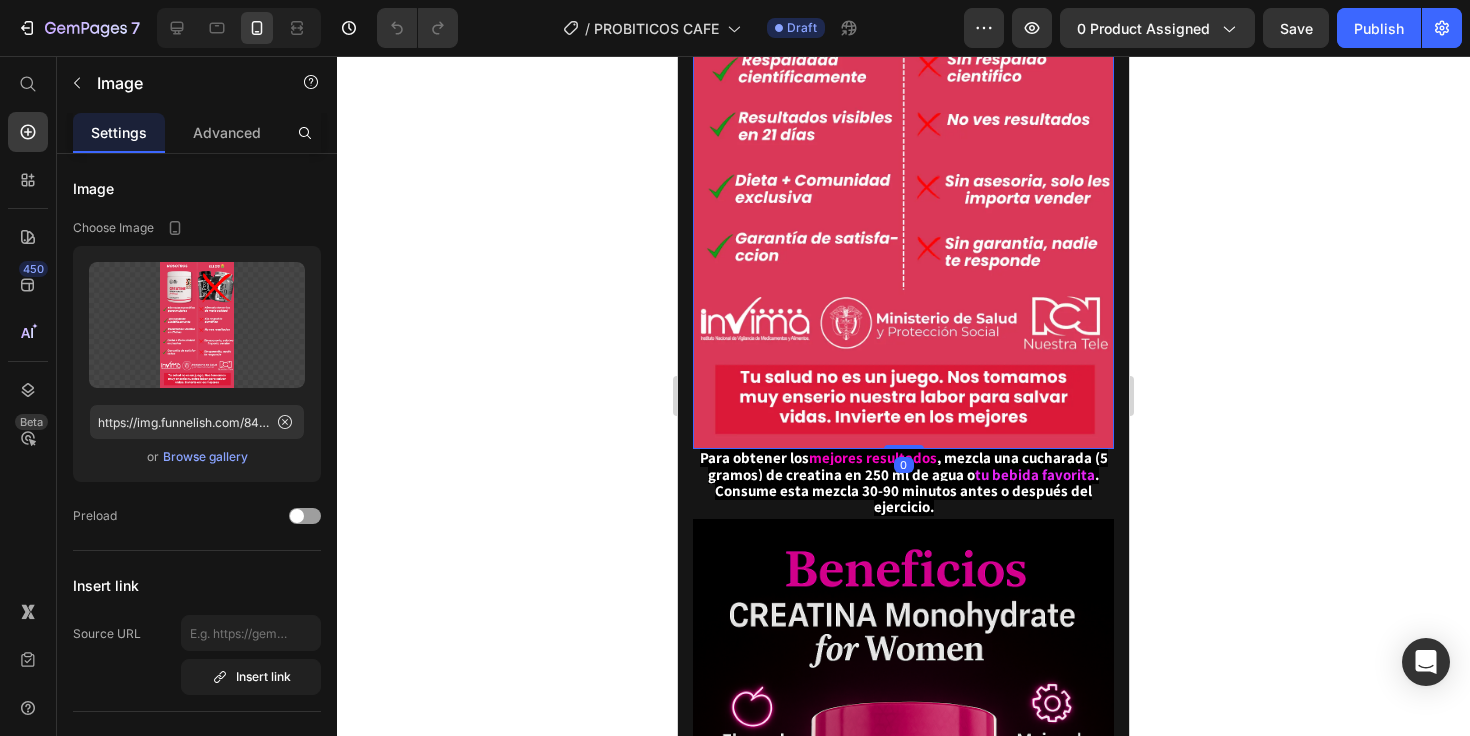 click 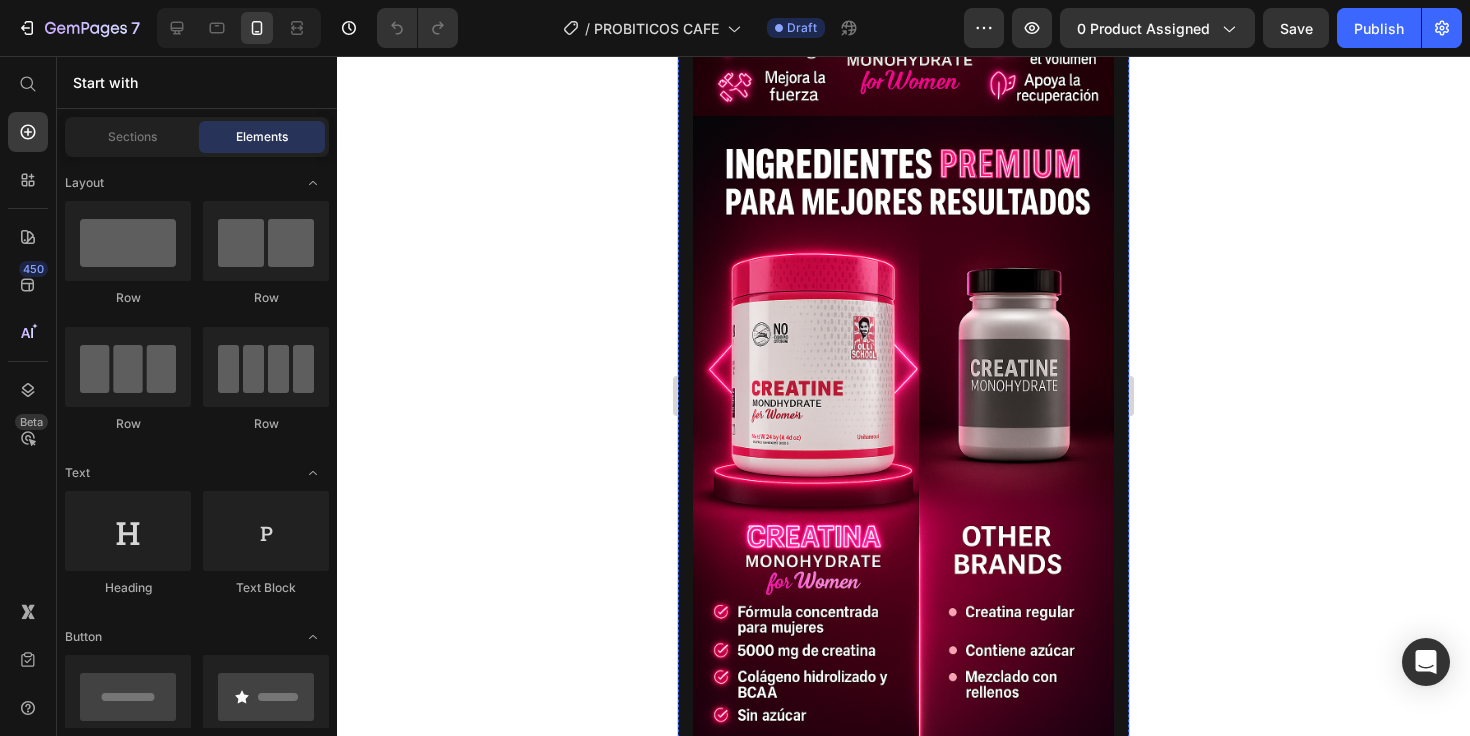 scroll, scrollTop: 3635, scrollLeft: 0, axis: vertical 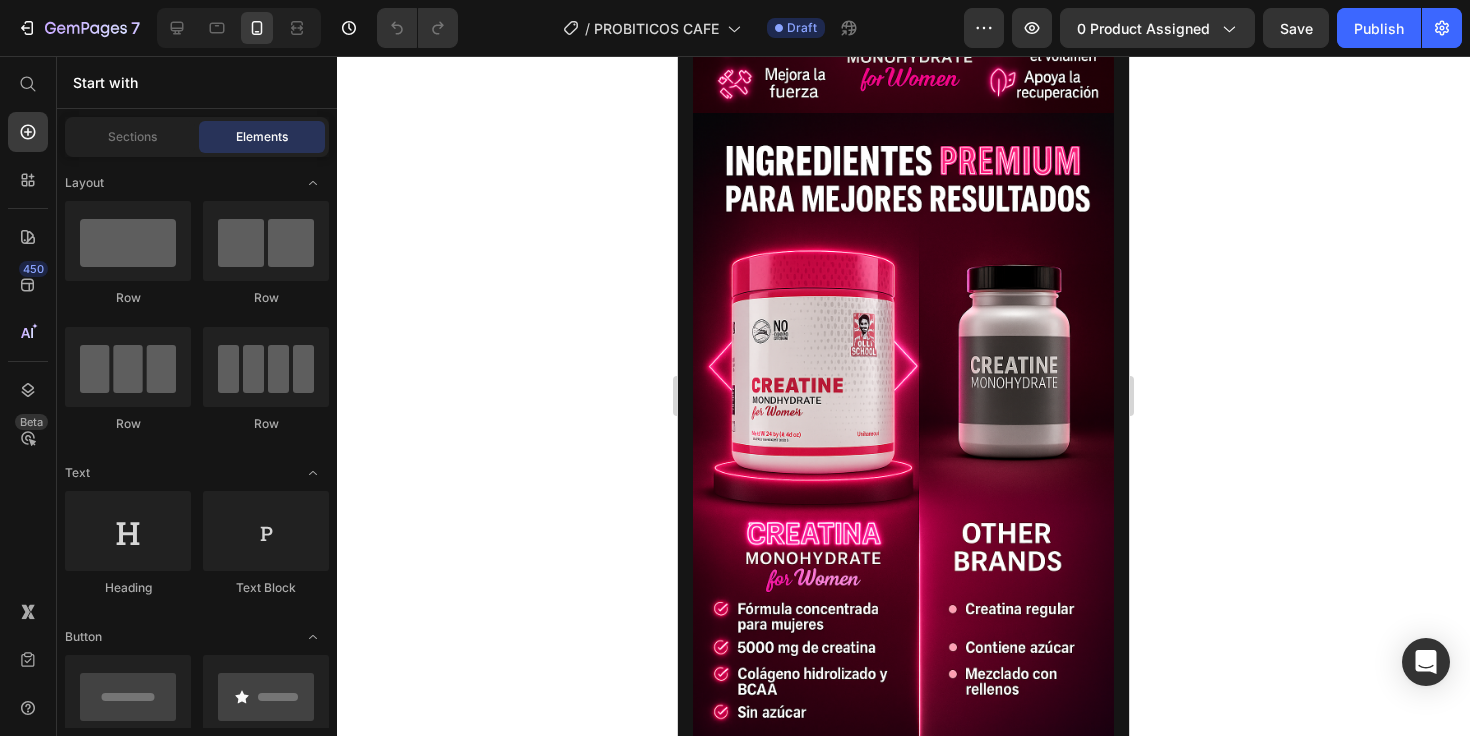 click 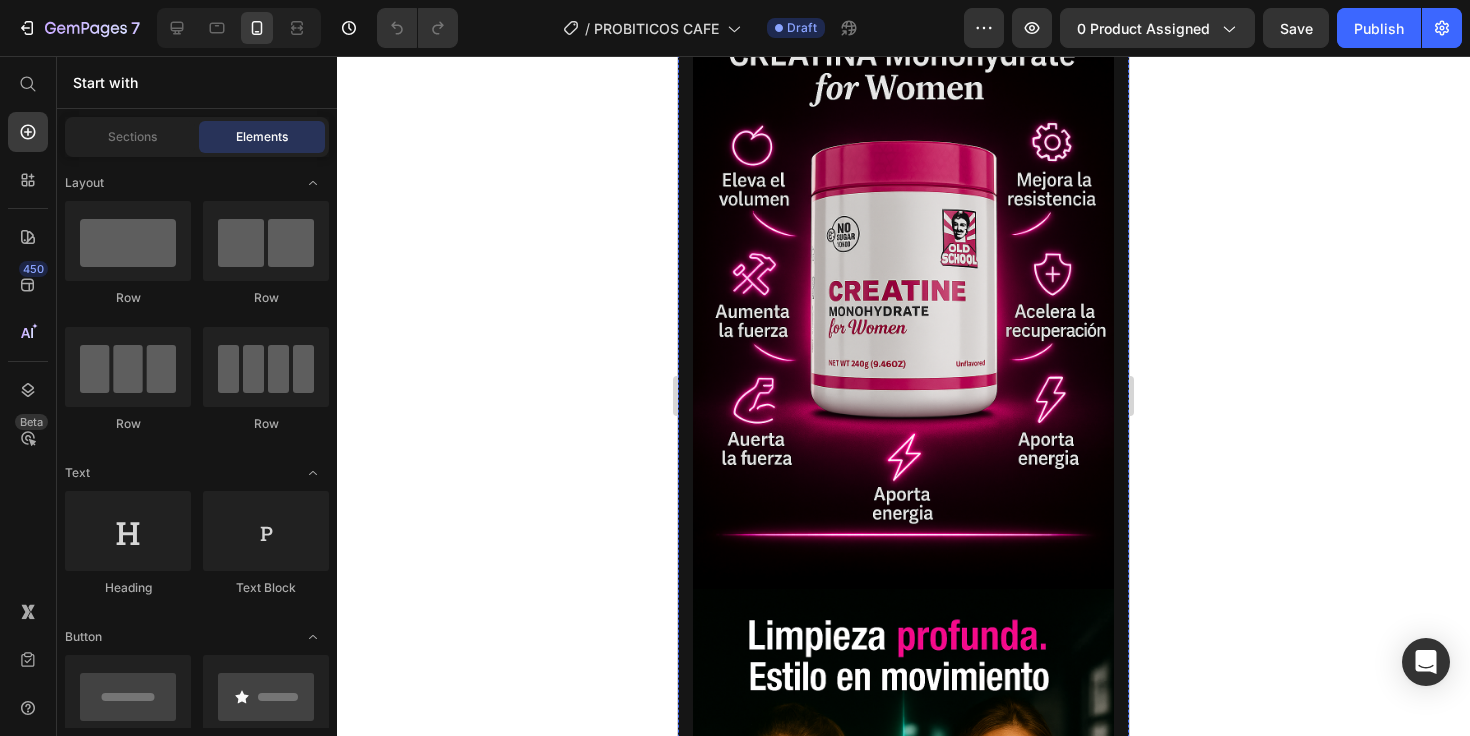 scroll, scrollTop: 0, scrollLeft: 0, axis: both 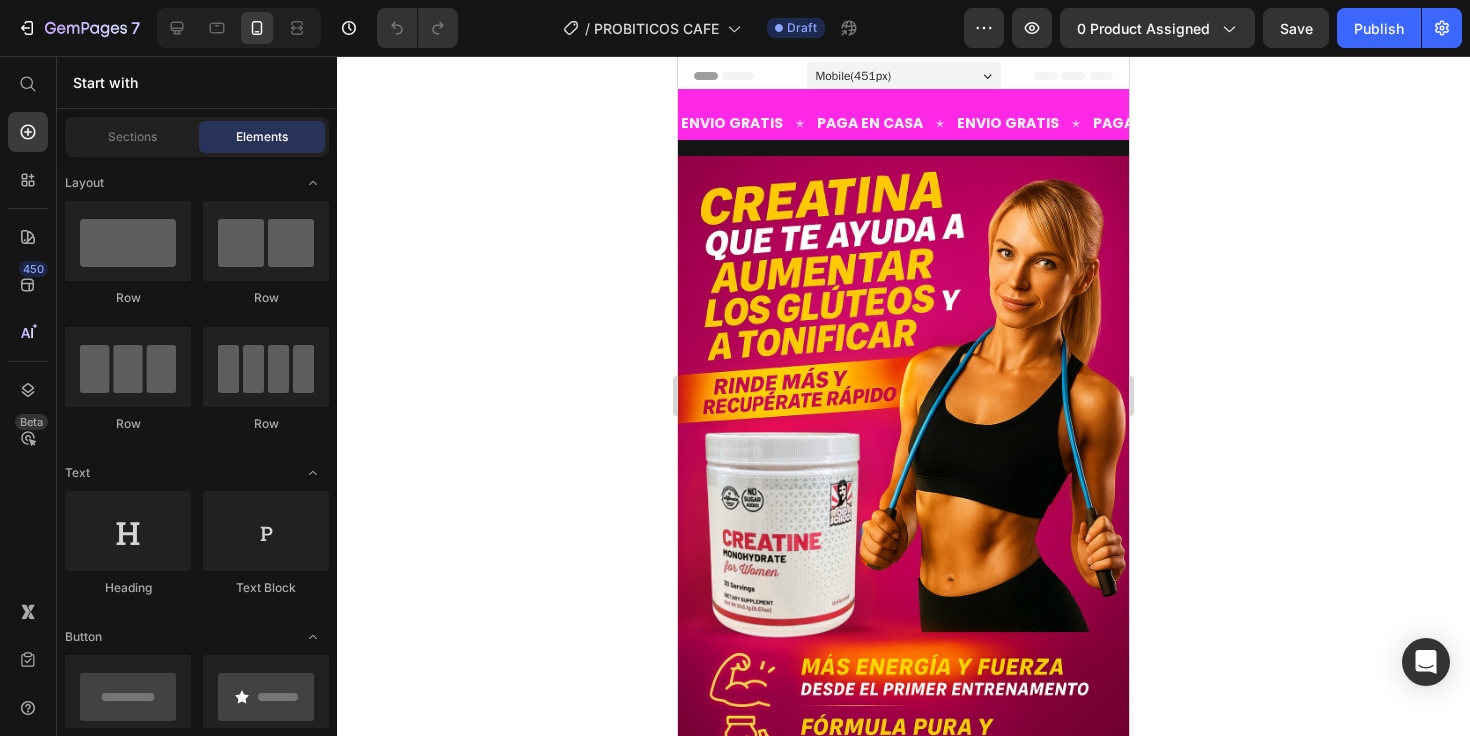 click at bounding box center [903, 494] 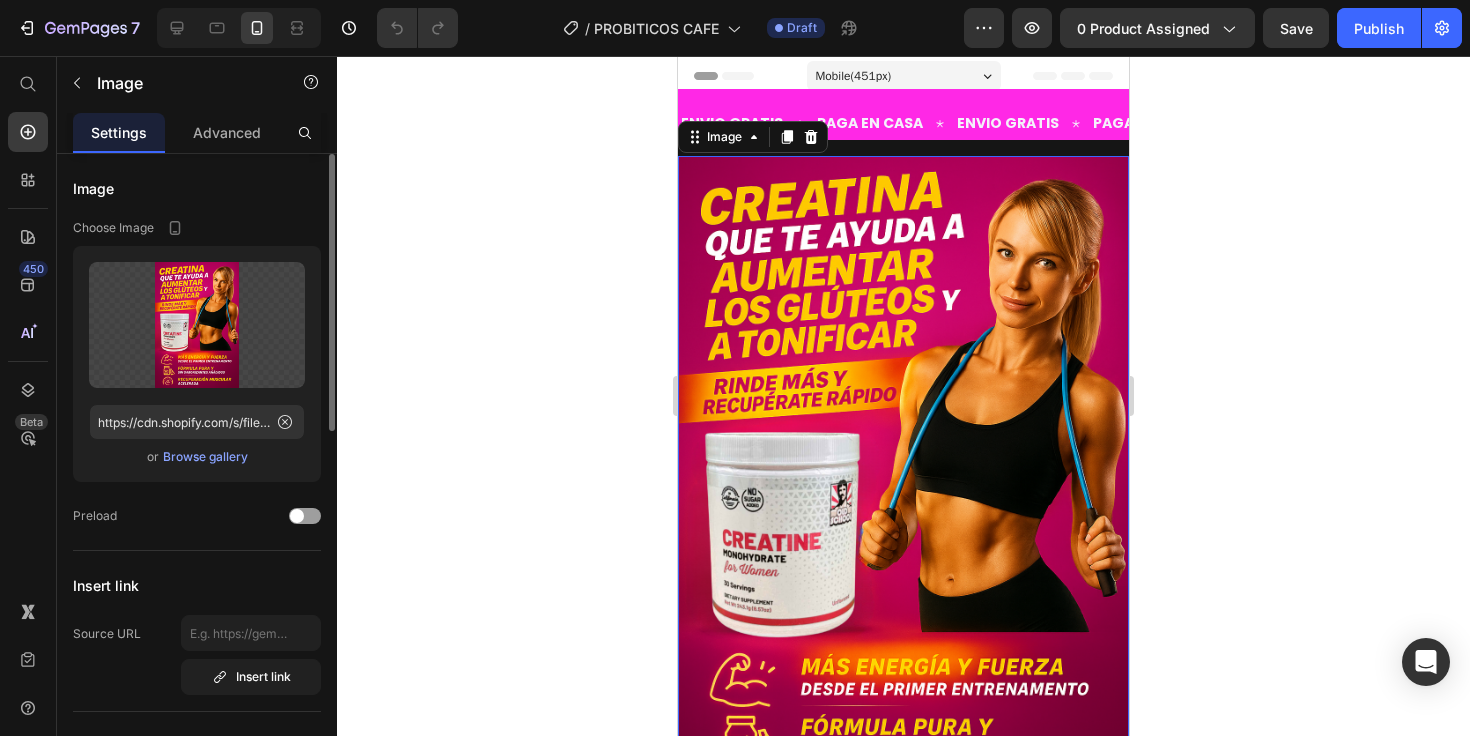 click on "Browse gallery" at bounding box center (205, 457) 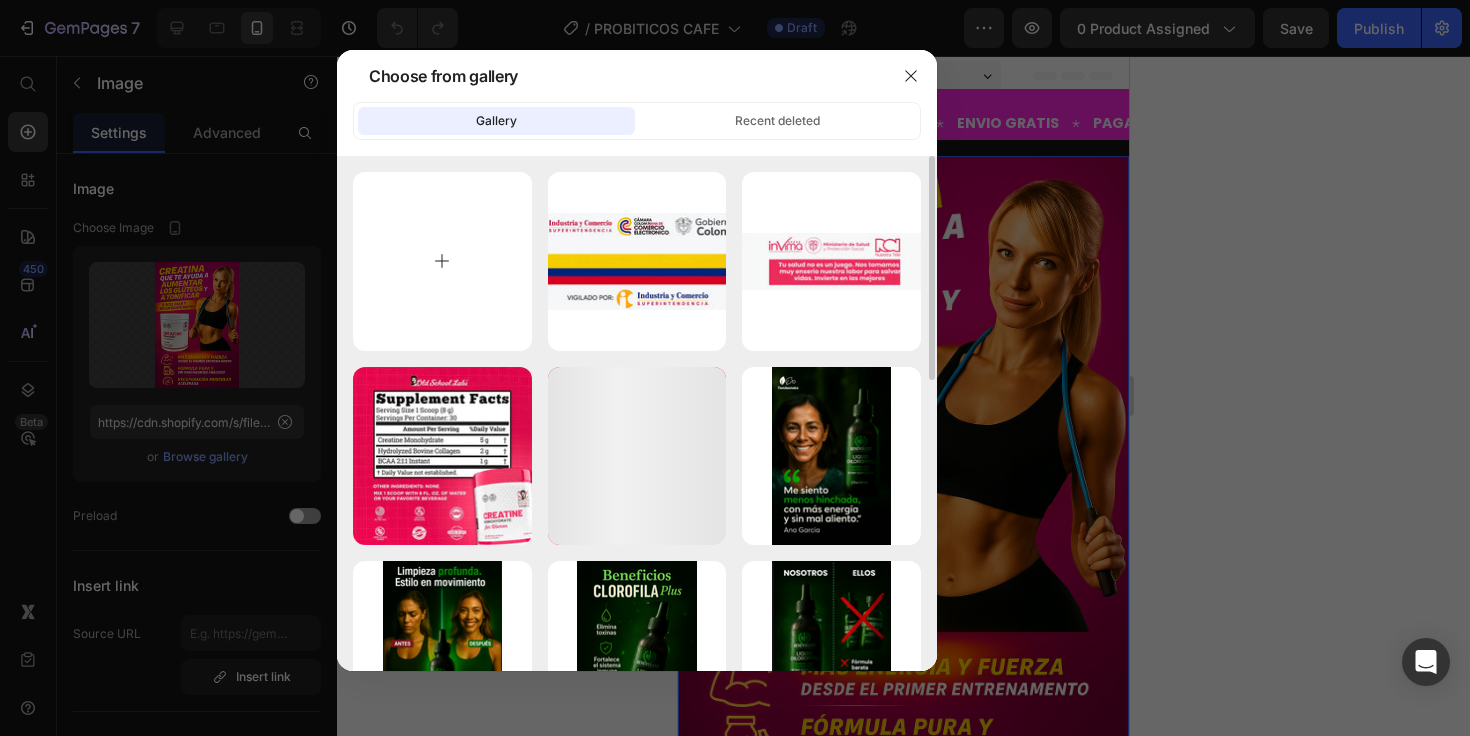 click at bounding box center (442, 261) 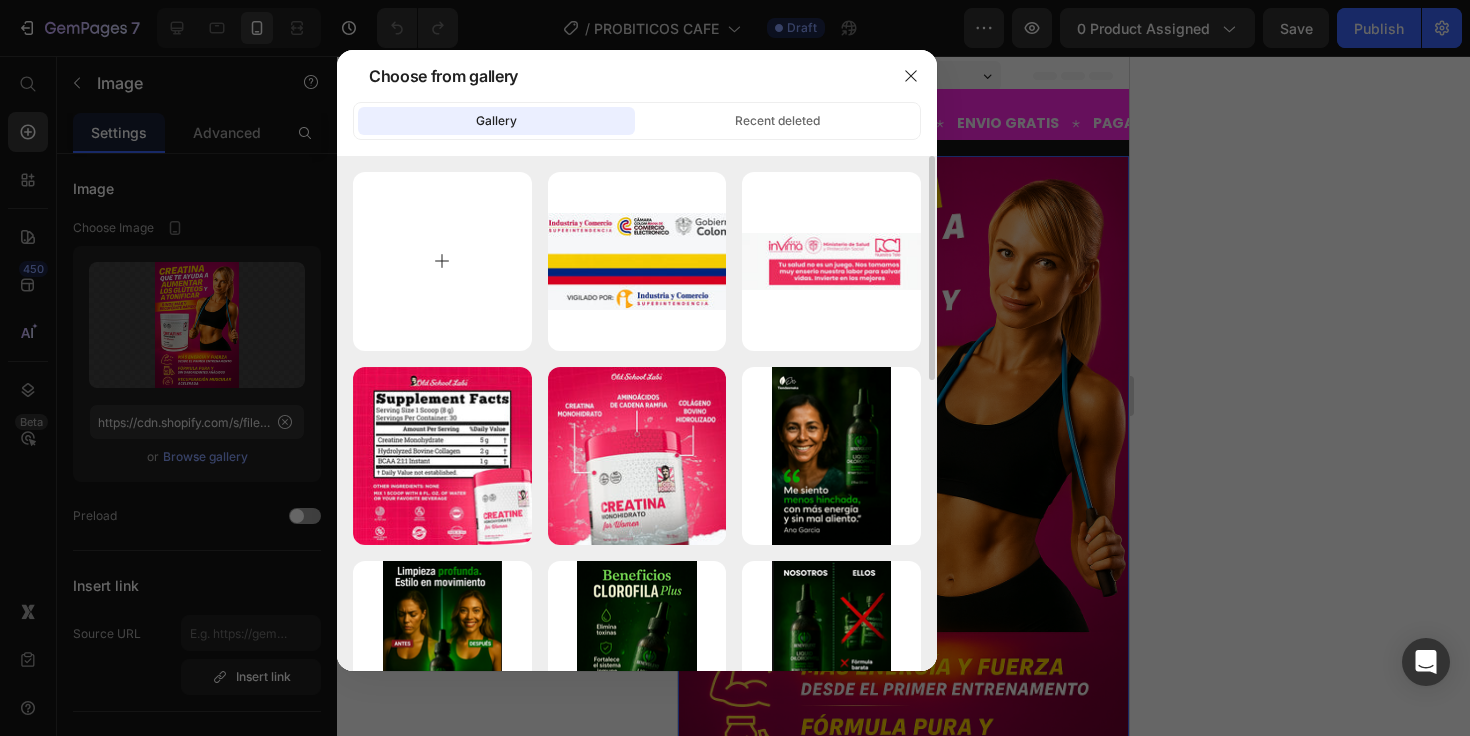 type on "C:\fakepath\1.png" 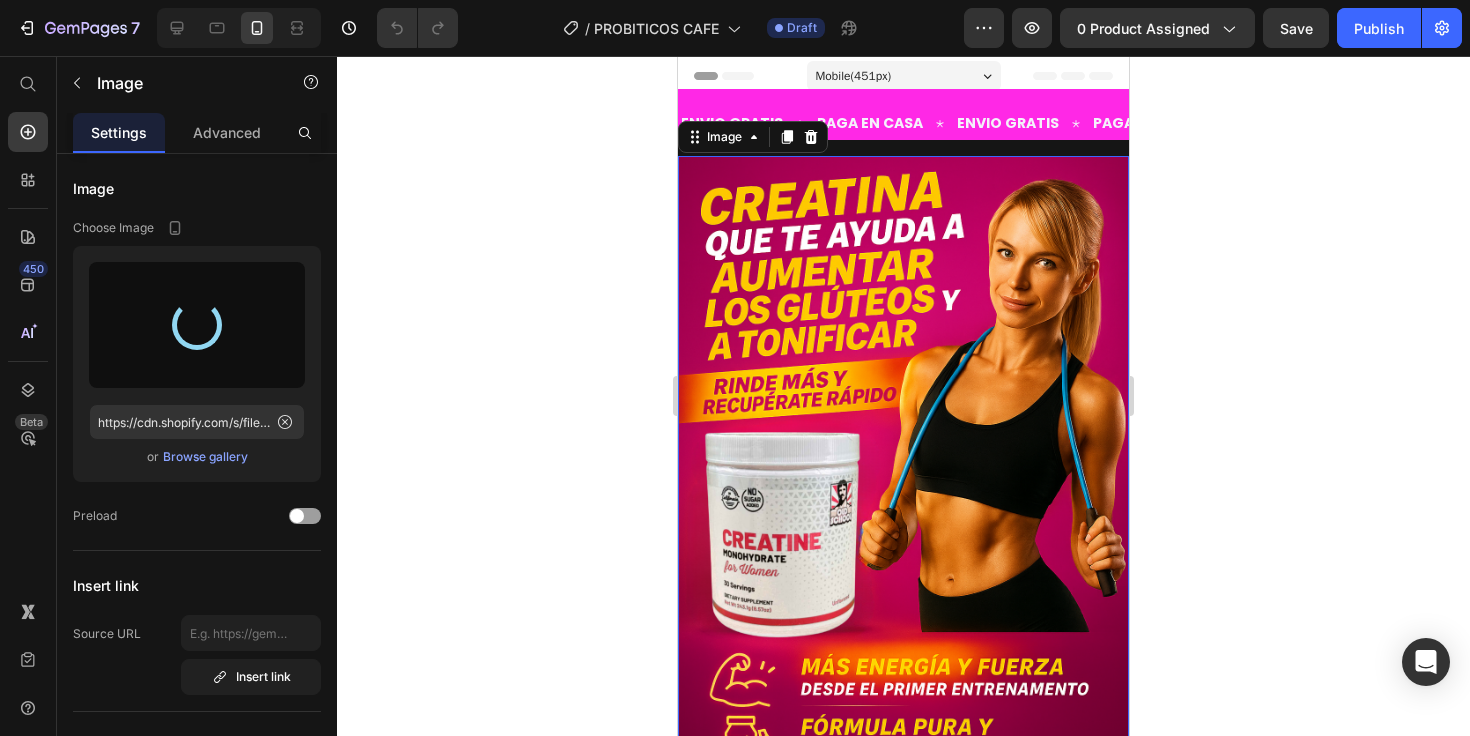 scroll, scrollTop: 19, scrollLeft: 0, axis: vertical 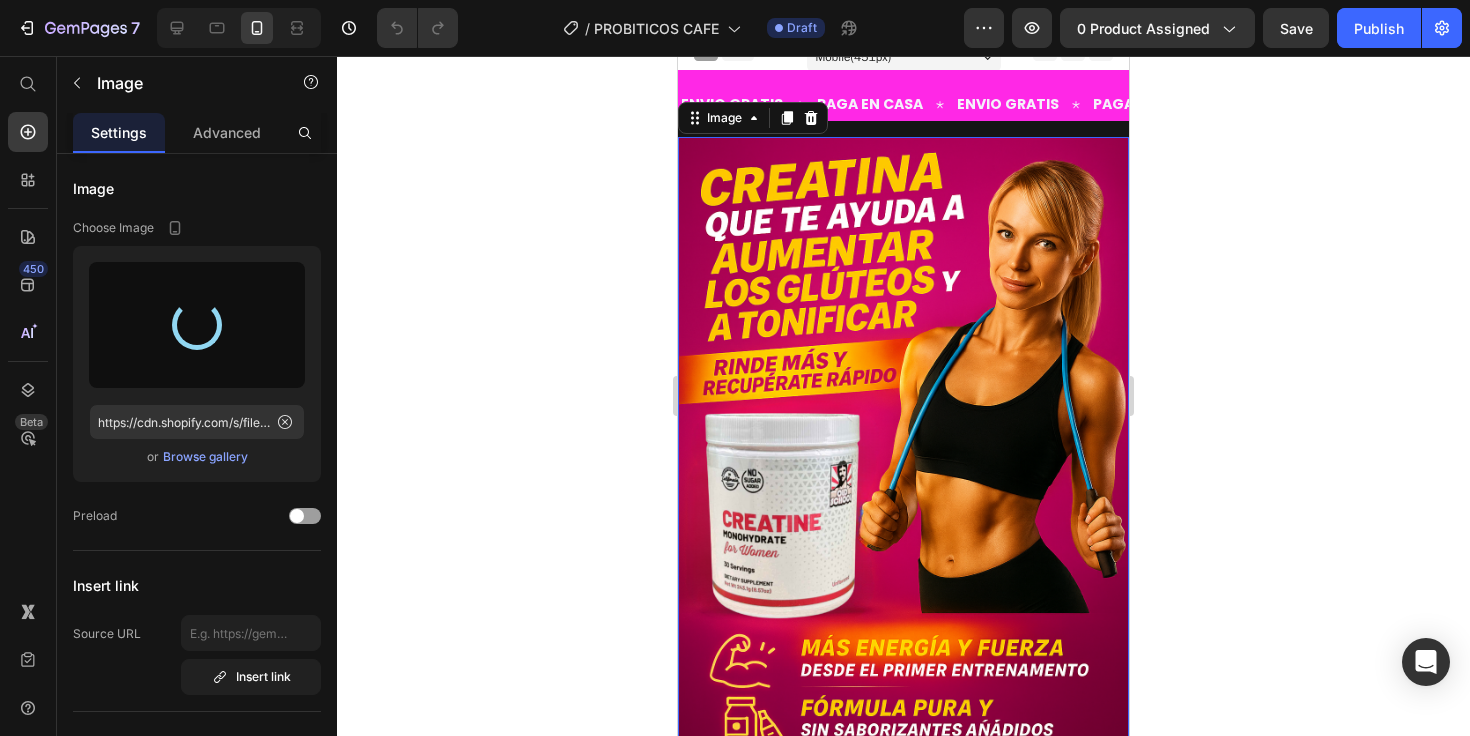 type on "https://cdn.shopify.com/s/files/1/0703/0403/9223/files/gempages_491924211686704014-32573479-600f-4666-9e68-2df96adf750d.png" 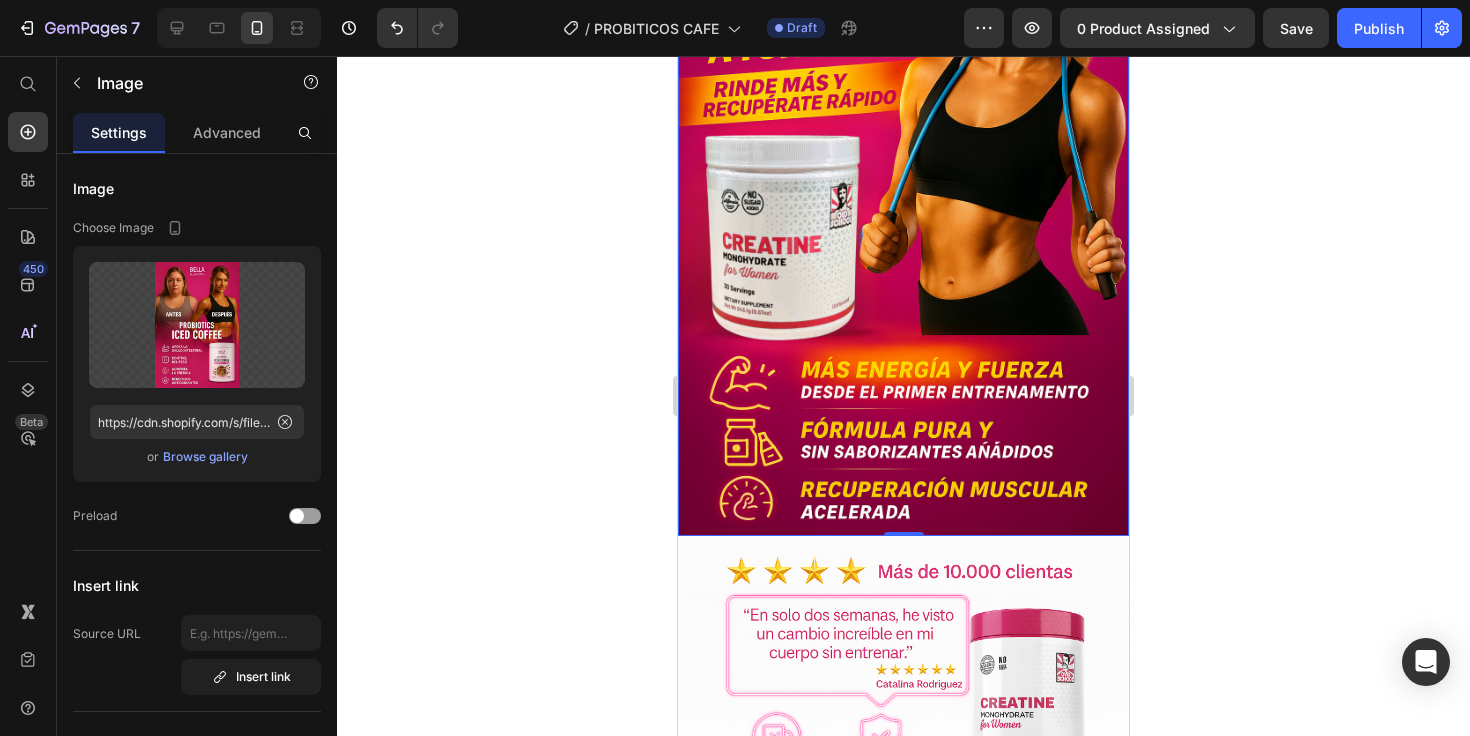scroll, scrollTop: 0, scrollLeft: 0, axis: both 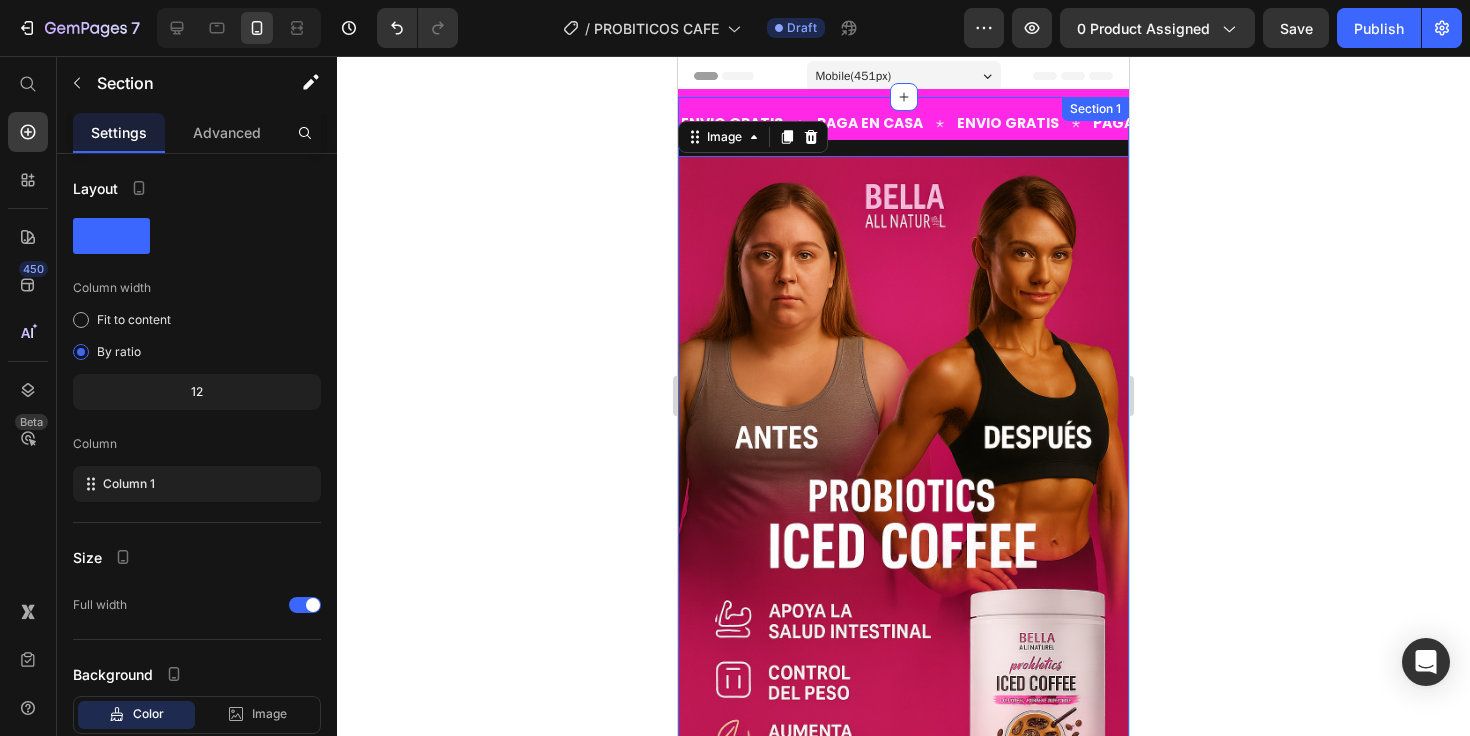 click on "ENVIO GRATIS Text
PAGA EN CASA Text
ENVIO GRATIS Text
PAGA EN CASA Text
ENVIO GRATIS Text
PAGA EN CASA Text
ENVIO GRATIS Text
PAGA EN CASA Text
ENVIO GRATIS Text
PAGA EN CASA Text
ENVIO GRATIS Text
PAGA EN CASA Text
Marquee" at bounding box center (903, 142) 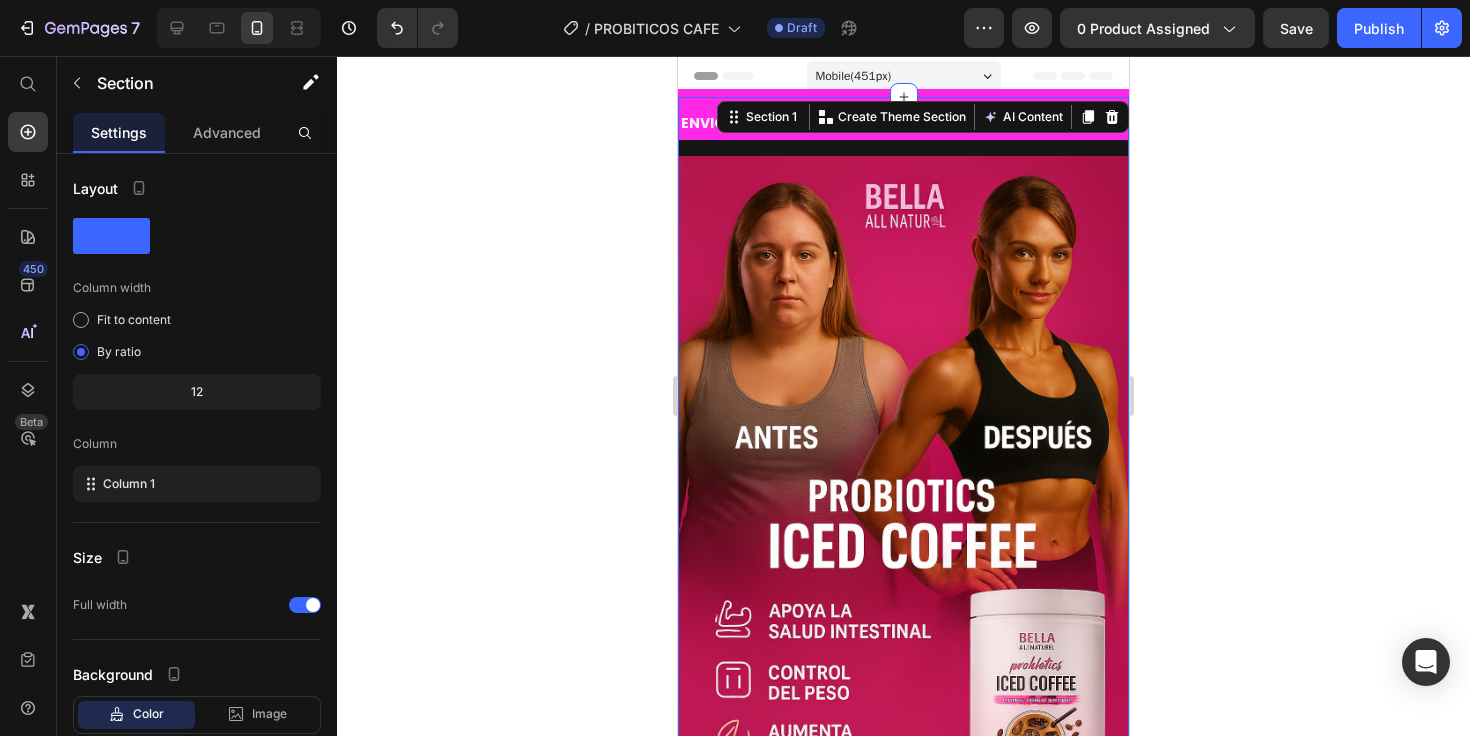 click 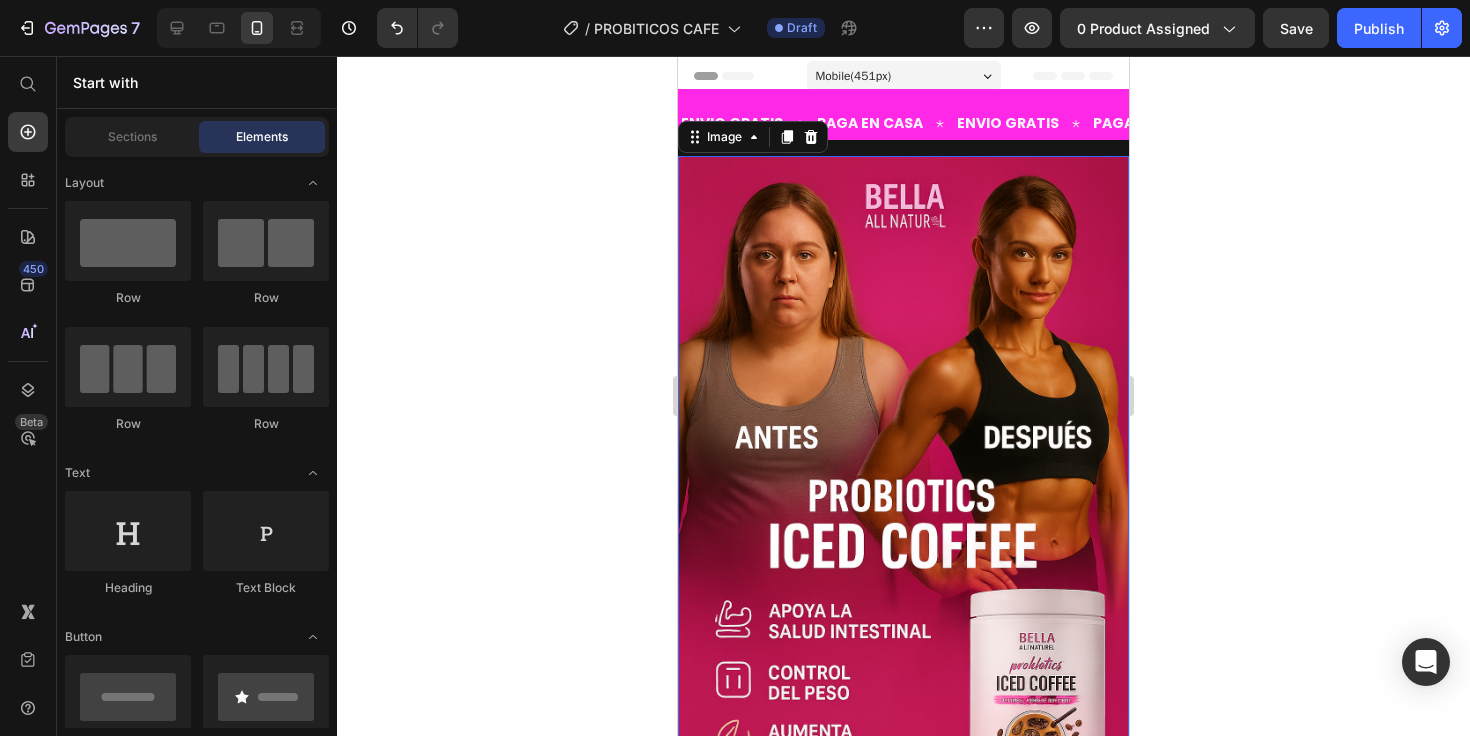 click at bounding box center (903, 494) 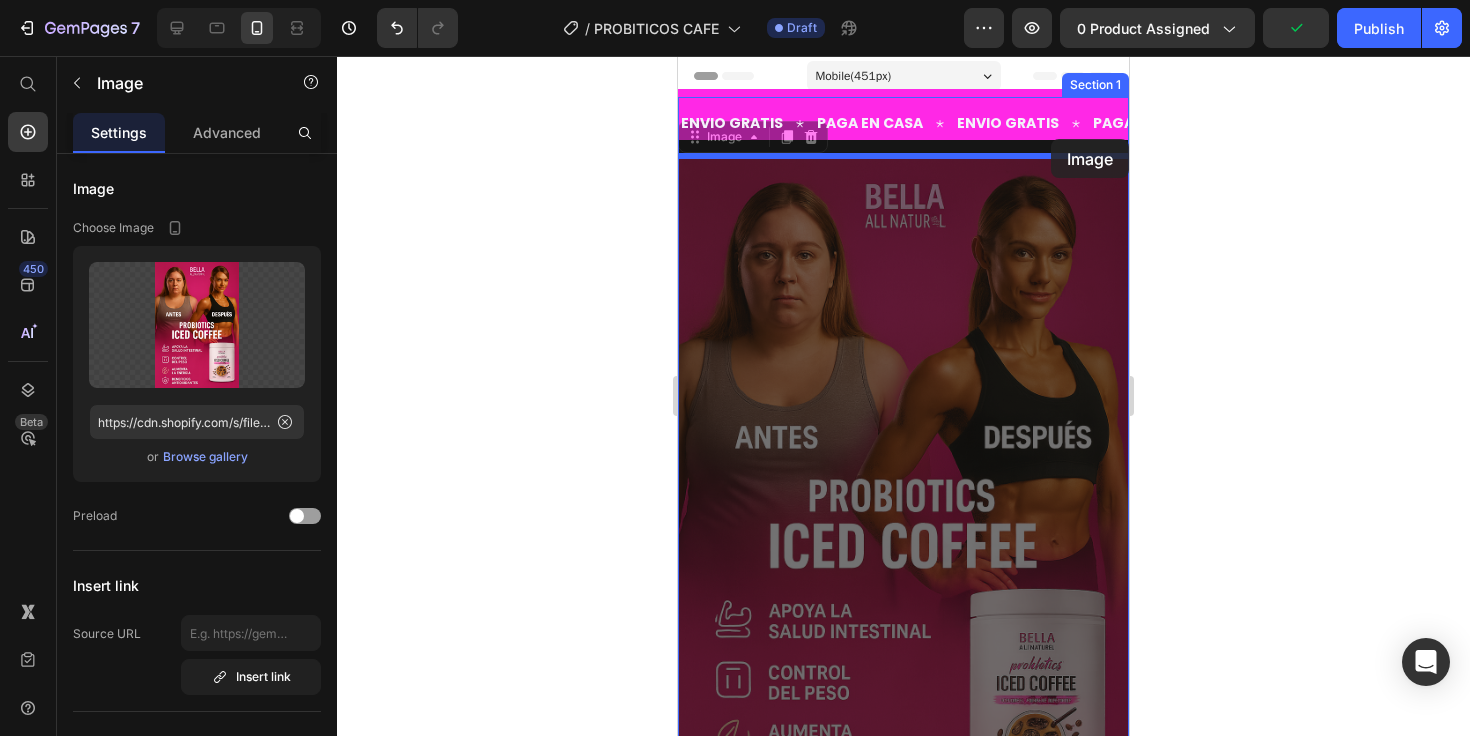 drag, startPoint x: 1075, startPoint y: 184, endPoint x: 1051, endPoint y: 139, distance: 51 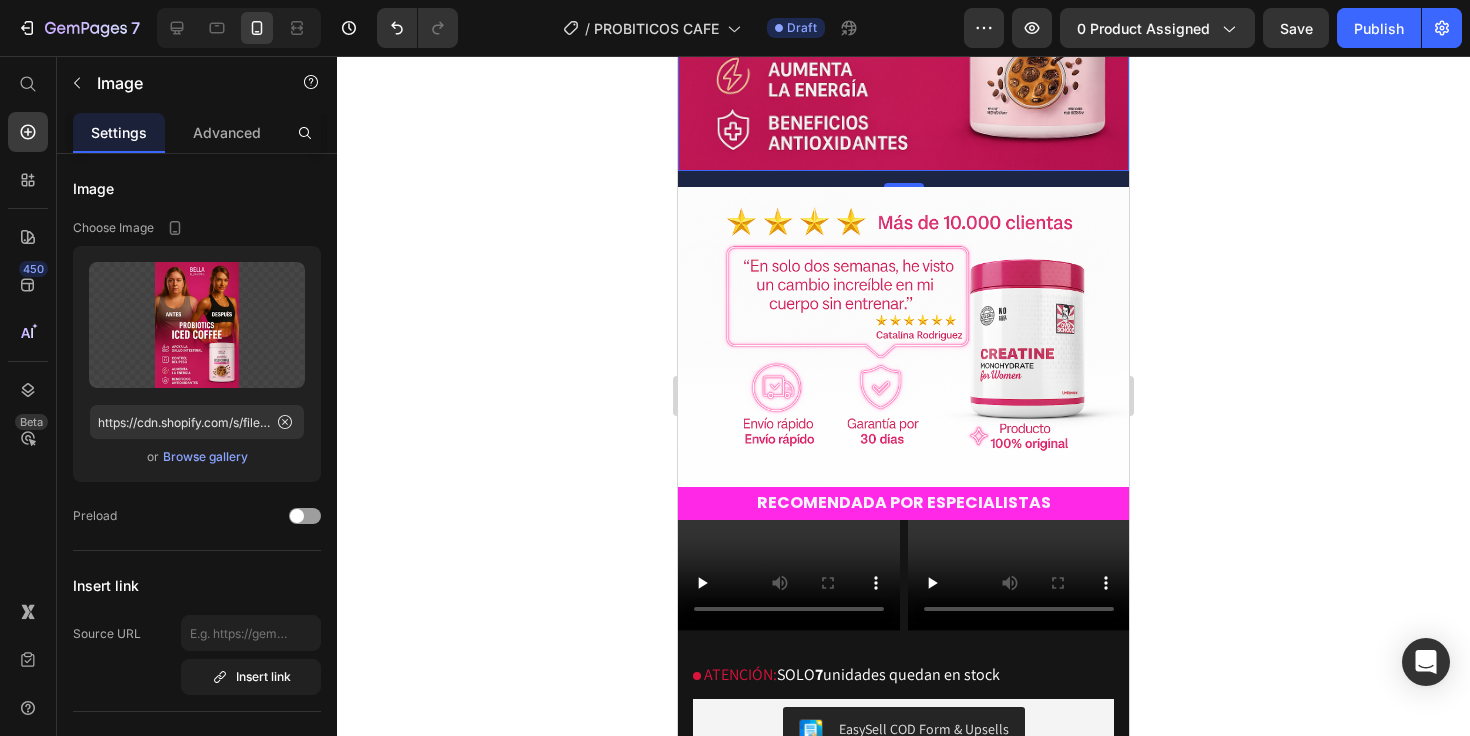 scroll, scrollTop: 824, scrollLeft: 0, axis: vertical 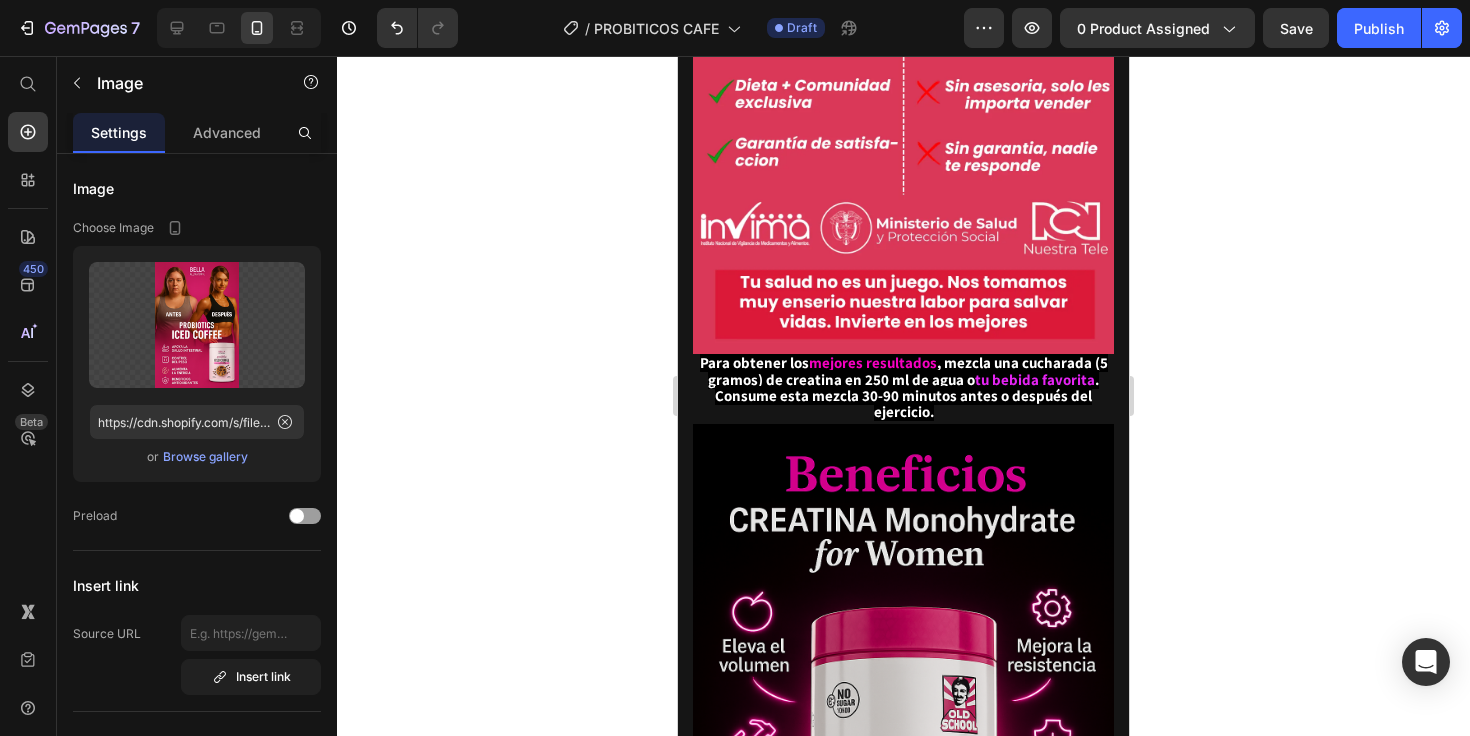 click at bounding box center (903, -1) 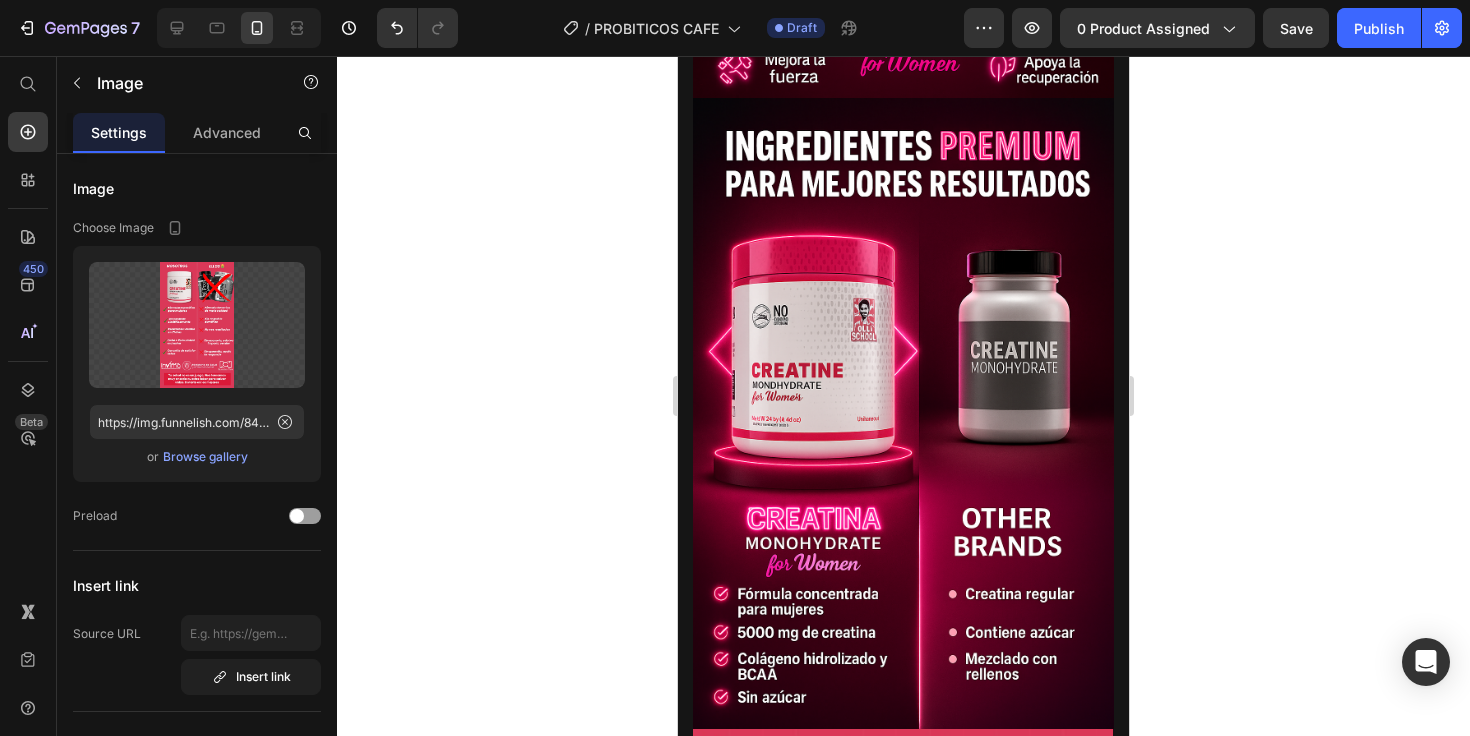 scroll, scrollTop: 3676, scrollLeft: 0, axis: vertical 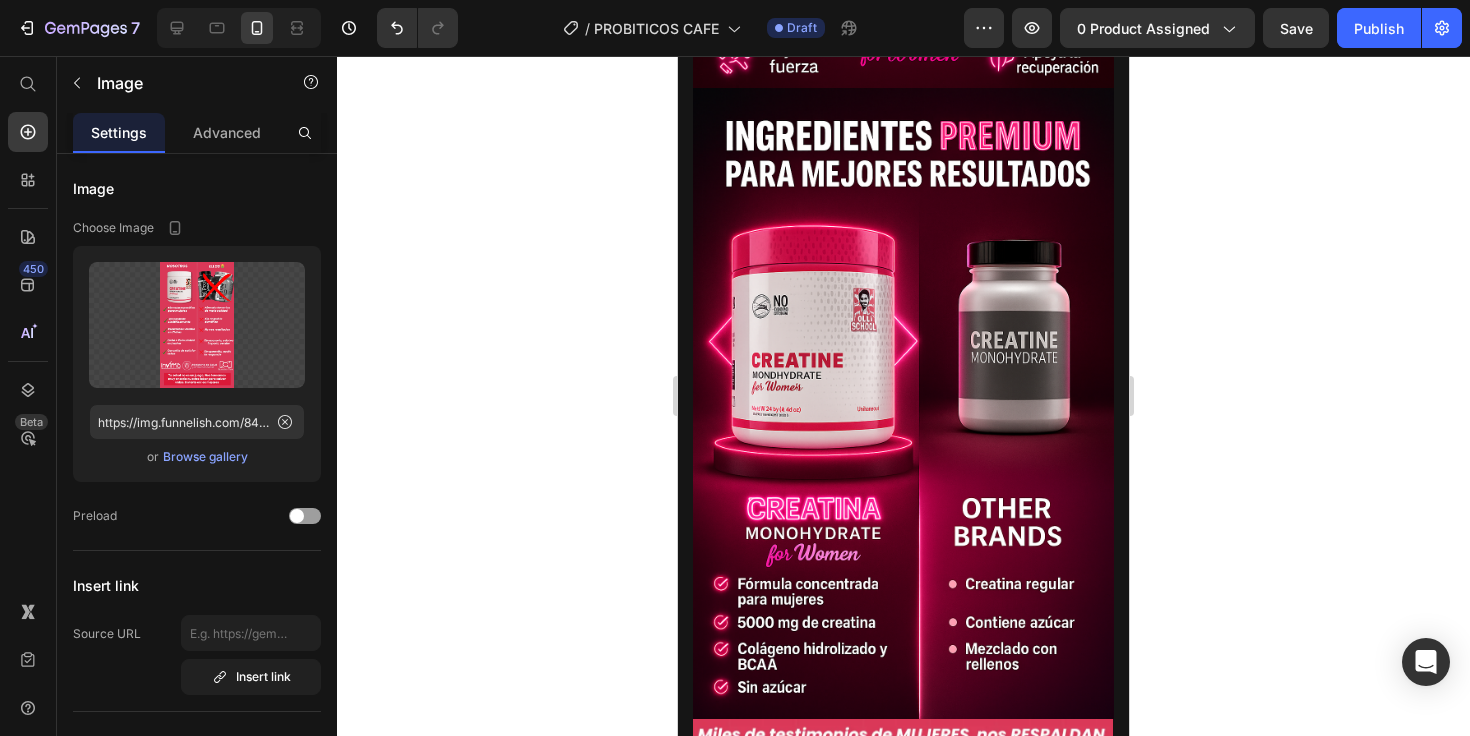 click at bounding box center (903, 404) 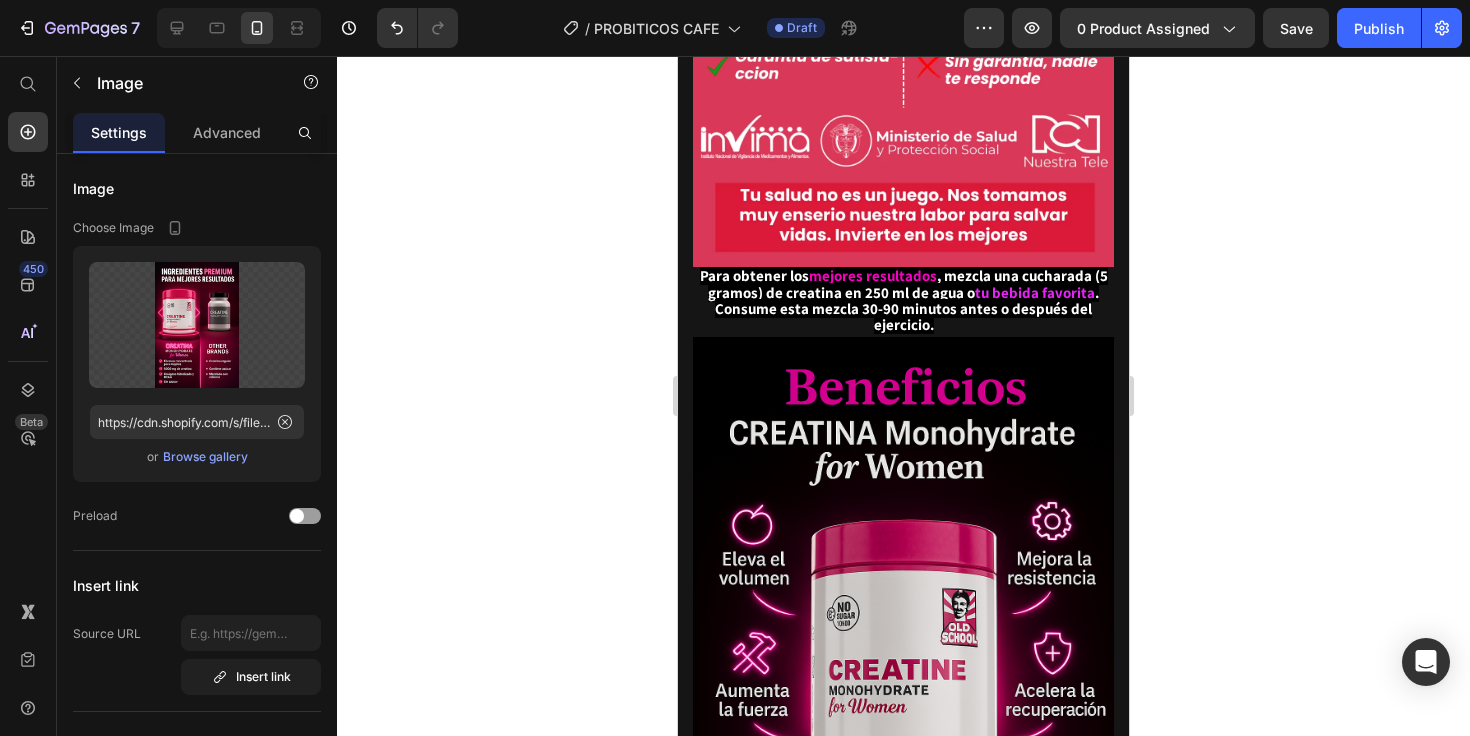 scroll, scrollTop: 1878, scrollLeft: 0, axis: vertical 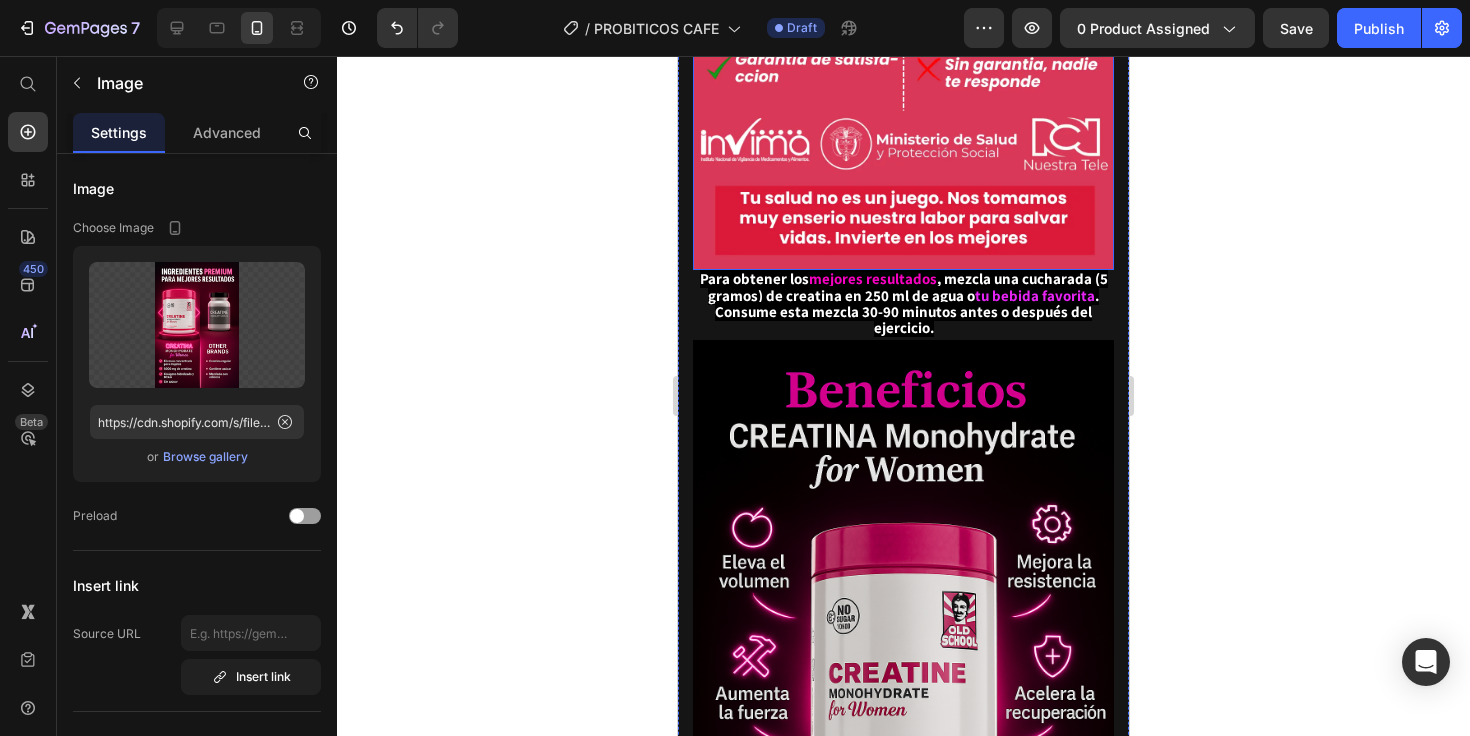 click at bounding box center [903, -85] 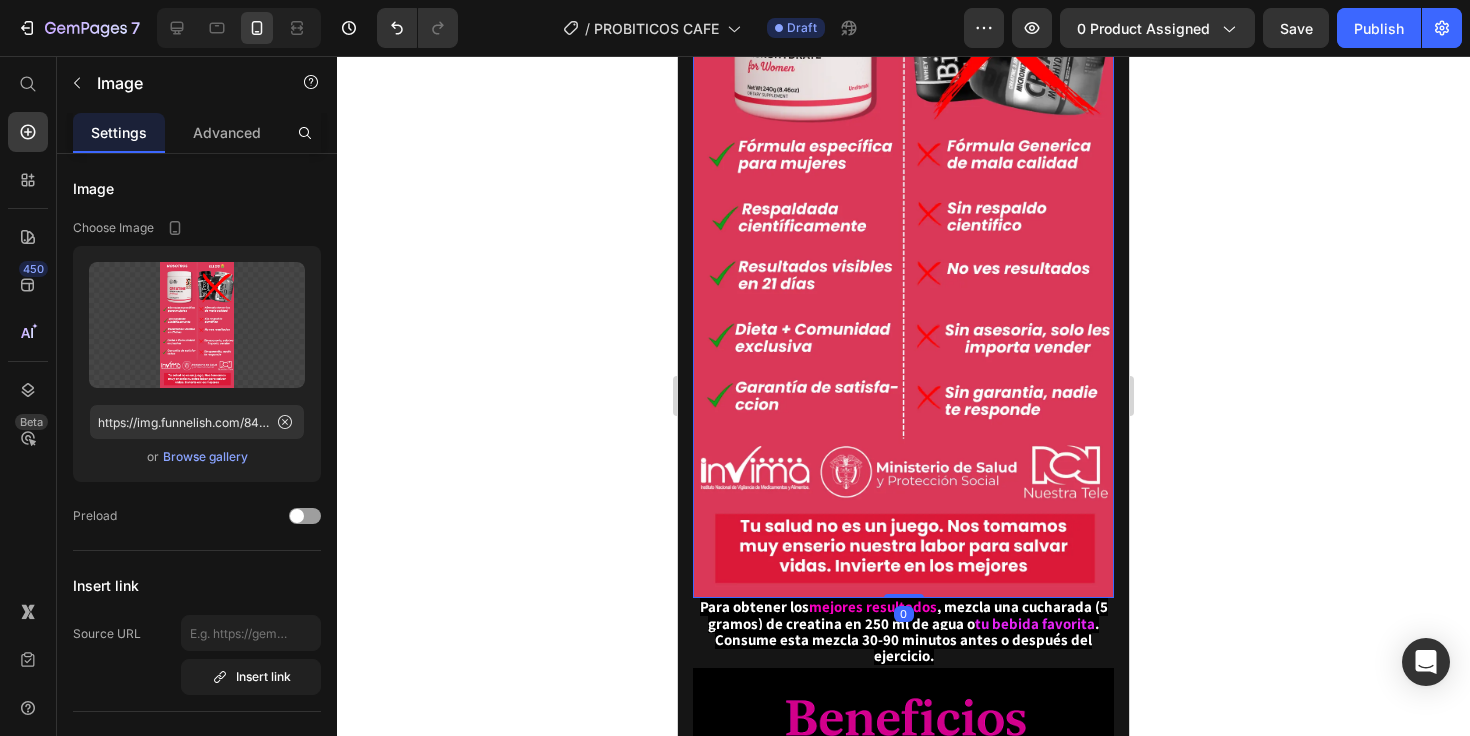 scroll, scrollTop: 1270, scrollLeft: 0, axis: vertical 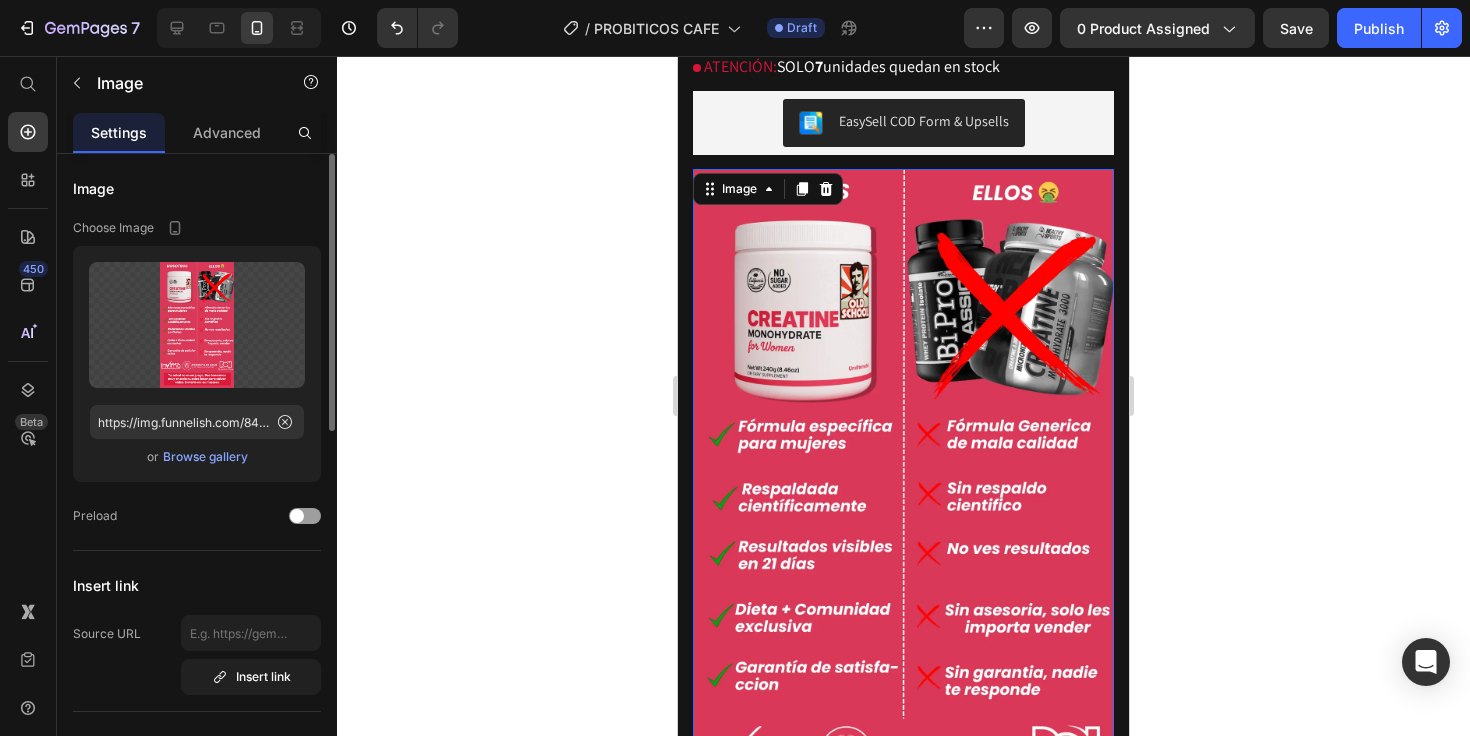 click on "Browse gallery" at bounding box center [205, 457] 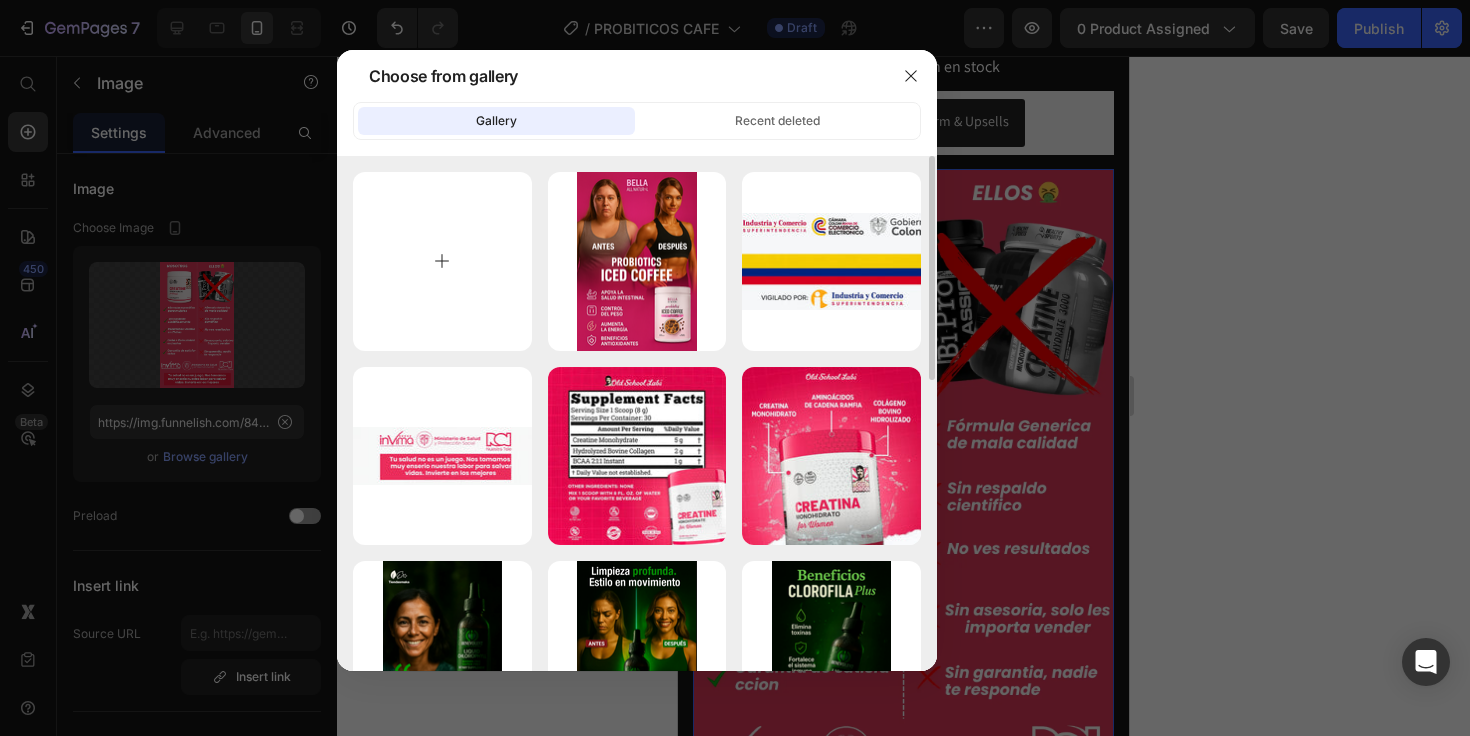 click at bounding box center [442, 261] 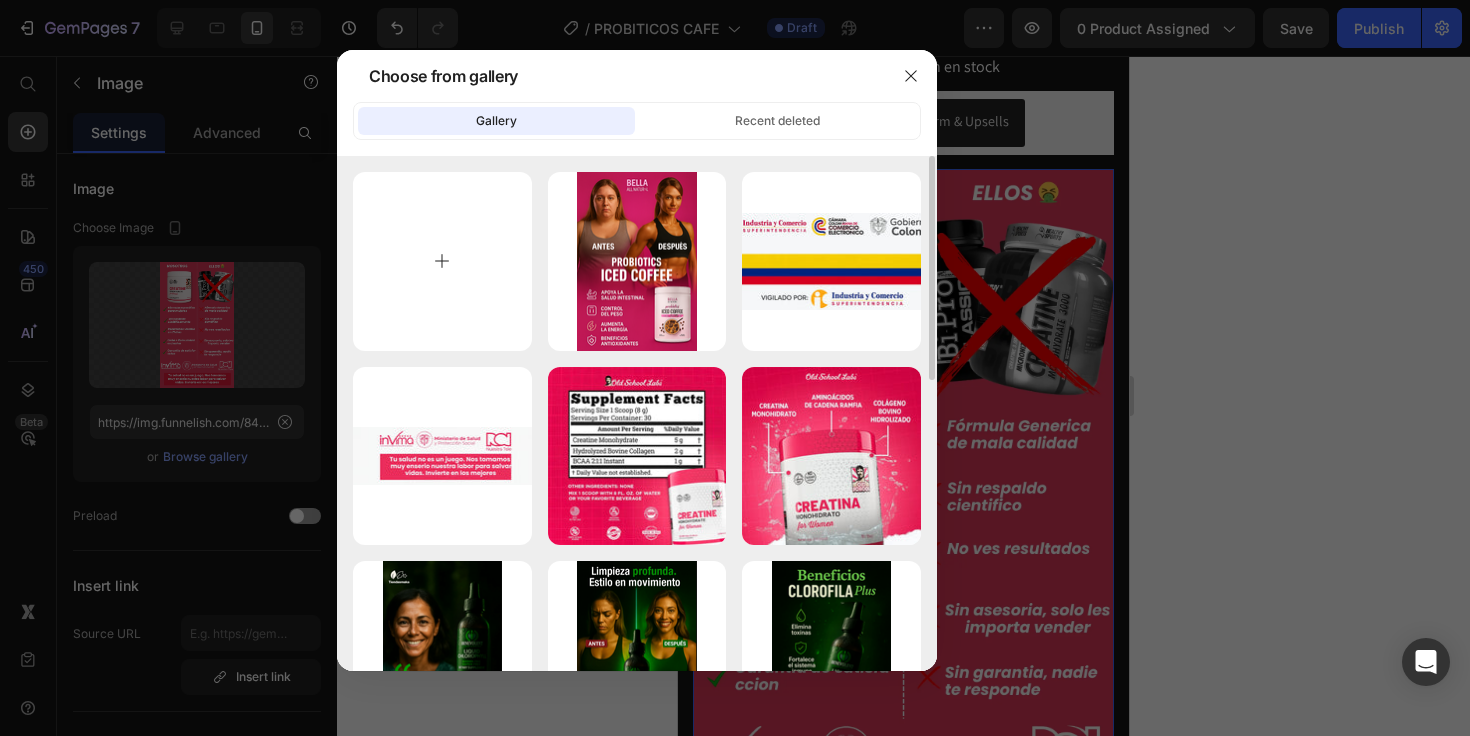 click at bounding box center [442, 261] 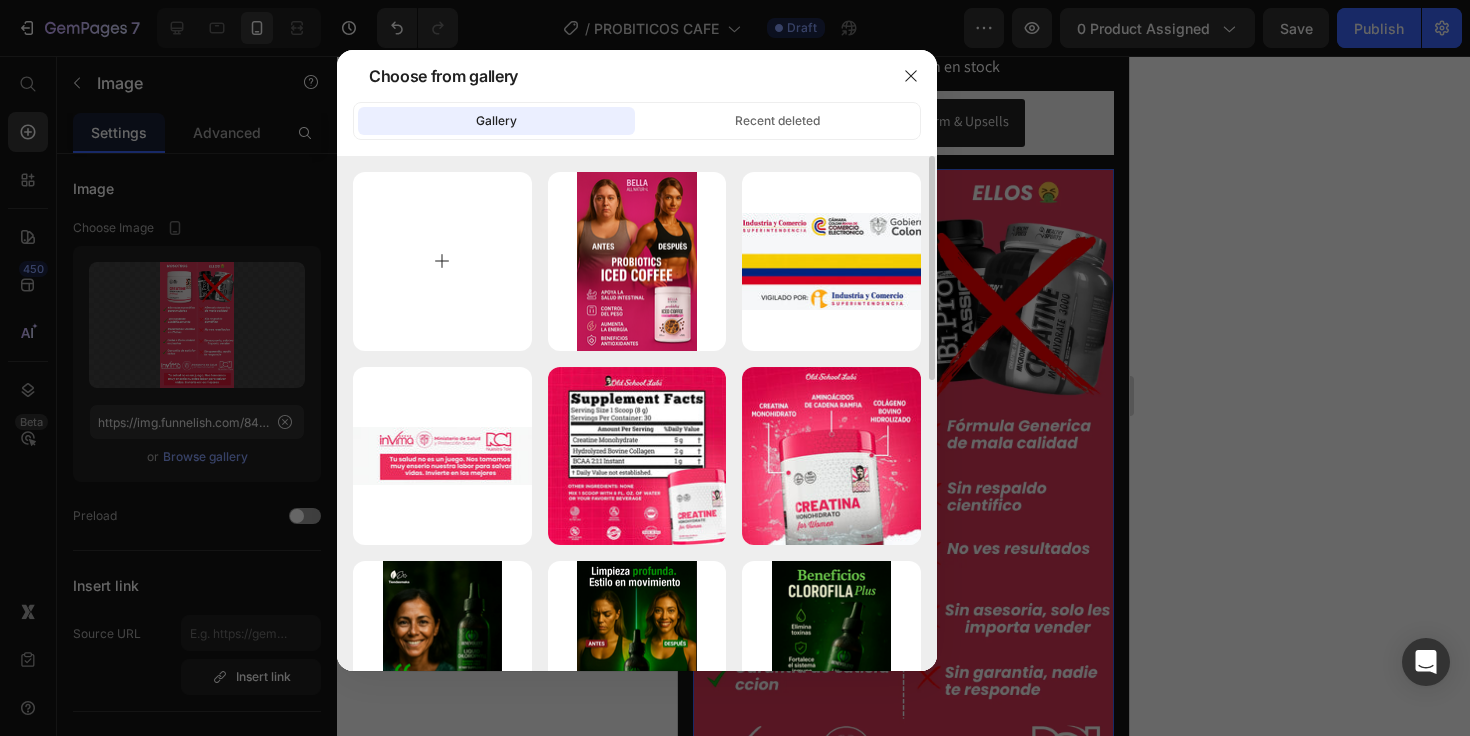 type on "C:\fakepath\2.png" 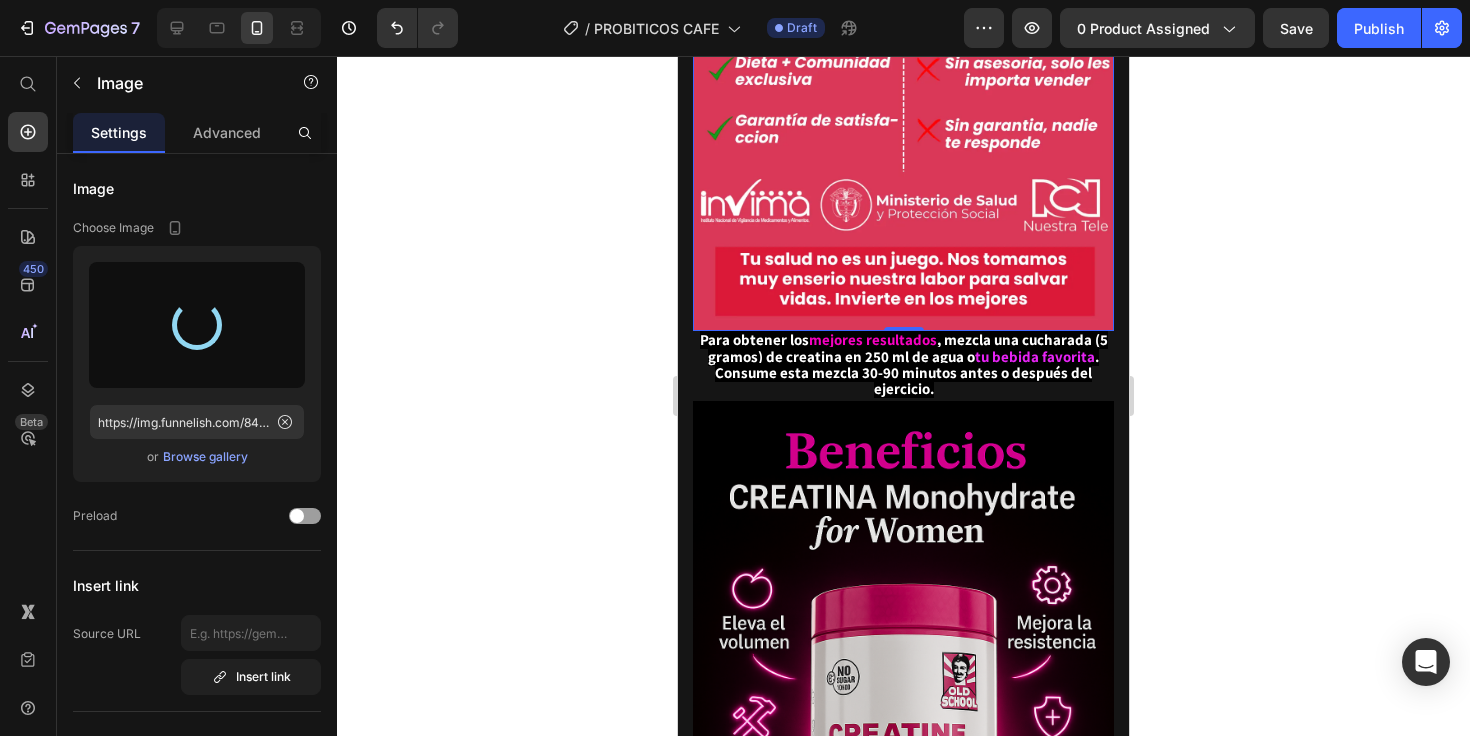 scroll, scrollTop: 1818, scrollLeft: 0, axis: vertical 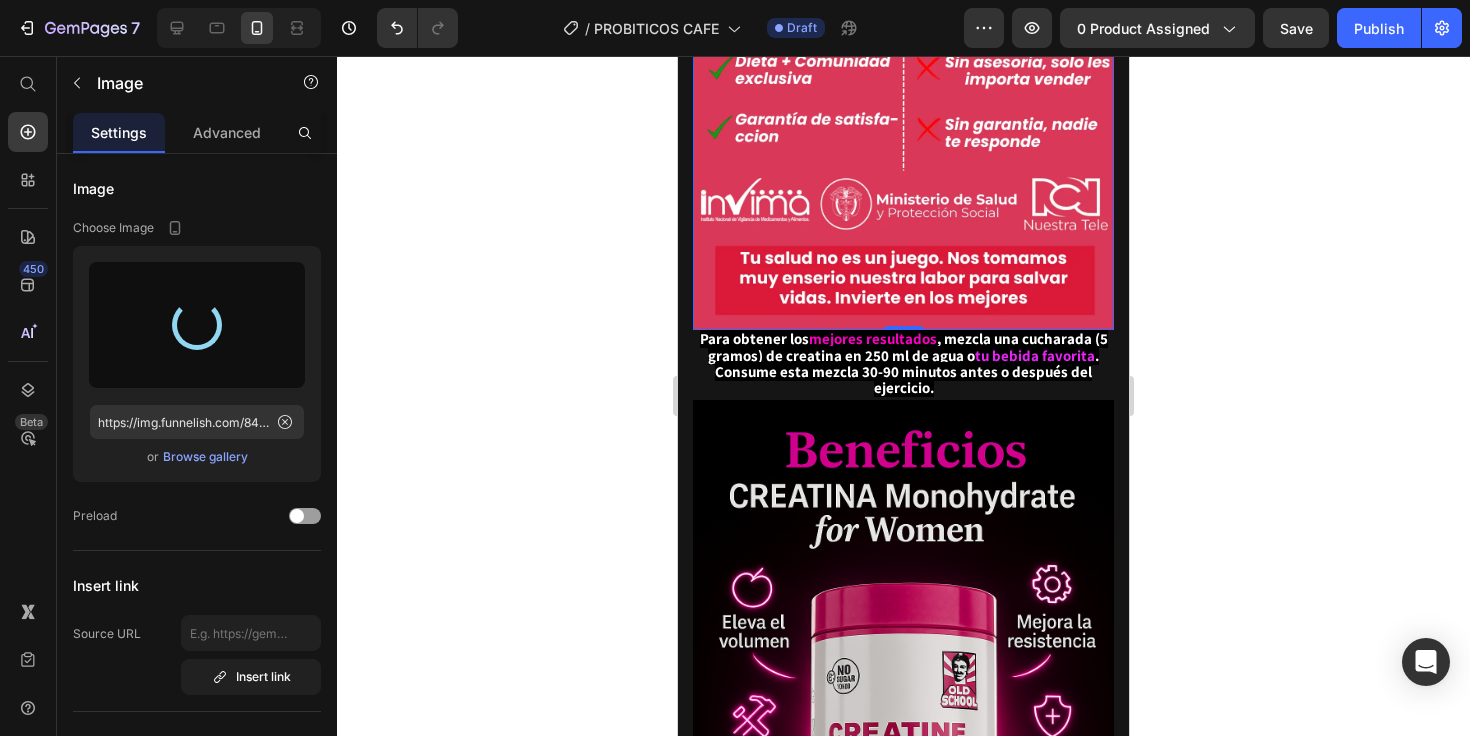 type on "https://cdn.shopify.com/s/files/1/0703/0403/9223/files/gempages_491924211686704014-26455a9f-688f-45de-b7fa-23bff4074d7f.png" 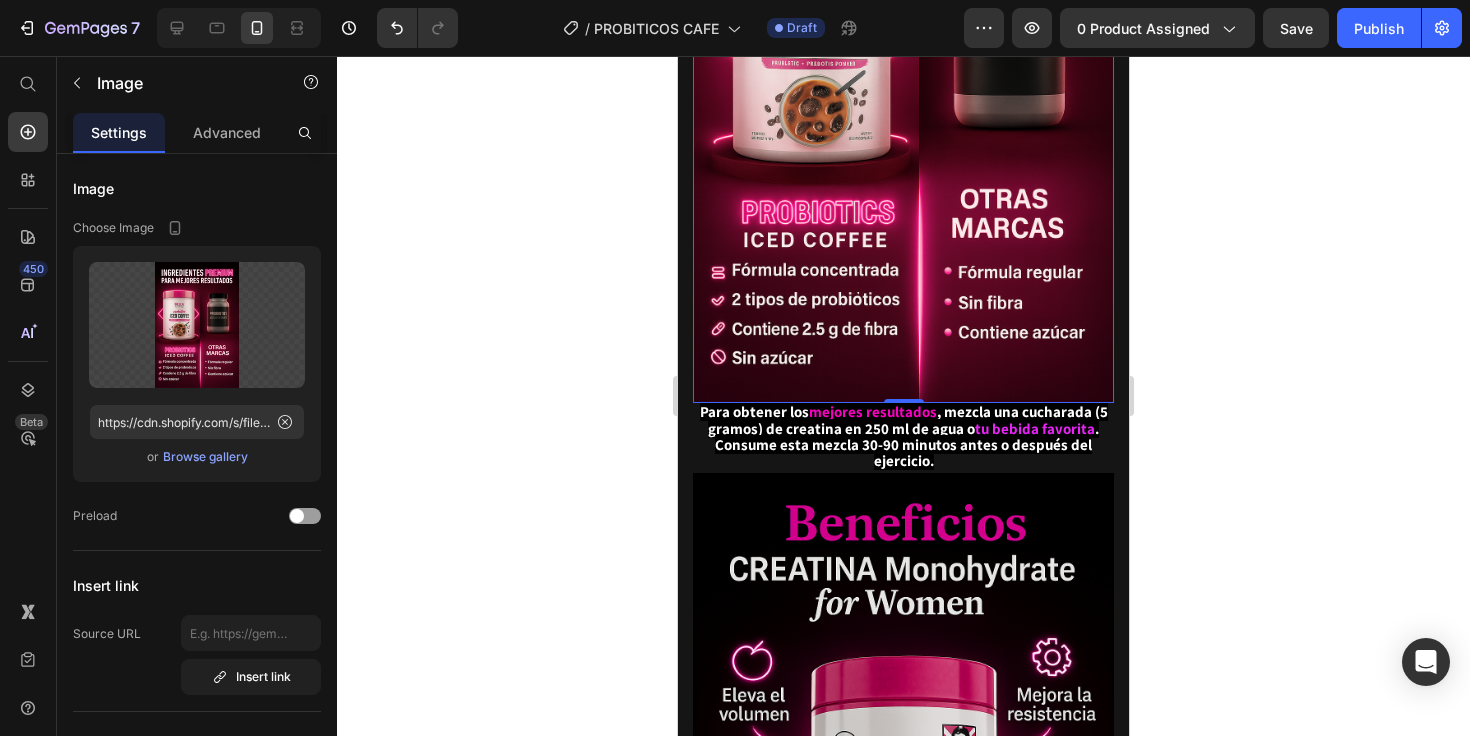 scroll, scrollTop: 1589, scrollLeft: 0, axis: vertical 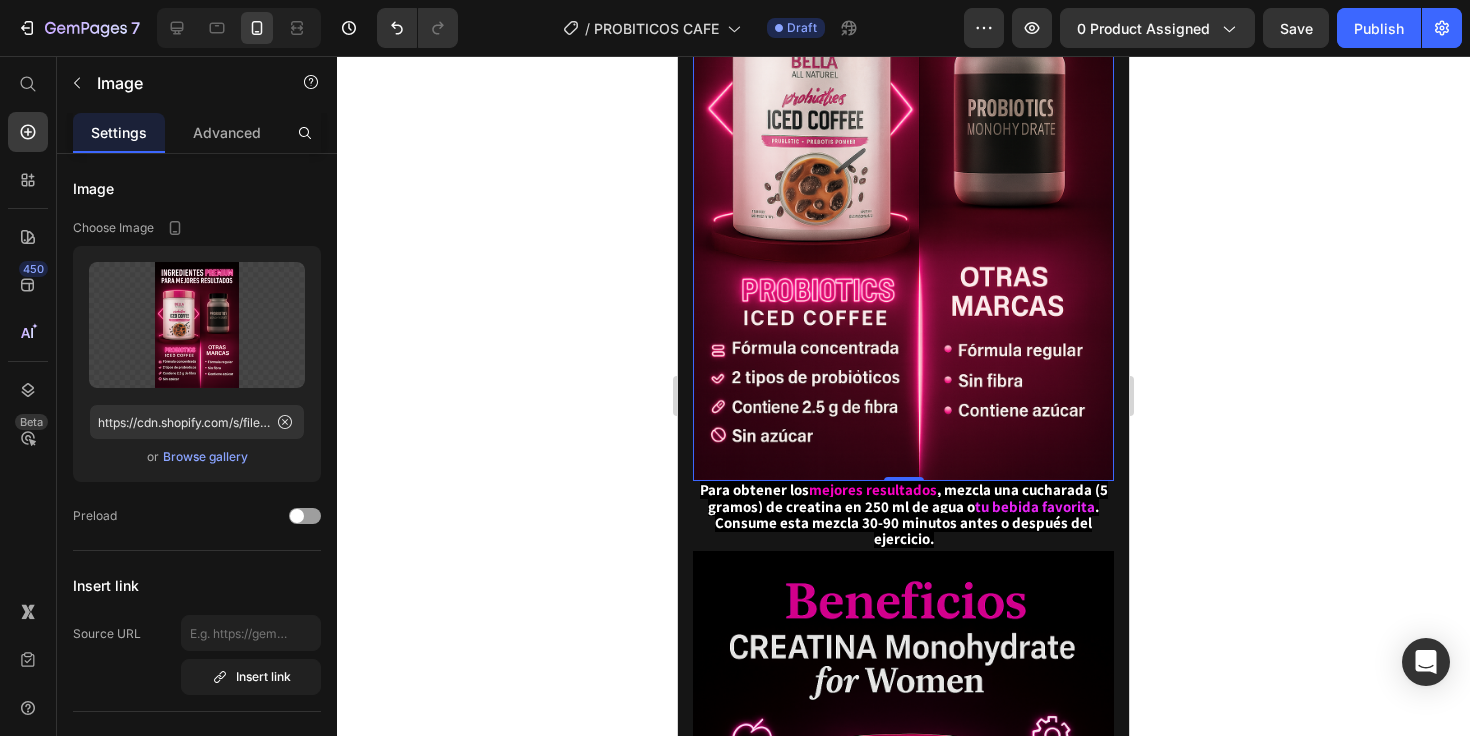 click at bounding box center [903, 166] 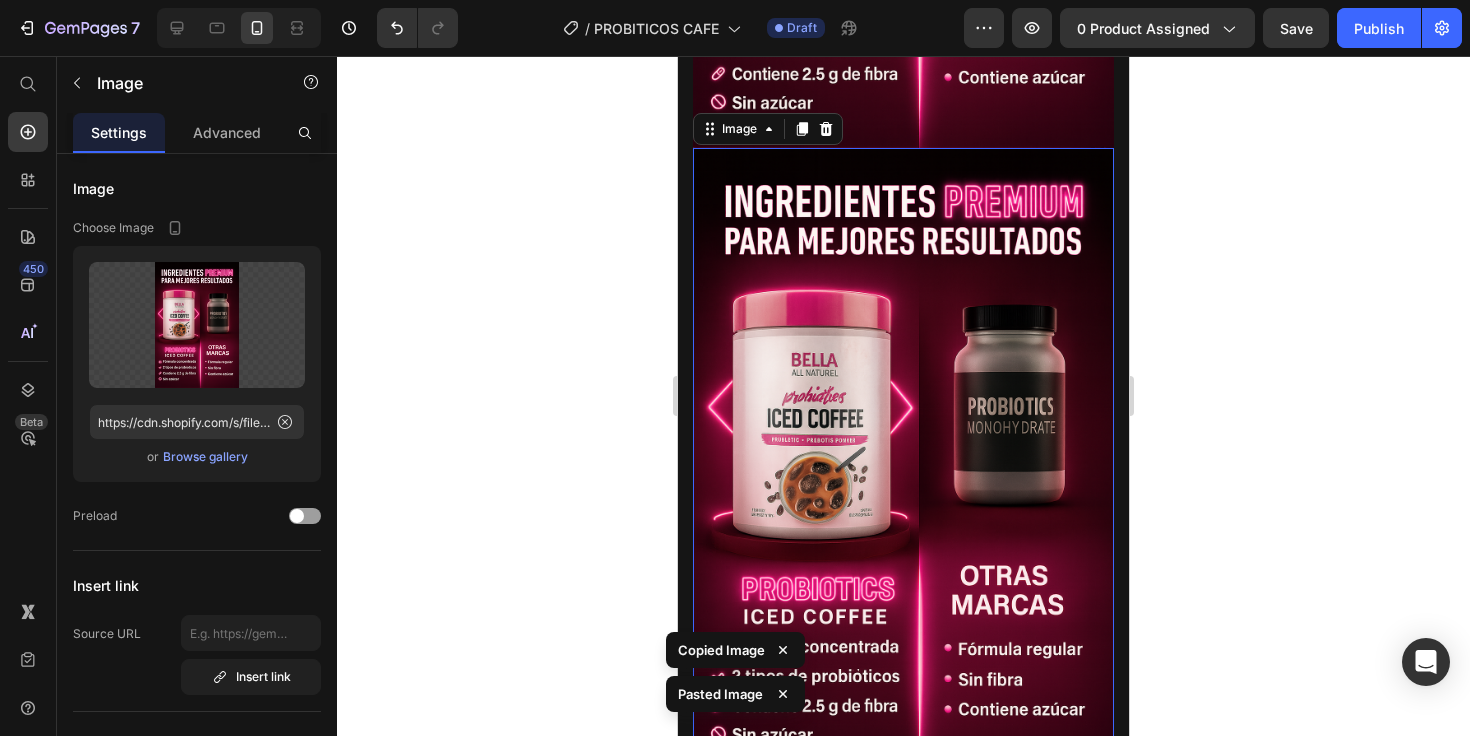 scroll, scrollTop: 2227, scrollLeft: 0, axis: vertical 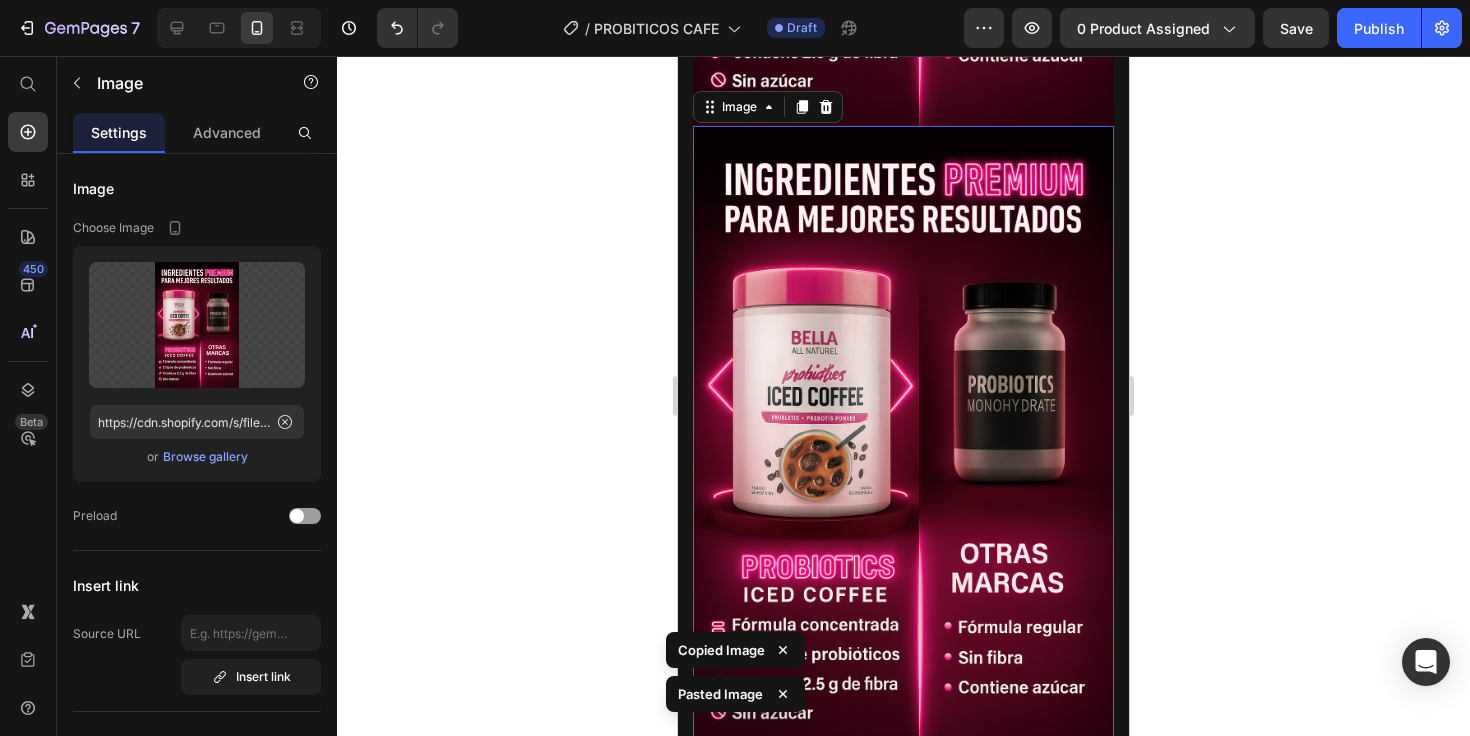 click at bounding box center [903, 442] 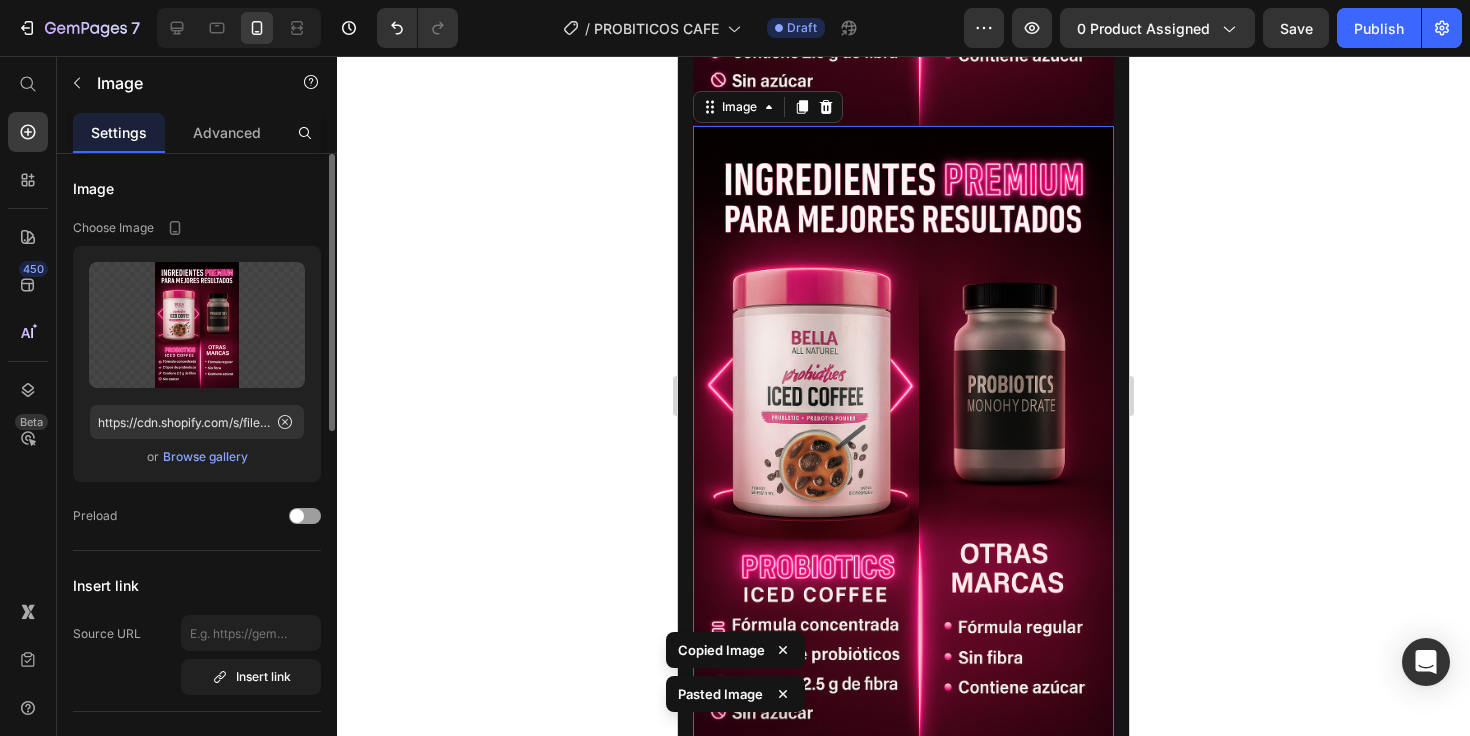 click on "Browse gallery" at bounding box center [205, 457] 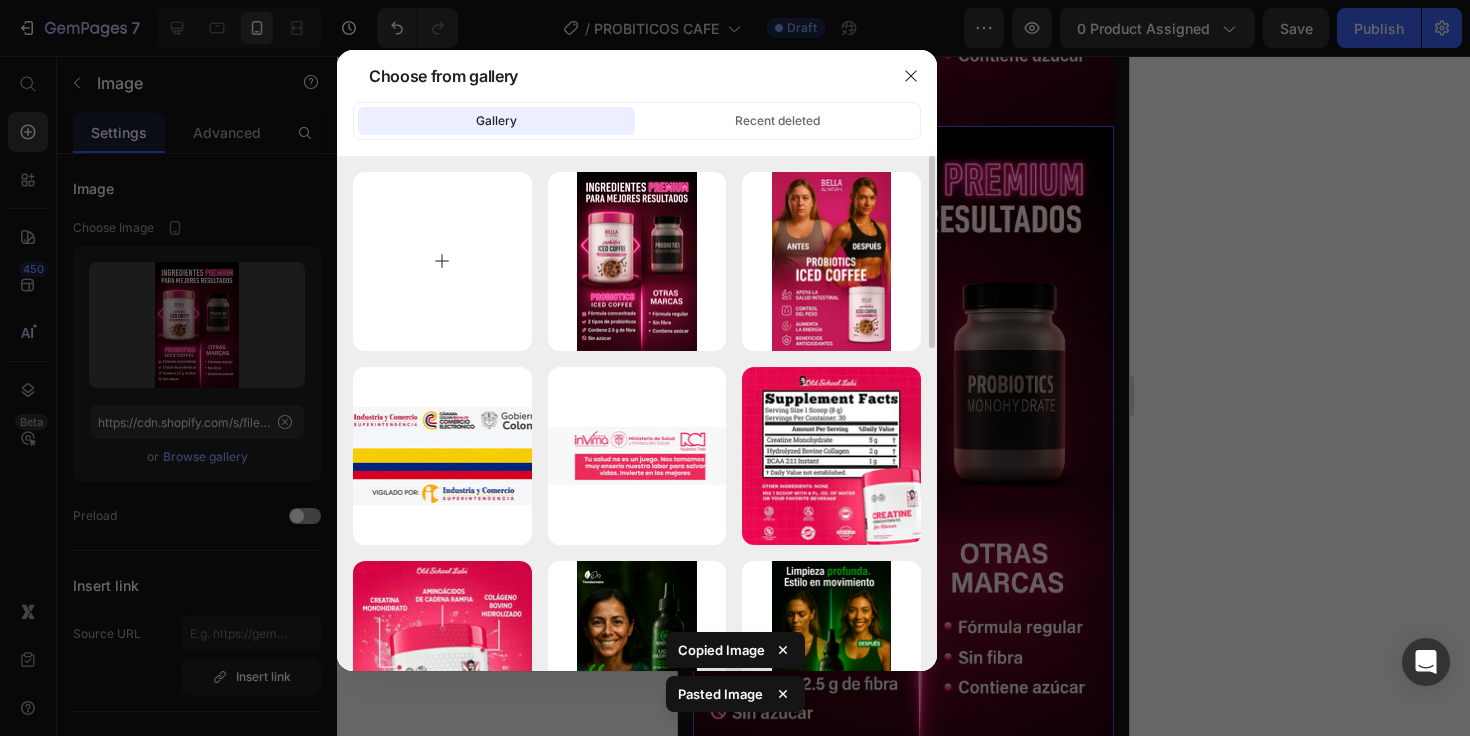 click at bounding box center [442, 261] 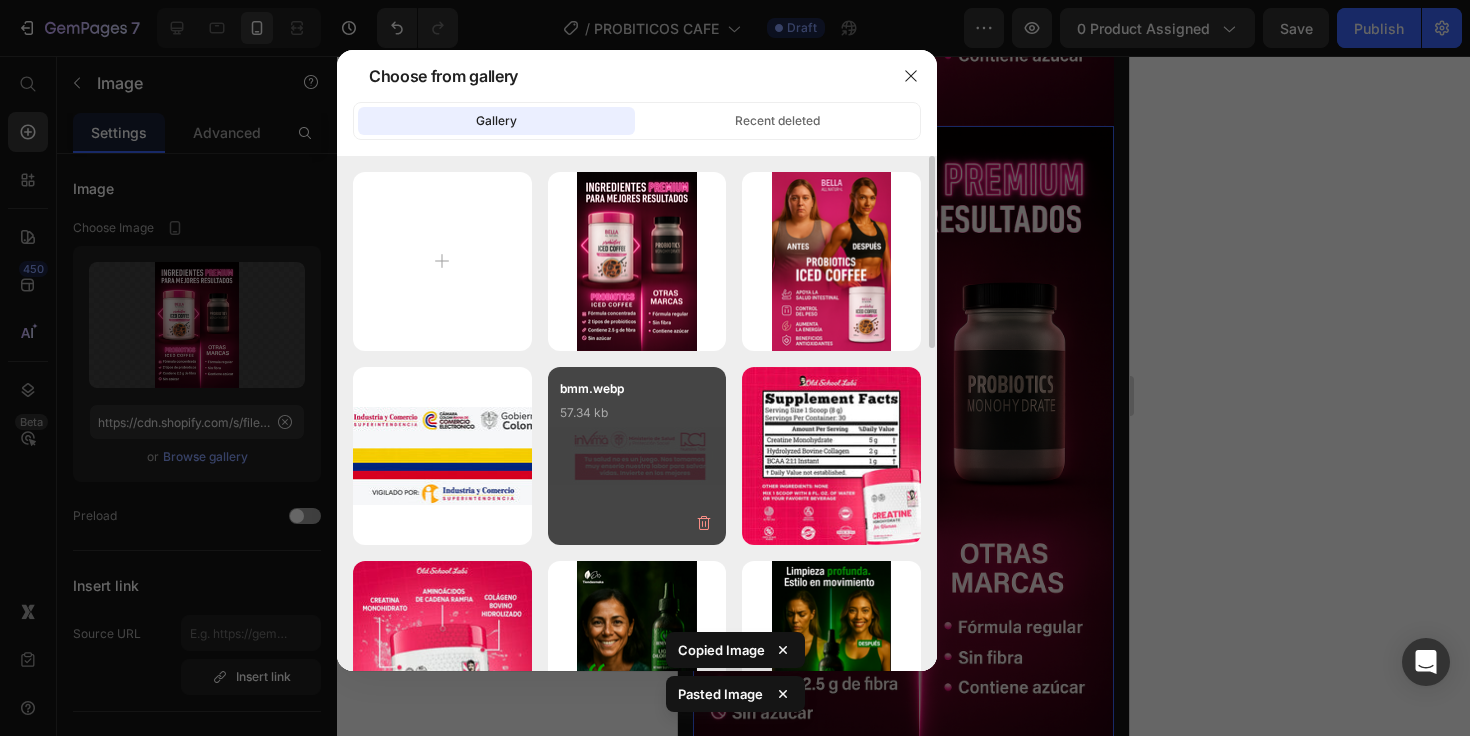 click on "bmm.webp 57.34 kb" at bounding box center (637, 419) 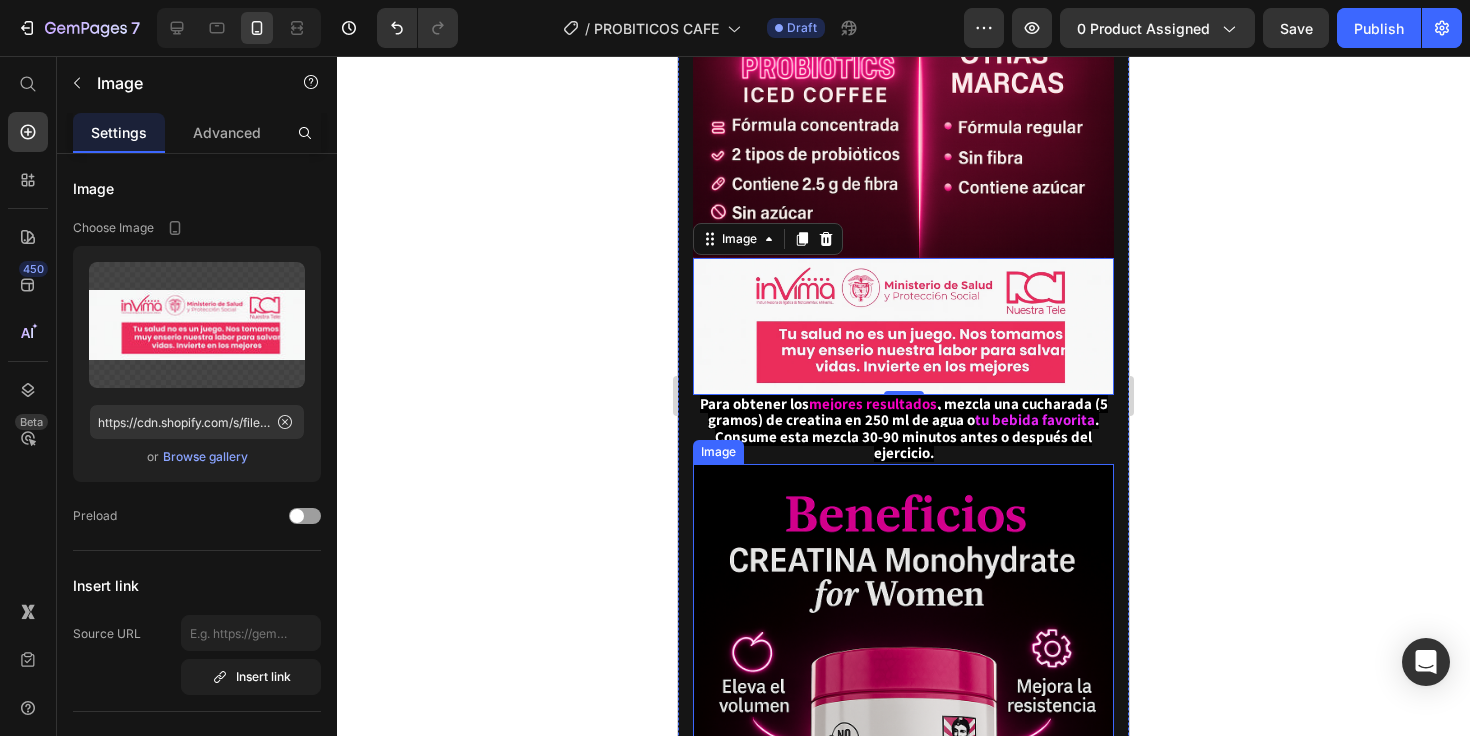 scroll, scrollTop: 2092, scrollLeft: 0, axis: vertical 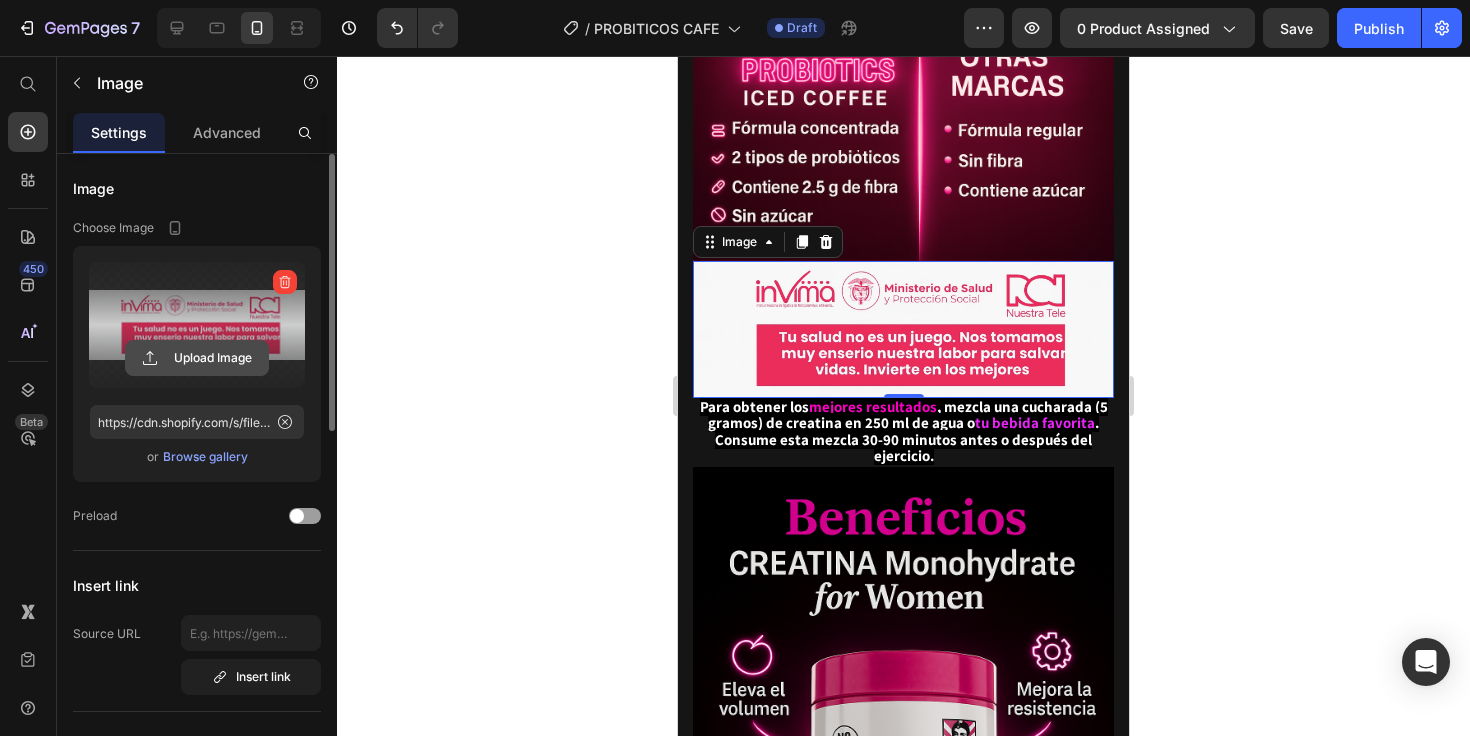 click 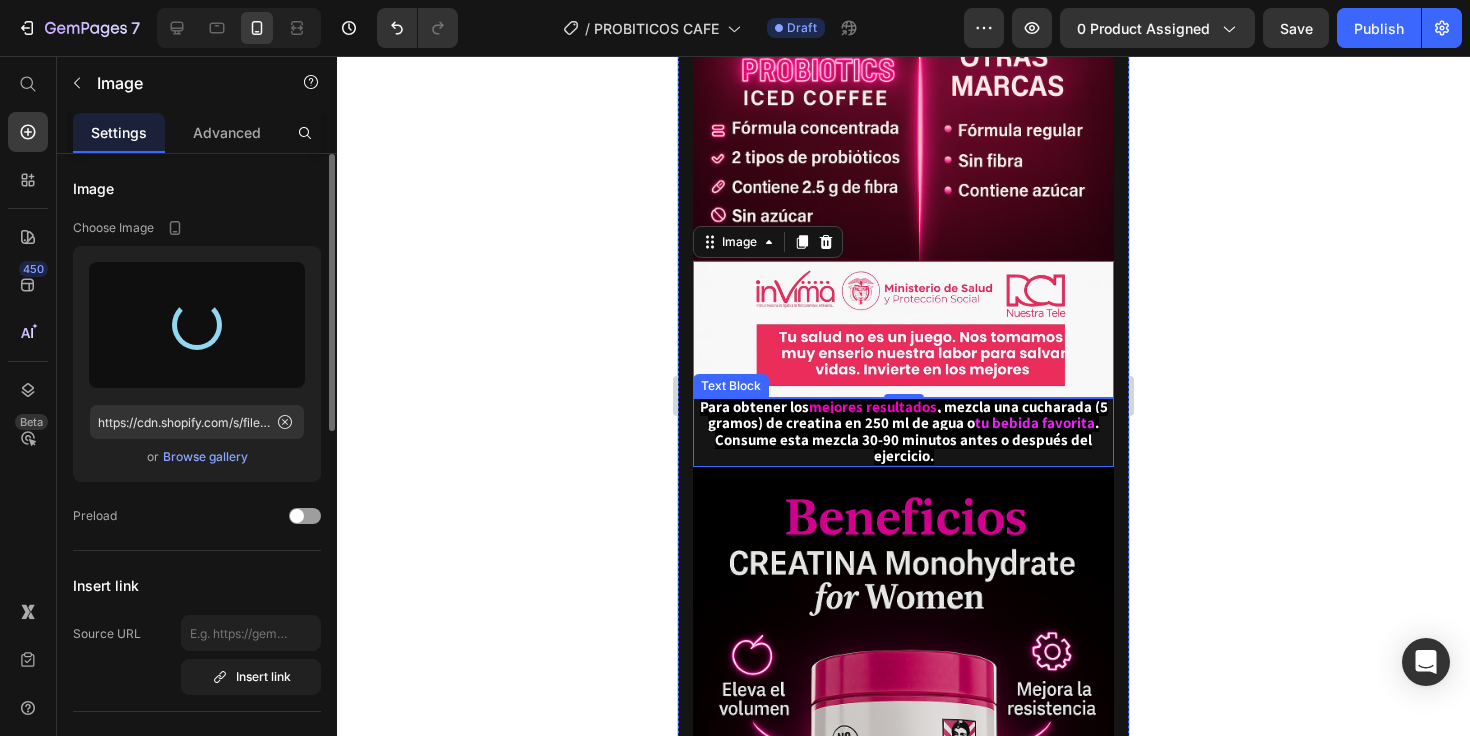 type on "https://cdn.shopify.com/s/files/1/0703/0403/9223/files/gempages_491924211686704014-4c41c3b2-91d6-4c11-b5b3-3fe80f450fe4.png" 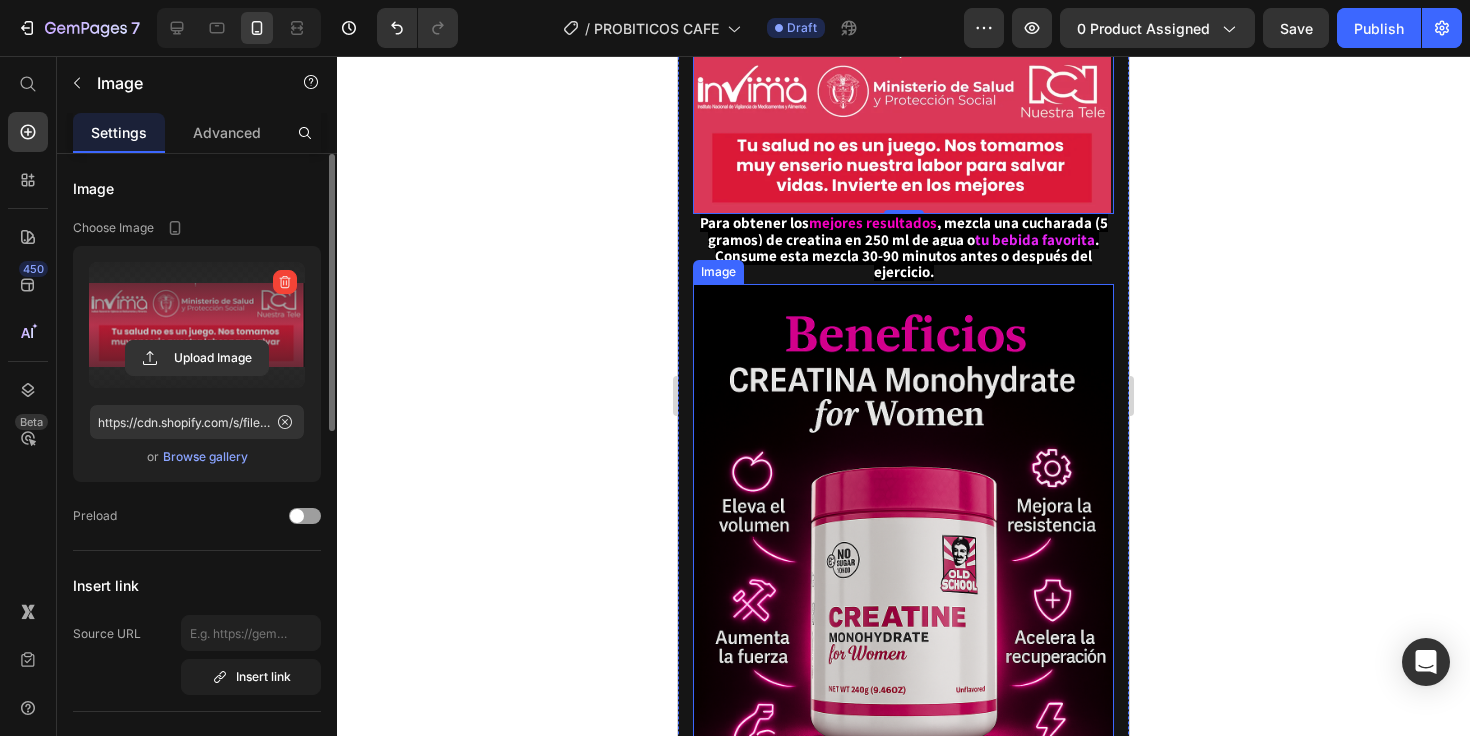 scroll, scrollTop: 2314, scrollLeft: 0, axis: vertical 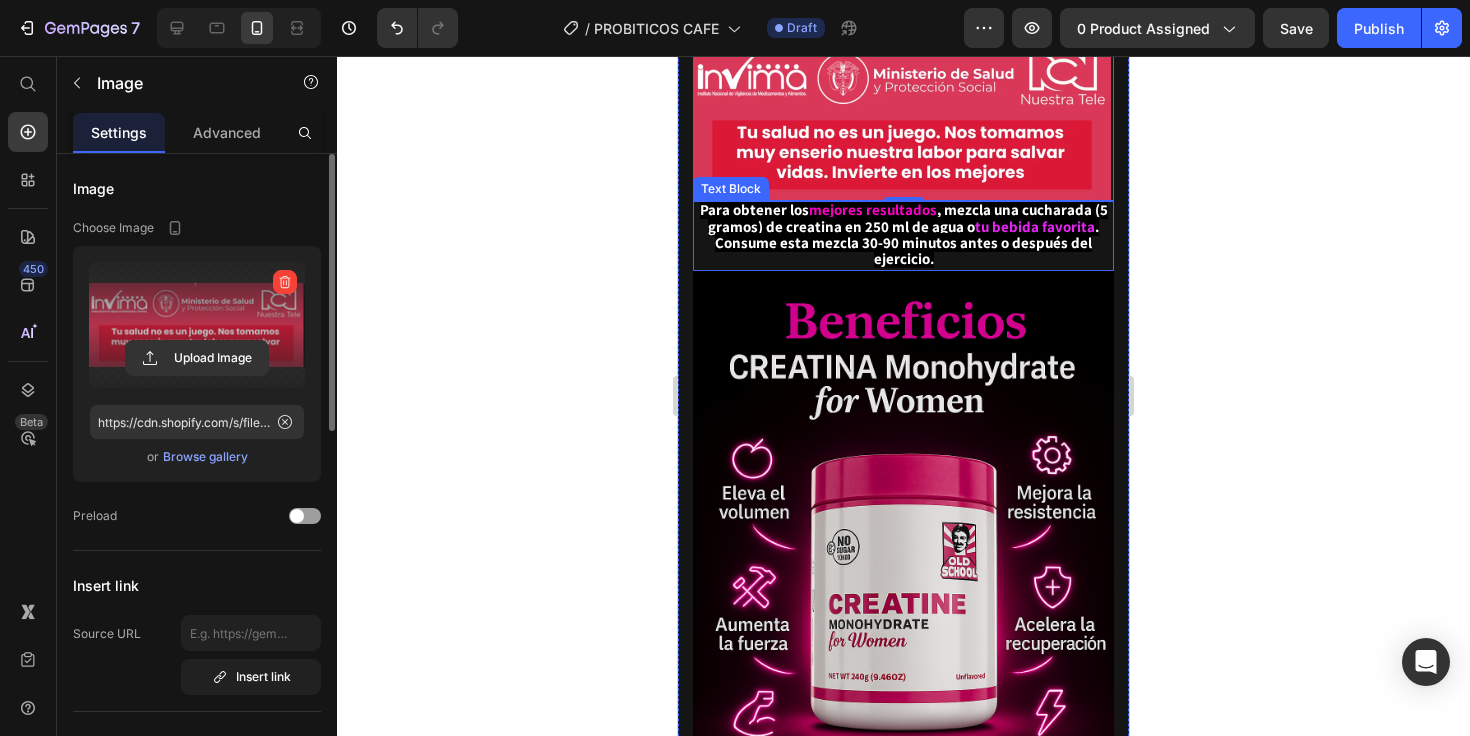click on ". Consume esta mezcla 30-90 minutos antes o después del ejercicio." at bounding box center [907, 243] 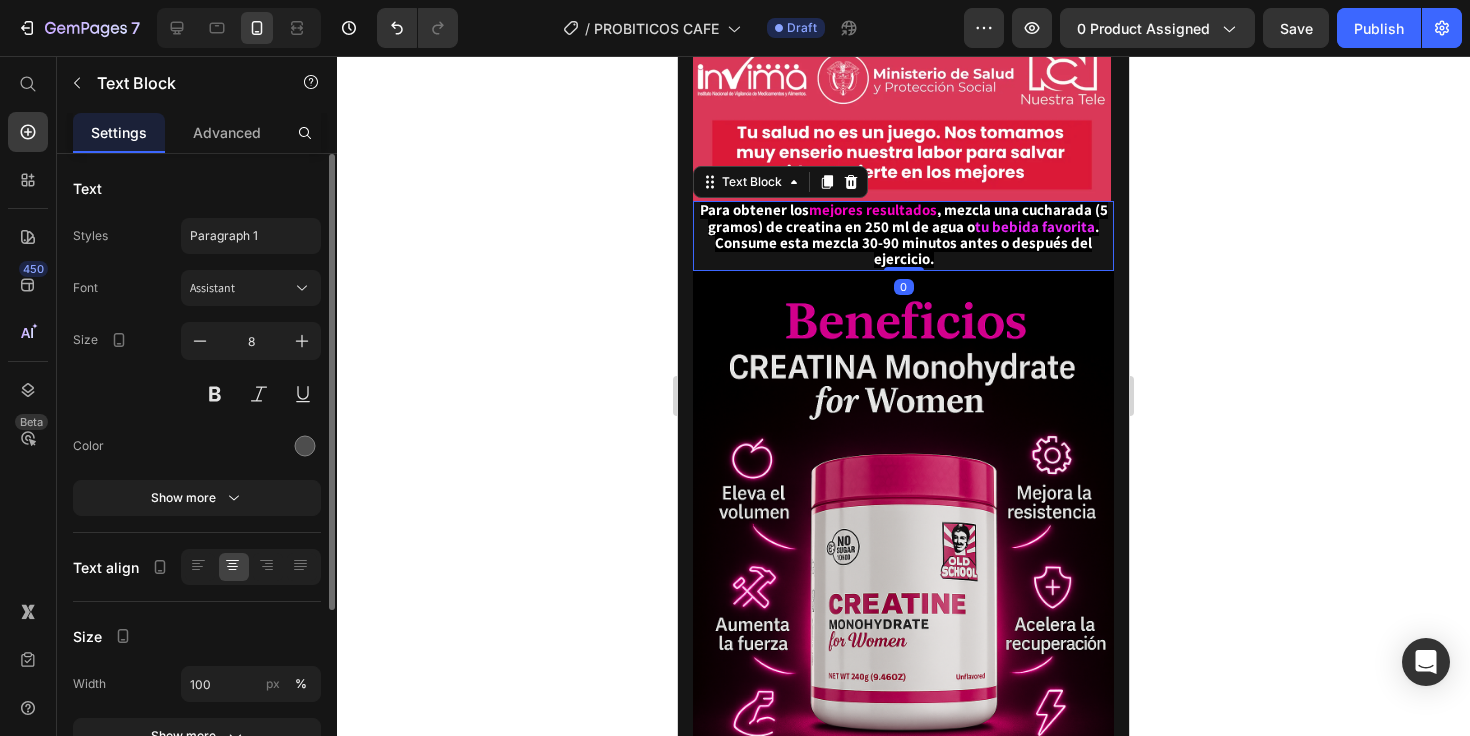 click 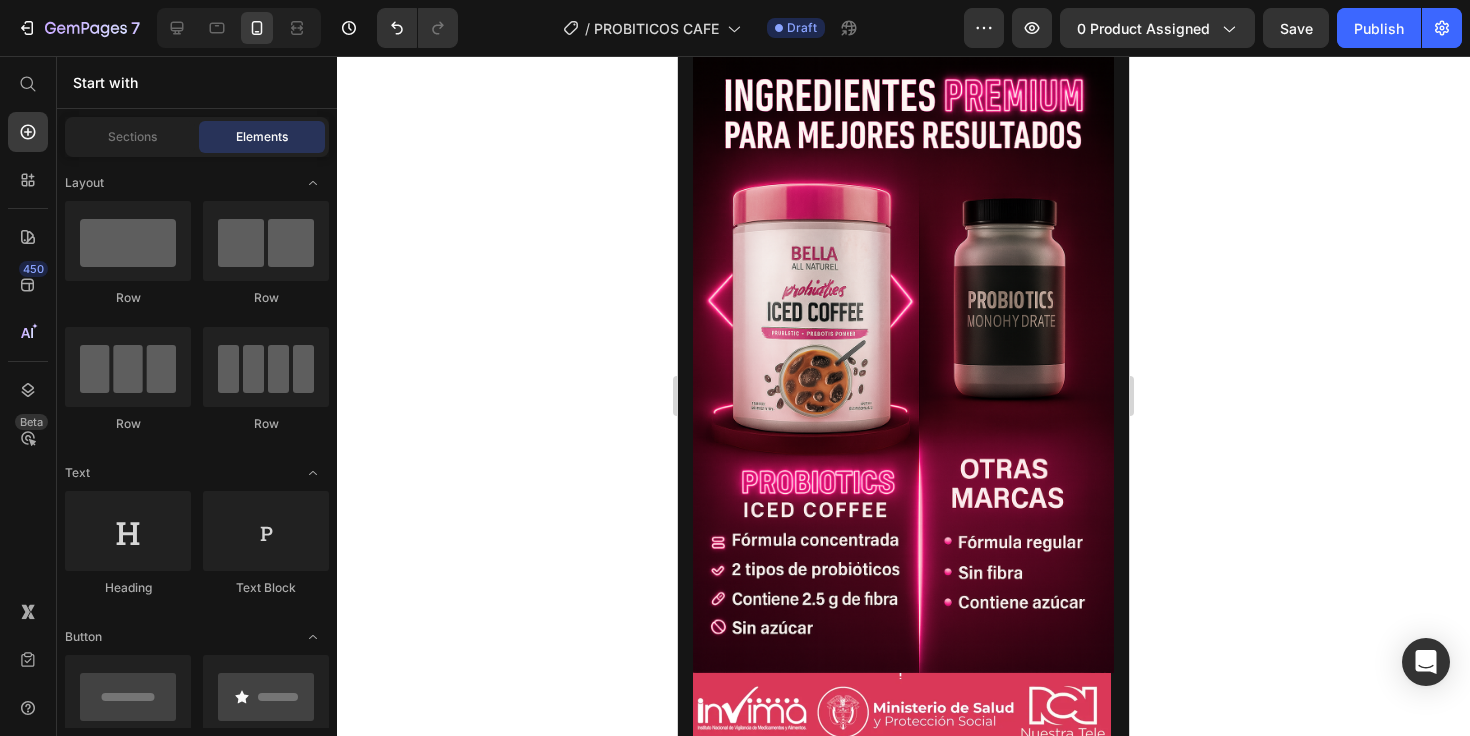 scroll, scrollTop: 1411, scrollLeft: 0, axis: vertical 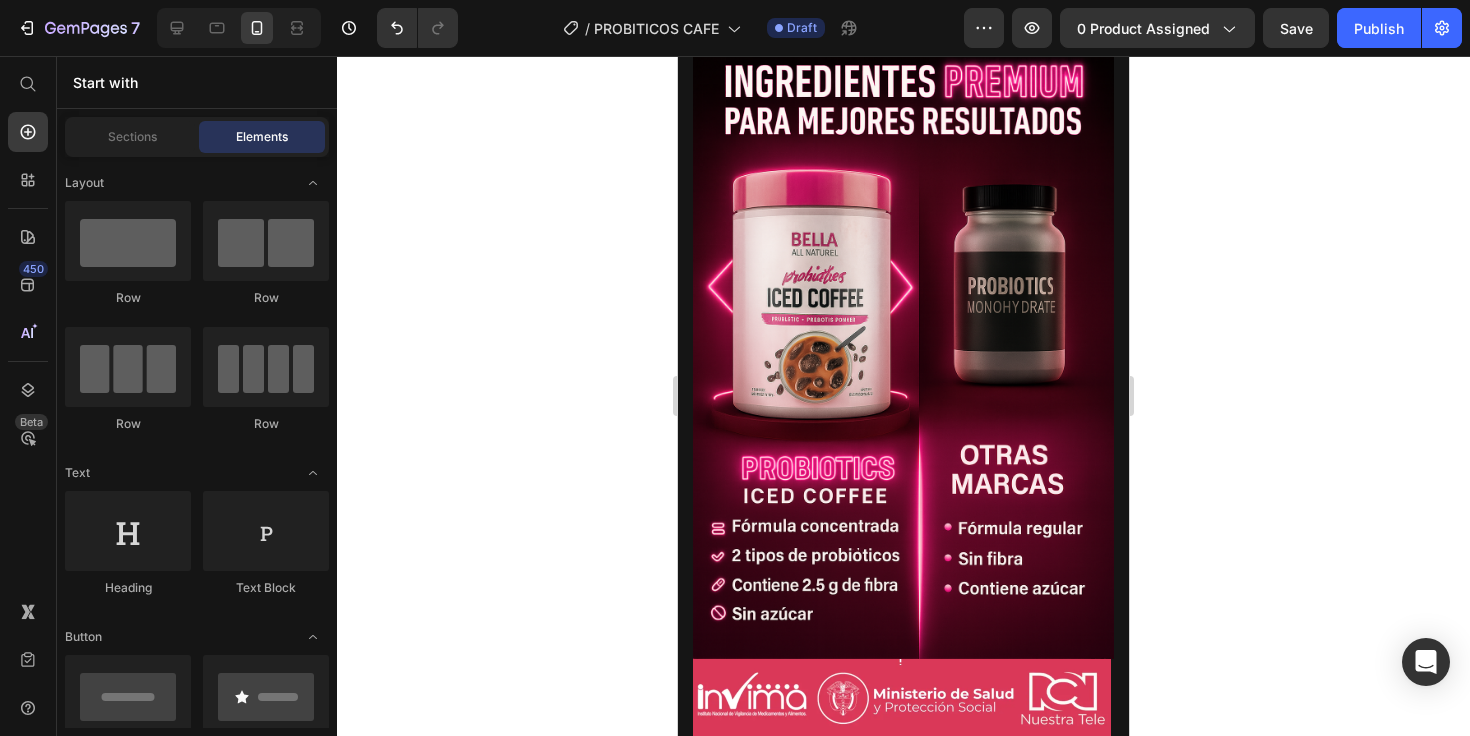 click on "ATENCIÓN:  SOLO  7  unidades quedan en stock" at bounding box center (903, -74) 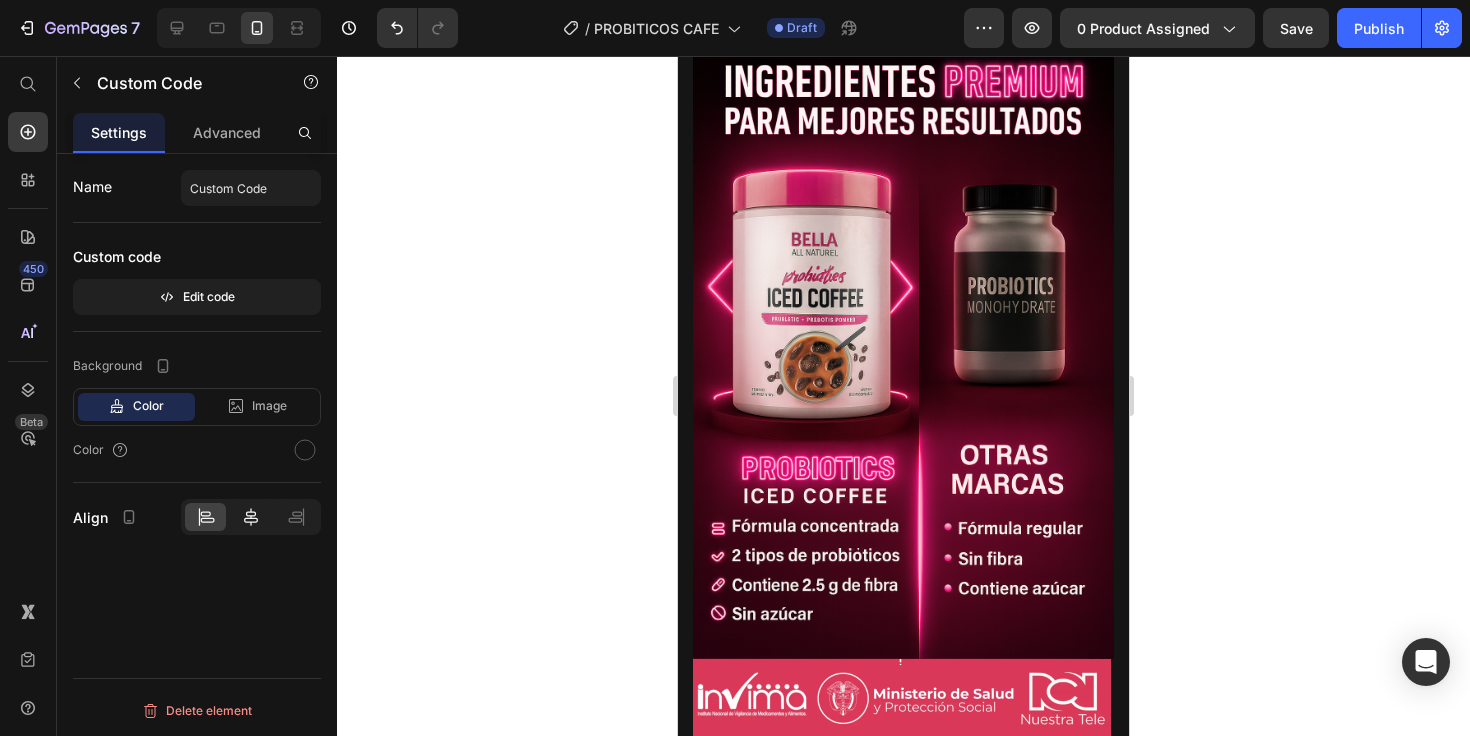 click 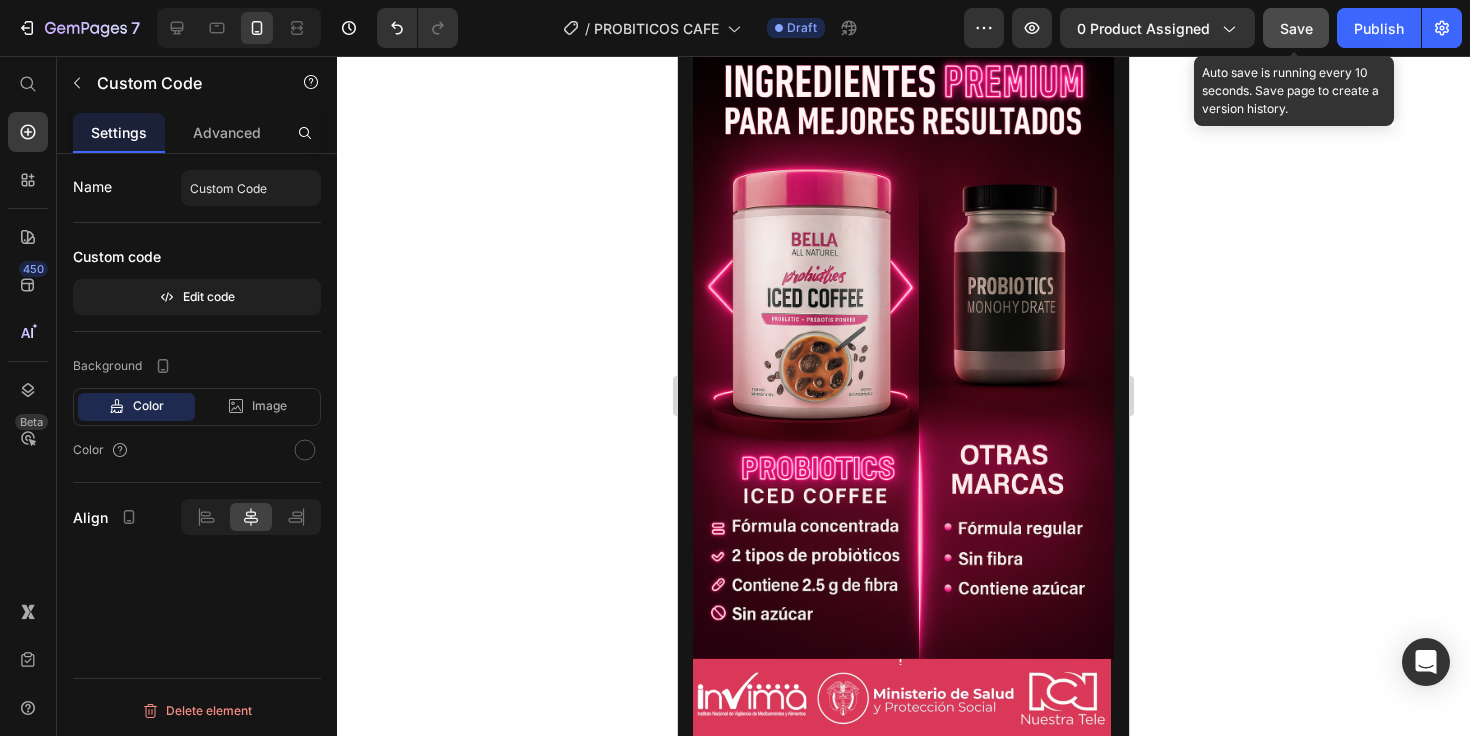 click on "Save" at bounding box center [1296, 28] 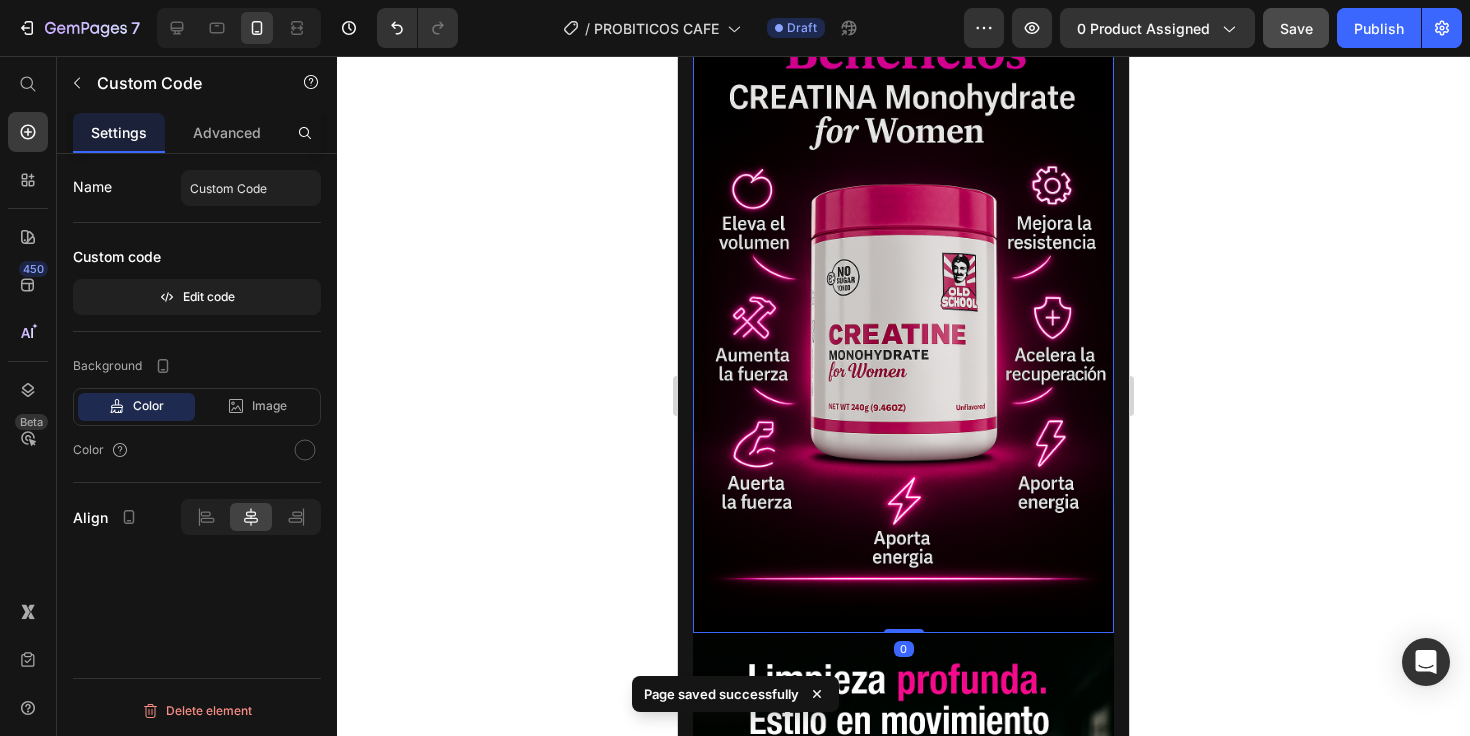 click at bounding box center (903, 317) 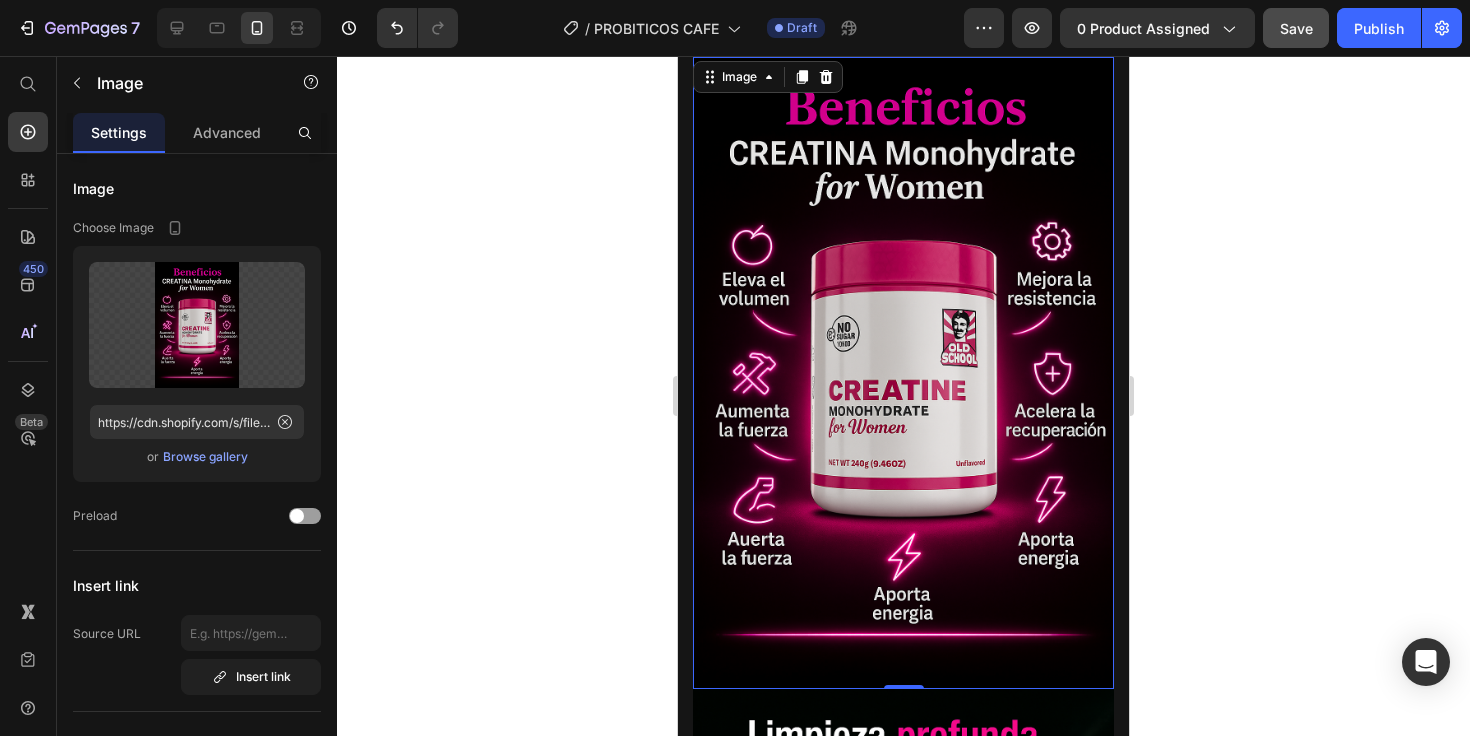 scroll, scrollTop: 2479, scrollLeft: 0, axis: vertical 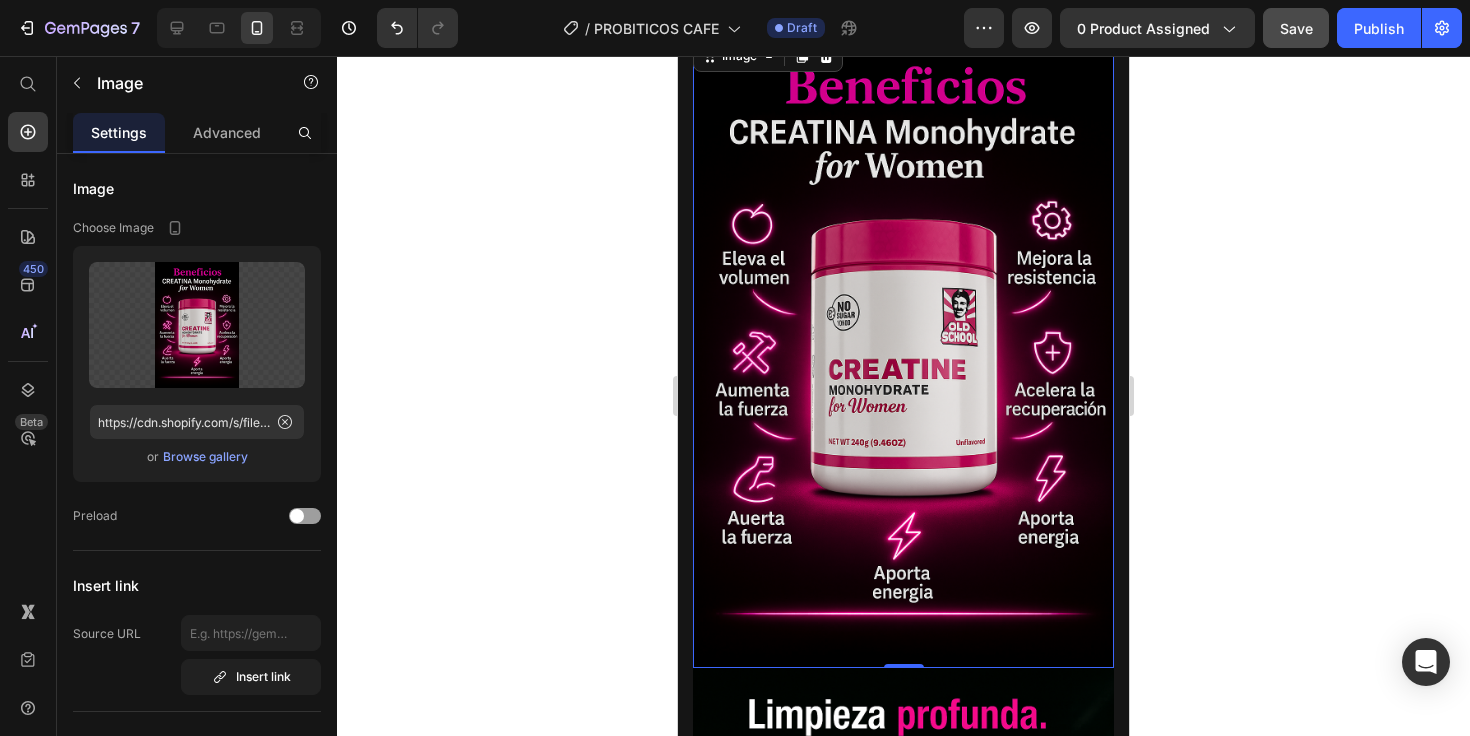 click at bounding box center (903, 352) 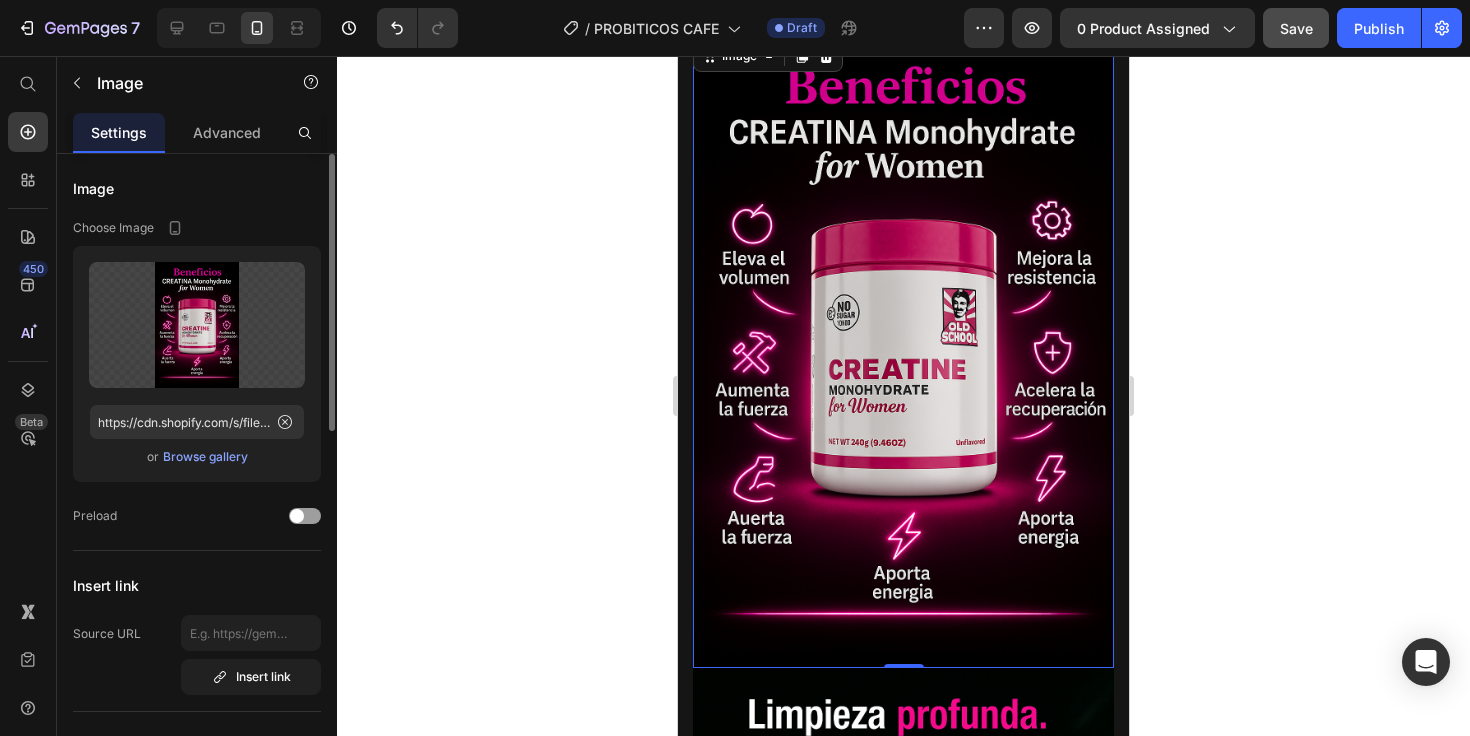 click on "Upload Image https://cdn.shopify.com/s/files/1/0703/0403/9223/files/gempages_491924211686704014-11d470a8-8c5c-4a22-855d-c1ea53c8166f.png  or   Browse gallery" at bounding box center [197, 364] 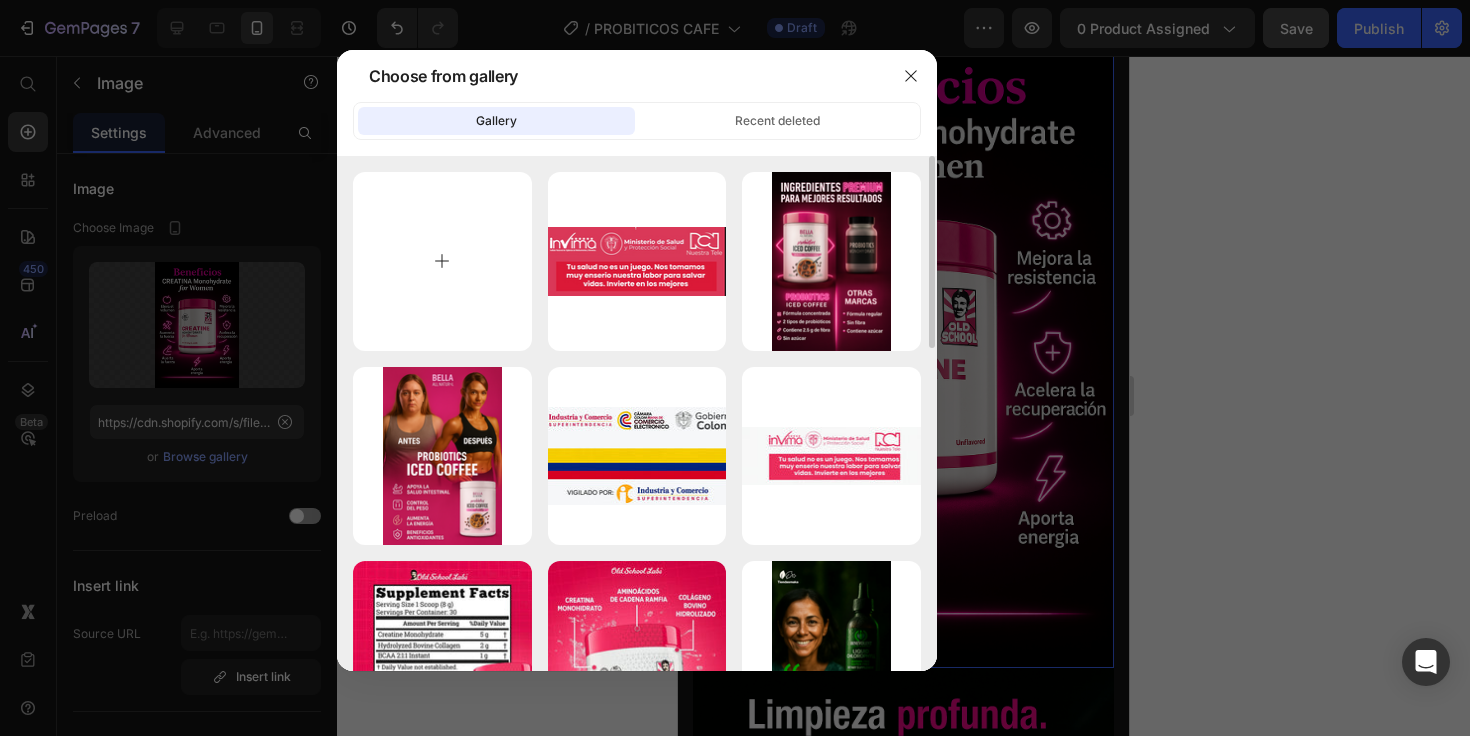 click at bounding box center [442, 261] 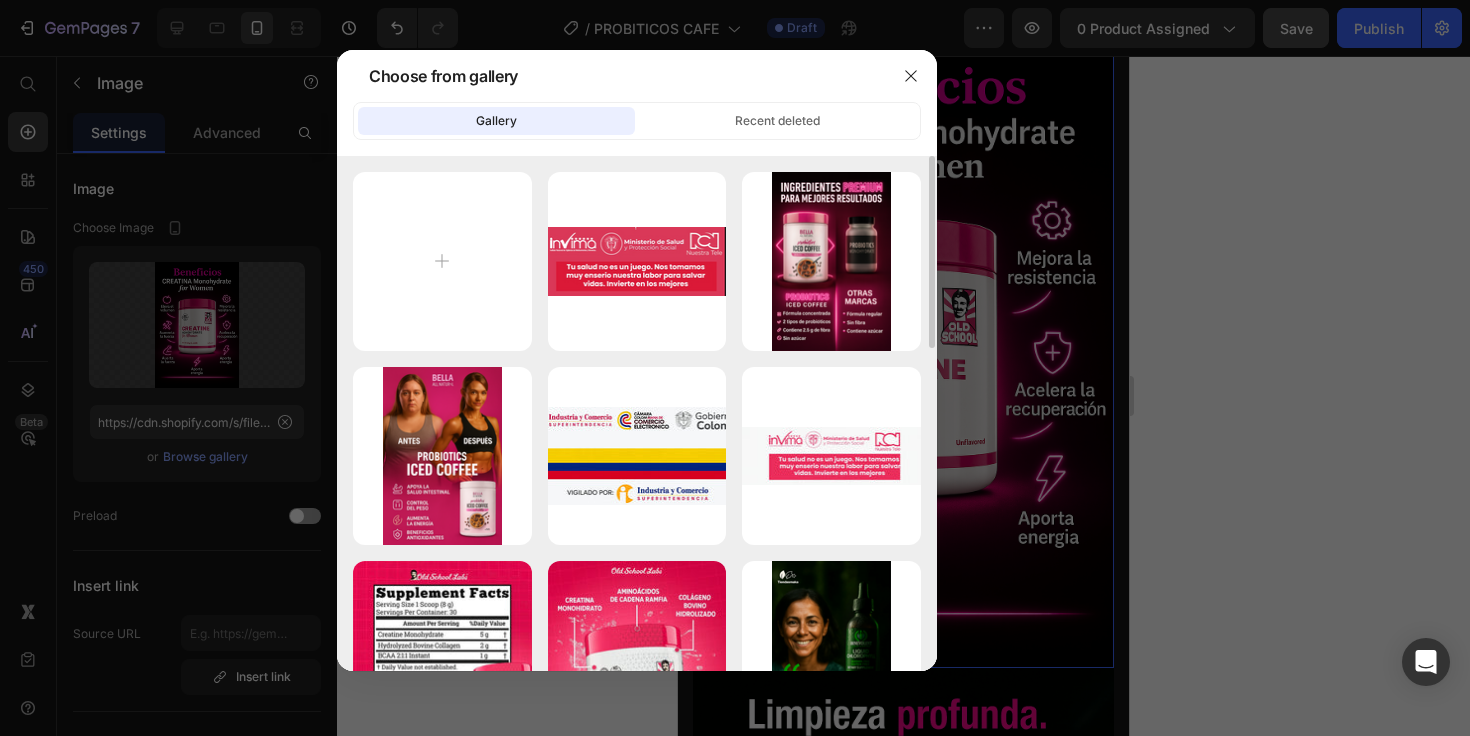 click on "Captura de panta...m..png 275.68 kb 2.png 2312.38 kb 1.png 2703.69 kb propr.webp 42.78 kb bmm.webp 57.34 kb YEAAA.webp 100.03 kb pro.webp 101.10 kb 6.png 1179.58 kb 5.png 1391.19 kb 4.png 1109.08 kb 3.png 1109.04 kb 2.png 1512.20 kb 1.png 1739.04 kb Captura de panta...m..png 661.93 kb okok.png 1994.55 kb TBC.png 1842.16 kb asieee.png 1895.37 kb SKINANDBONES.png 1928.29 kb deo.png 1852.86 kb" at bounding box center (637, 845) 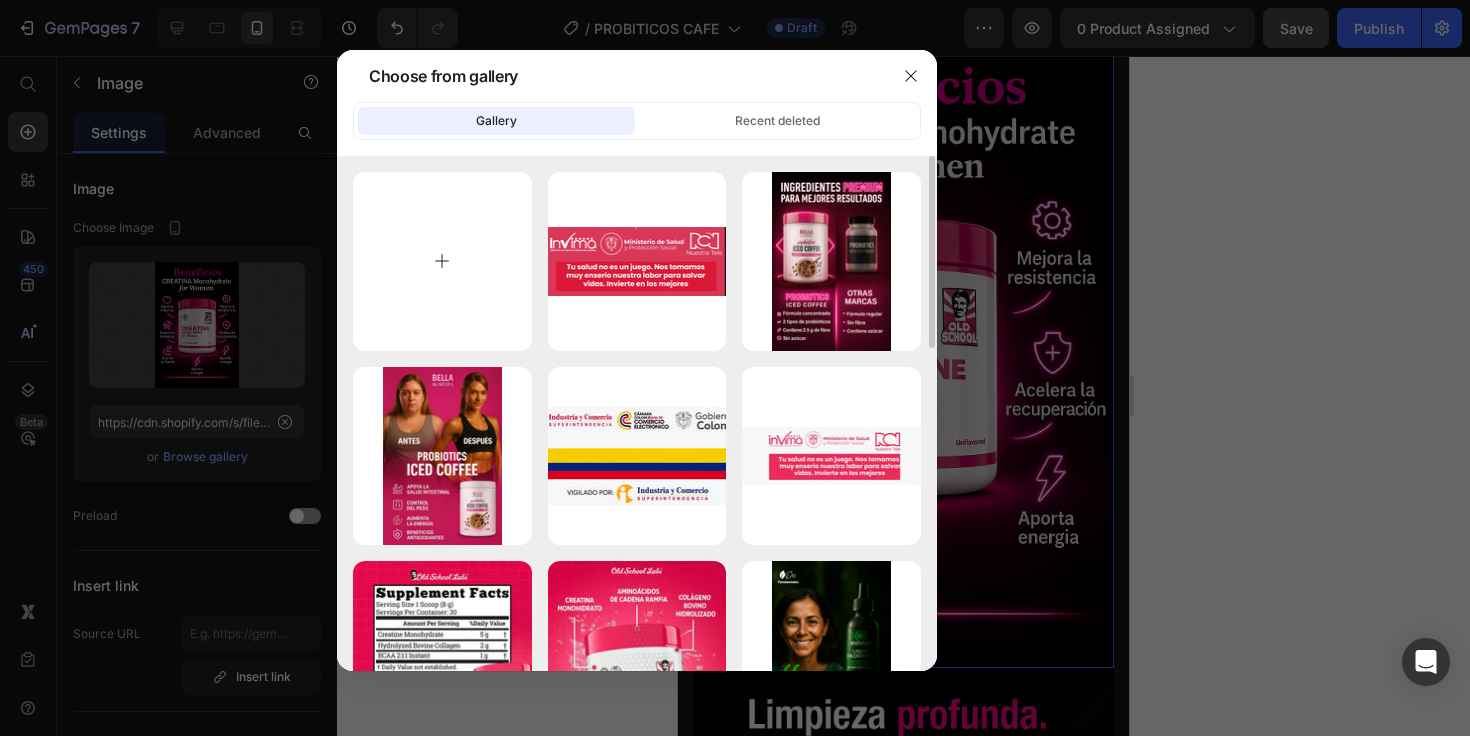 click at bounding box center [442, 261] 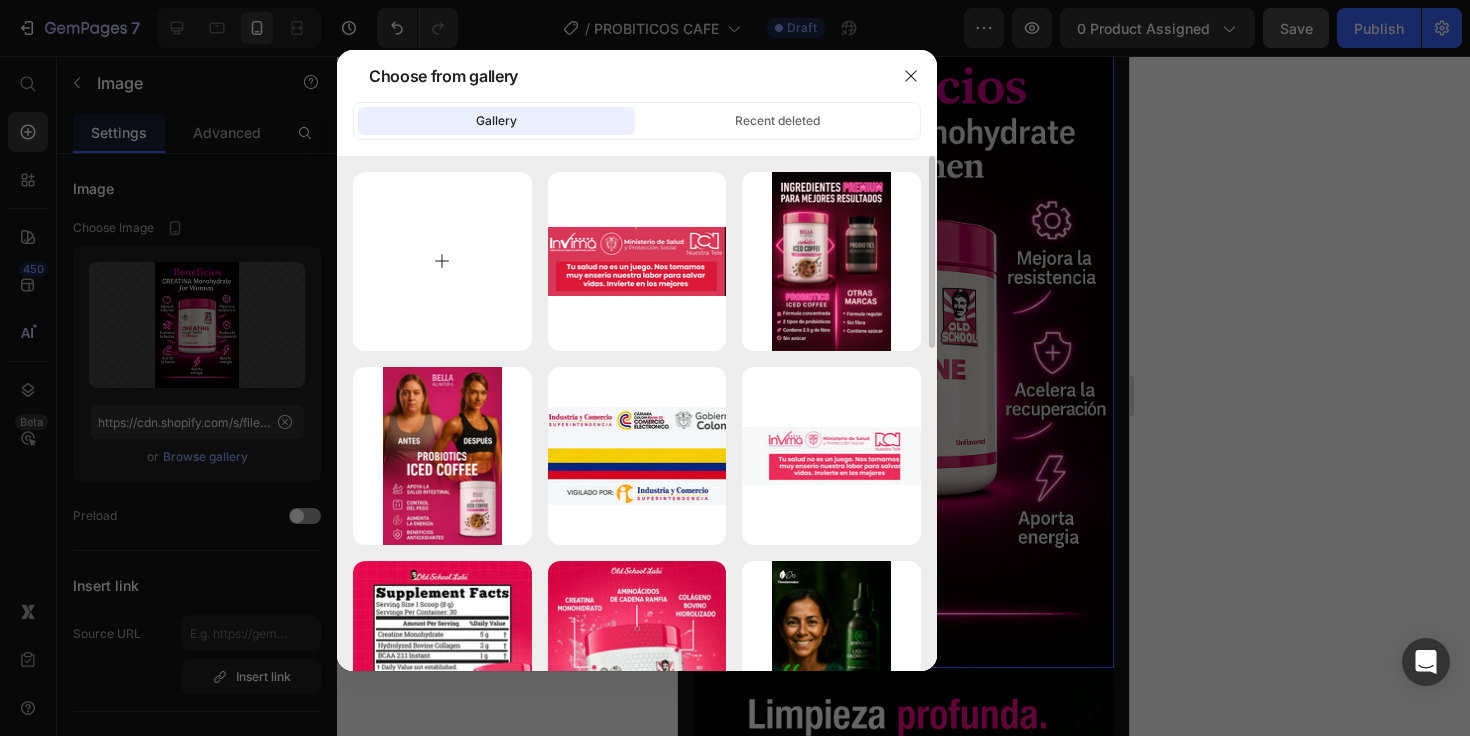 type on "C:\fakepath\3.png" 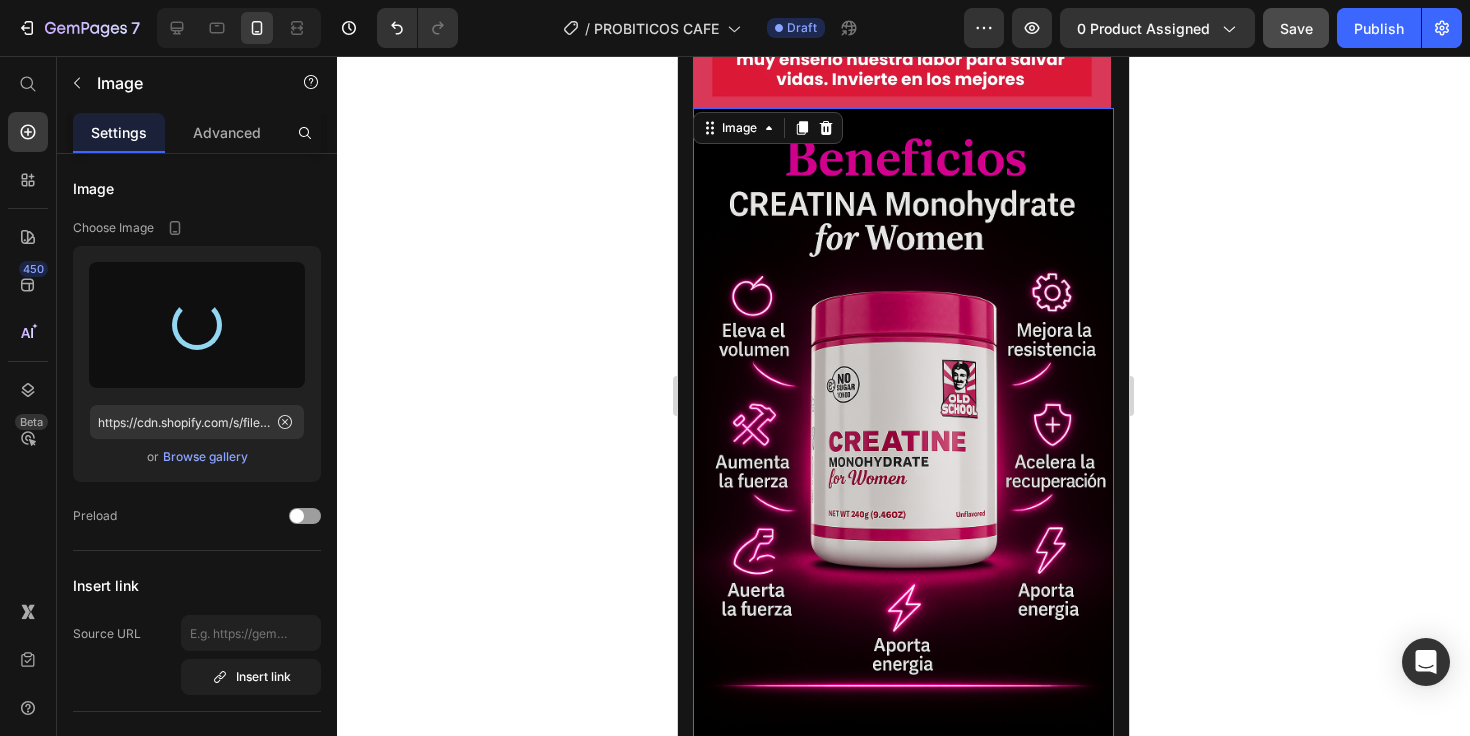 type on "https://cdn.shopify.com/s/files/1/0703/0403/9223/files/gempages_491924211686704014-3e7ddd19-9ec5-49cf-845f-3038463f2e2d.png" 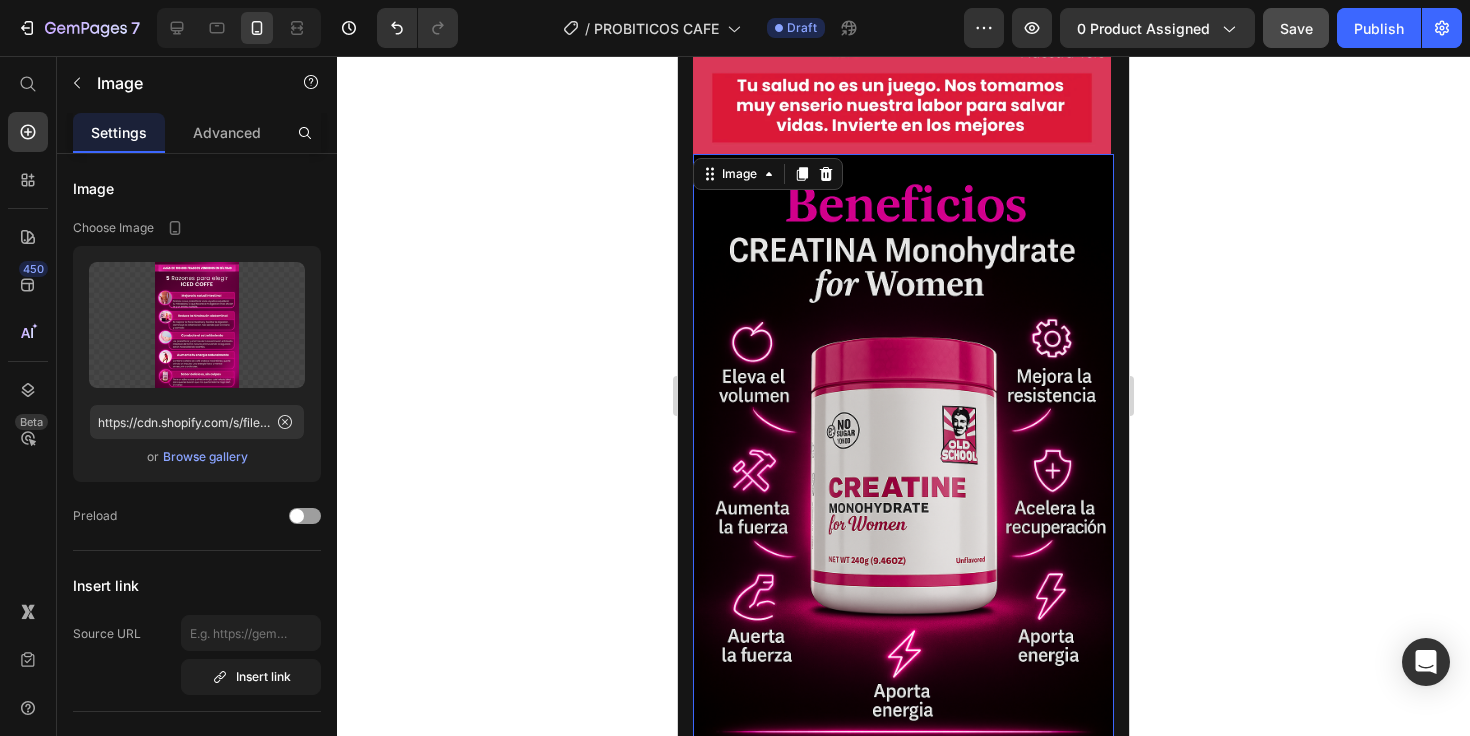 scroll, scrollTop: 2318, scrollLeft: 0, axis: vertical 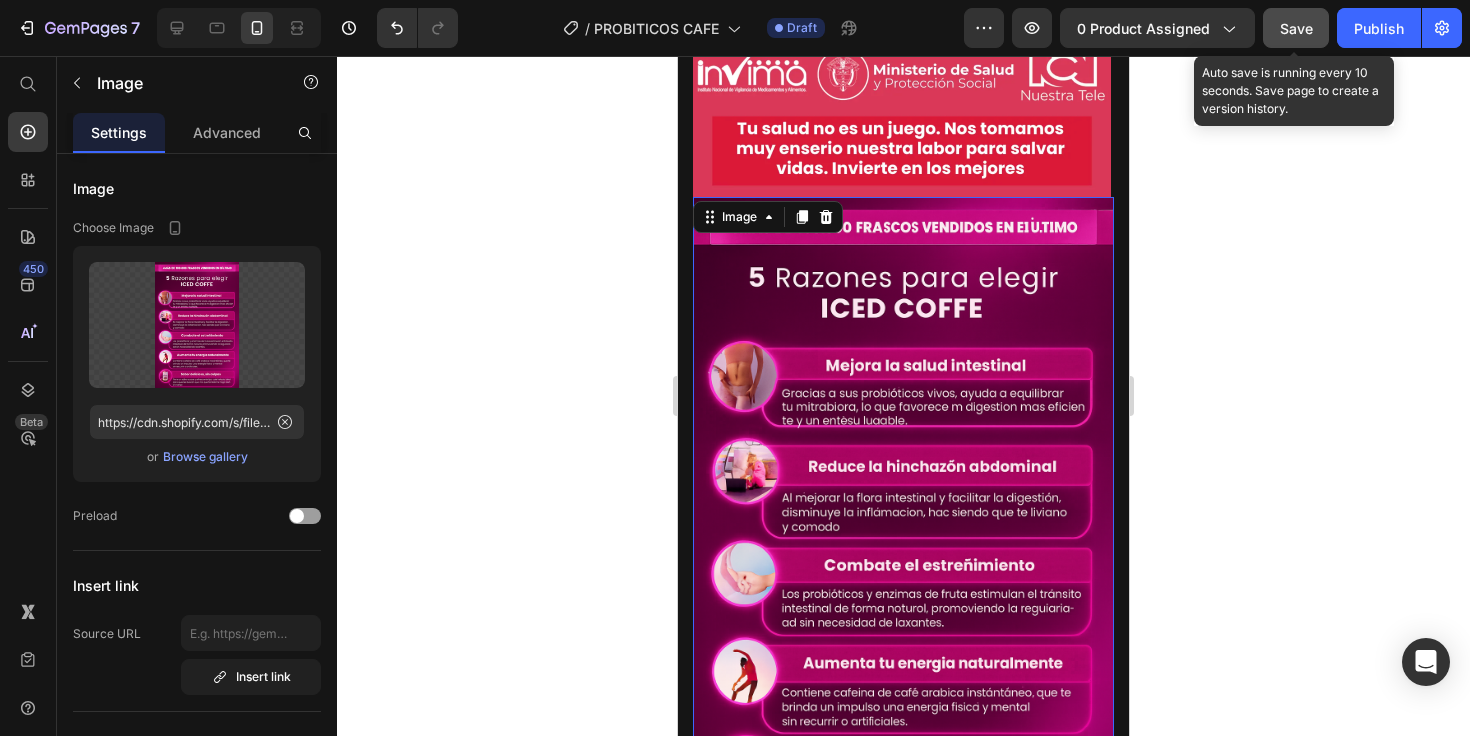 click on "Save" at bounding box center (1296, 28) 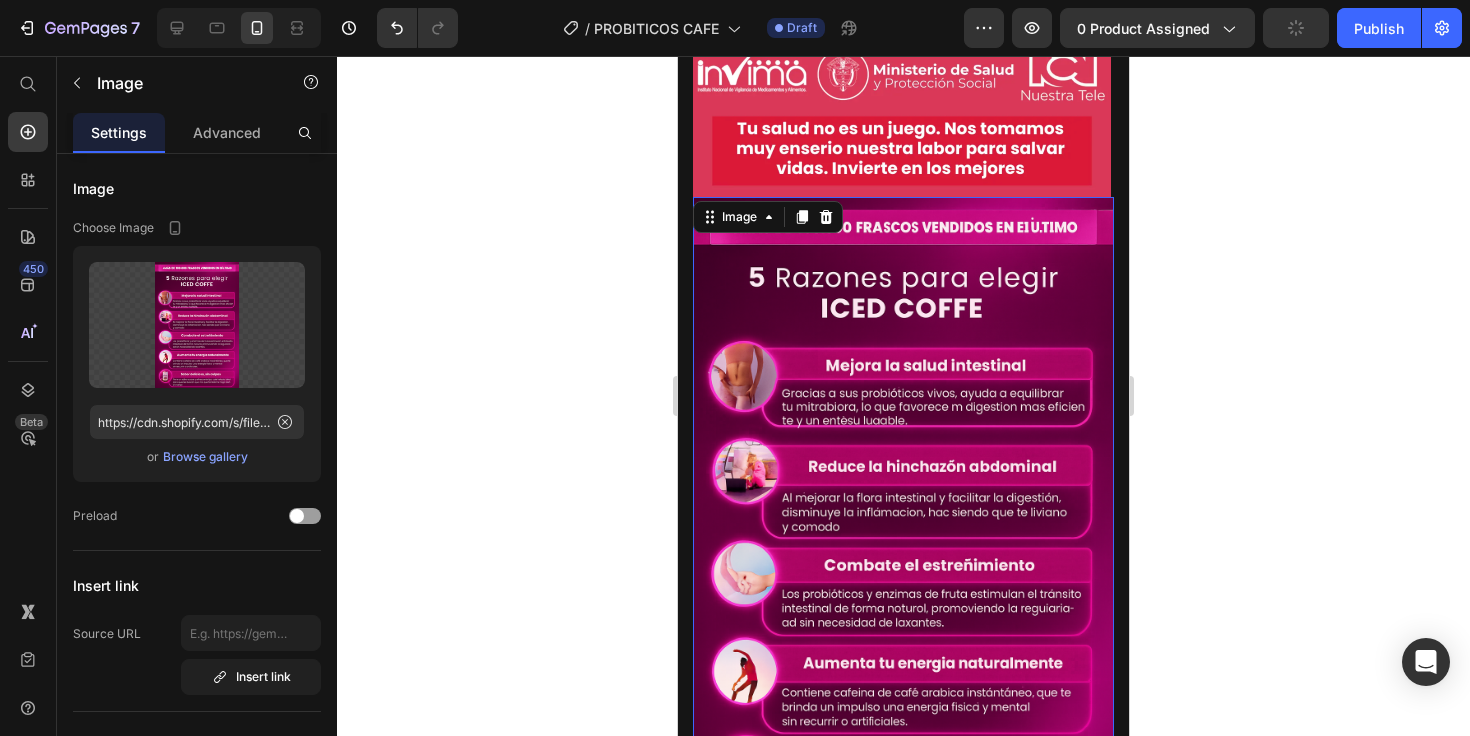 scroll, scrollTop: 2347, scrollLeft: 0, axis: vertical 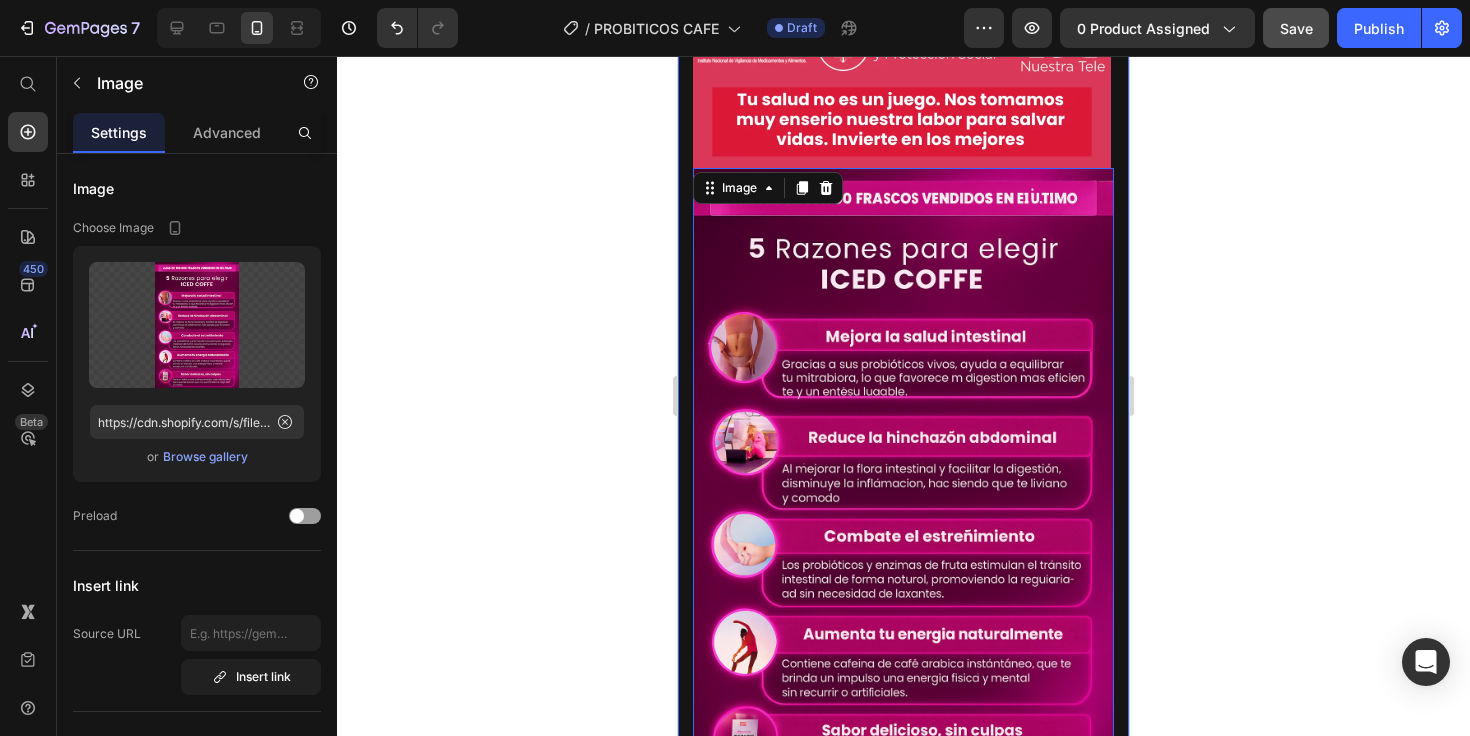 click 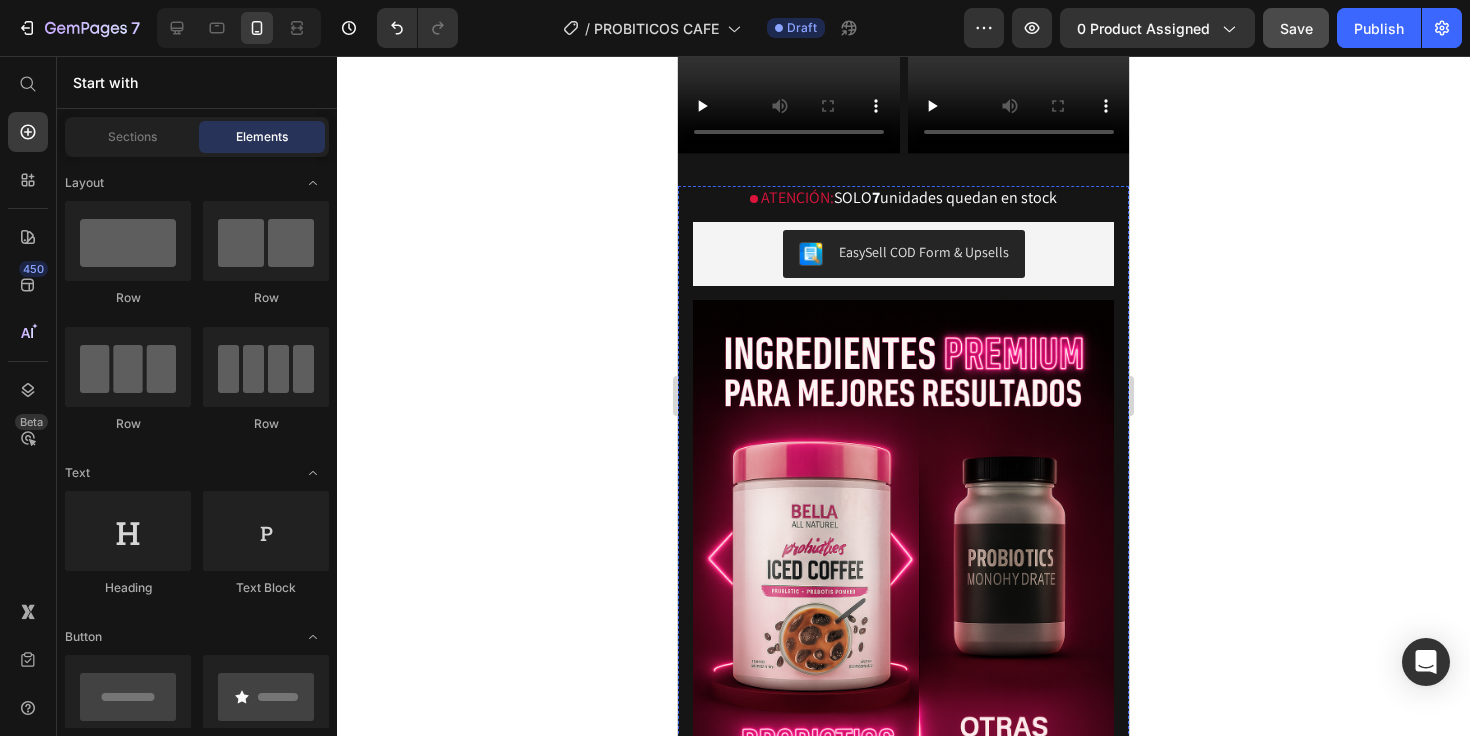 scroll, scrollTop: 658, scrollLeft: 0, axis: vertical 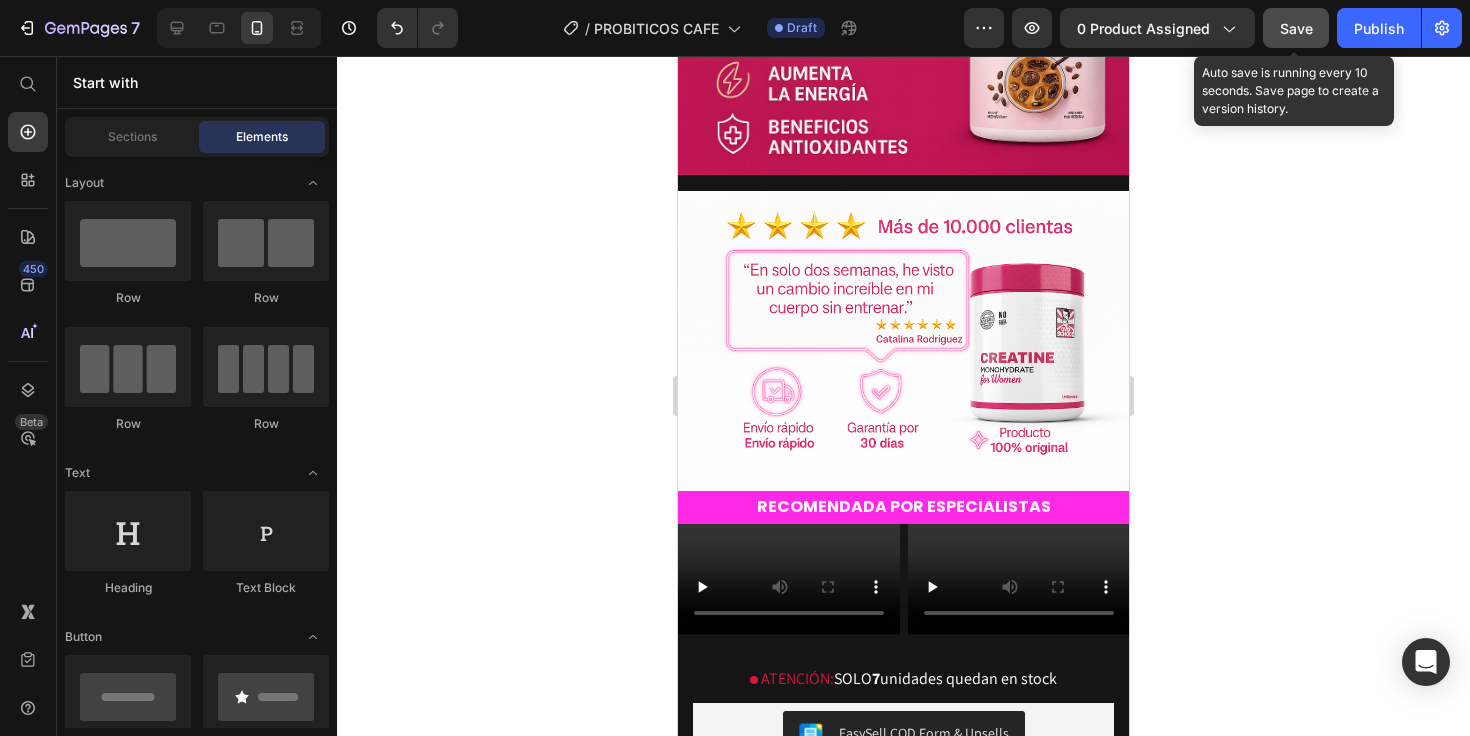 click on "Save" 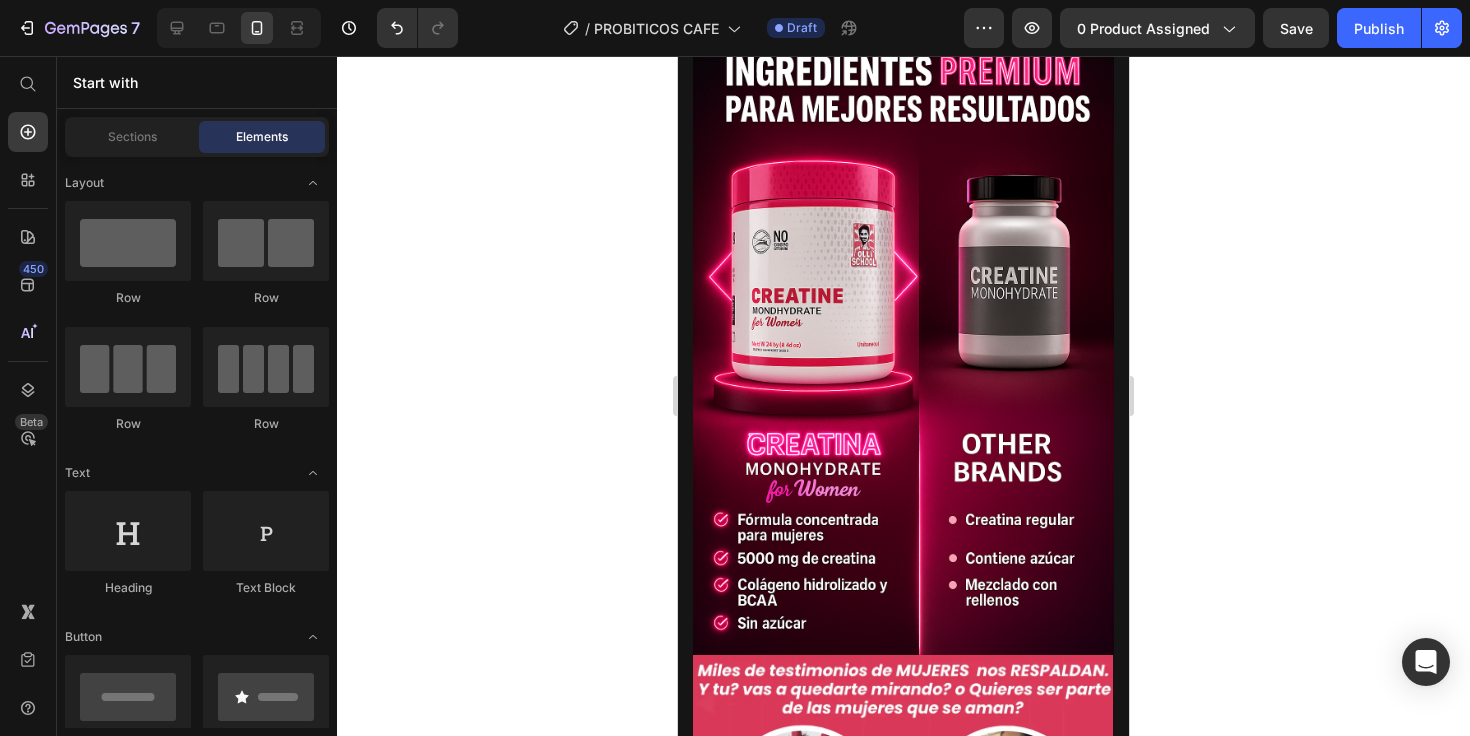 scroll, scrollTop: 3772, scrollLeft: 0, axis: vertical 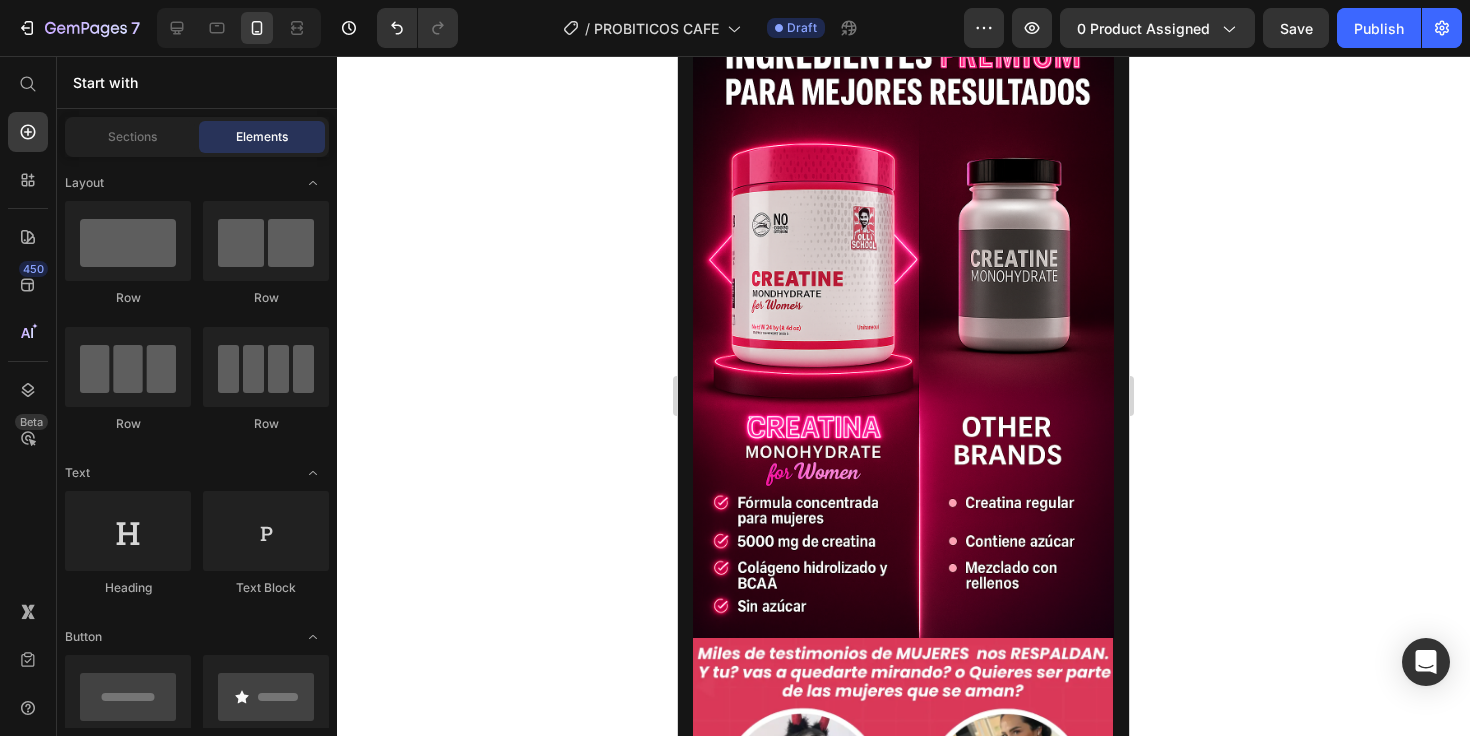 click at bounding box center [903, 322] 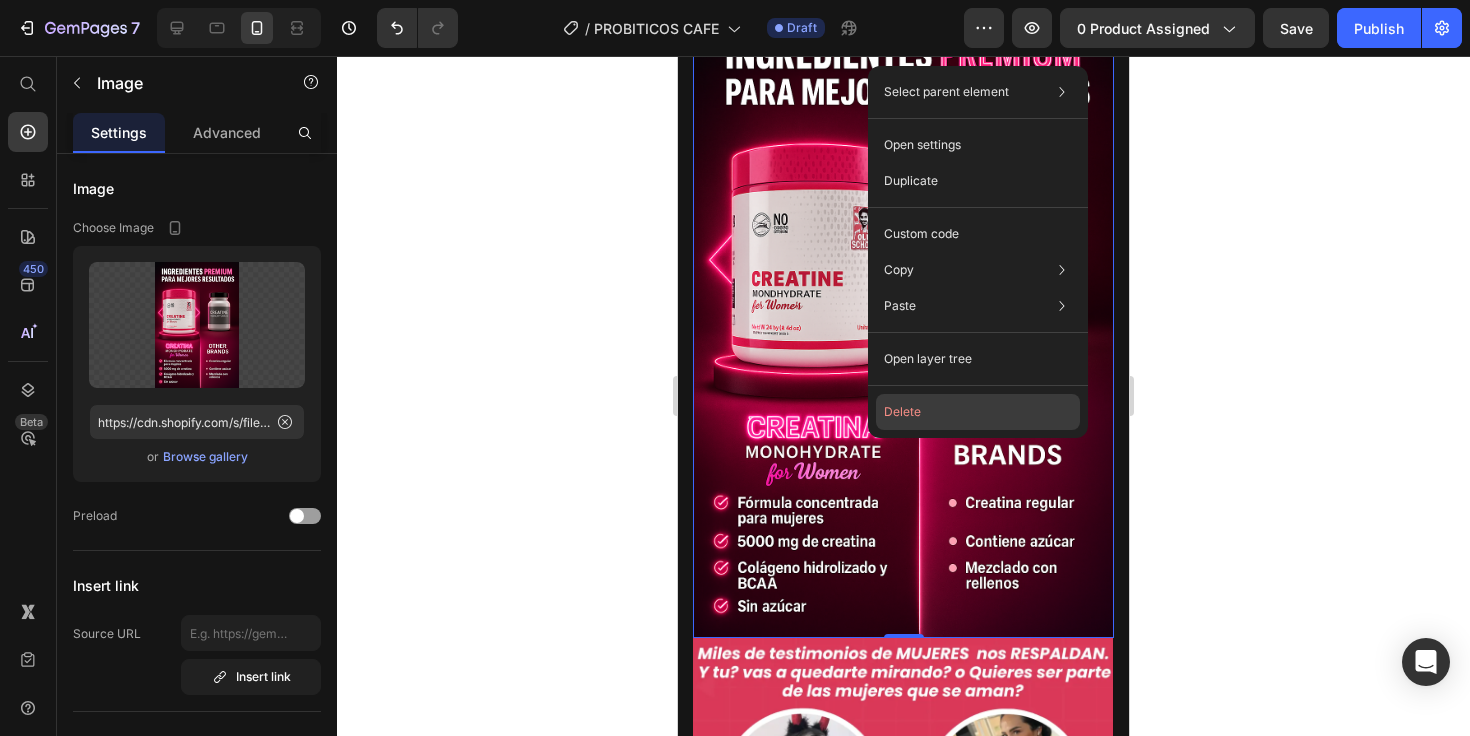 click on "Delete" 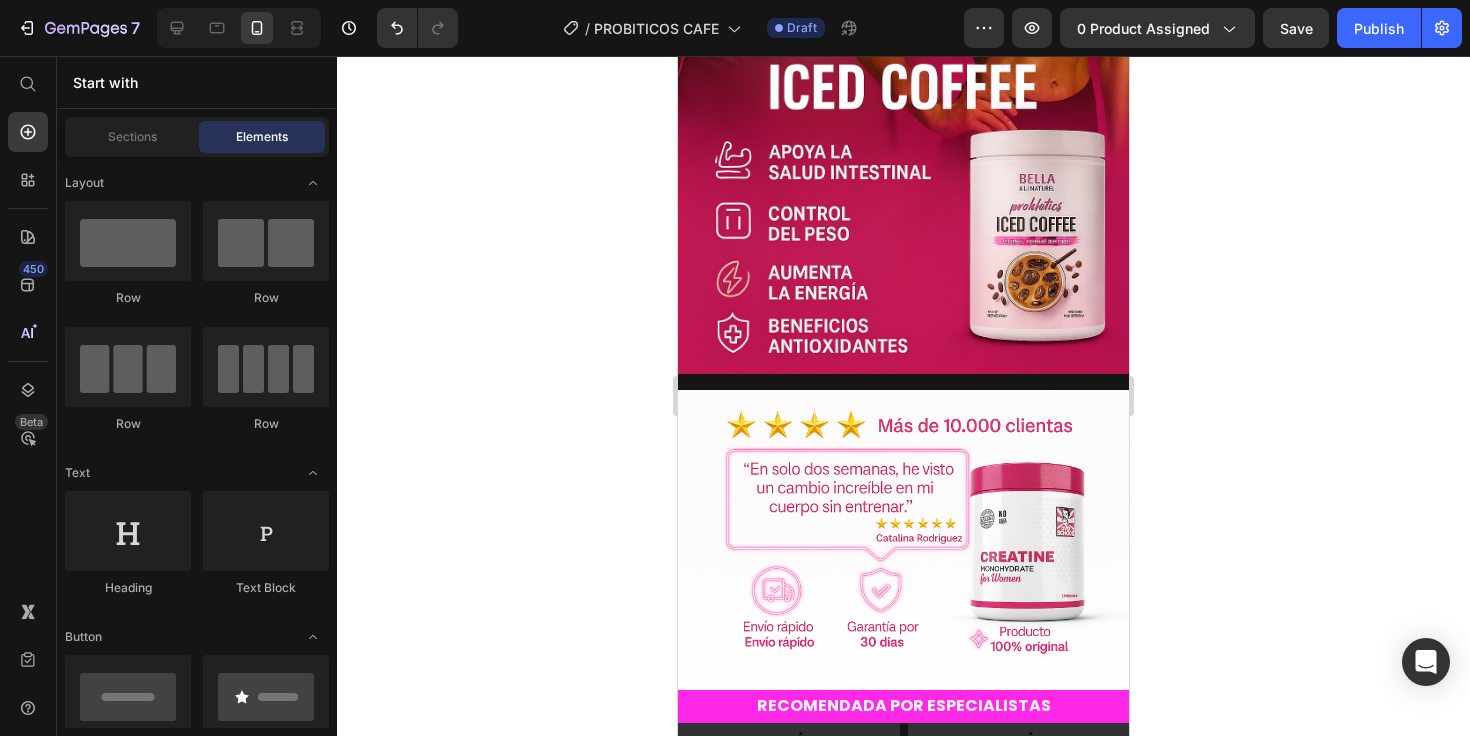 scroll, scrollTop: 64, scrollLeft: 0, axis: vertical 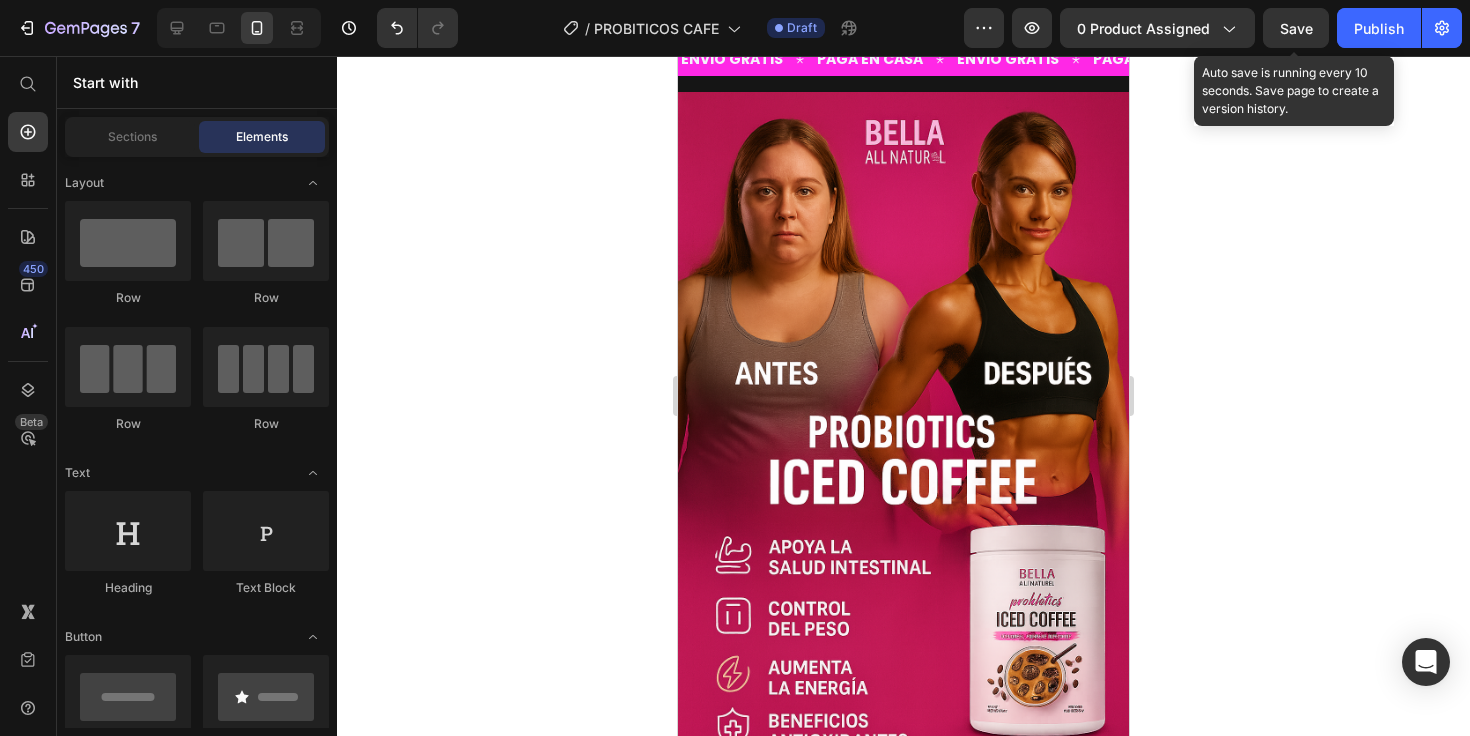 click on "Save" 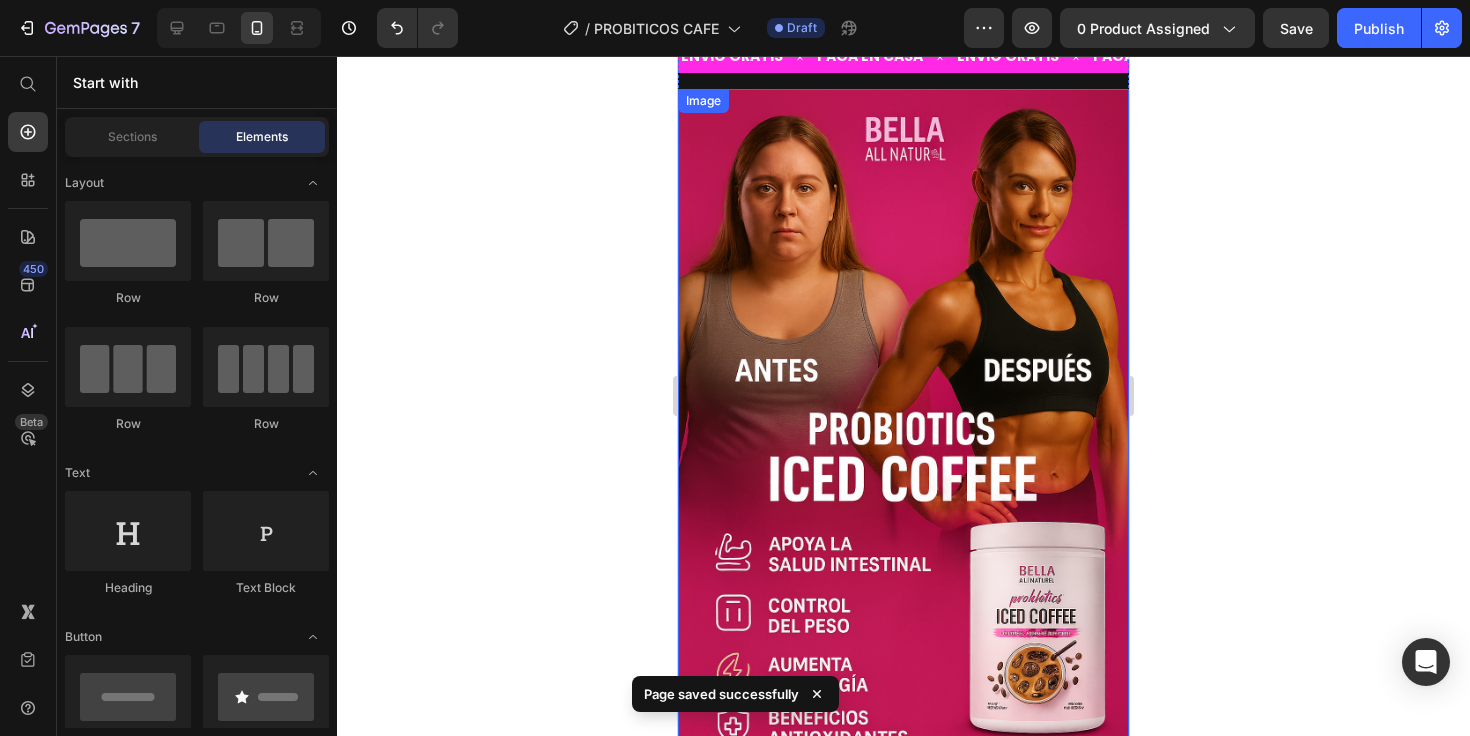 scroll, scrollTop: 0, scrollLeft: 0, axis: both 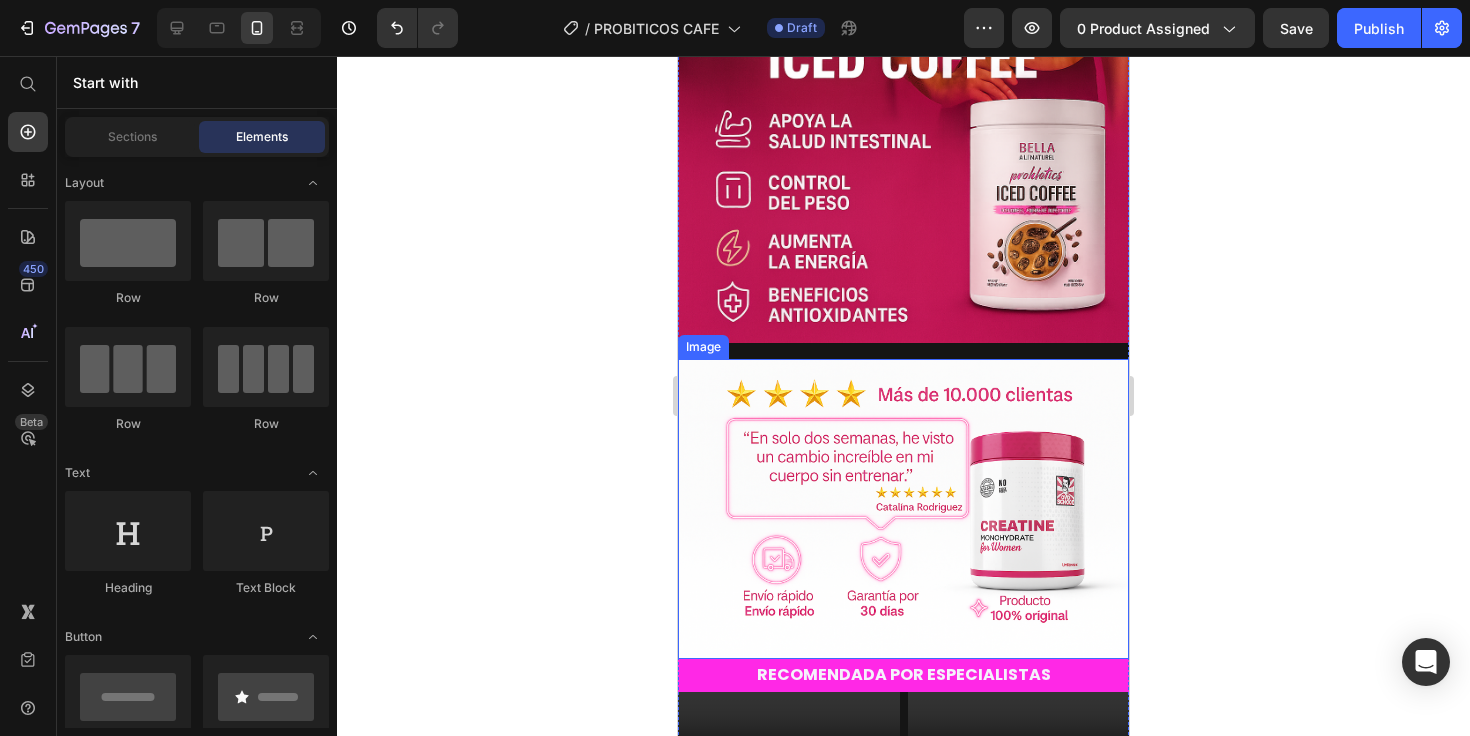 click at bounding box center [903, 509] 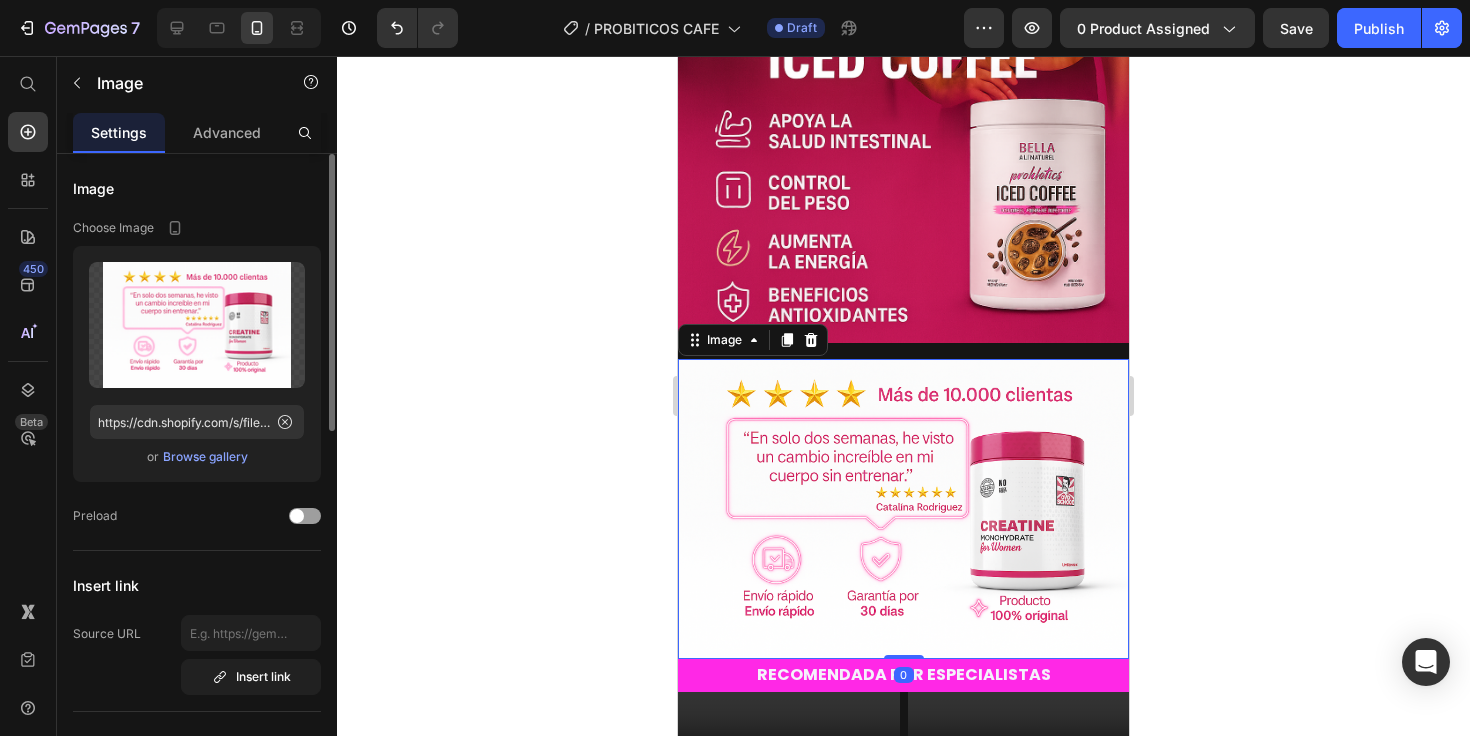 click on "Browse gallery" at bounding box center (205, 457) 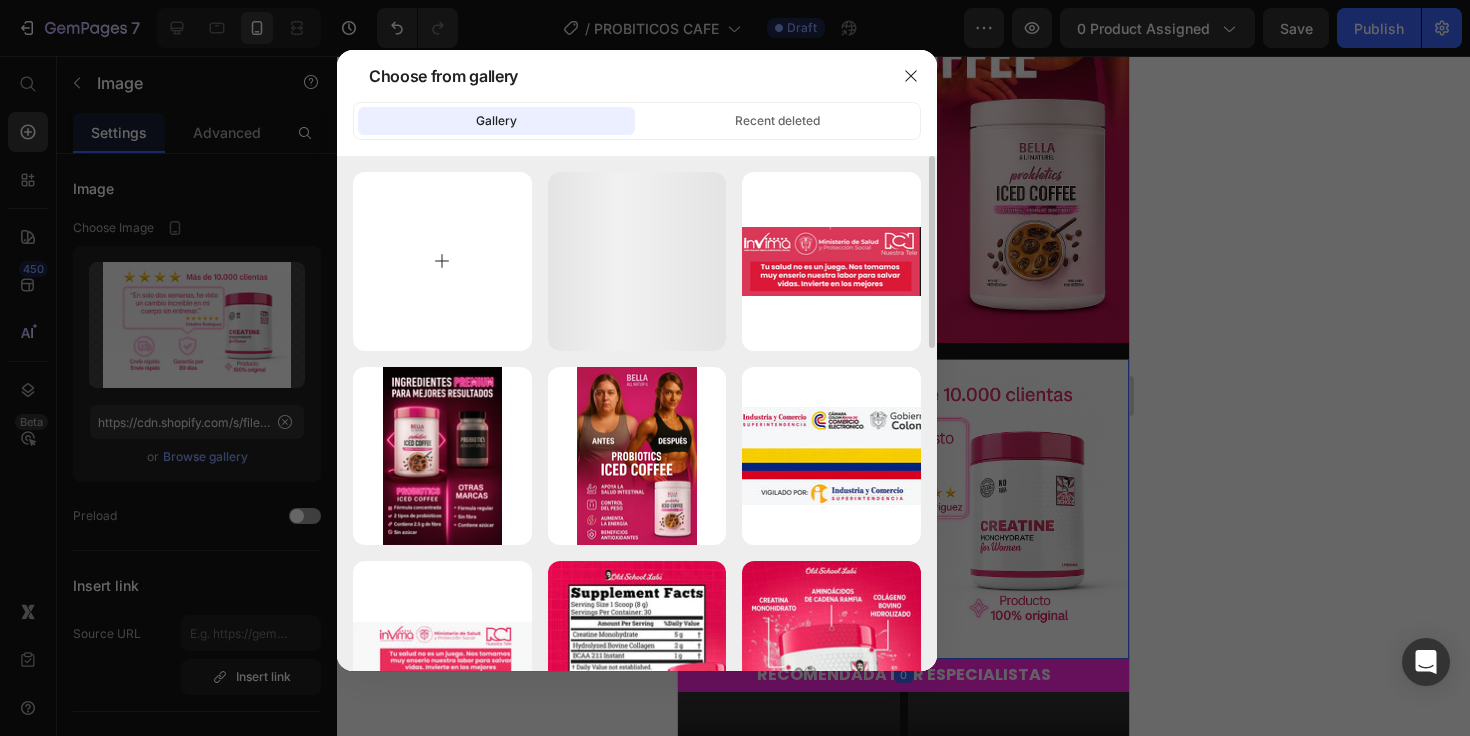 click at bounding box center [442, 261] 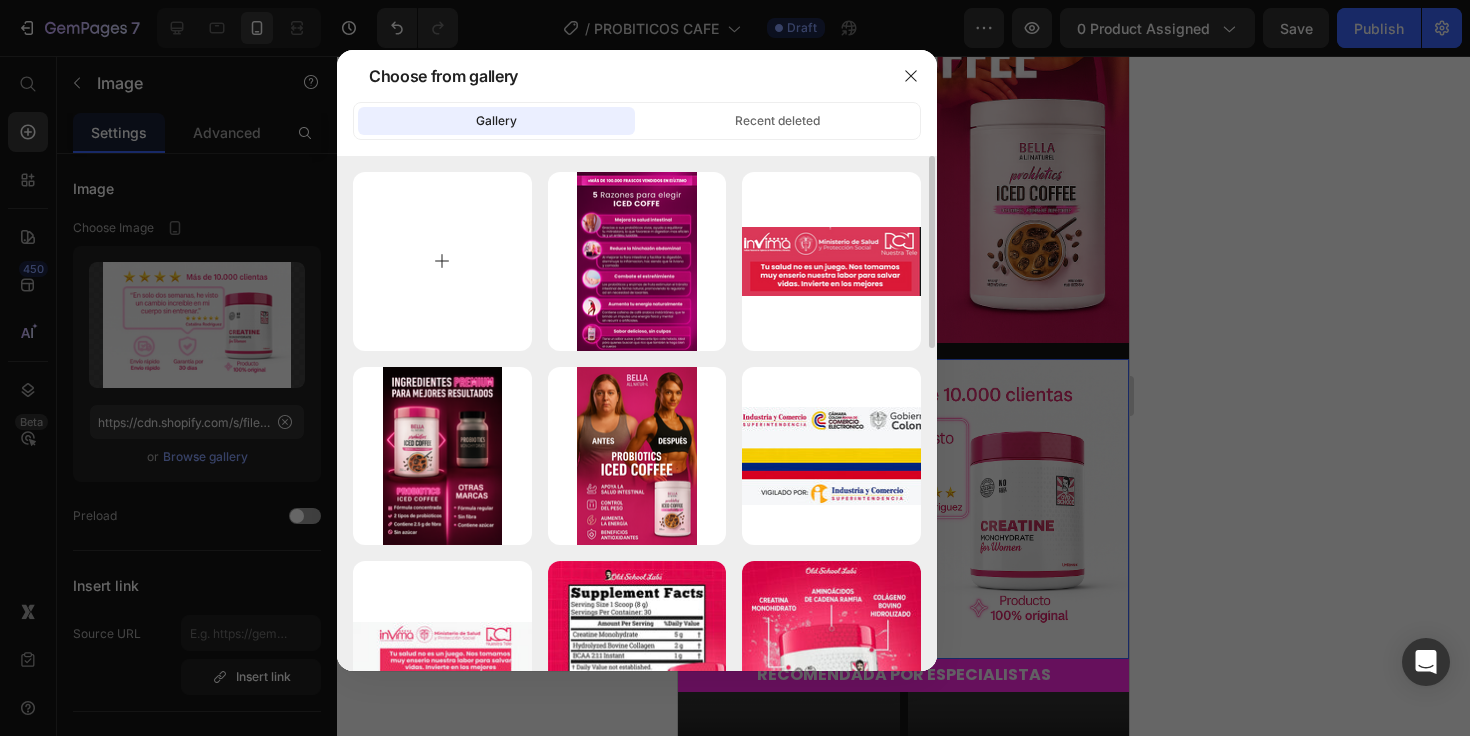 type on "C:\fakepath\pollo.png" 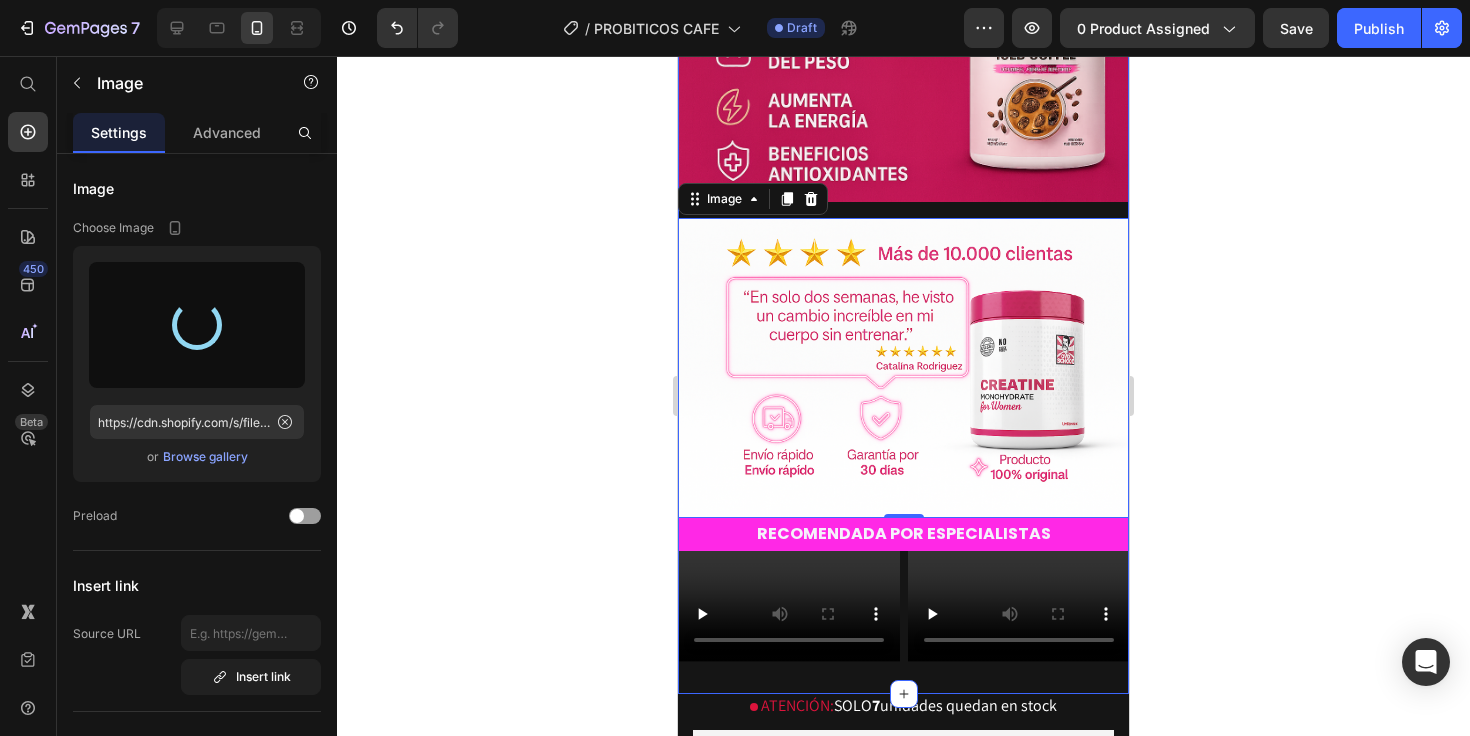 type on "https://cdn.shopify.com/s/files/1/0703/0403/9223/files/gempages_491924211686704014-08d90faf-e3dc-48a4-b9f9-b1391203c1f1.png" 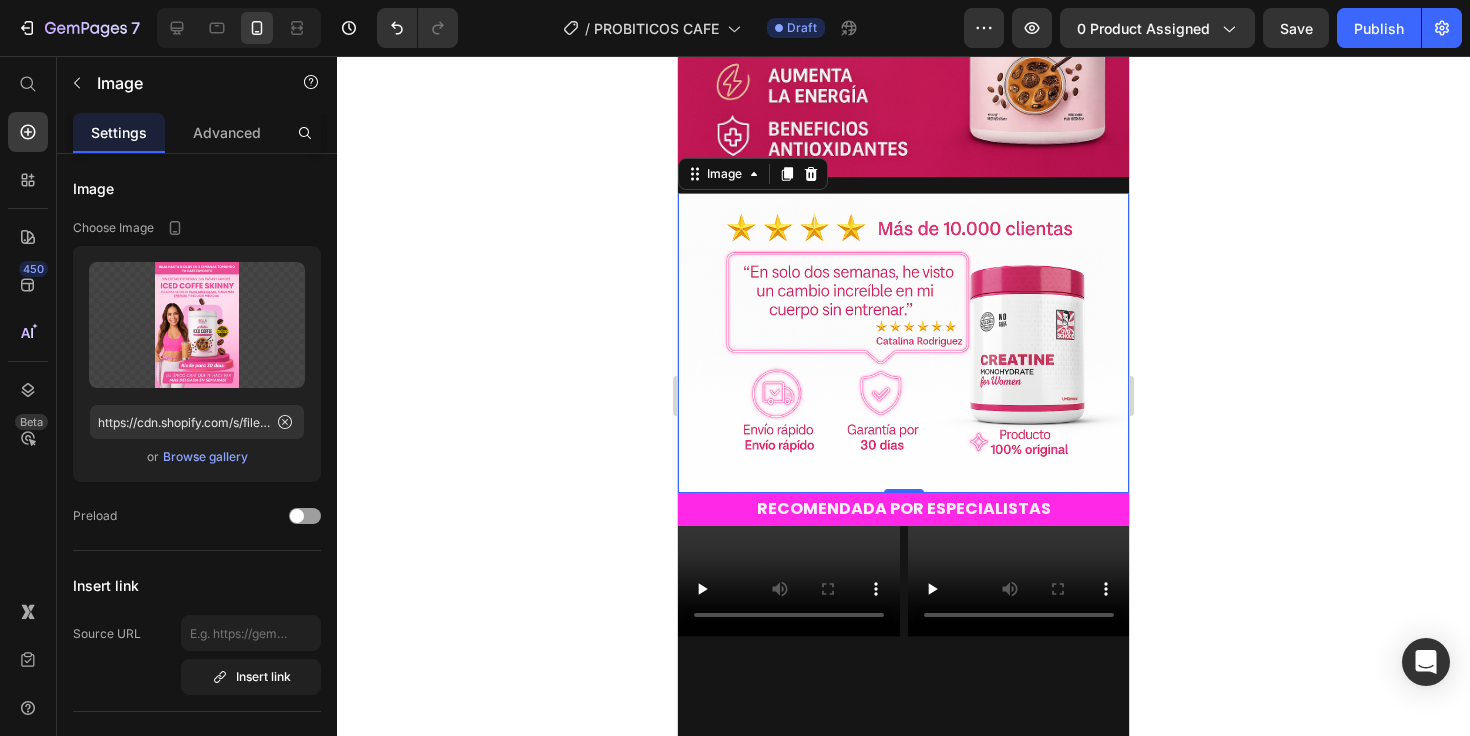 scroll, scrollTop: 592, scrollLeft: 0, axis: vertical 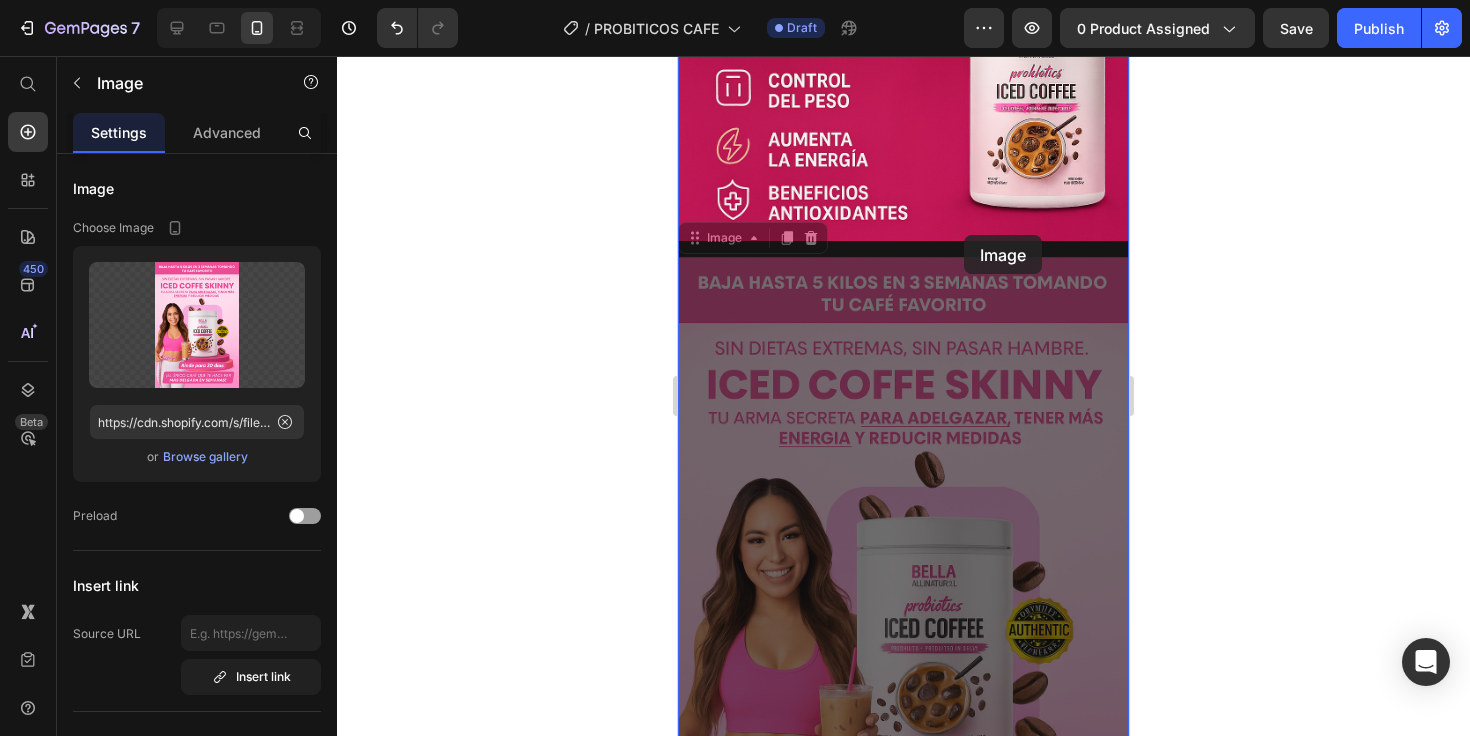 drag, startPoint x: 984, startPoint y: 281, endPoint x: 964, endPoint y: 245, distance: 41.18252 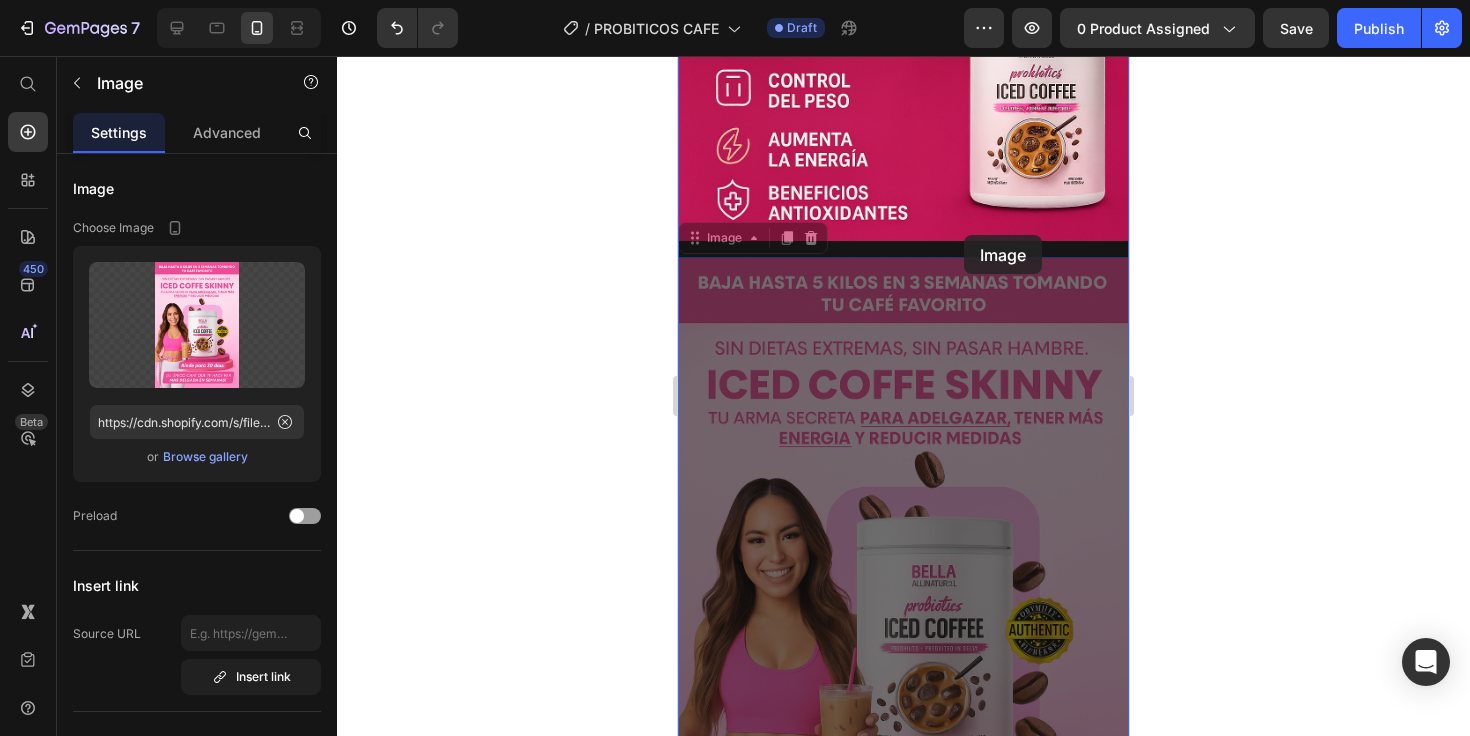 click on "Mobile  ( 451 px) iPhone 13 Mini iPhone 13 Pro iPhone 11 Pro Max iPhone 15 Pro Max Pixel 7 Galaxy S8+ Galaxy S20 Ultra iPad Mini iPad Air iPad Pro Header ENVIO GRATIS Text
PAGA EN CASA Text
ENVIO GRATIS Text
PAGA EN CASA Text
ENVIO GRATIS Text
PAGA EN CASA Text
ENVIO GRATIS Text
PAGA EN CASA Text
ENVIO GRATIS Text
PAGA EN CASA Text
ENVIO GRATIS Text
PAGA EN CASA Text
Marquee Image Image   0 Image   0 RECOMENDADA POR ESPECIALISTAS Text Block Video Video Row Section 1 Root Start with Sections from sidebar Add sections Add elements Start with Generating from URL or image Add section Choose templates inspired by CRO experts Generate layout from URL or image Add blank section then drag & drop elements Footer" at bounding box center [903, 4976] 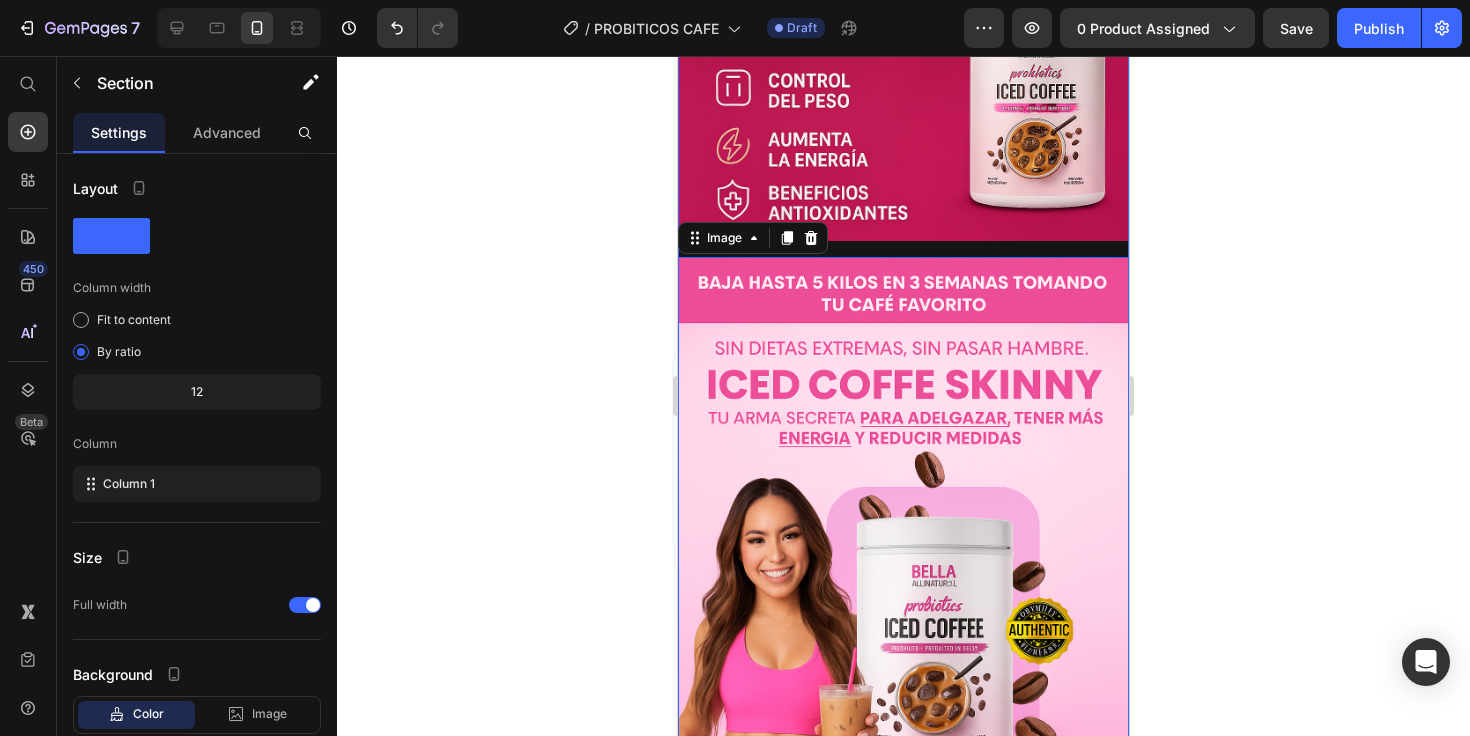 click on "ENVIO GRATIS Text
PAGA EN CASA Text
ENVIO GRATIS Text
PAGA EN CASA Text
ENVIO GRATIS Text
PAGA EN CASA Text
ENVIO GRATIS Text
PAGA EN CASA Text
ENVIO GRATIS Text
PAGA EN CASA Text
ENVIO GRATIS Text
PAGA EN CASA Text
Marquee Image Image   0 RECOMENDADA POR ESPECIALISTAS Text Block Video Video Row" at bounding box center (903, 307) 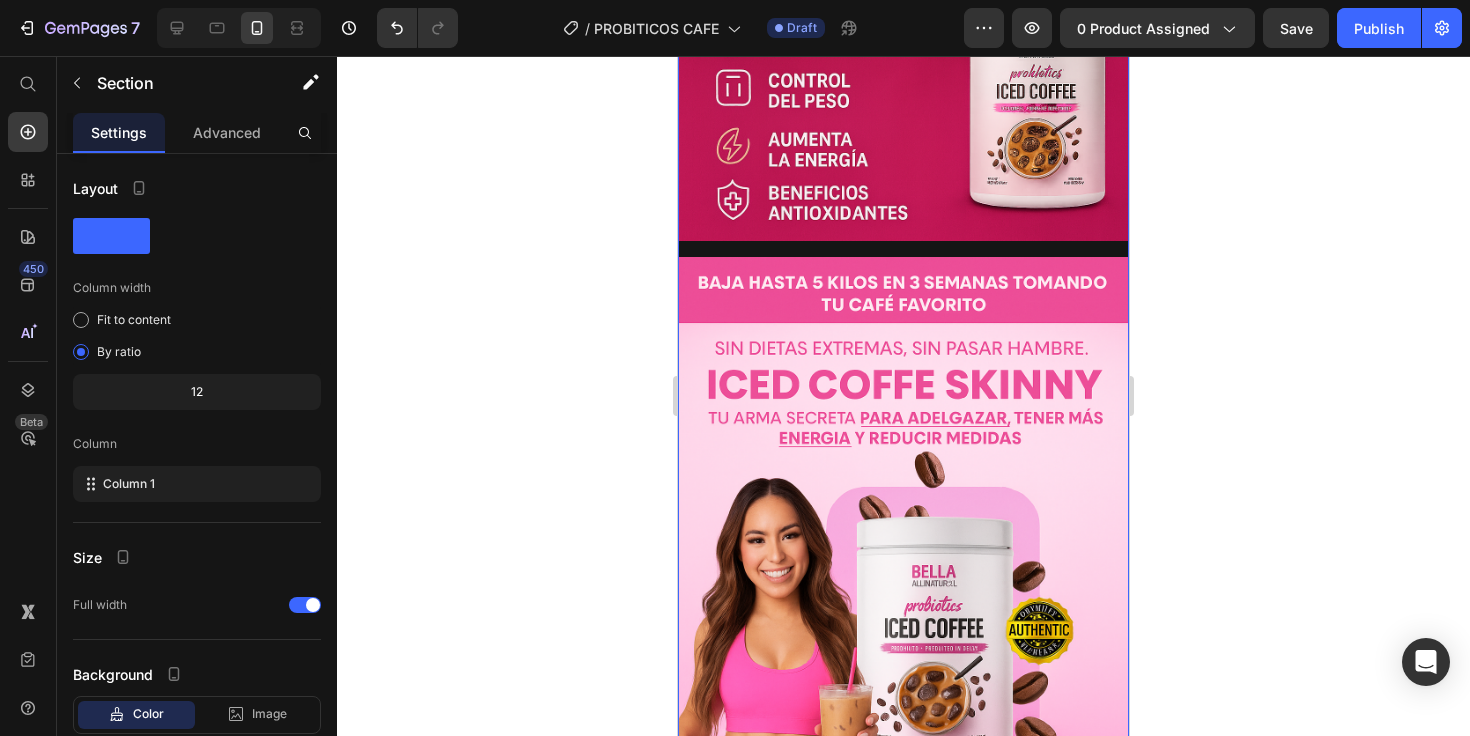 click at bounding box center (903, 595) 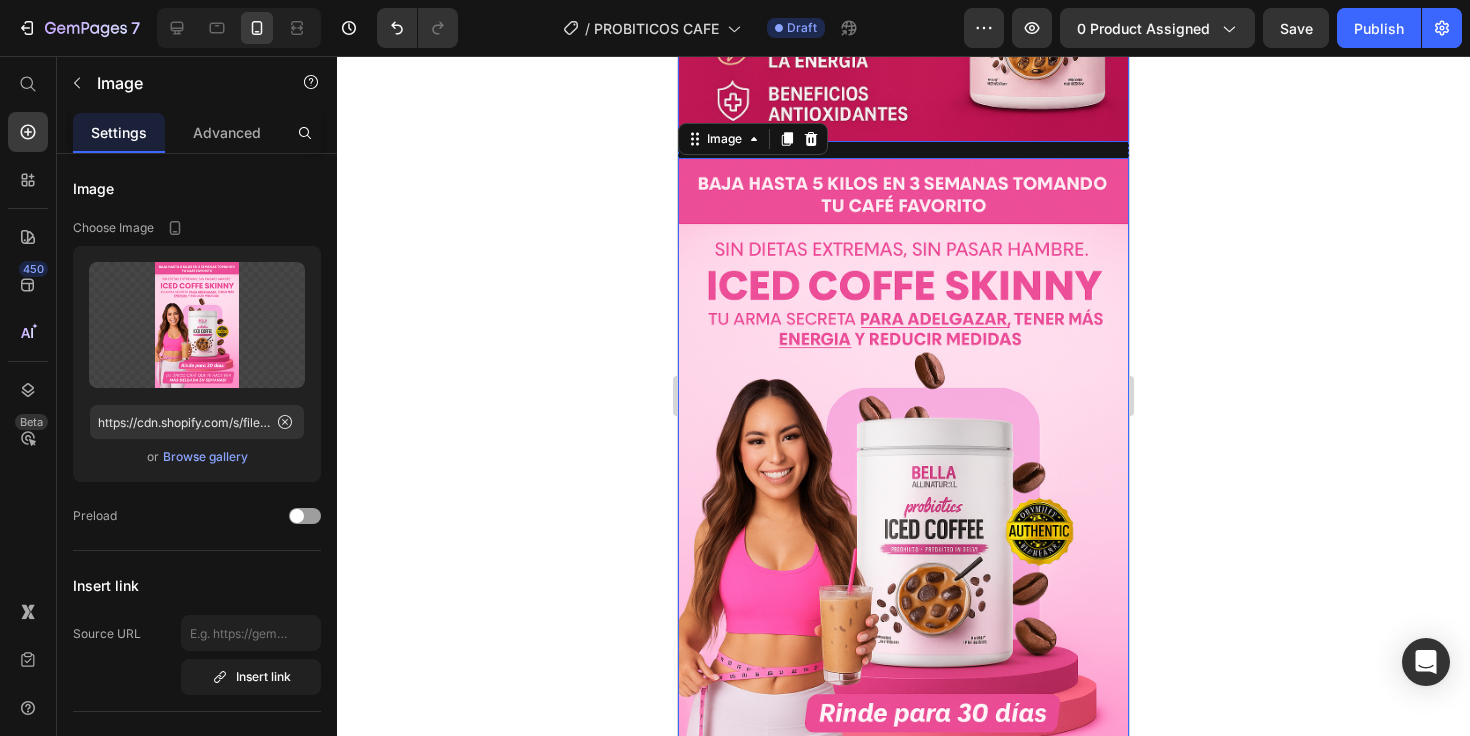 scroll, scrollTop: 623, scrollLeft: 0, axis: vertical 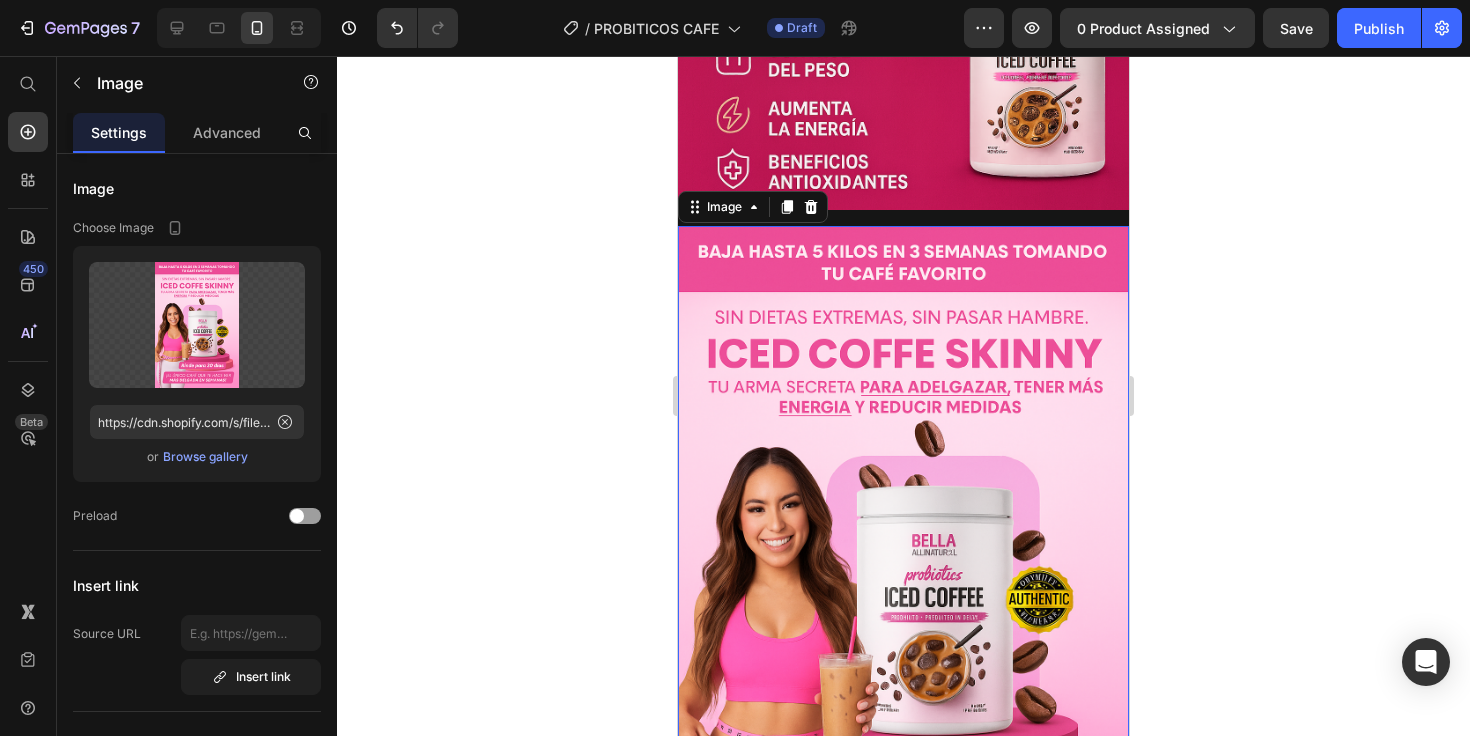 drag, startPoint x: 967, startPoint y: 510, endPoint x: 932, endPoint y: 219, distance: 293.09726 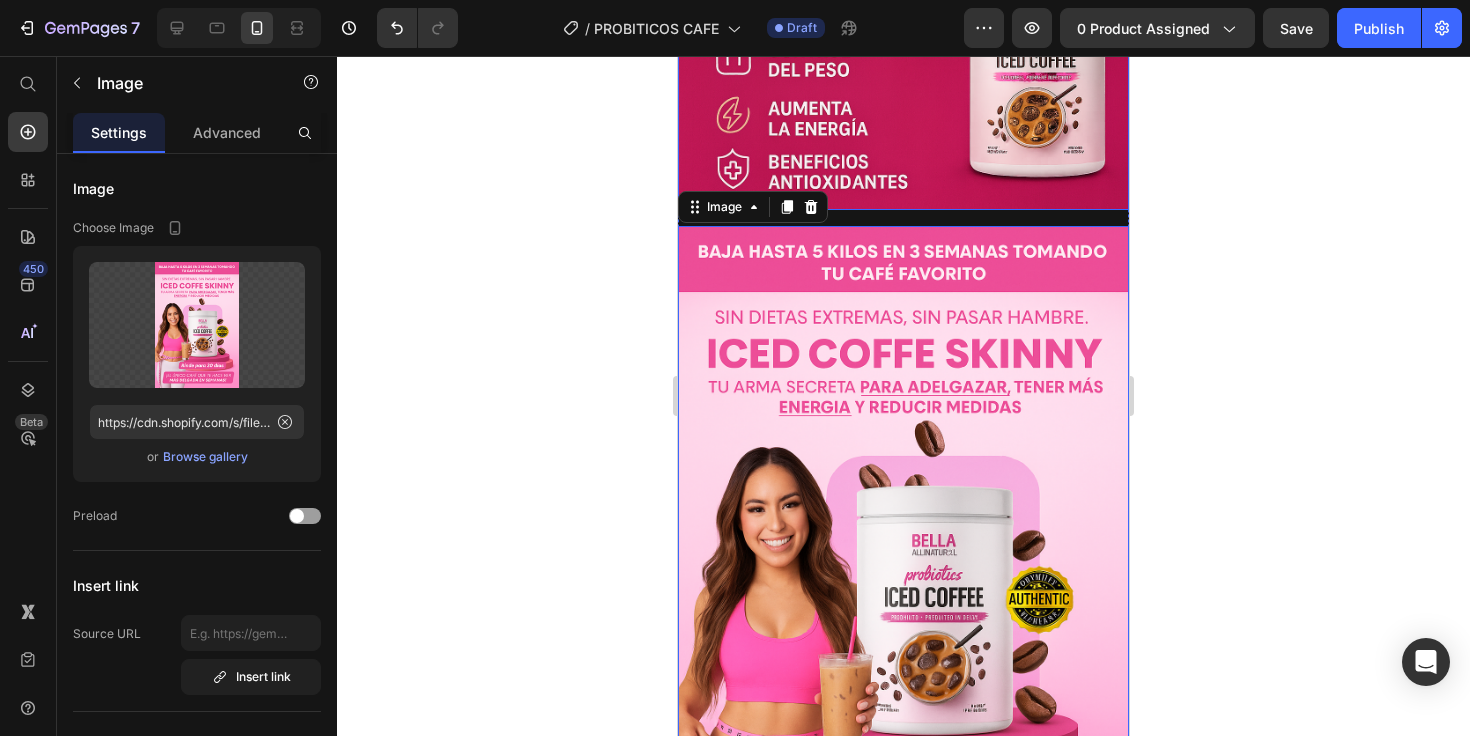 scroll, scrollTop: 49, scrollLeft: 0, axis: vertical 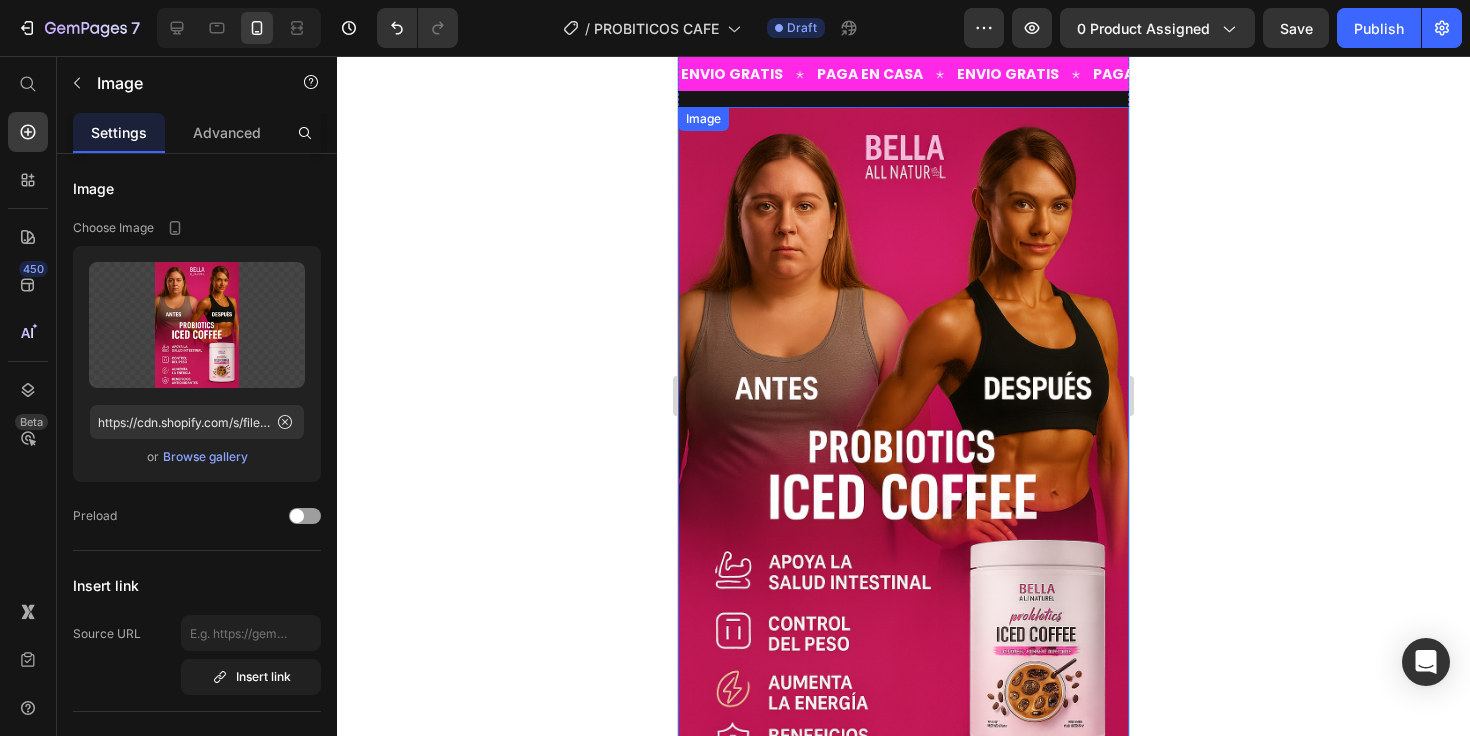click at bounding box center (903, 445) 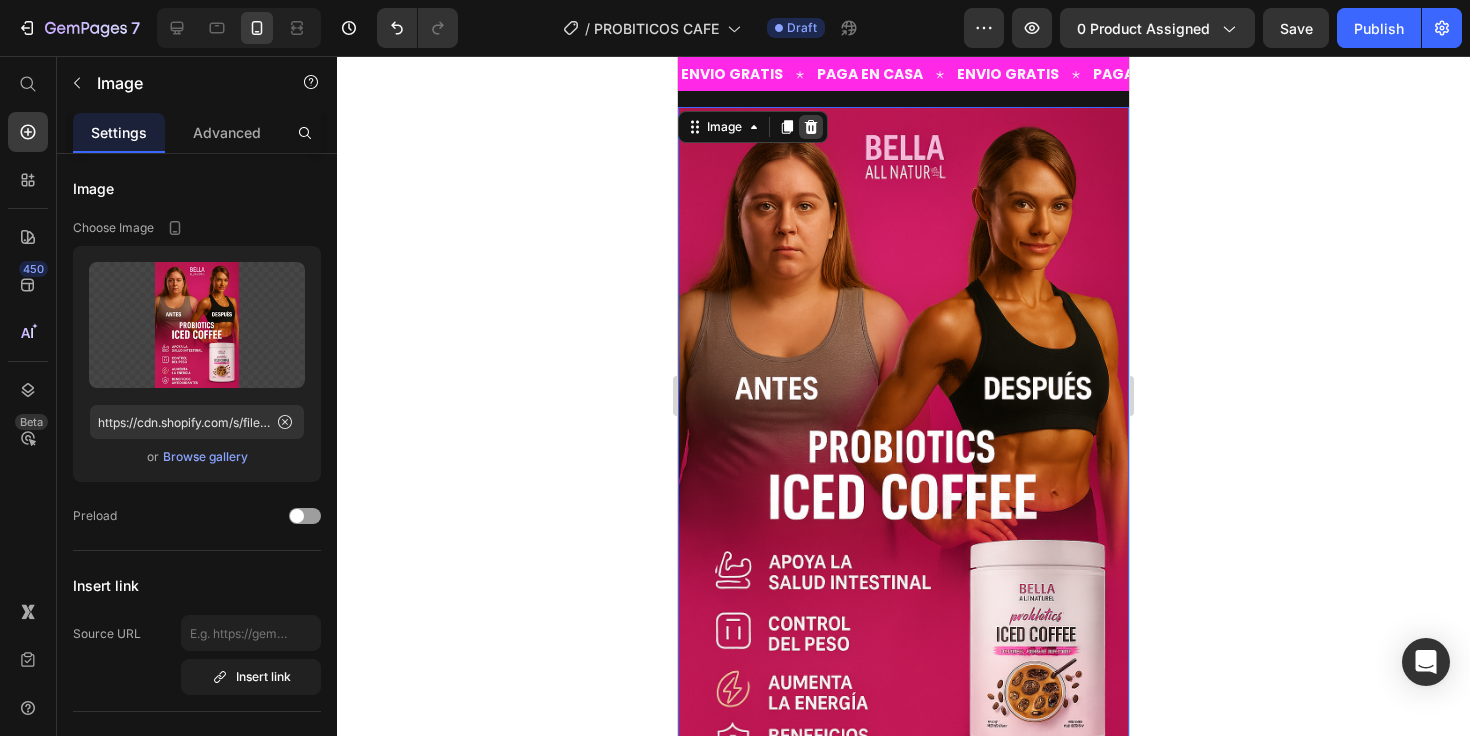click 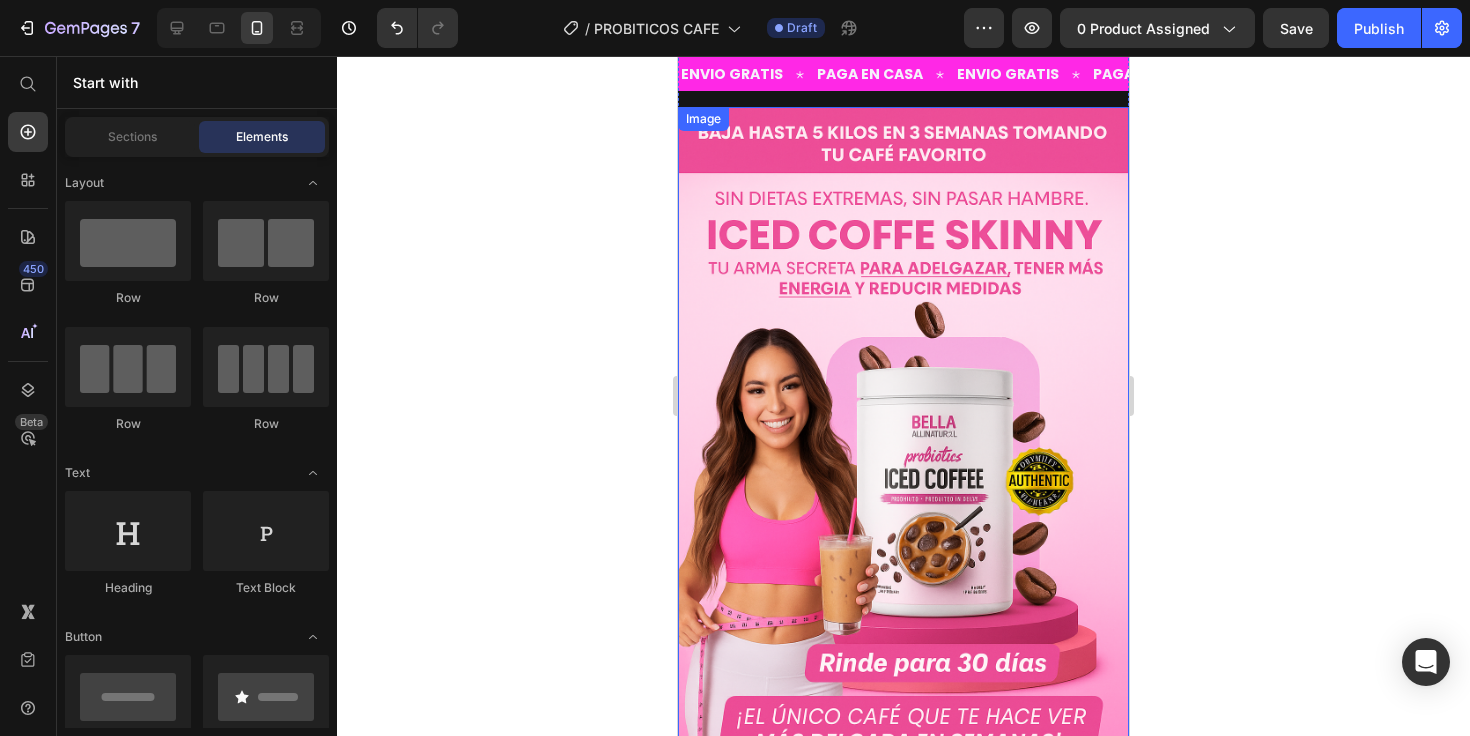 click at bounding box center [903, 445] 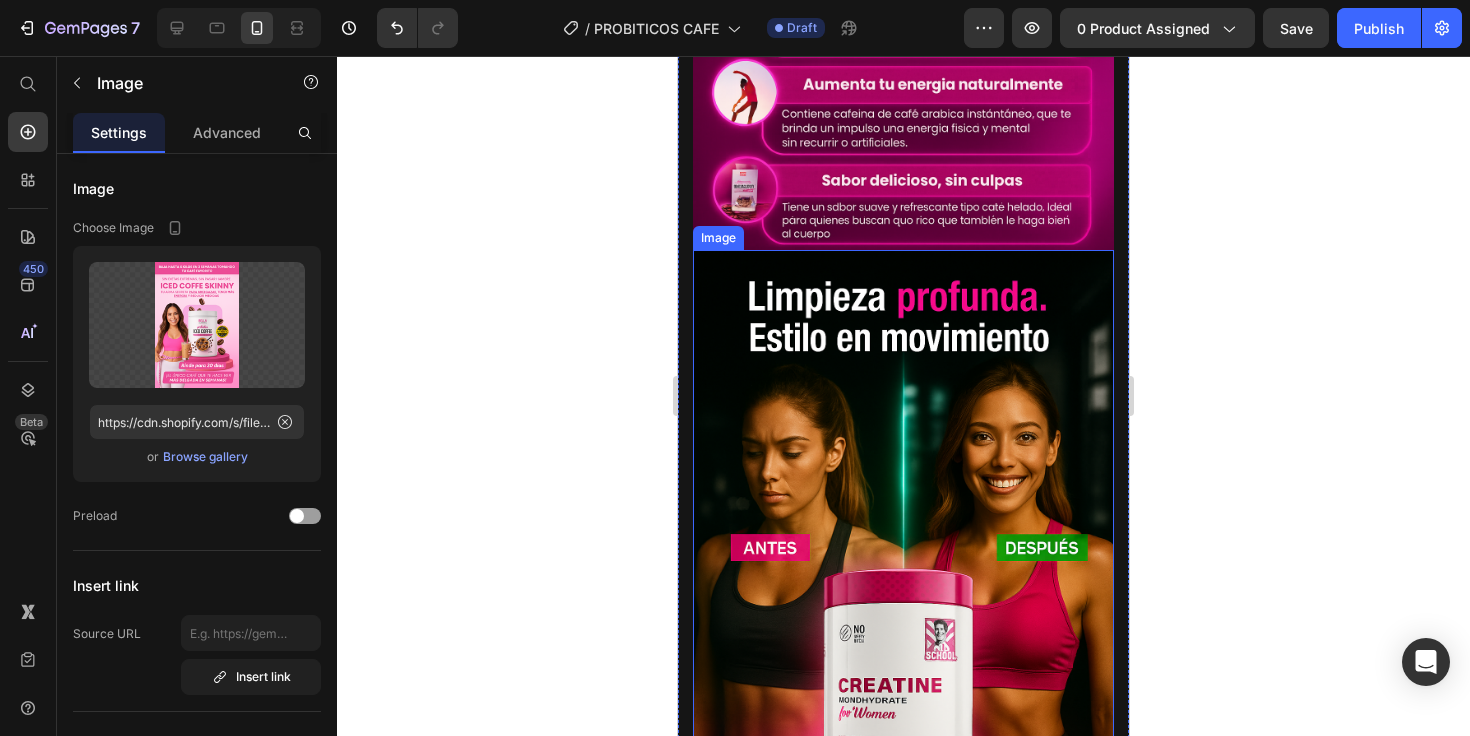 scroll, scrollTop: 2630, scrollLeft: 0, axis: vertical 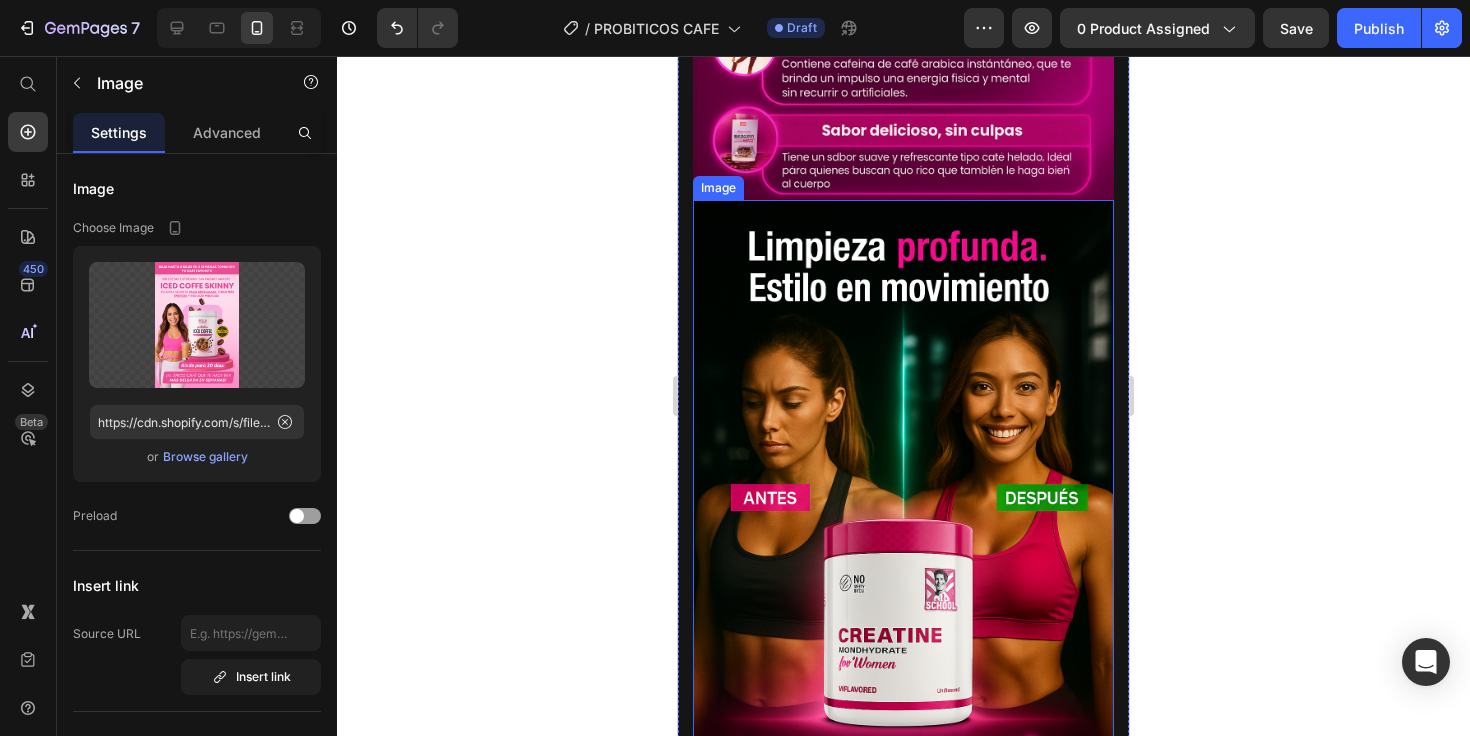click at bounding box center [903, 516] 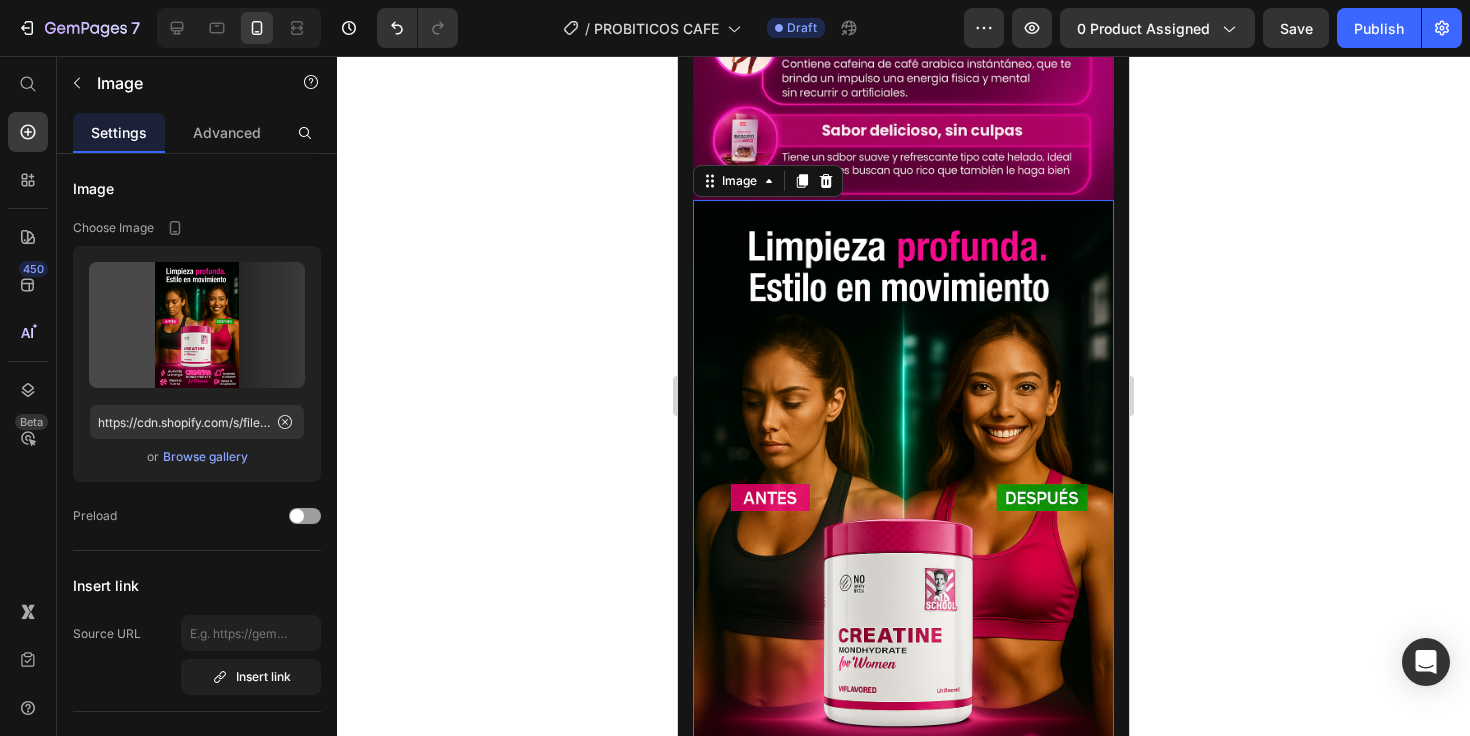 click at bounding box center [903, 516] 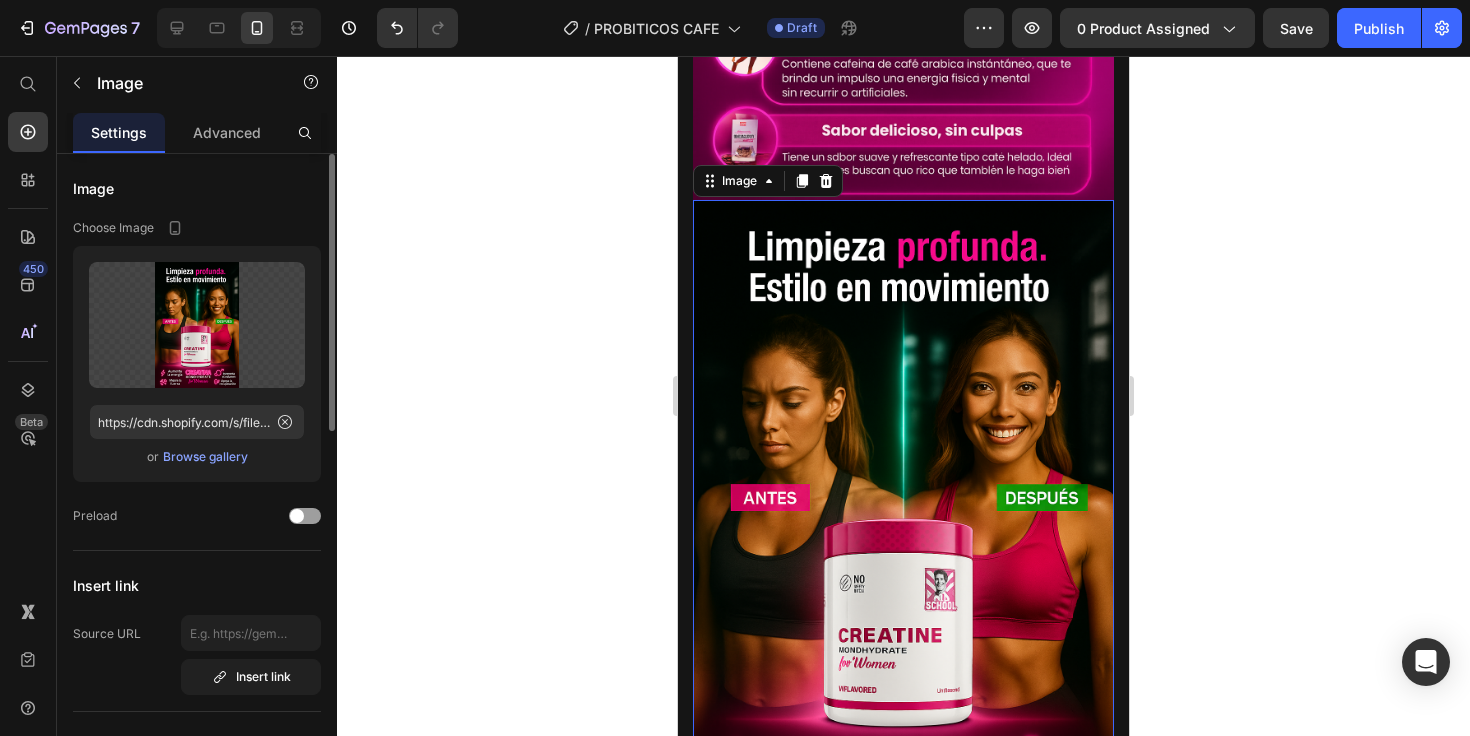 click on "Browse gallery" at bounding box center [205, 457] 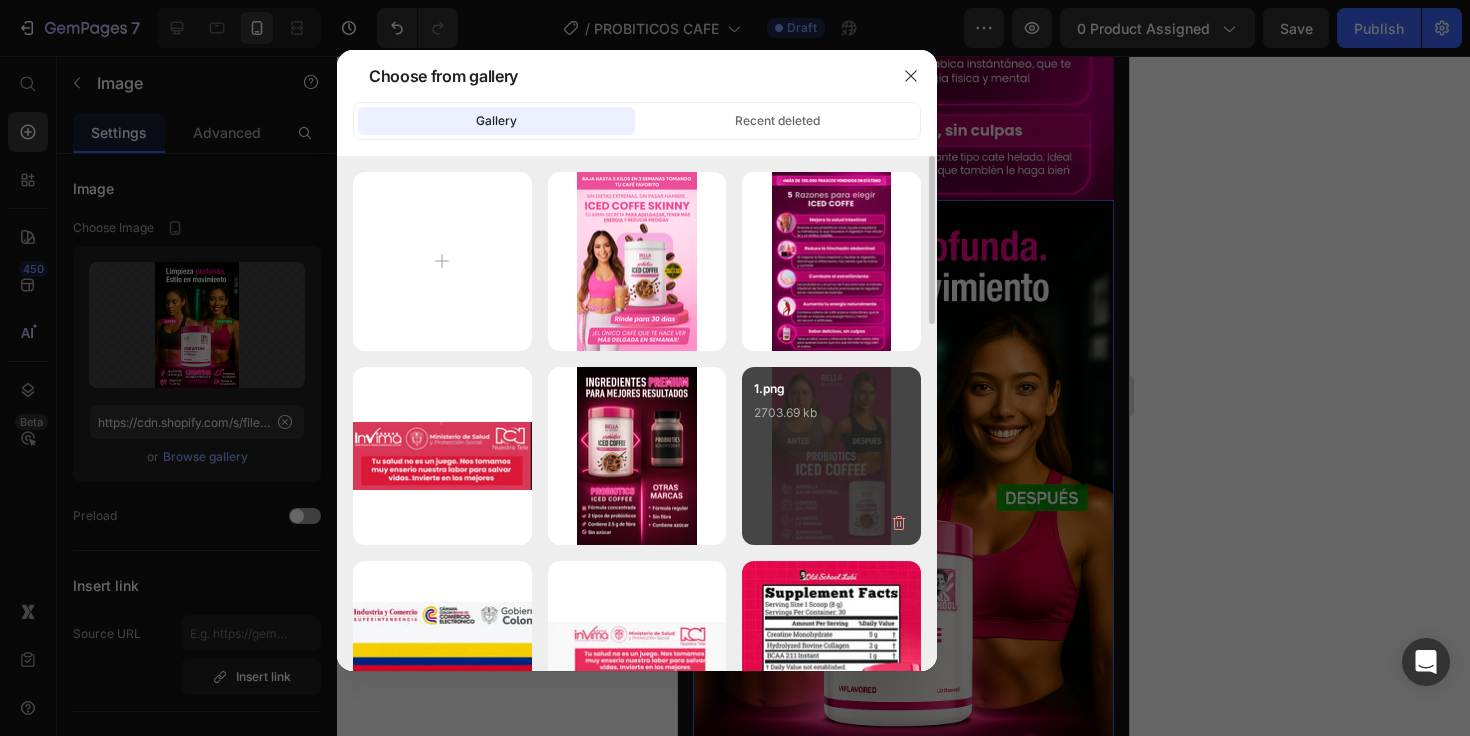 click on "1.png" at bounding box center [831, 391] 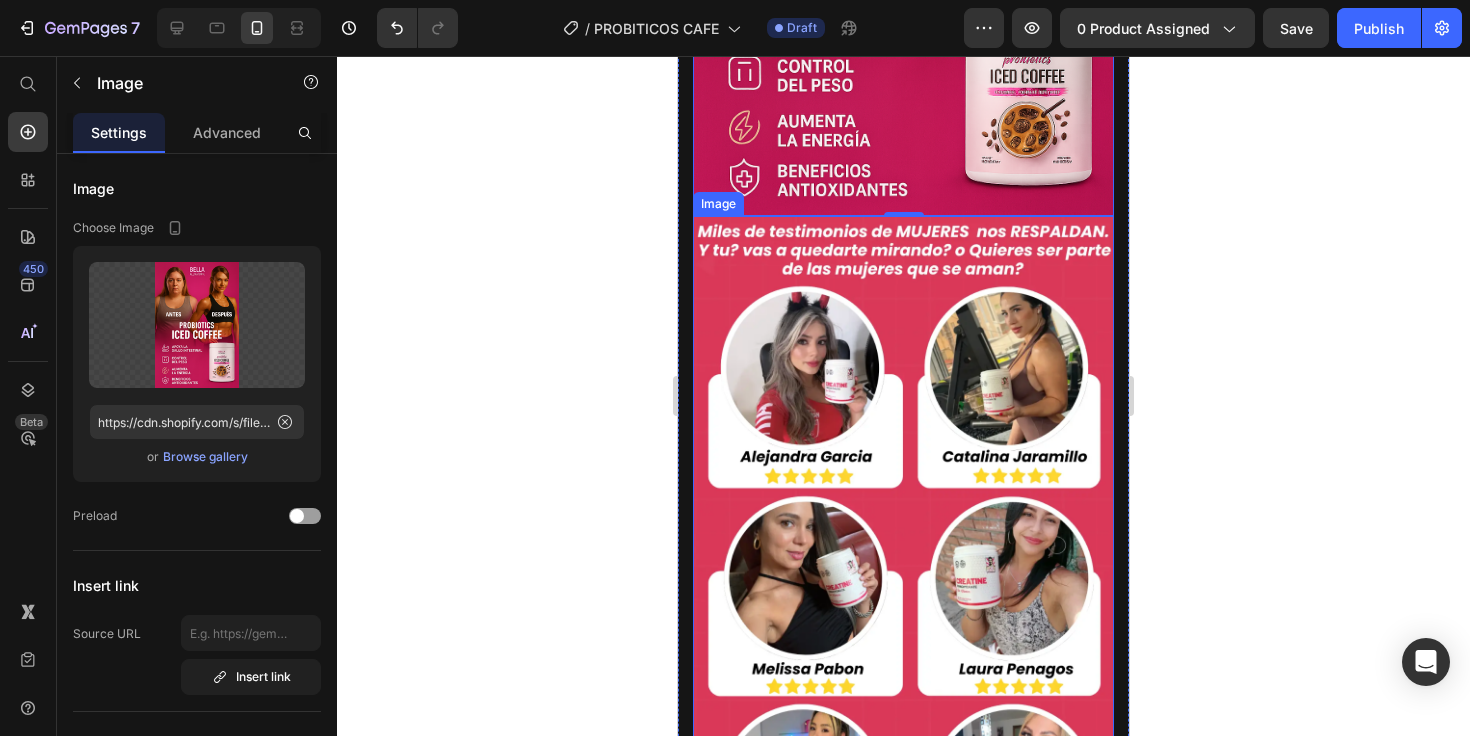 scroll, scrollTop: 3195, scrollLeft: 0, axis: vertical 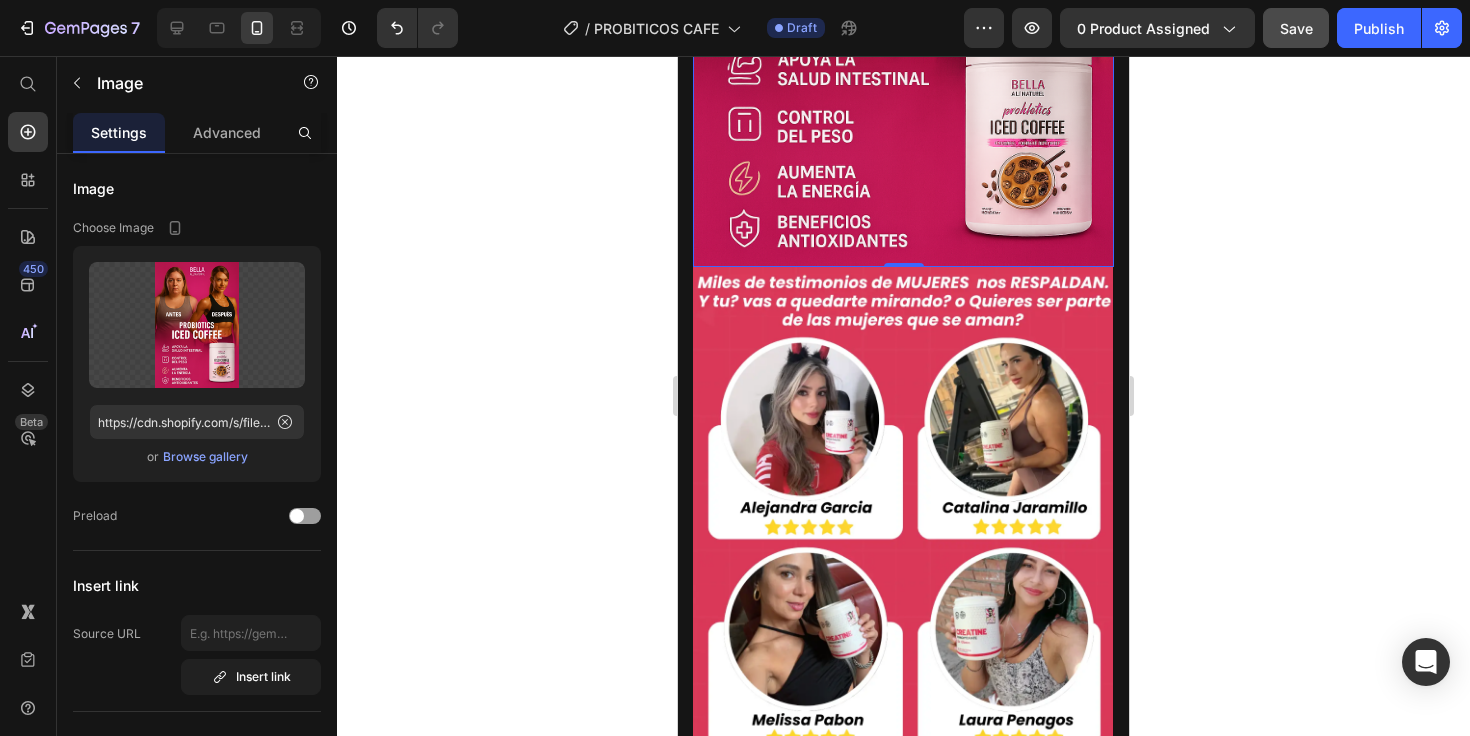 click on "Save" 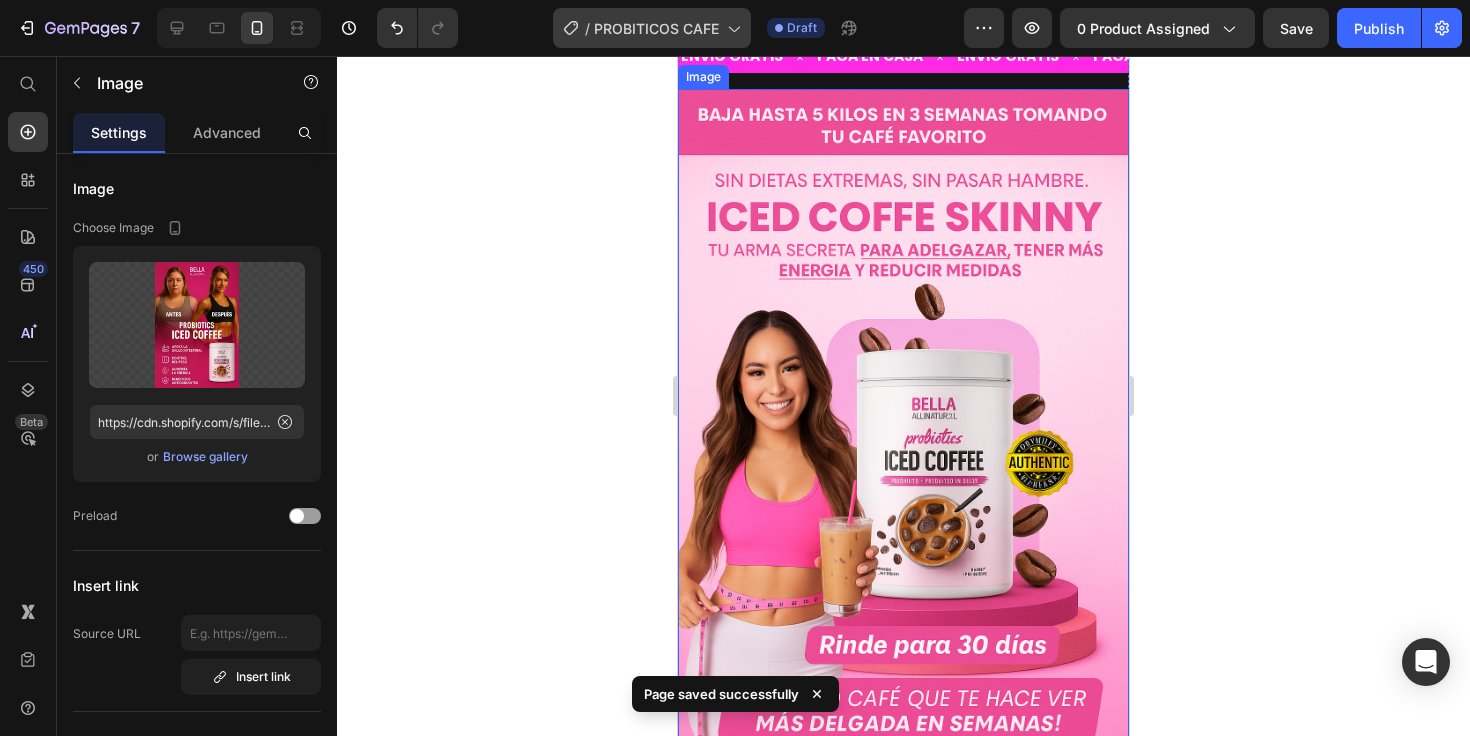 scroll, scrollTop: 93, scrollLeft: 0, axis: vertical 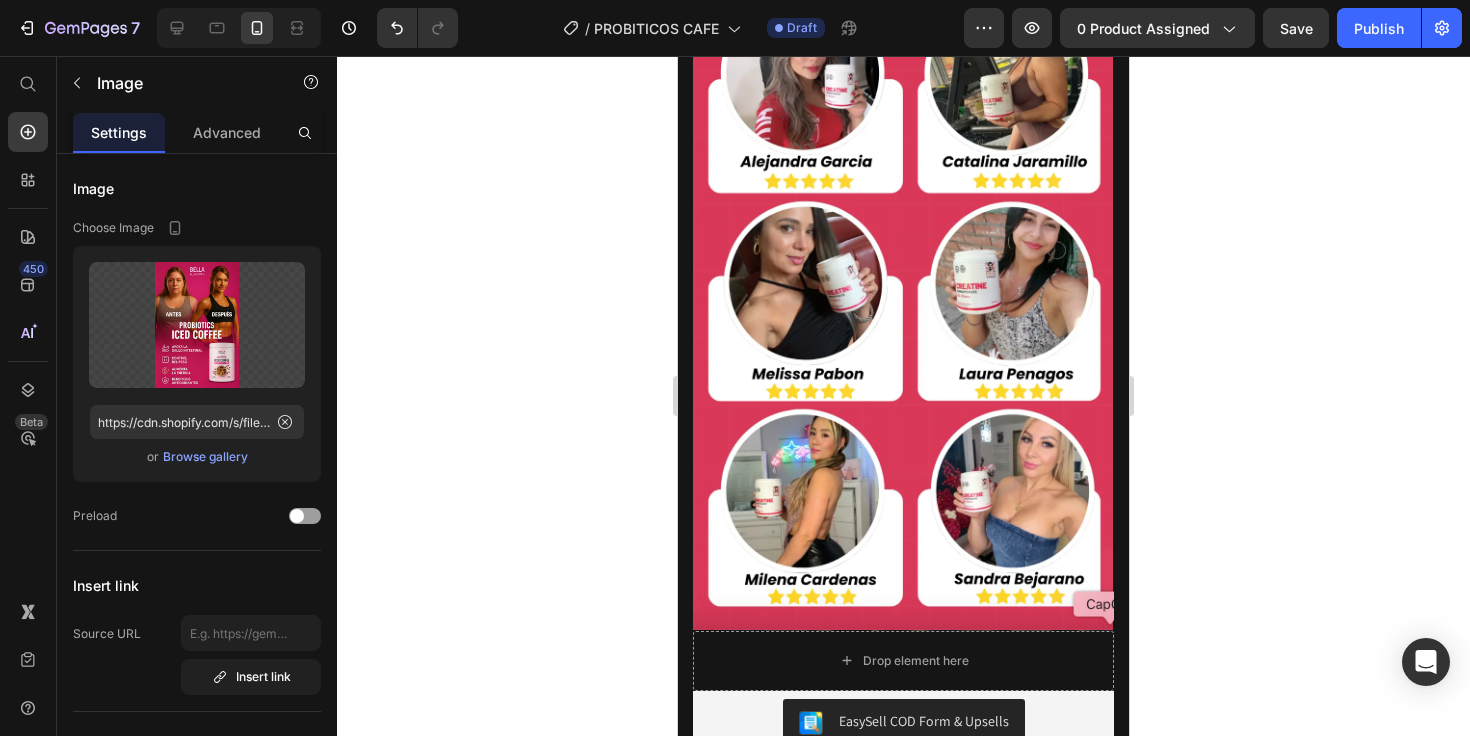 click at bounding box center [903, 276] 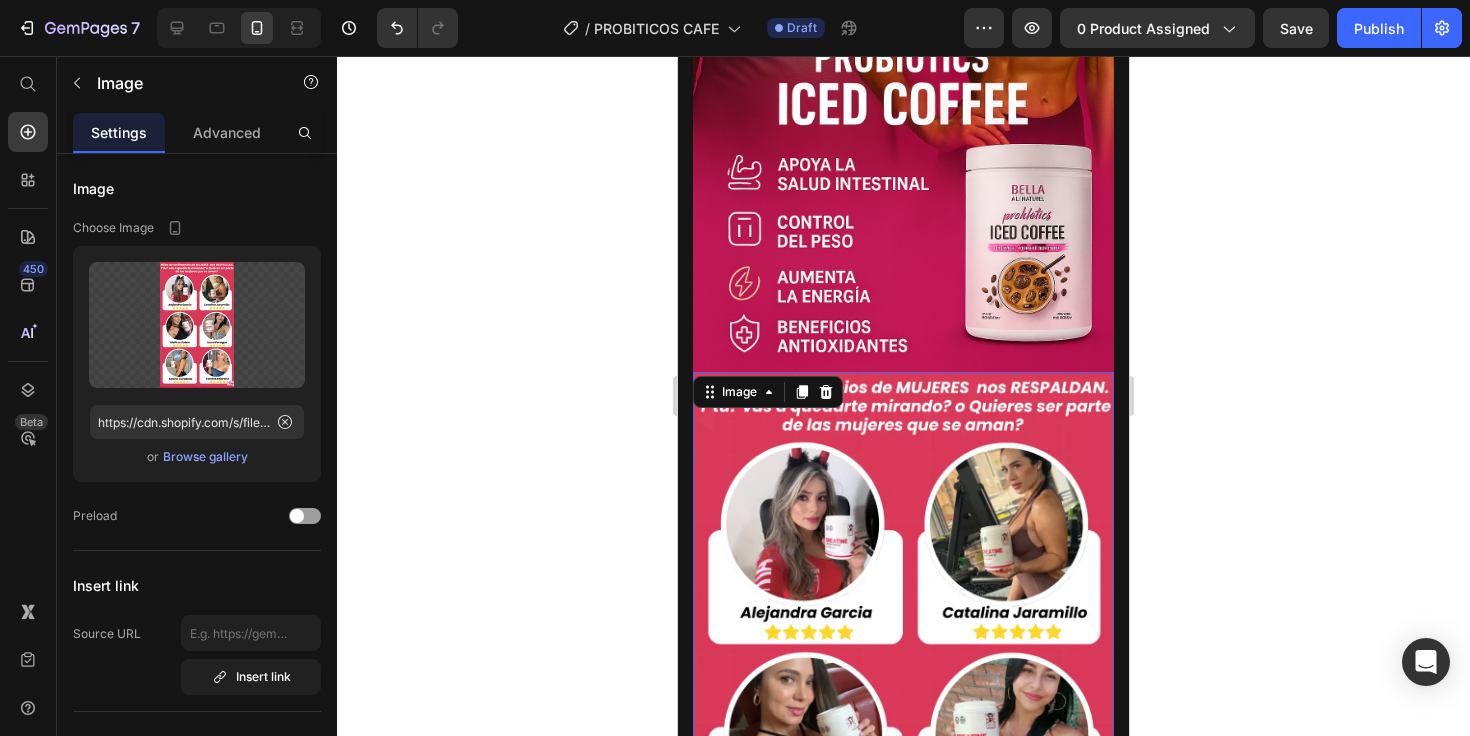scroll, scrollTop: 3058, scrollLeft: 0, axis: vertical 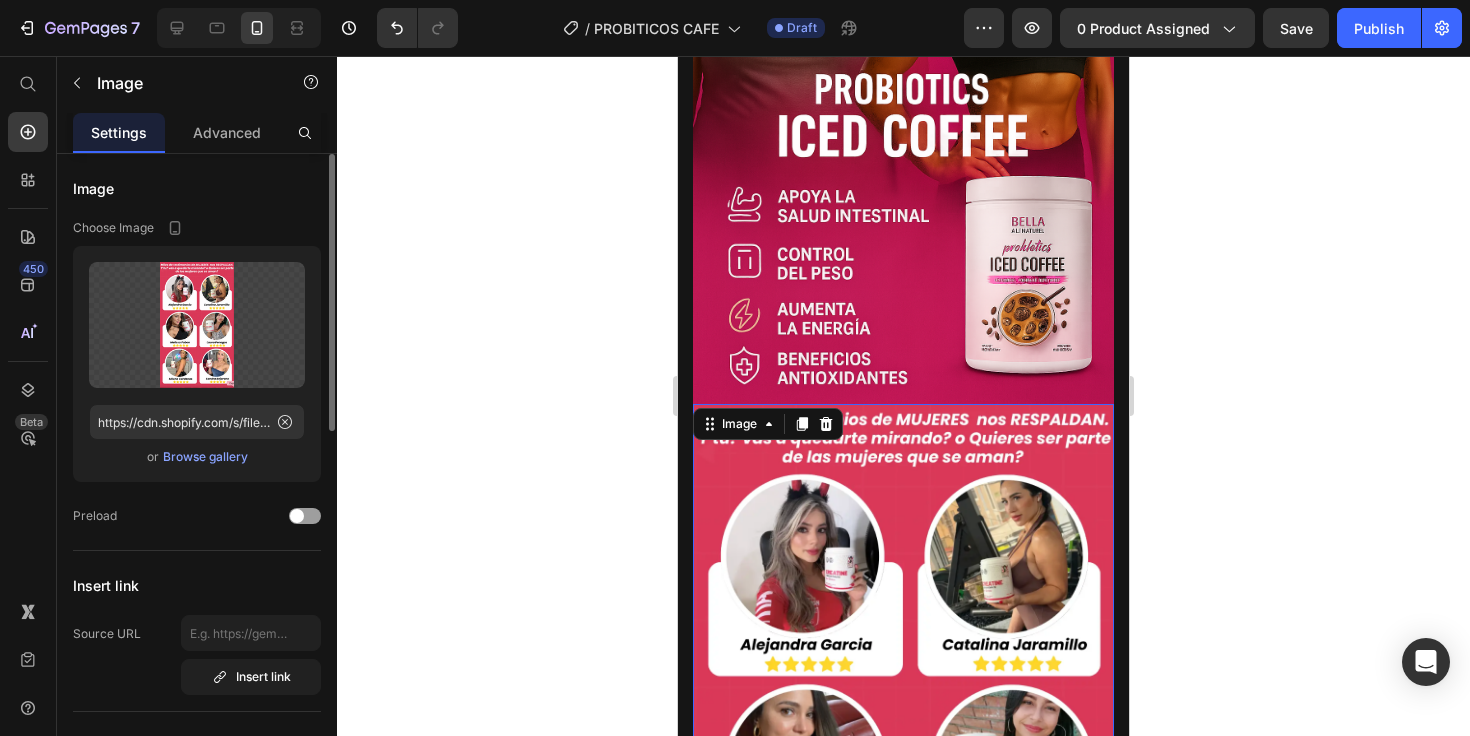 click on "Upload Image https://cdn.shopify.com/s/files/1/0703/0403/9223/files/gempages_491924211686704014-9da5a636-5f7a-42b2-9fdf-0f6e2cc1cf88.png  or   Browse gallery" 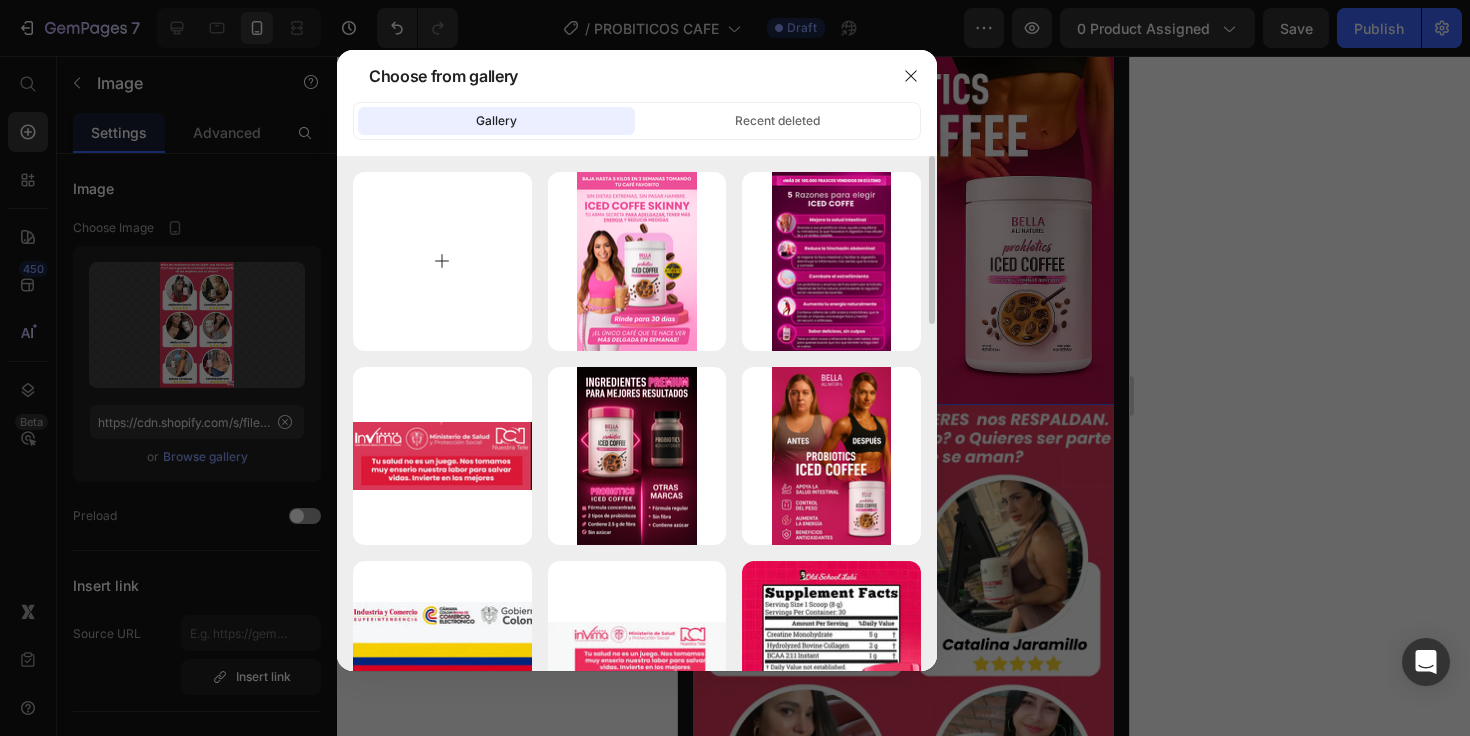 click at bounding box center (442, 261) 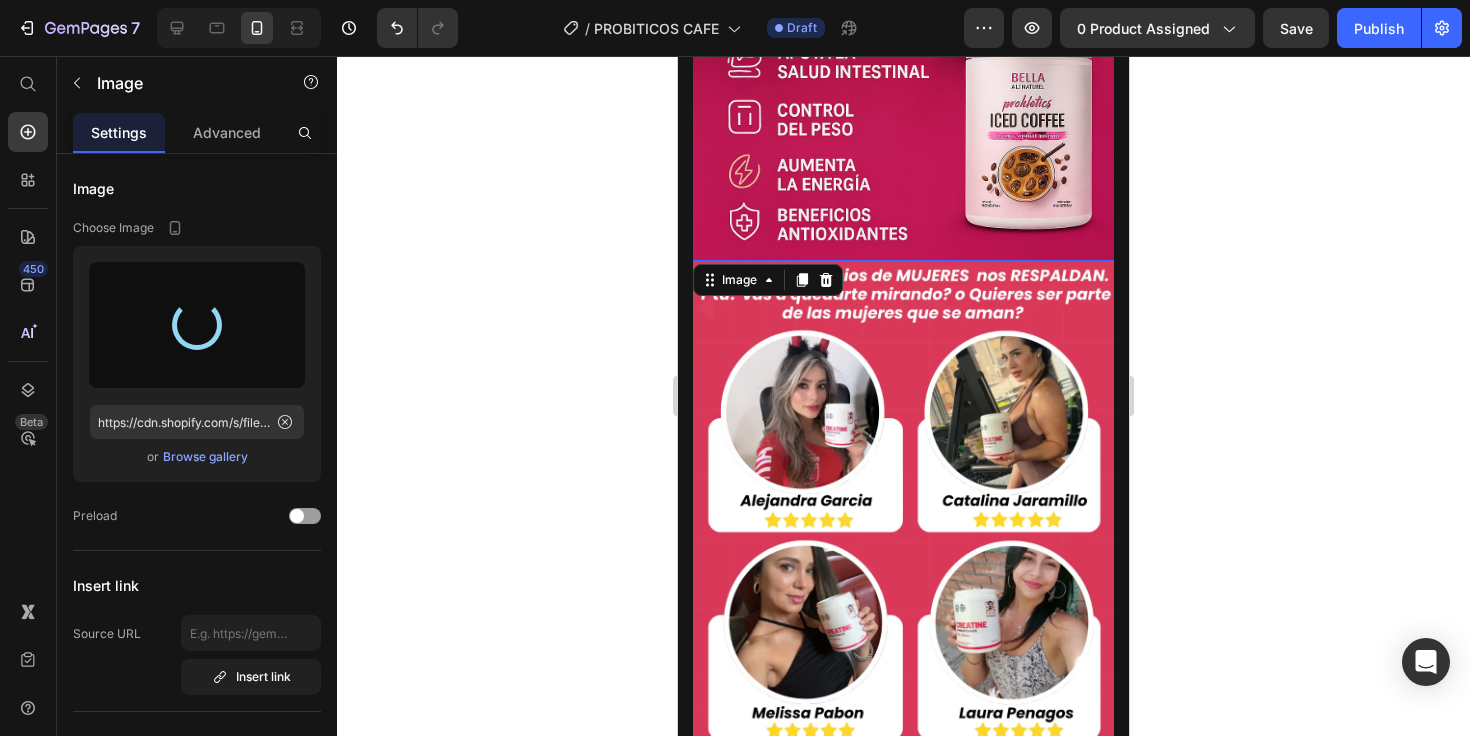 scroll, scrollTop: 3241, scrollLeft: 0, axis: vertical 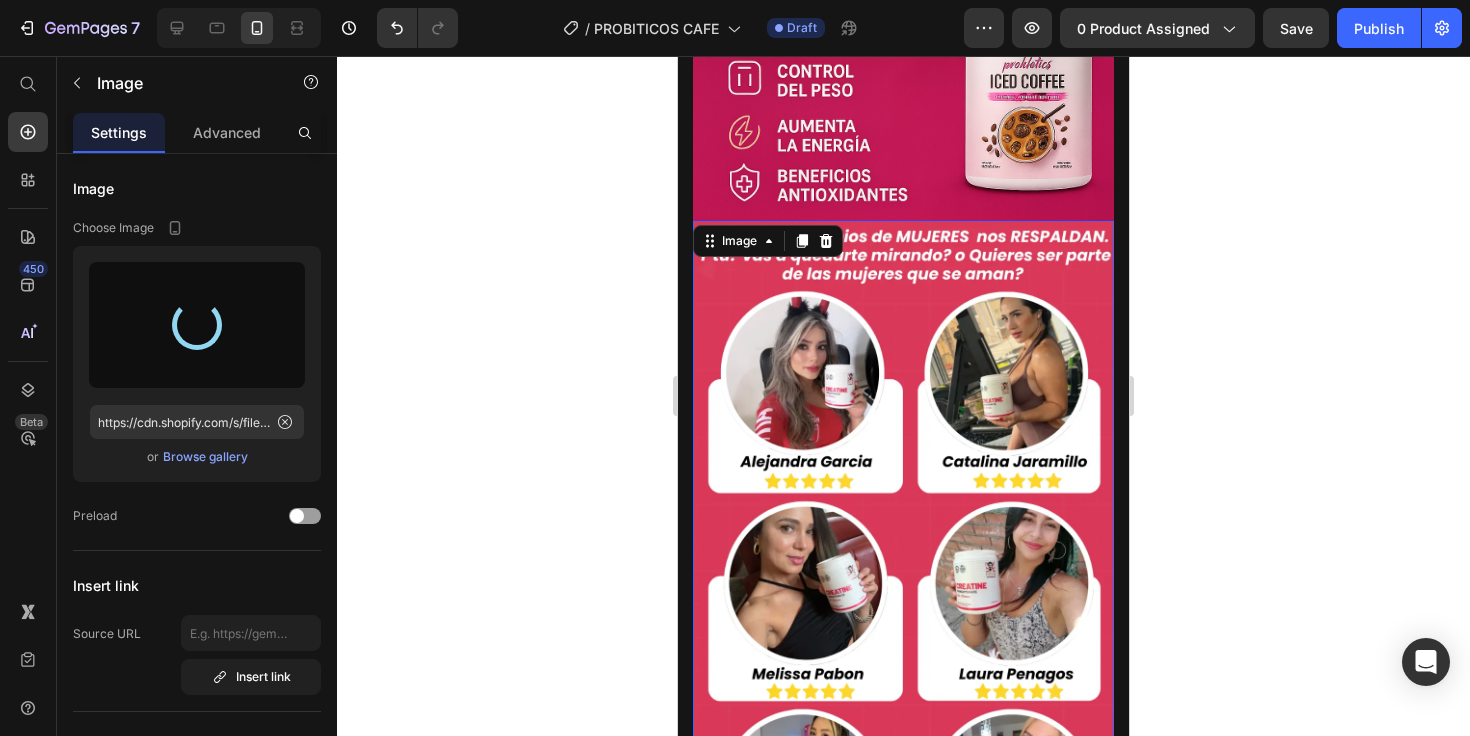 type on "https://cdn.shopify.com/s/files/1/0703/0403/9223/files/gempages_491924211686704014-7f4559a7-2dd5-4af3-b3bb-40cdf5885e1b.png" 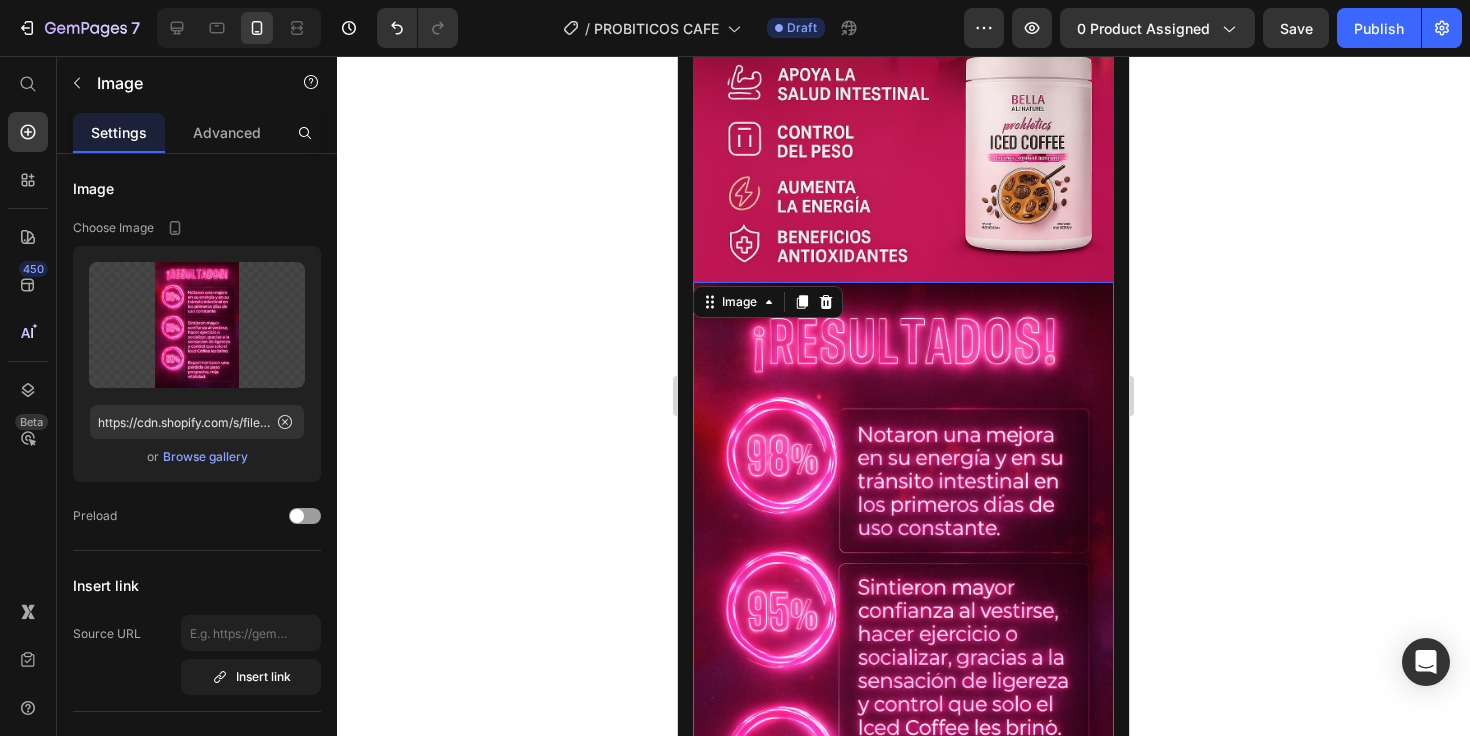 scroll, scrollTop: 3069, scrollLeft: 0, axis: vertical 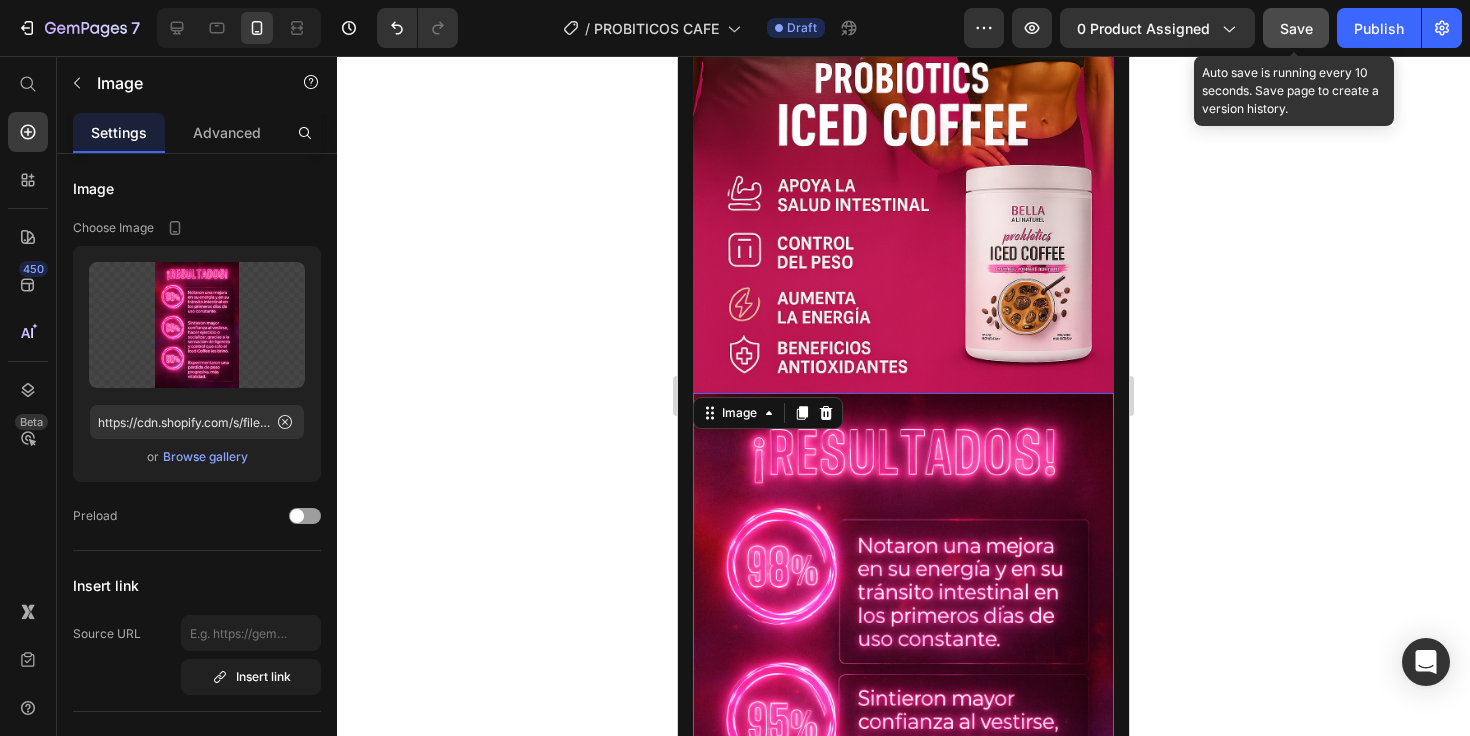 click on "Save" 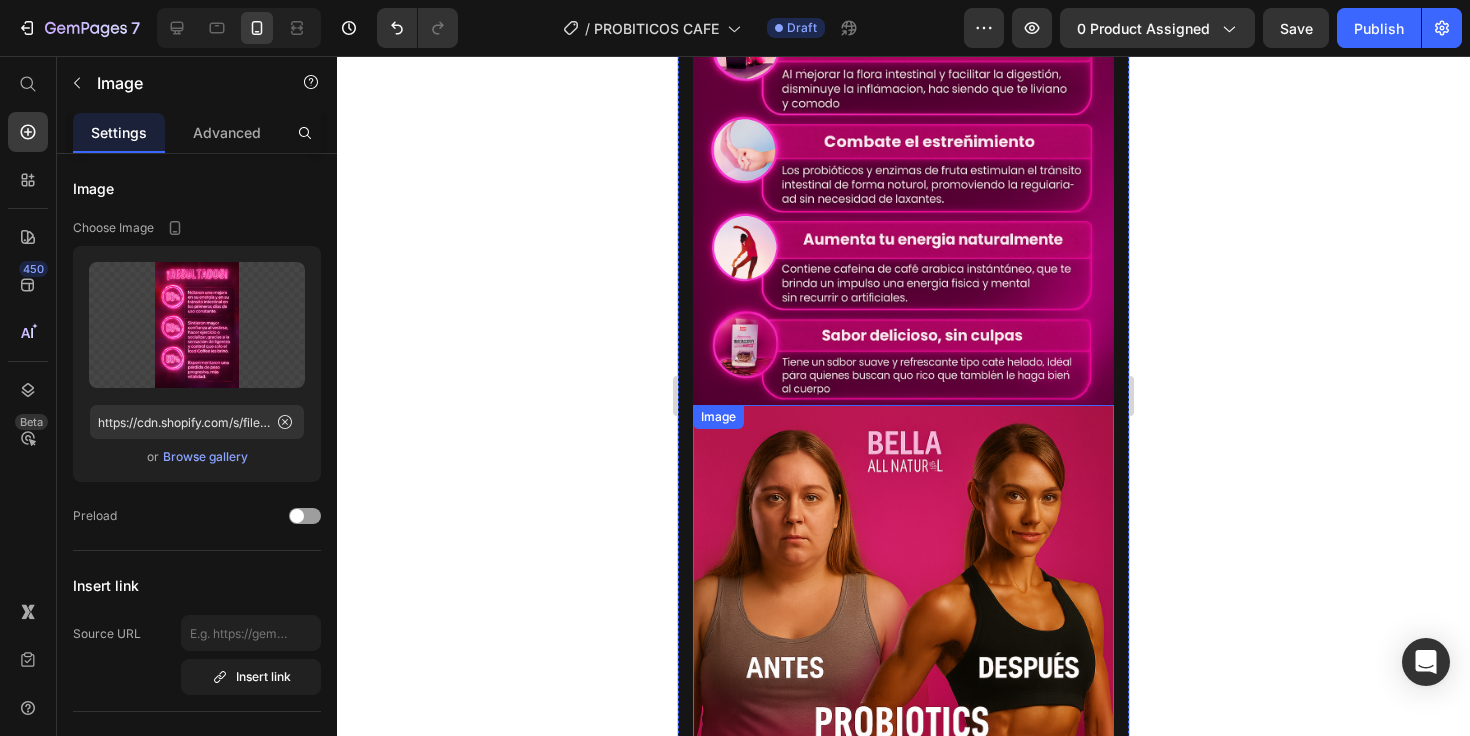 scroll, scrollTop: 2429, scrollLeft: 0, axis: vertical 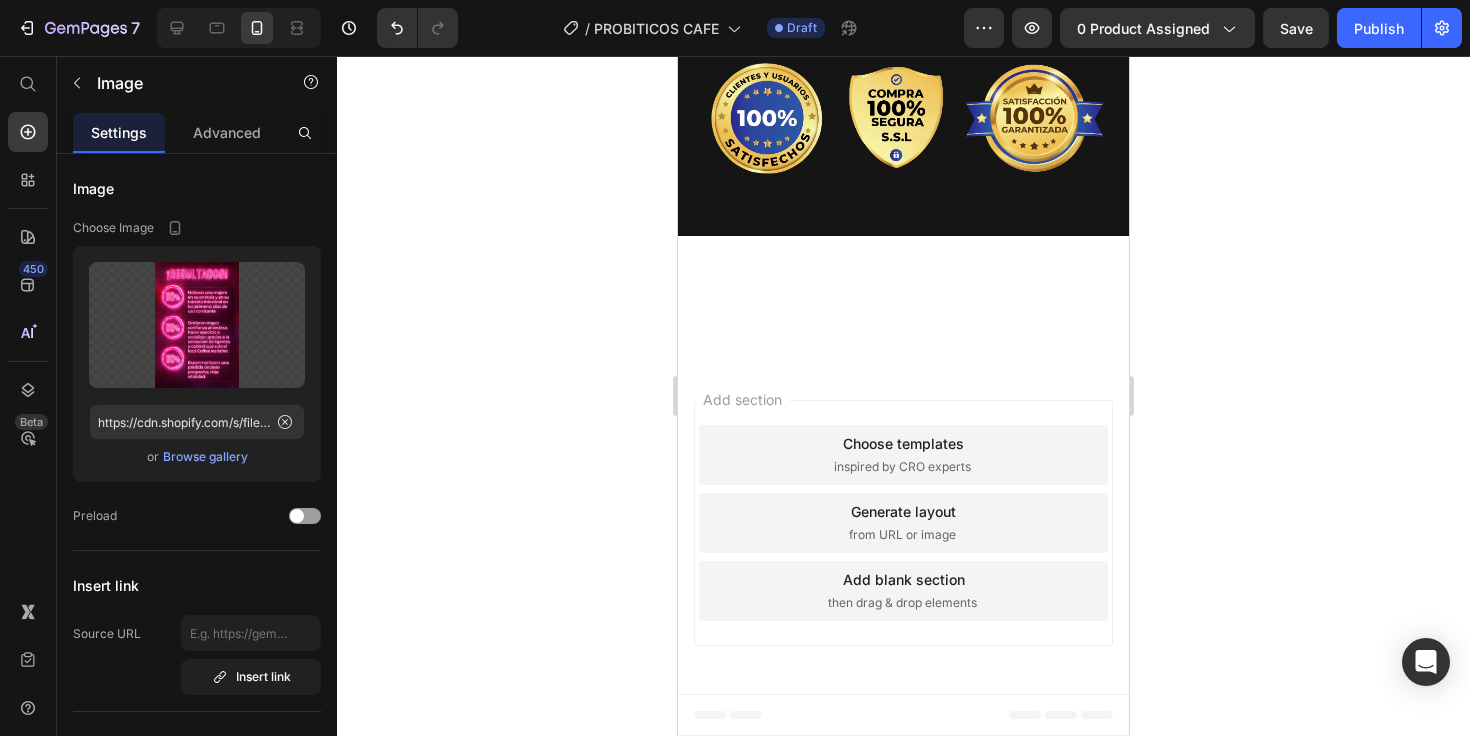 click at bounding box center [903, -924] 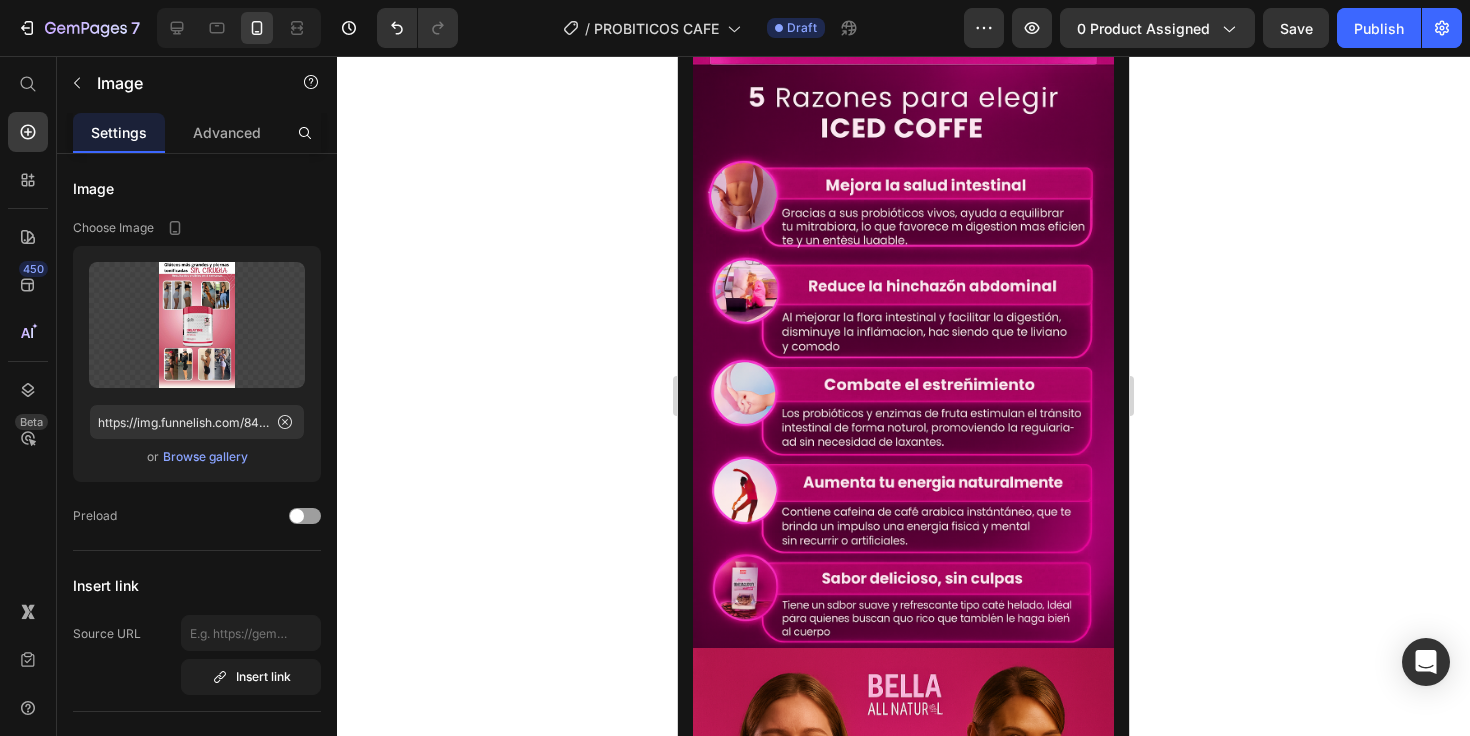scroll, scrollTop: 0, scrollLeft: 0, axis: both 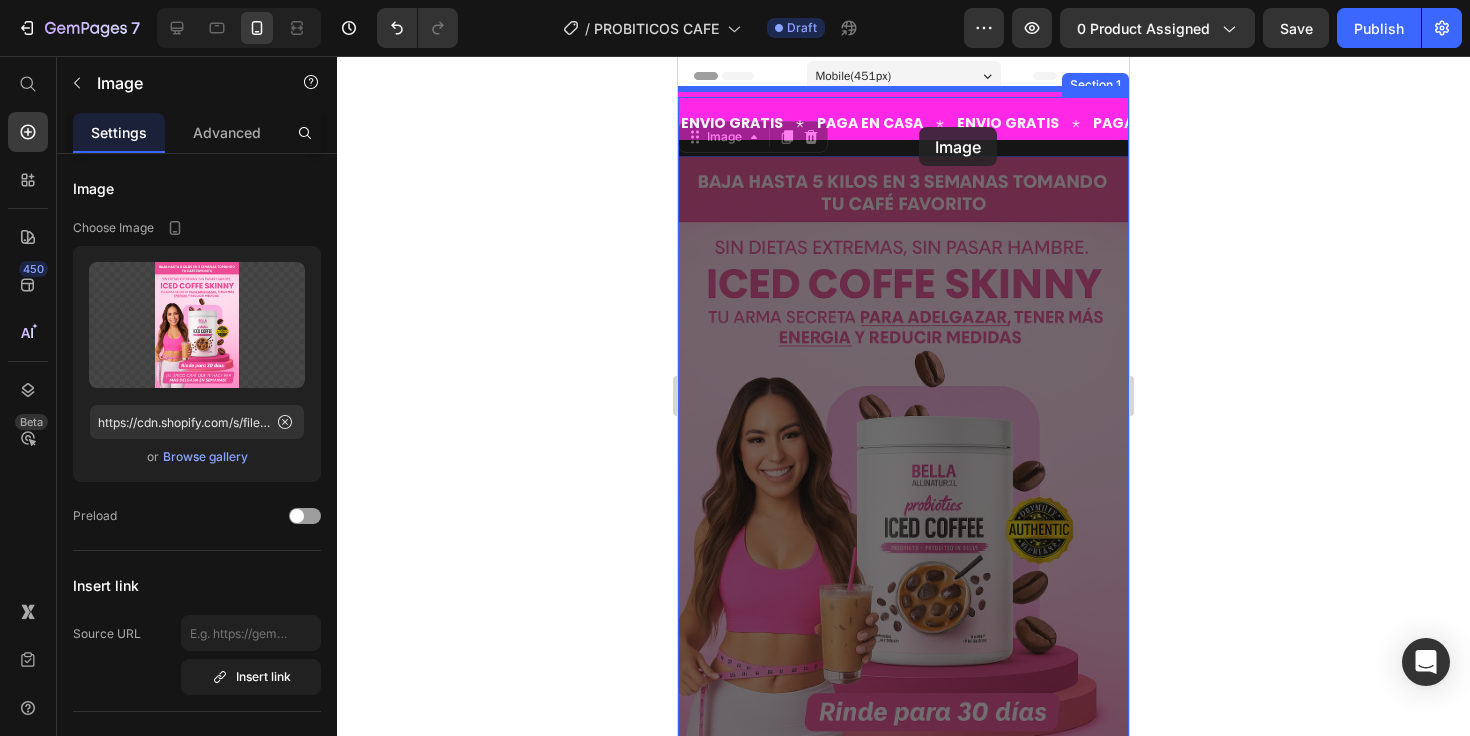 drag, startPoint x: 942, startPoint y: 164, endPoint x: 910, endPoint y: 179, distance: 35.341194 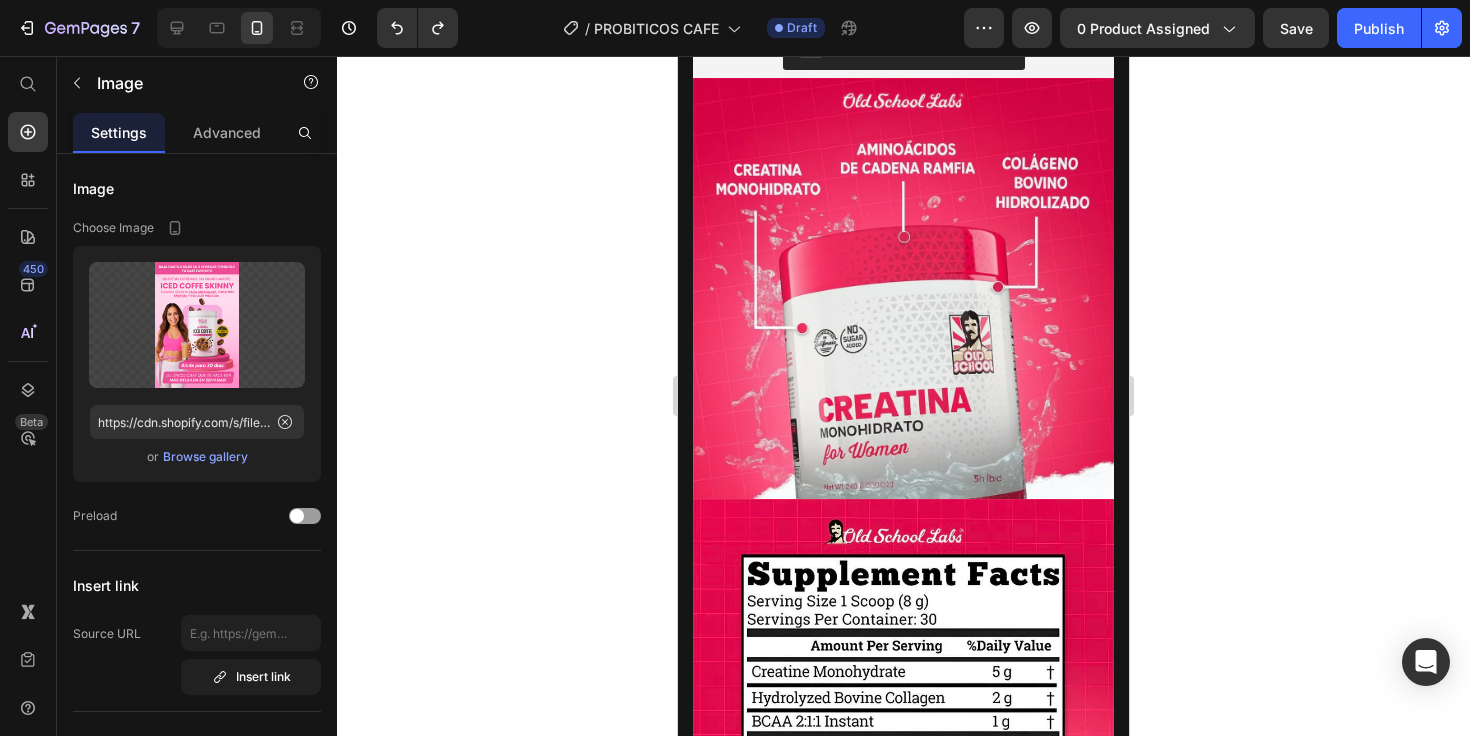 scroll, scrollTop: 4140, scrollLeft: 0, axis: vertical 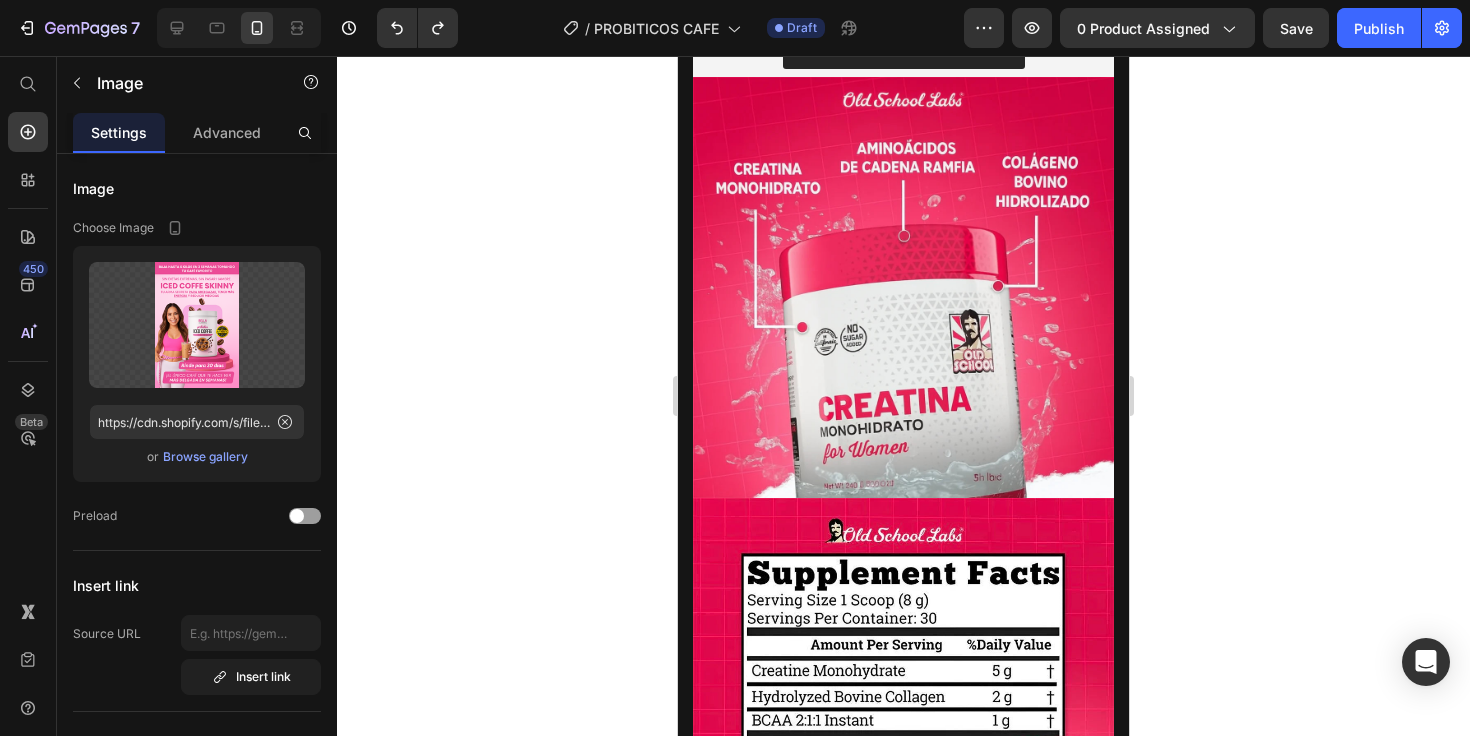click at bounding box center [903, 287] 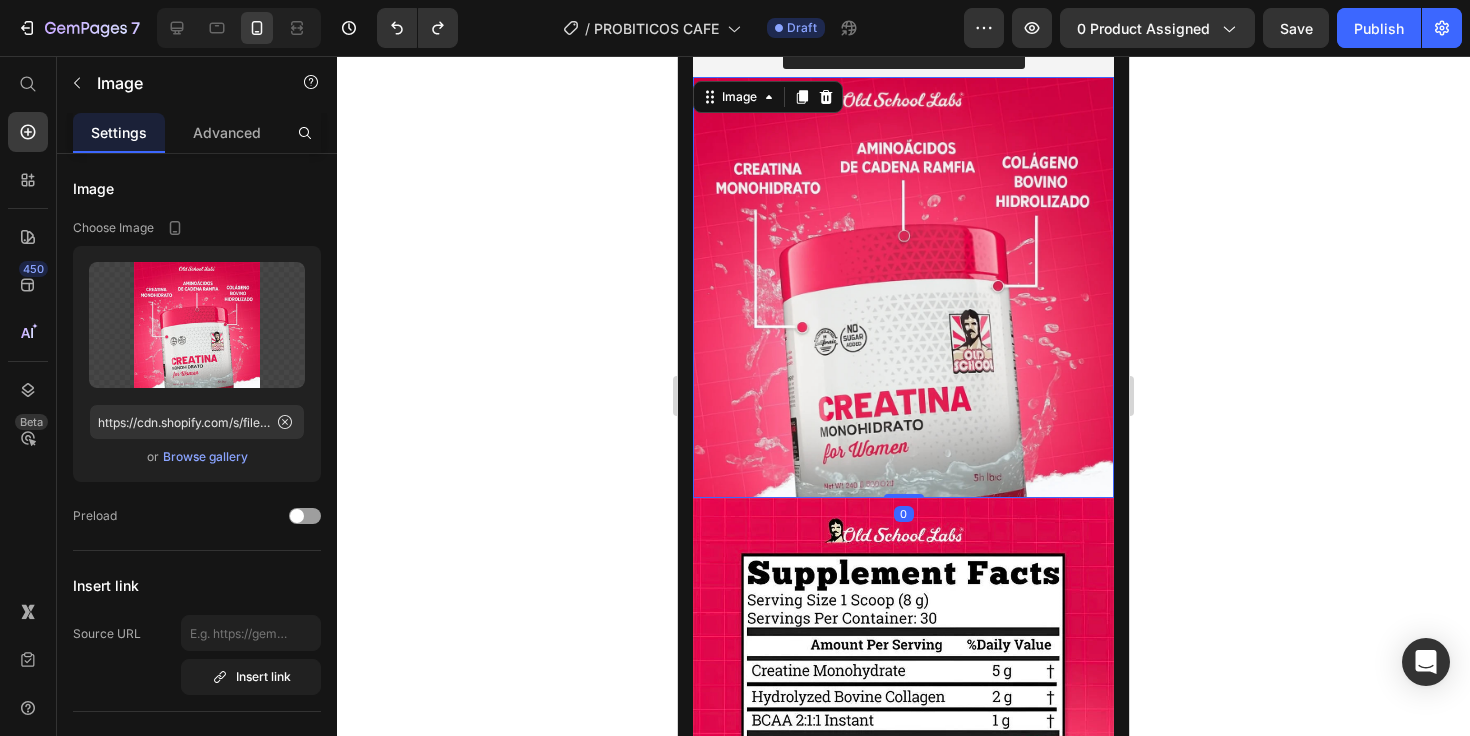 click 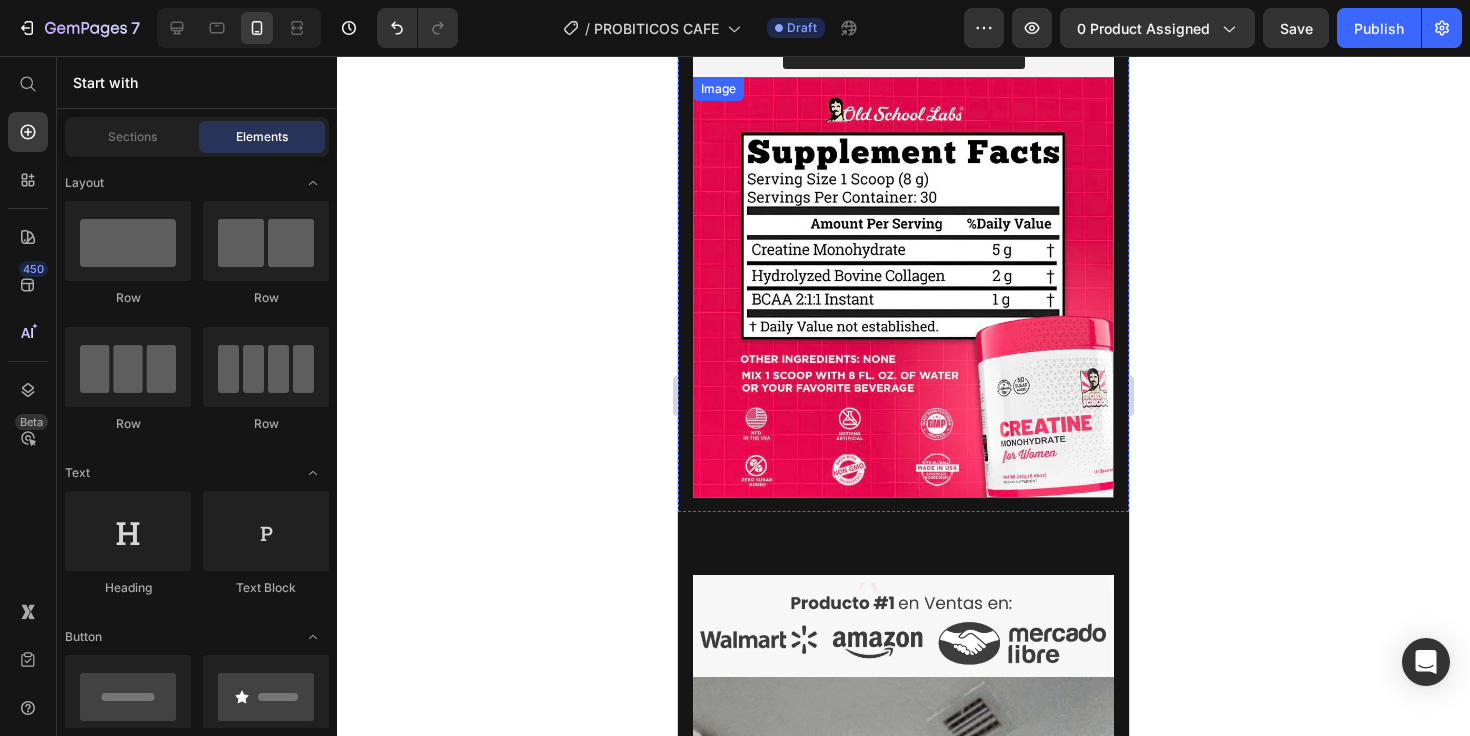click at bounding box center [903, 287] 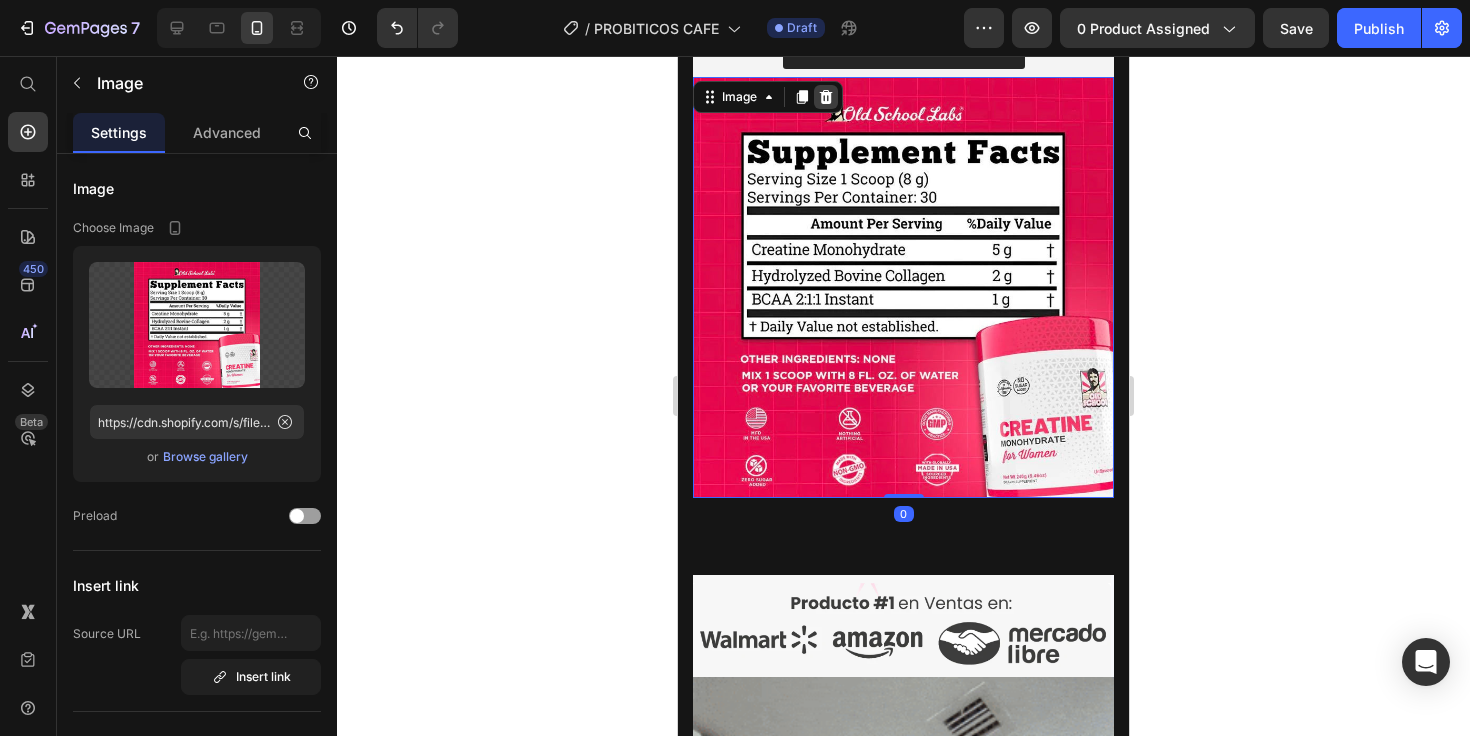 click 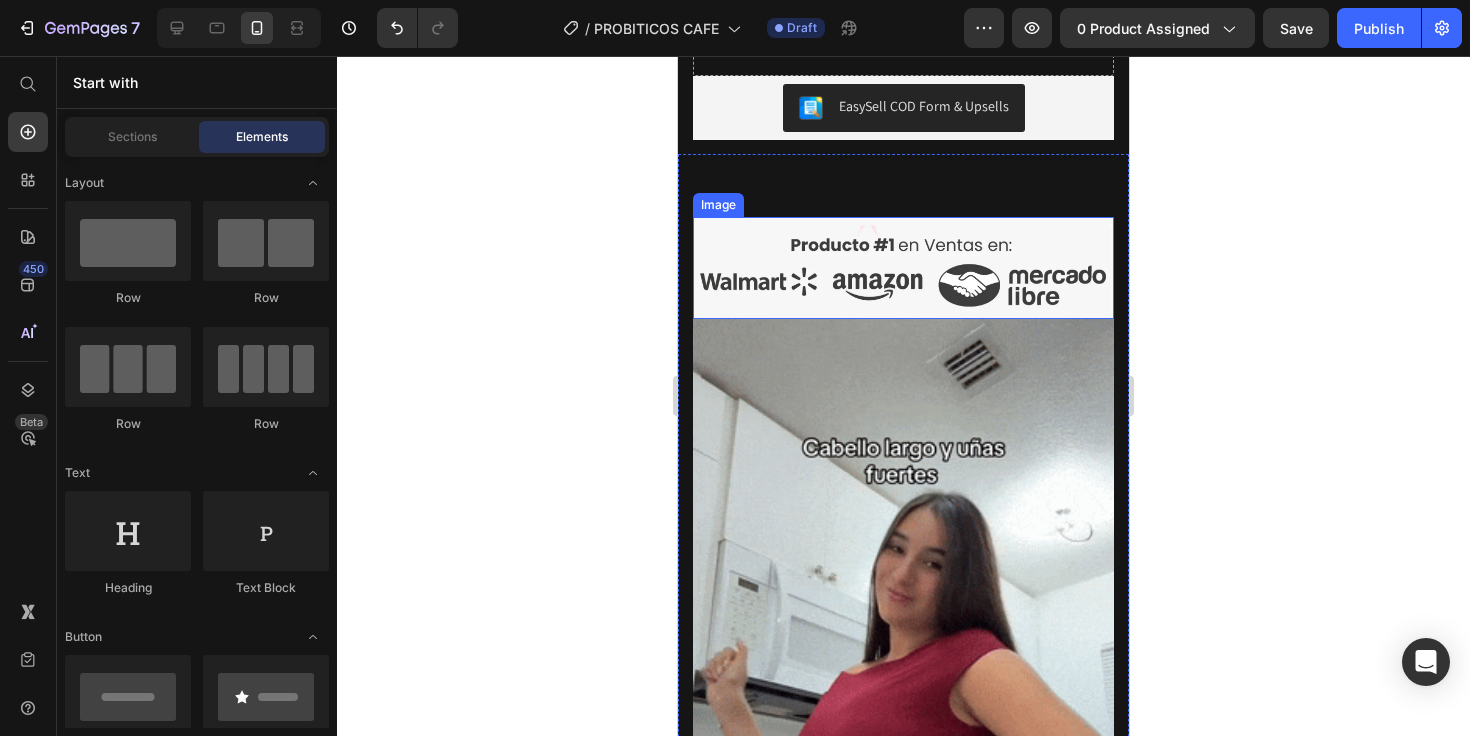 scroll, scrollTop: 4035, scrollLeft: 0, axis: vertical 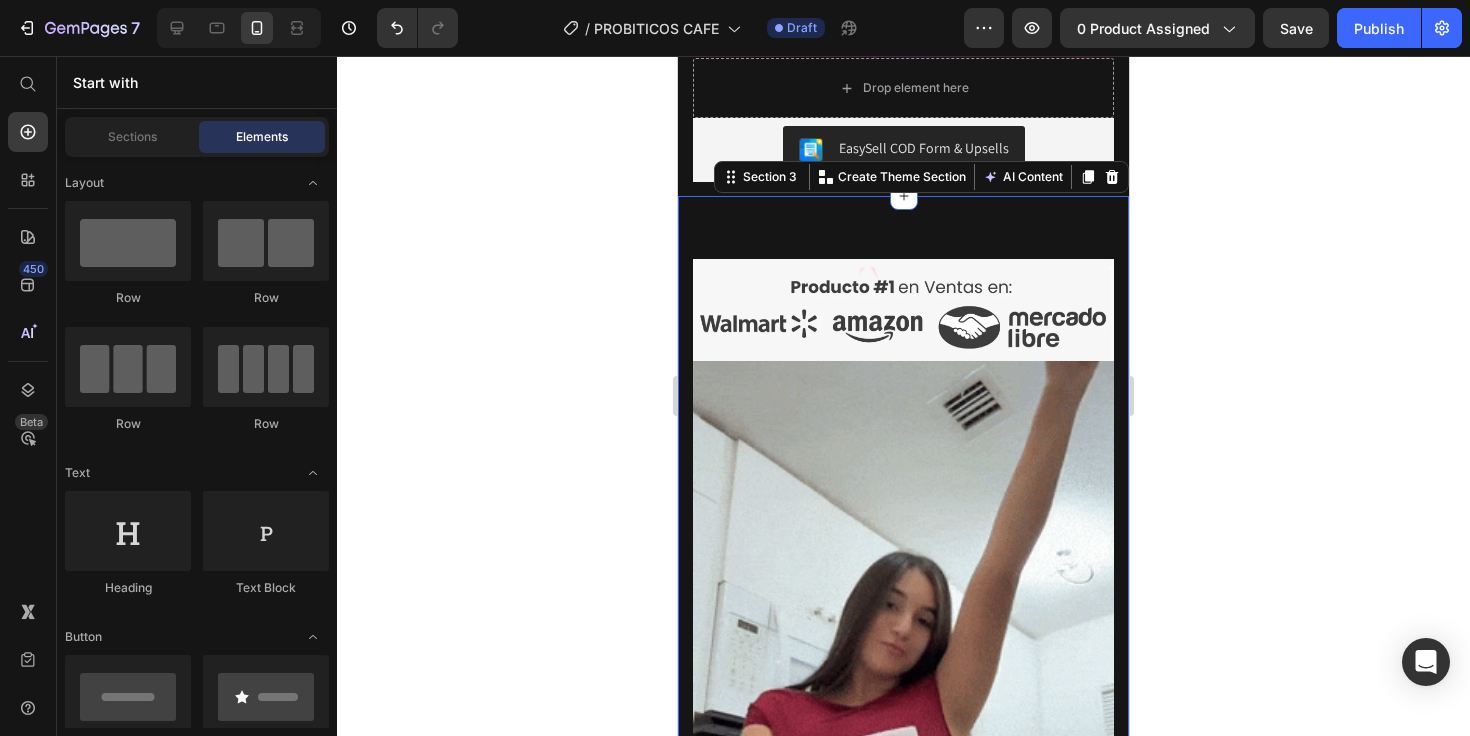 click on "Image Image Image
Drop element here EasySell COD Form & Upsells EasySell COD Product Image Image
Drop element here EasySell COD Form & Upsells EasySell COD Product Image Image Image
Drop element here EasySell COD Form & Upsells EasySell COD Product
ATENCIÓN:  SOLO  7  unidades quedan en stock
Custom Code Section 3   You can create reusable sections Create Theme Section AI Content Write with GemAI What would you like to describe here? Tone and Voice Persuasive Product BatanaOil™ – Aceite Regenerador 100% Natural, Restaura tu Cabello, Frena la Caída y Revive el Brillo 30ML Show more Generate" at bounding box center (903, 2279) 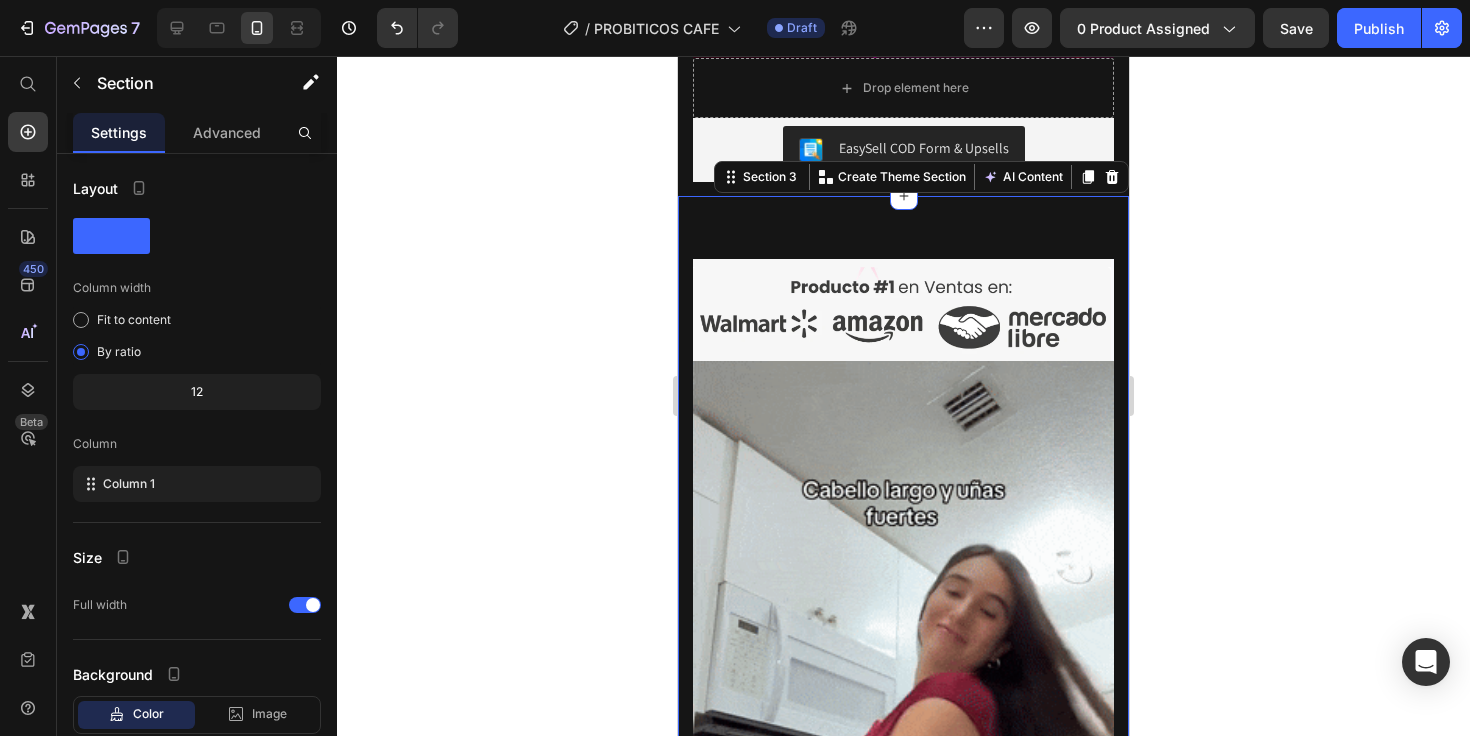 click on "Image Image Image
Drop element here EasySell COD Form & Upsells EasySell COD Product Image Image
Drop element here EasySell COD Form & Upsells EasySell COD Product Image Image Image
Drop element here EasySell COD Form & Upsells EasySell COD Product
ATENCIÓN:  SOLO  7  unidades quedan en stock
Custom Code Section 3   You can create reusable sections Create Theme Section AI Content Write with GemAI What would you like to describe here? Tone and Voice Persuasive Product BatanaOil™ – Aceite Regenerador 100% Natural, Restaura tu Cabello, Frena la Caída y Revive el Brillo 30ML Show more Generate" at bounding box center [903, 2279] 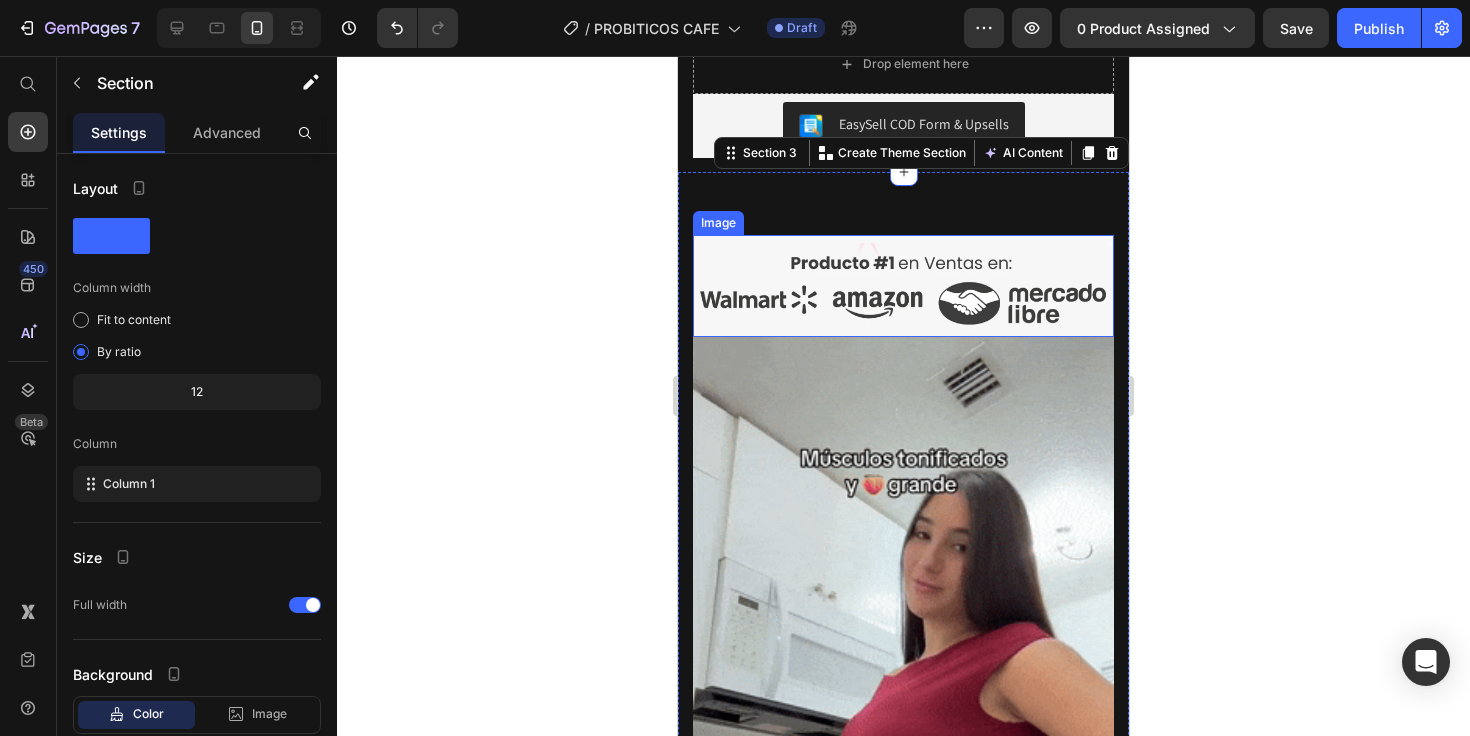 click at bounding box center (903, 286) 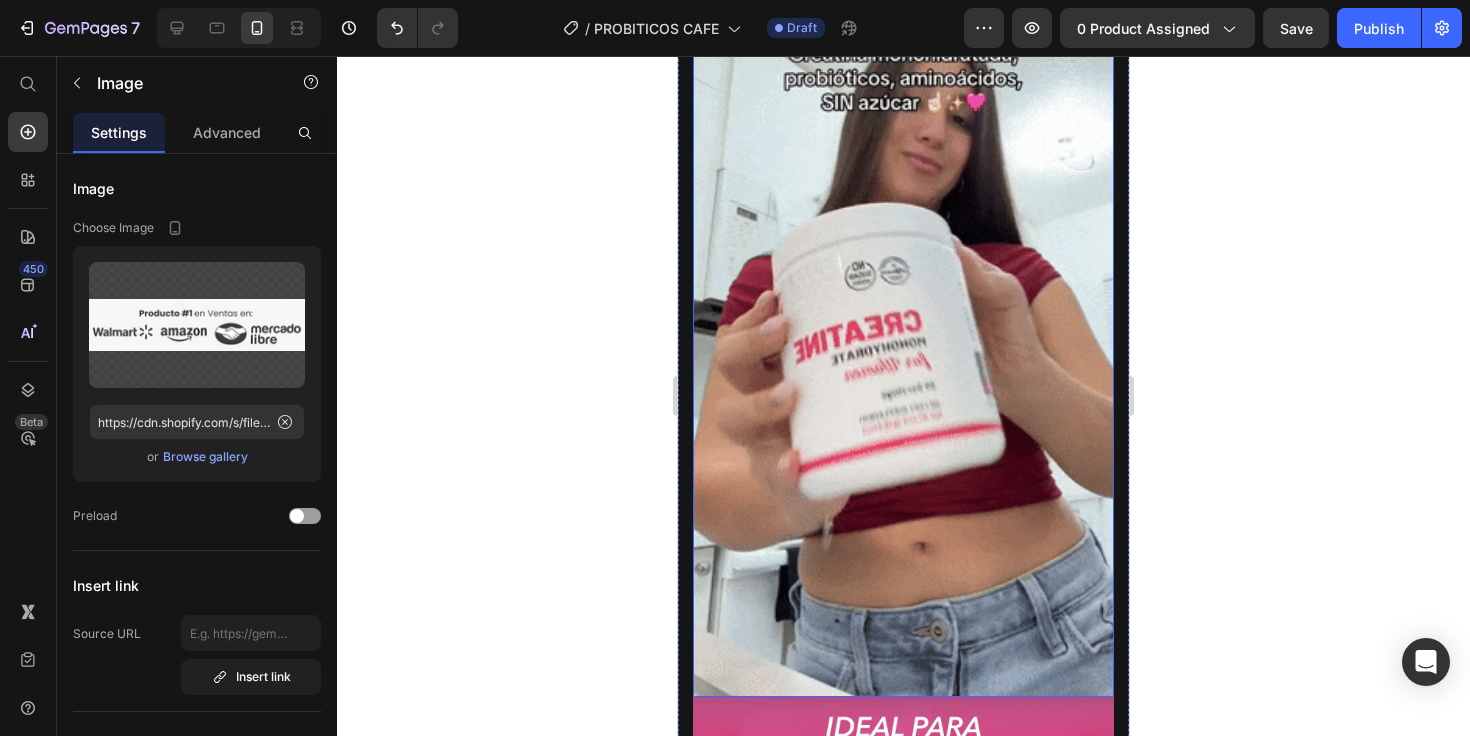 click at bounding box center (903, 323) 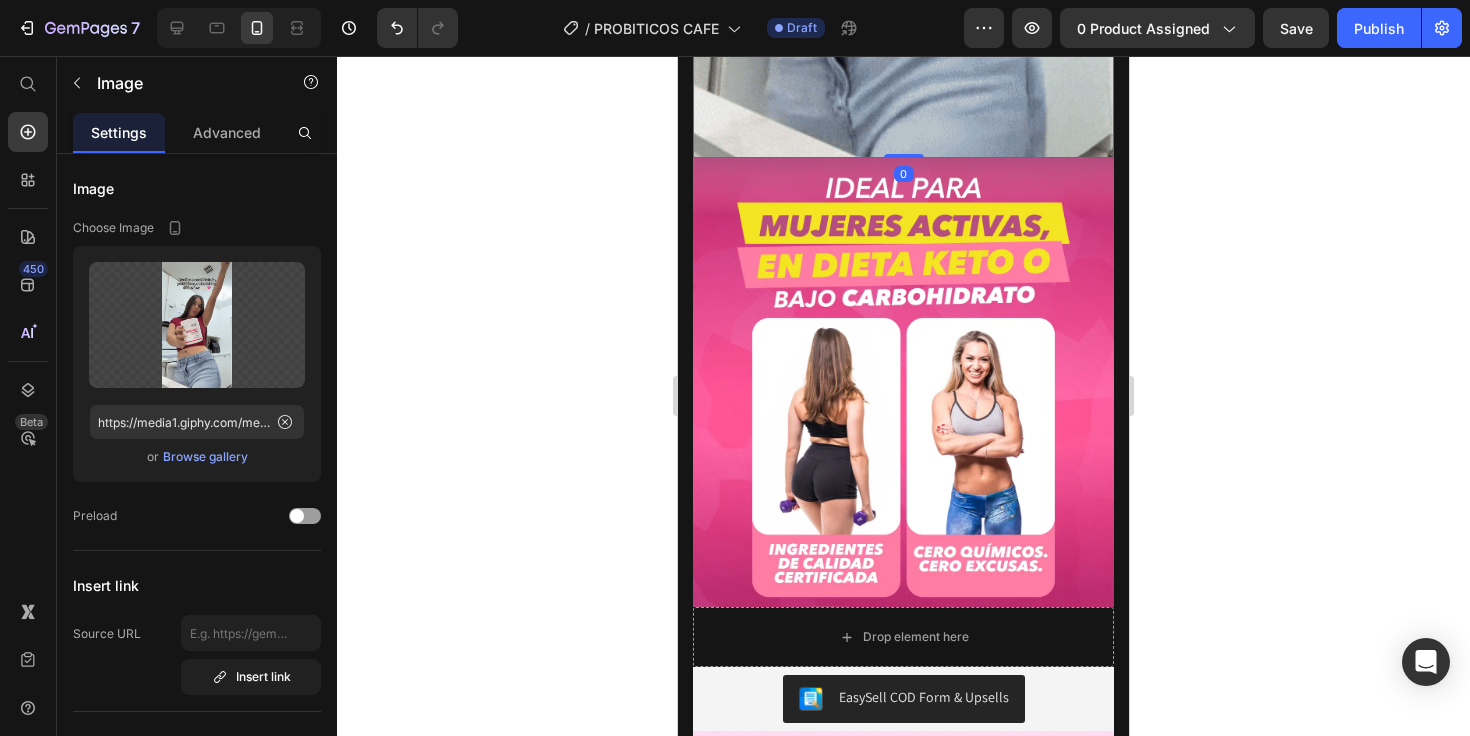 scroll, scrollTop: 5081, scrollLeft: 0, axis: vertical 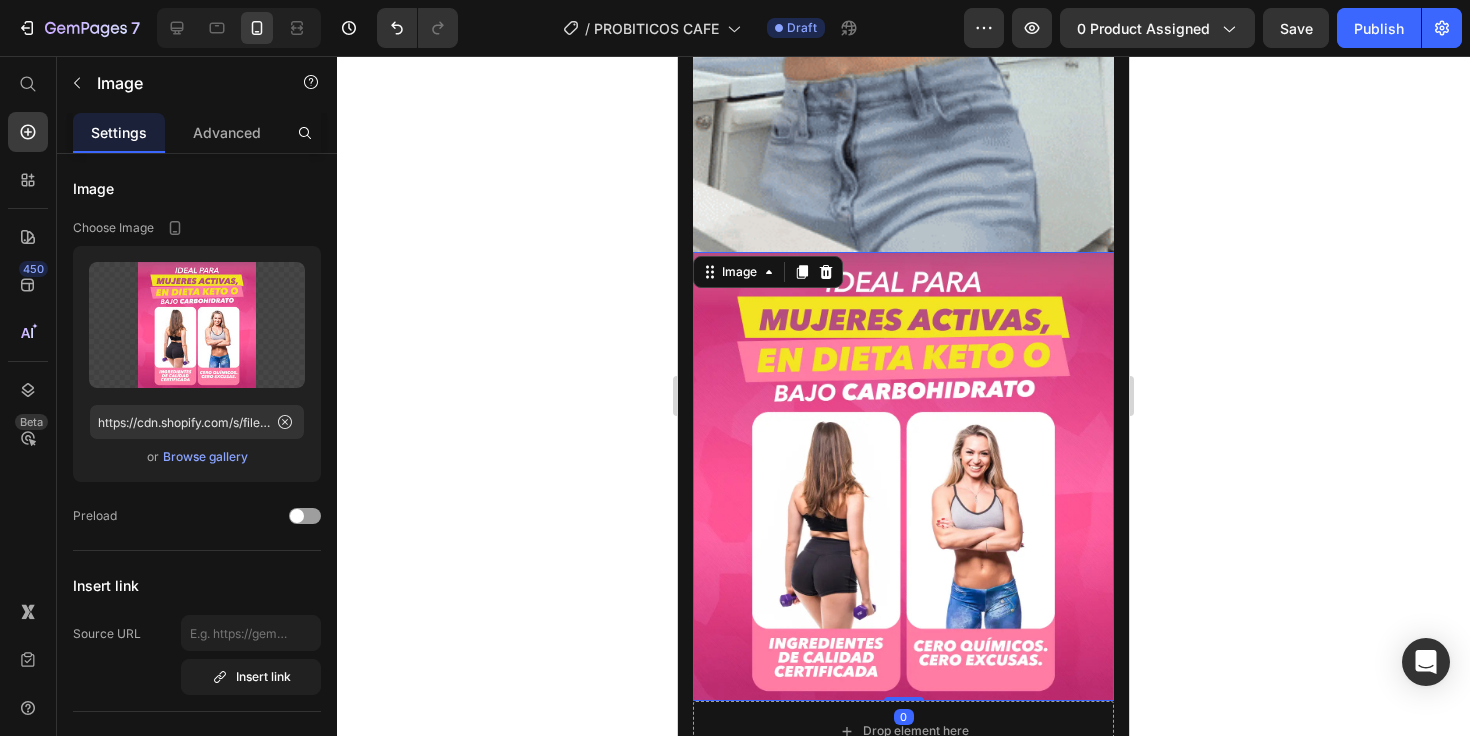 click at bounding box center [903, 476] 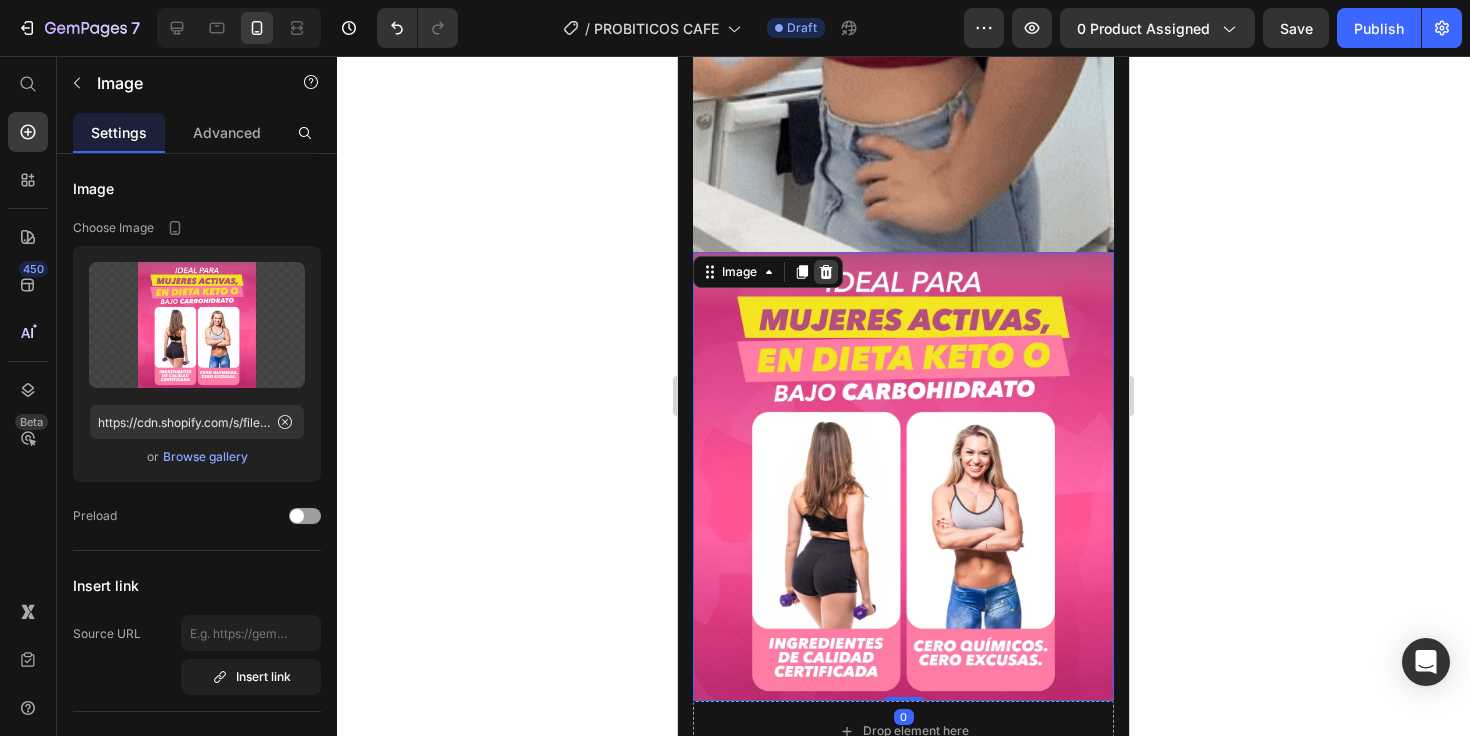 click 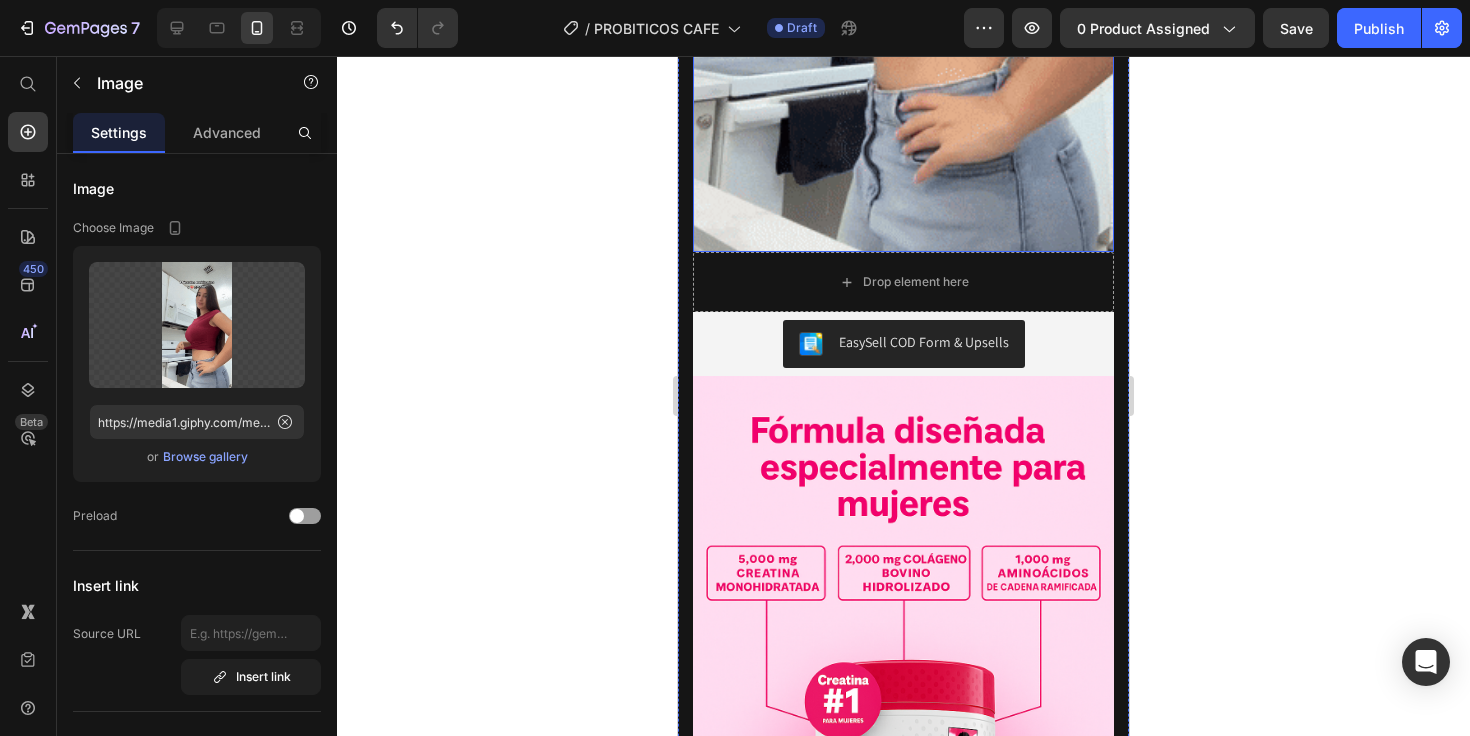 click at bounding box center [903, -122] 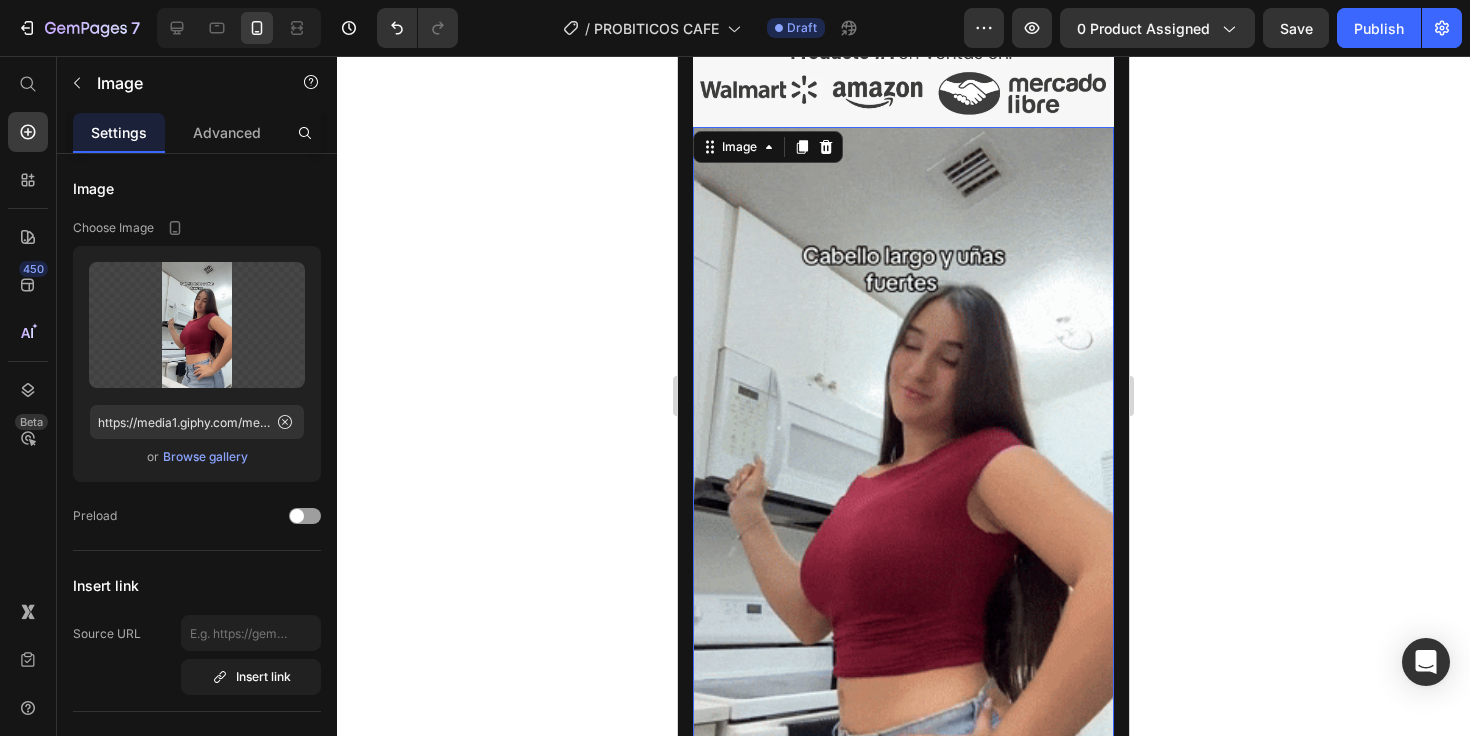 scroll, scrollTop: 4240, scrollLeft: 0, axis: vertical 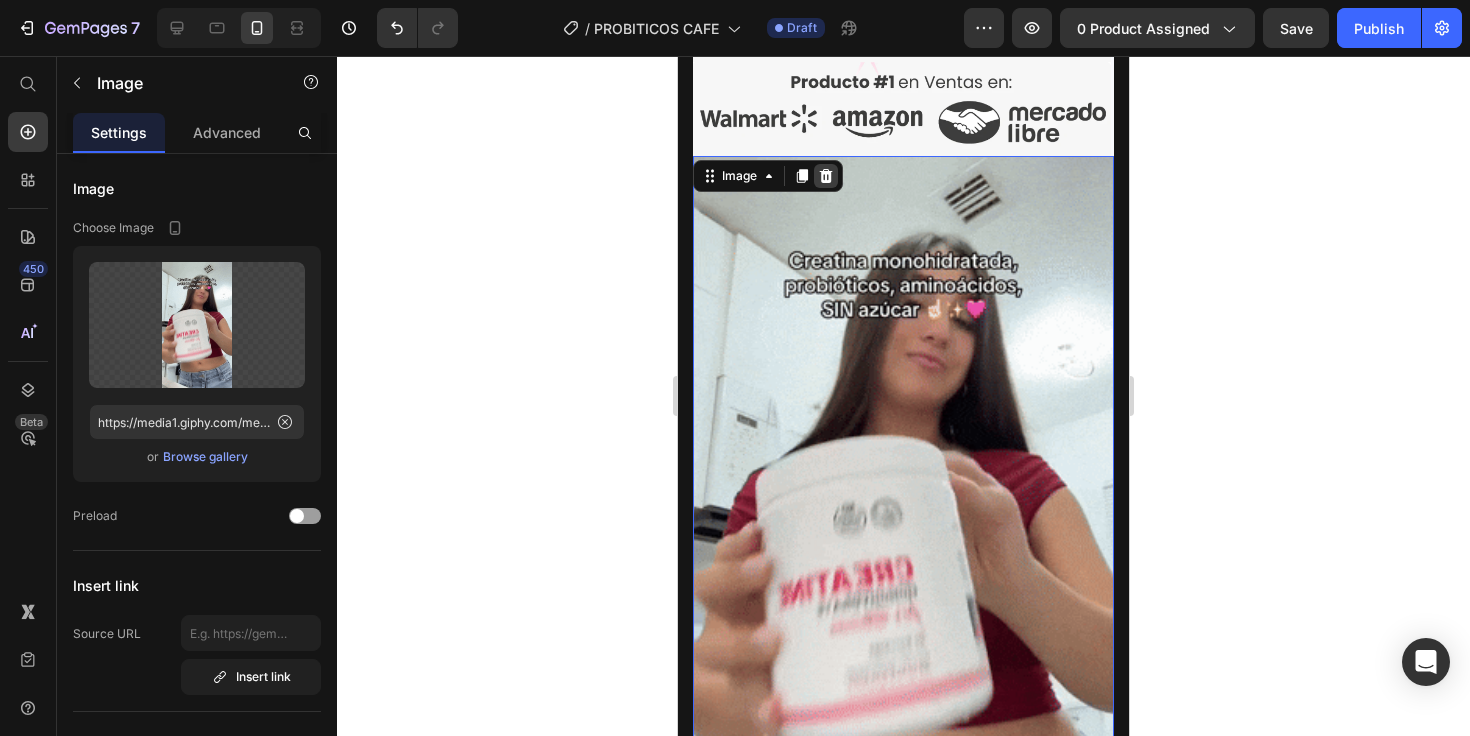 click 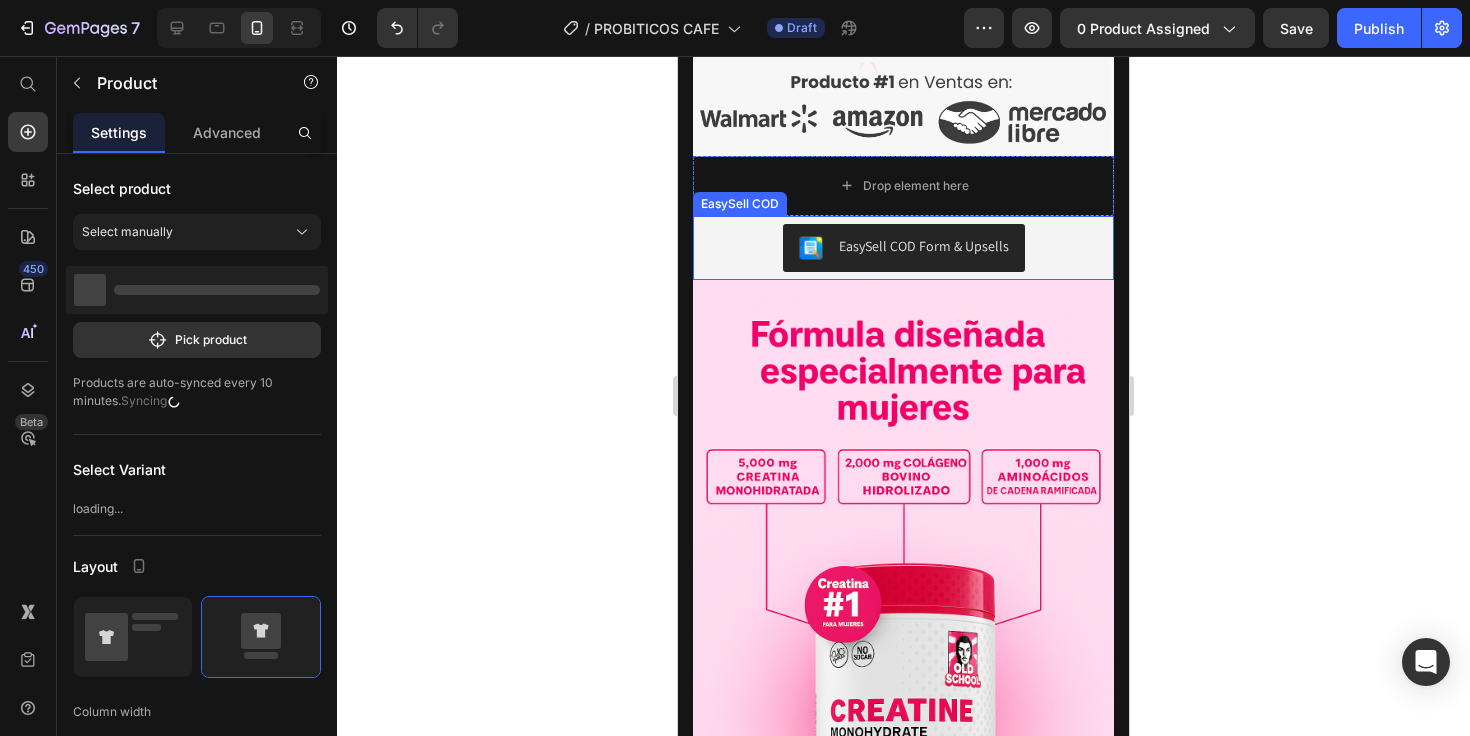 click on "Drop element here" at bounding box center [903, 186] 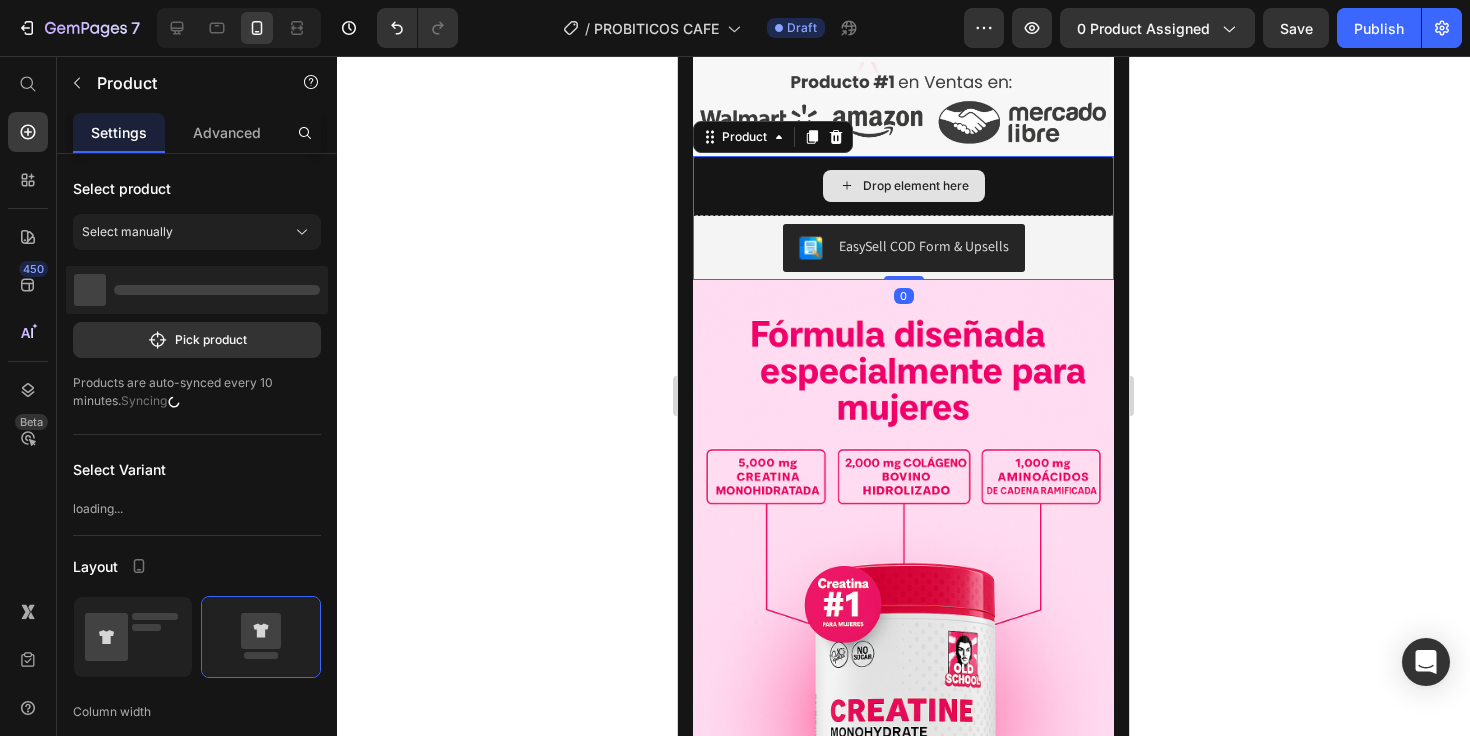 click on "EasySell COD Form & Upsells" at bounding box center (903, 248) 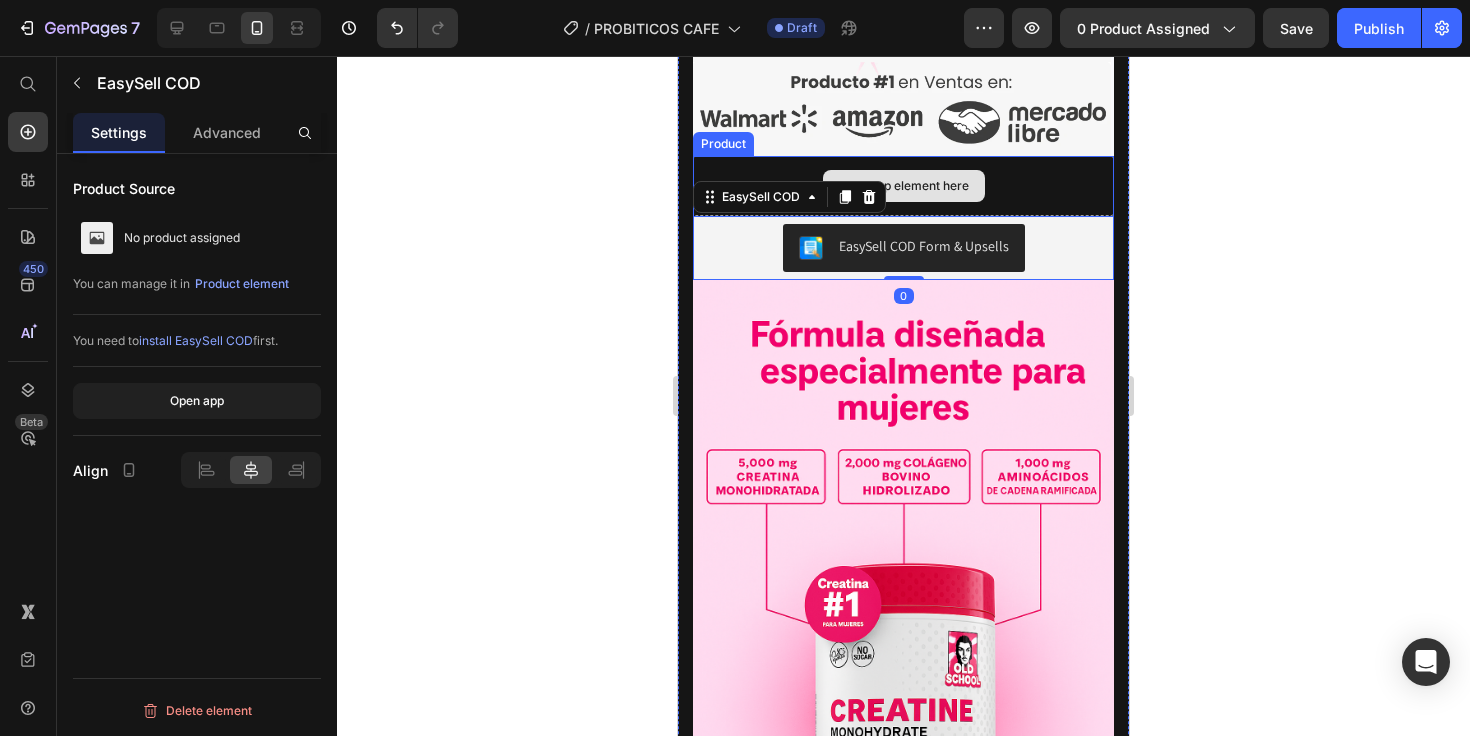click on "Drop element here" at bounding box center (904, 186) 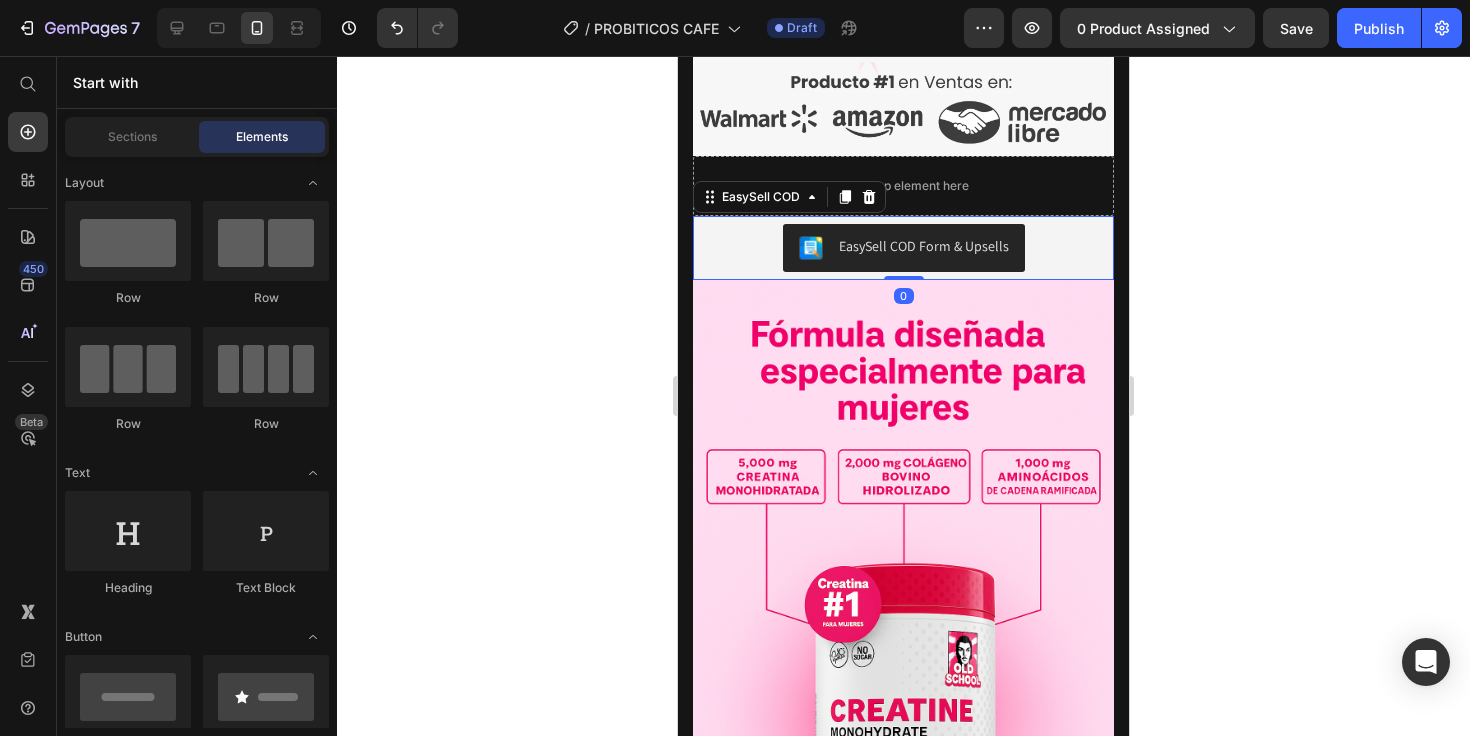 click on "EasySell COD Form & Upsells" at bounding box center (903, 248) 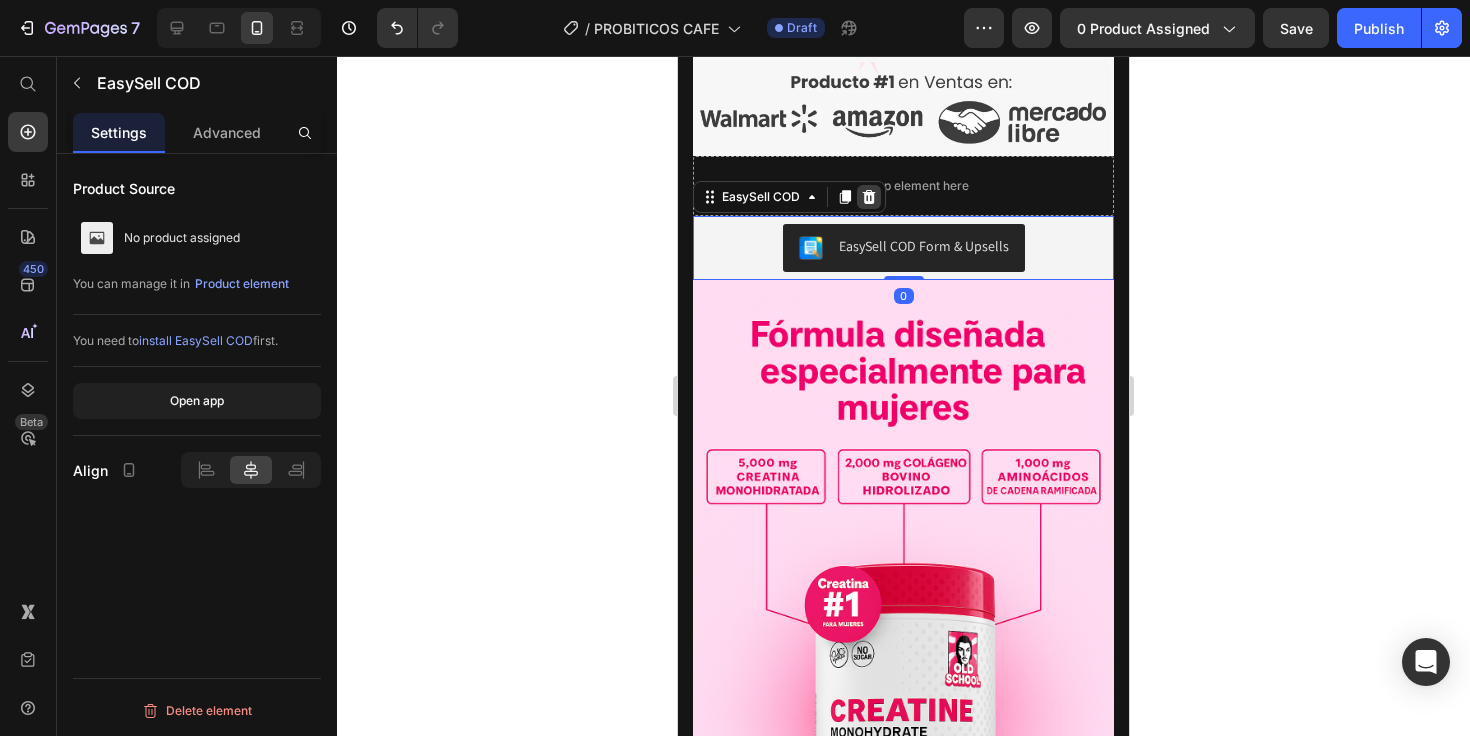 click 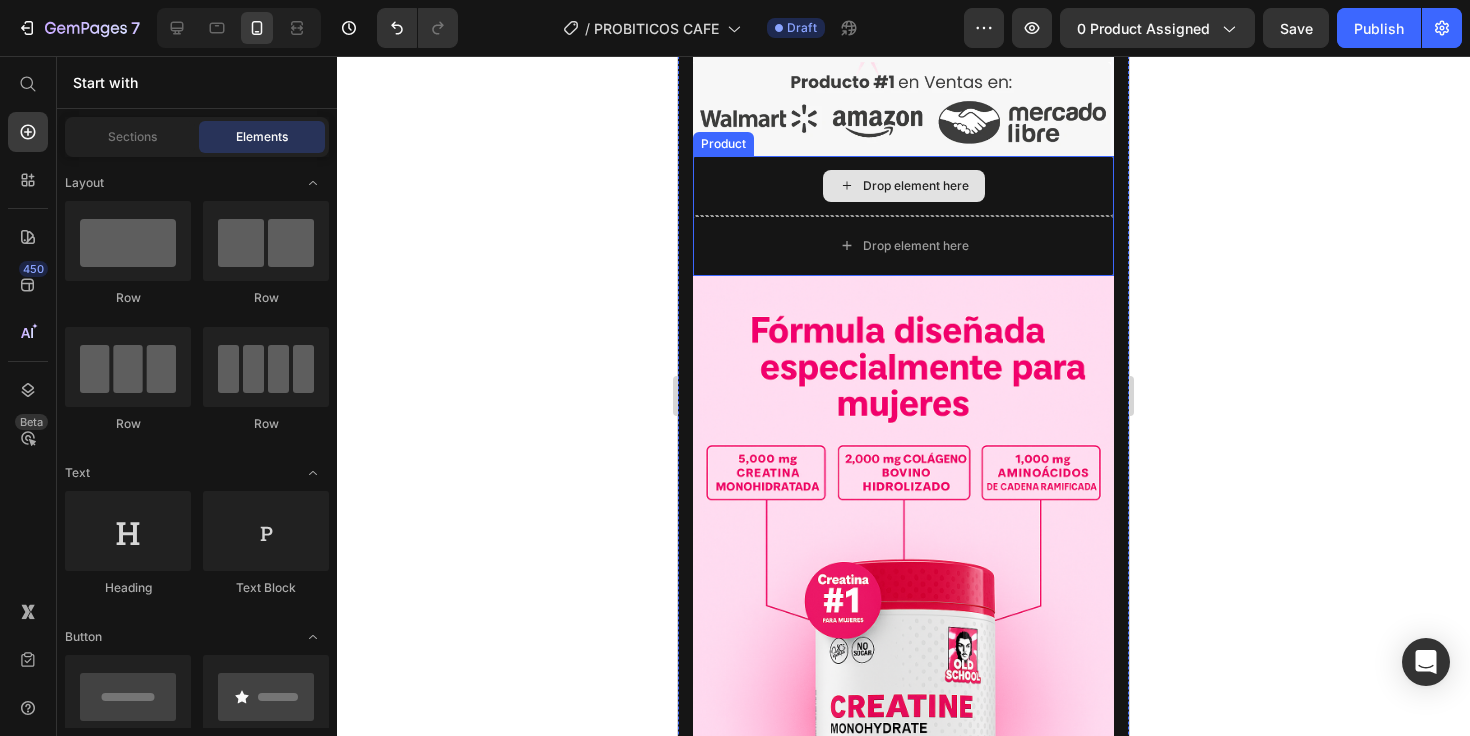click on "Drop element here" at bounding box center [903, 186] 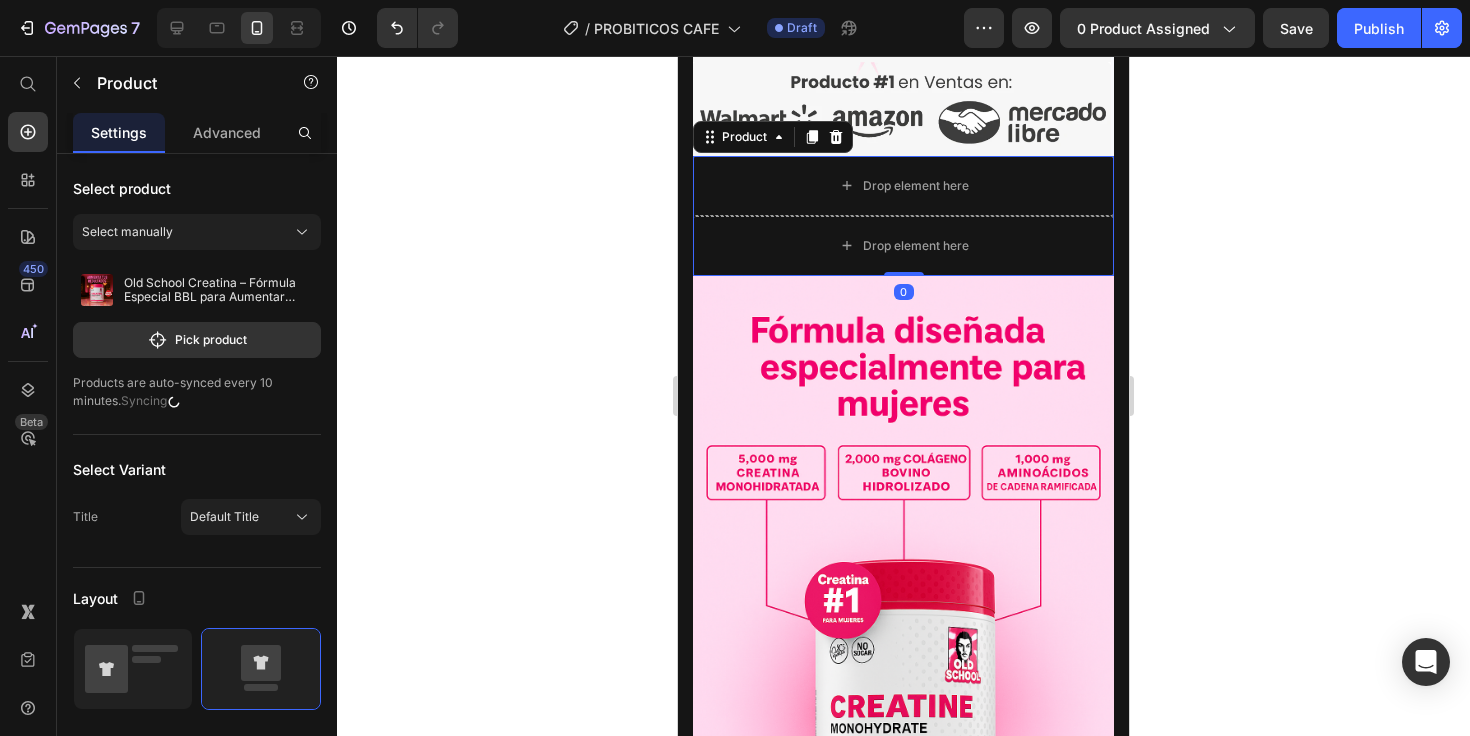 click 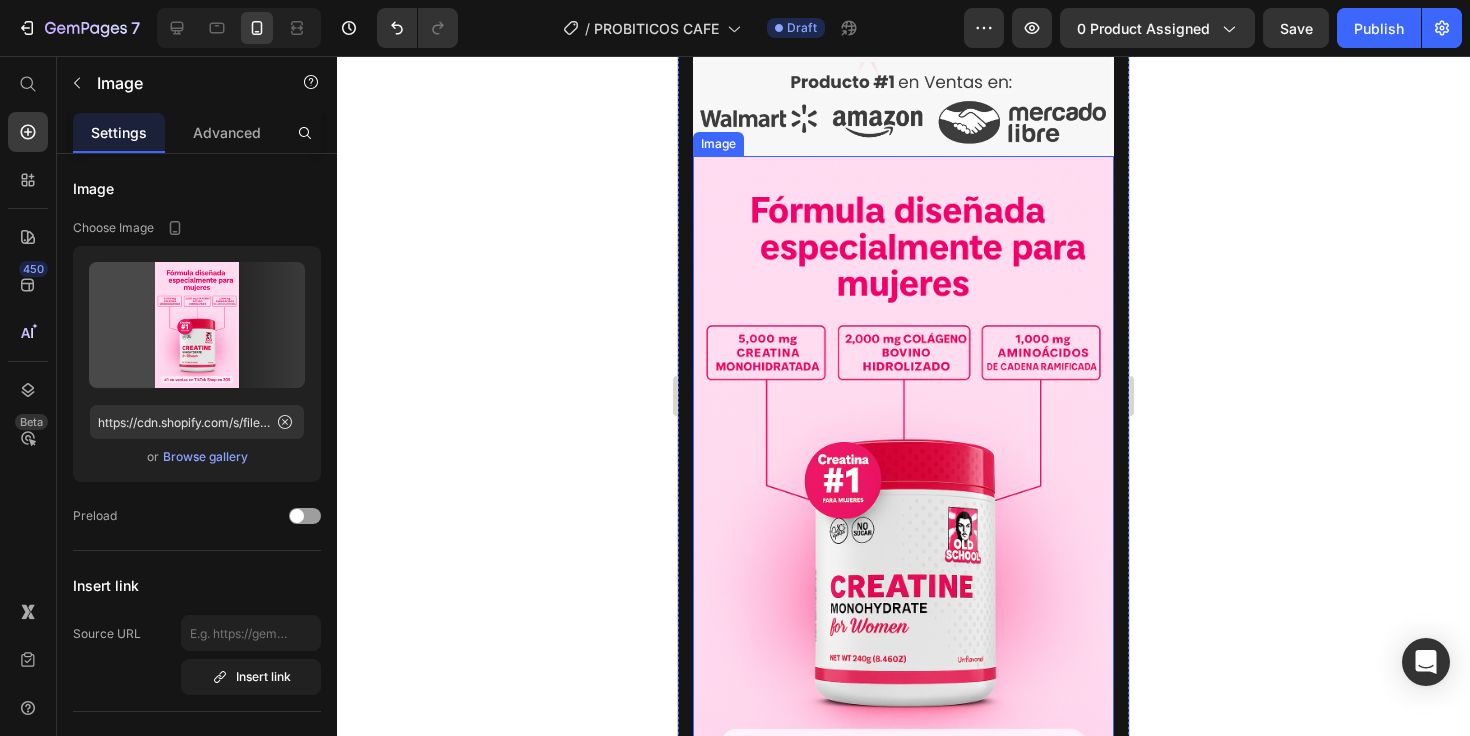 click at bounding box center (903, 472) 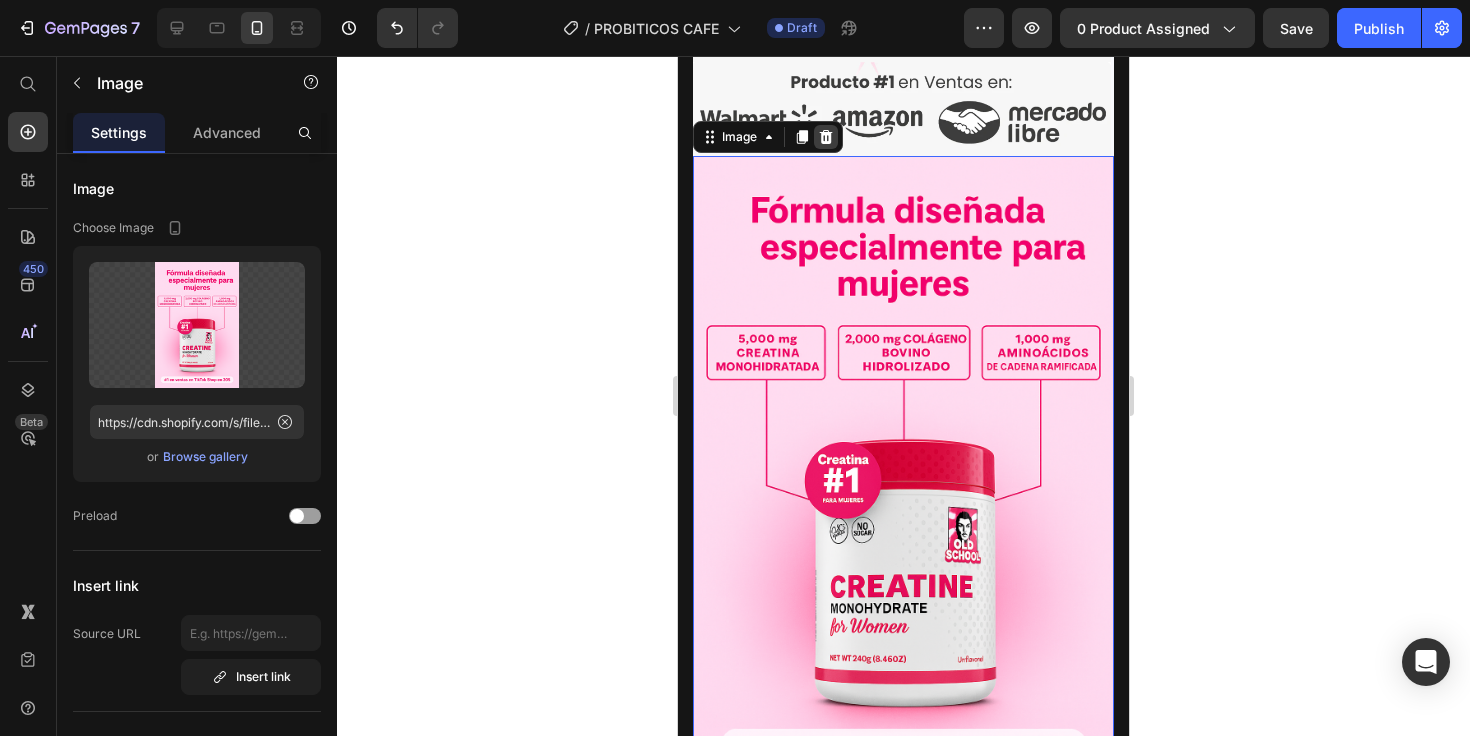 click 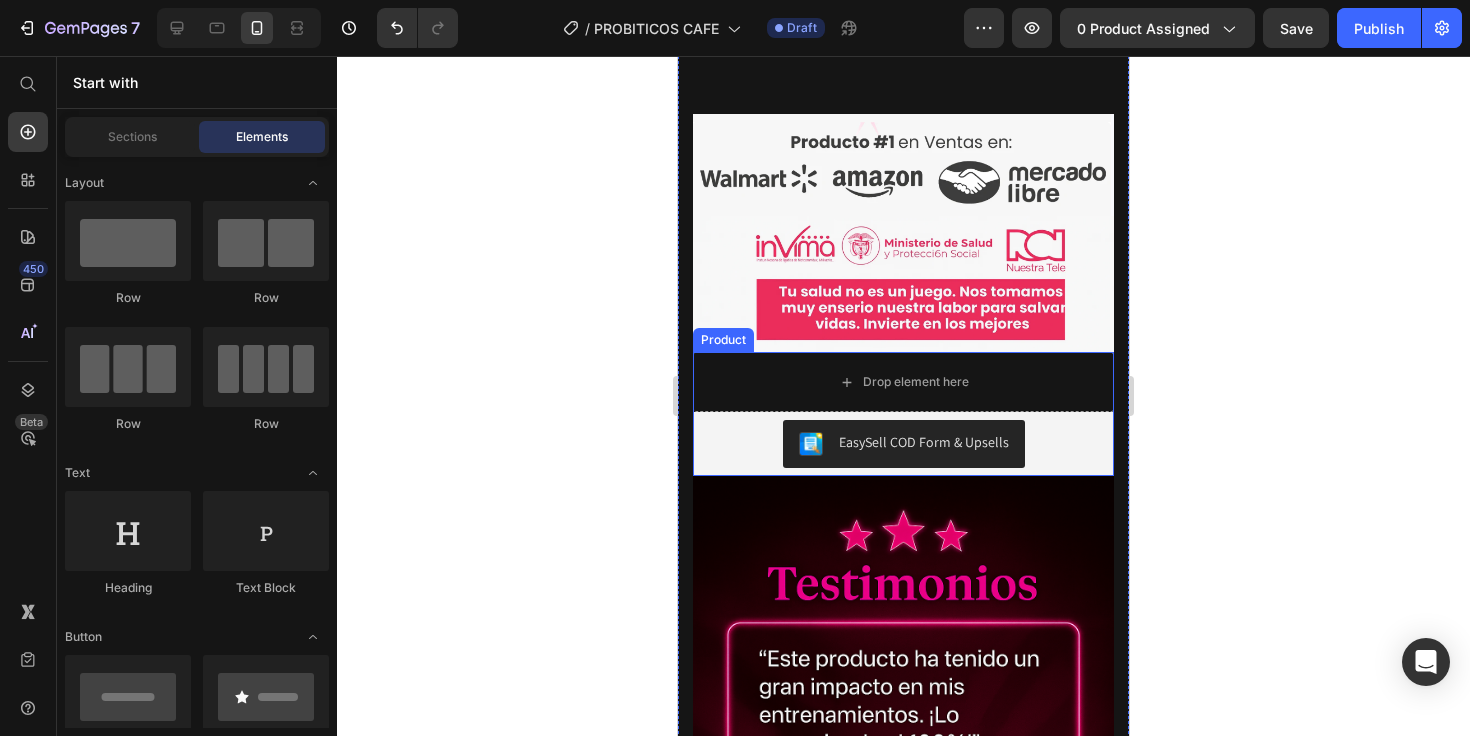 scroll, scrollTop: 4156, scrollLeft: 0, axis: vertical 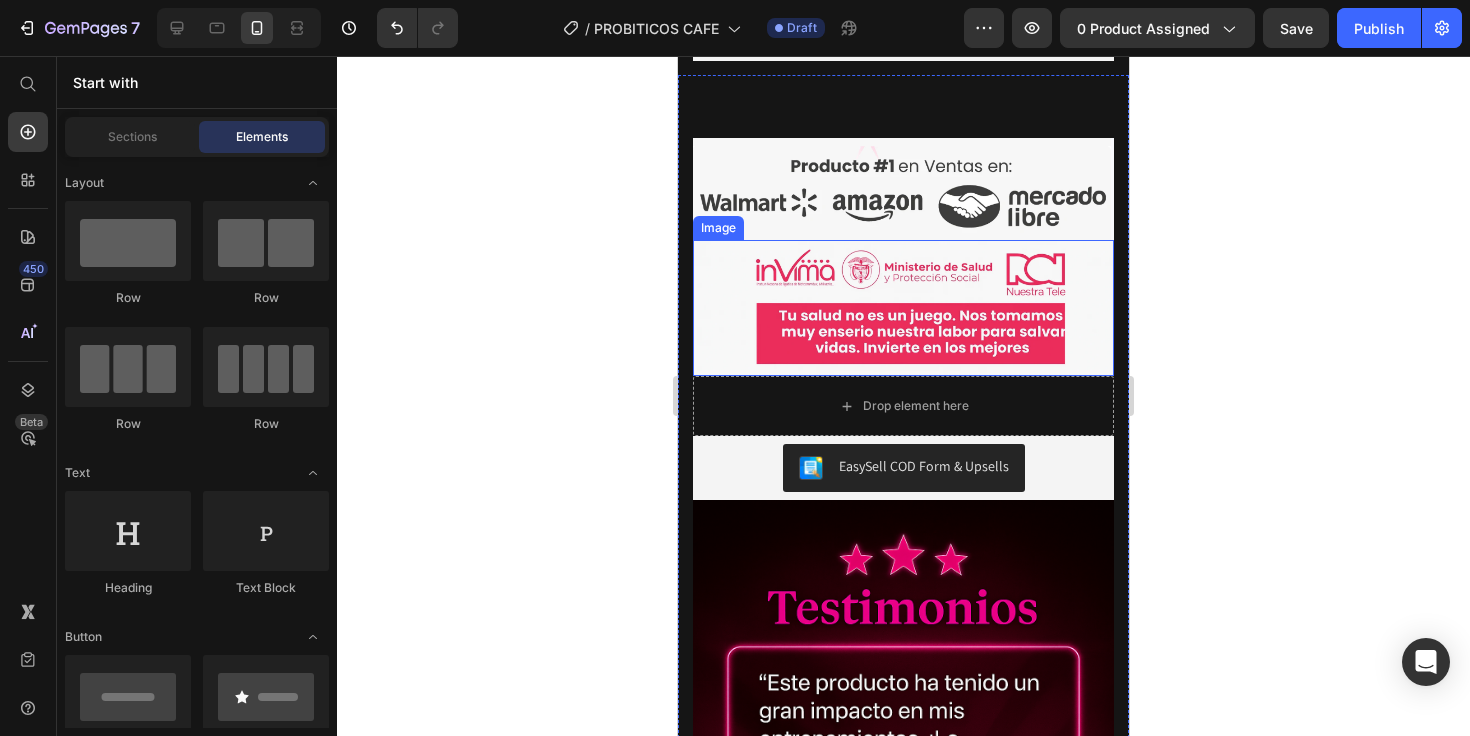 click at bounding box center (903, 308) 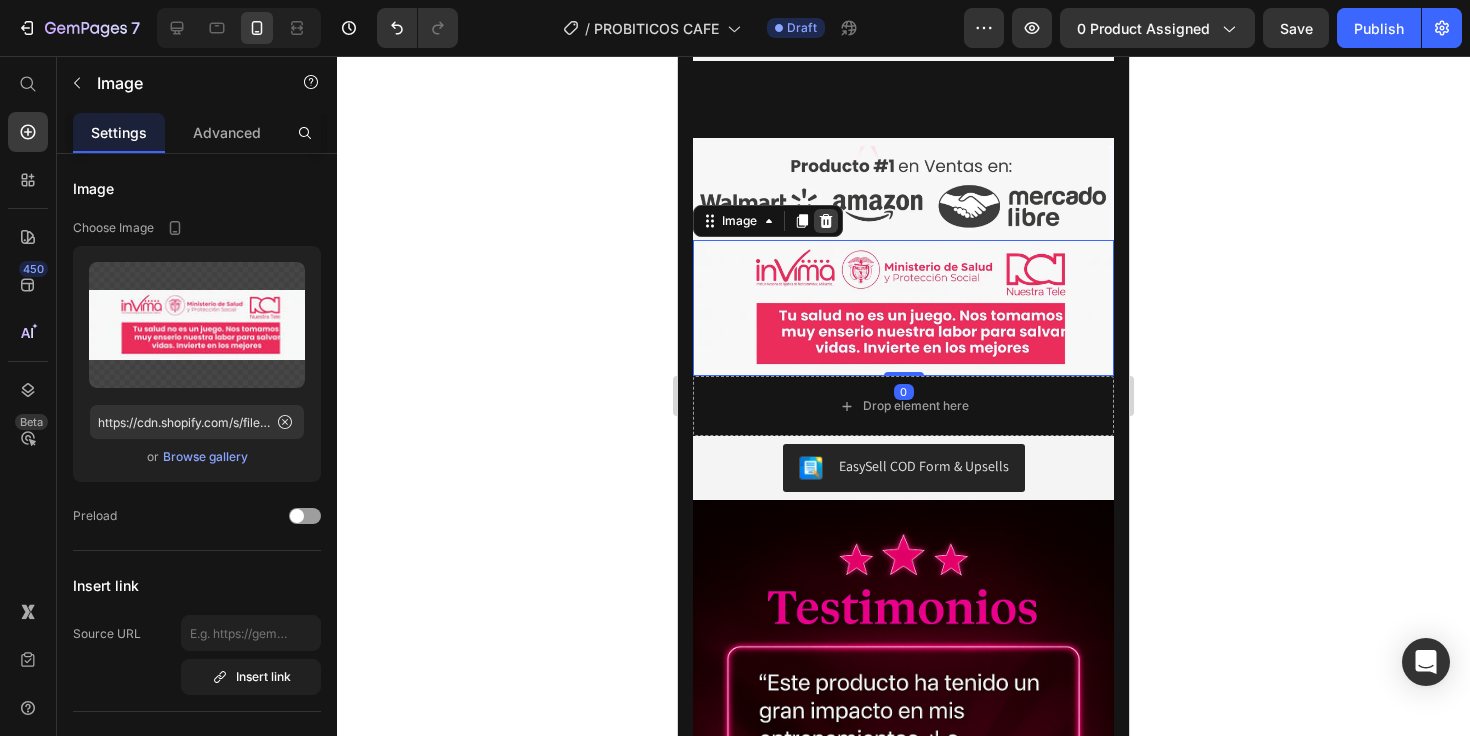 click at bounding box center [826, 221] 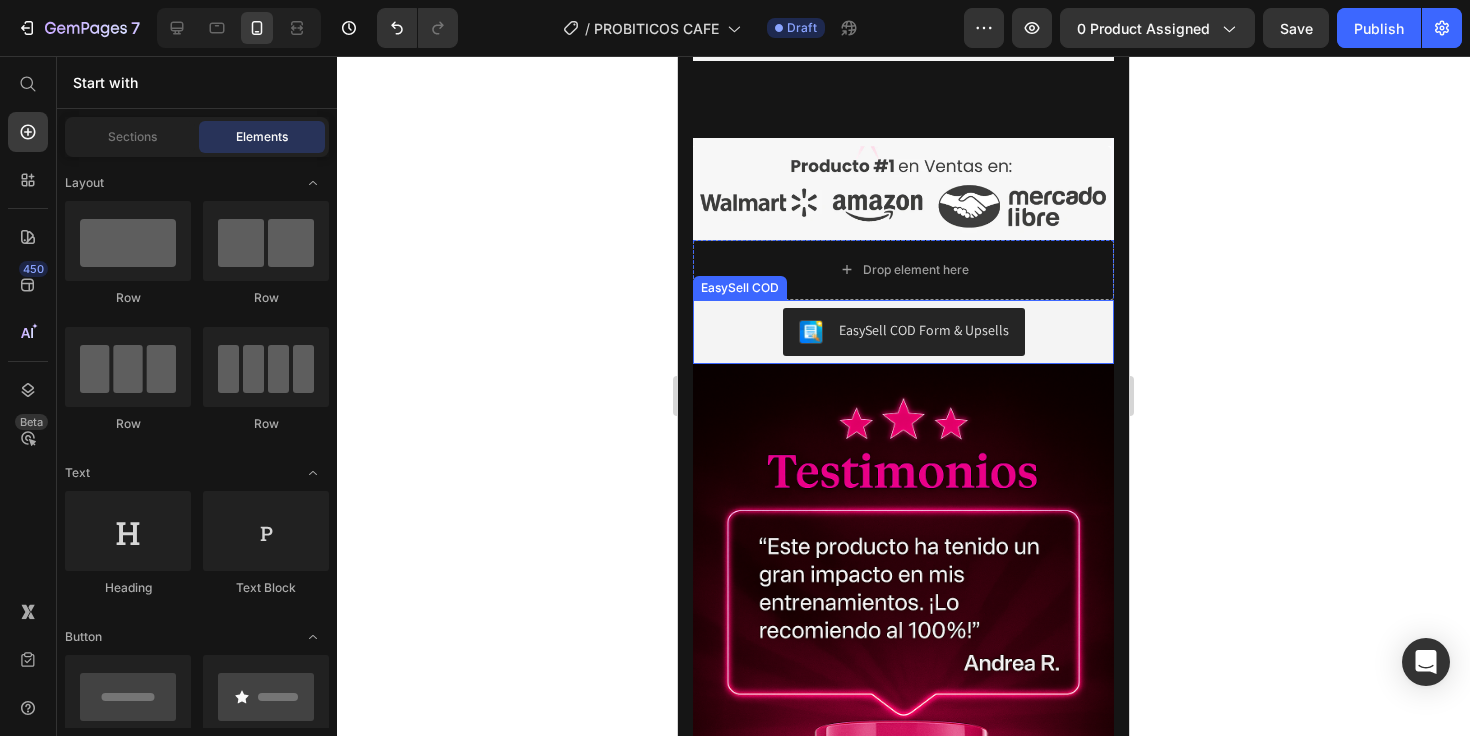 click on "EasySell COD Form & Upsells" at bounding box center [903, 332] 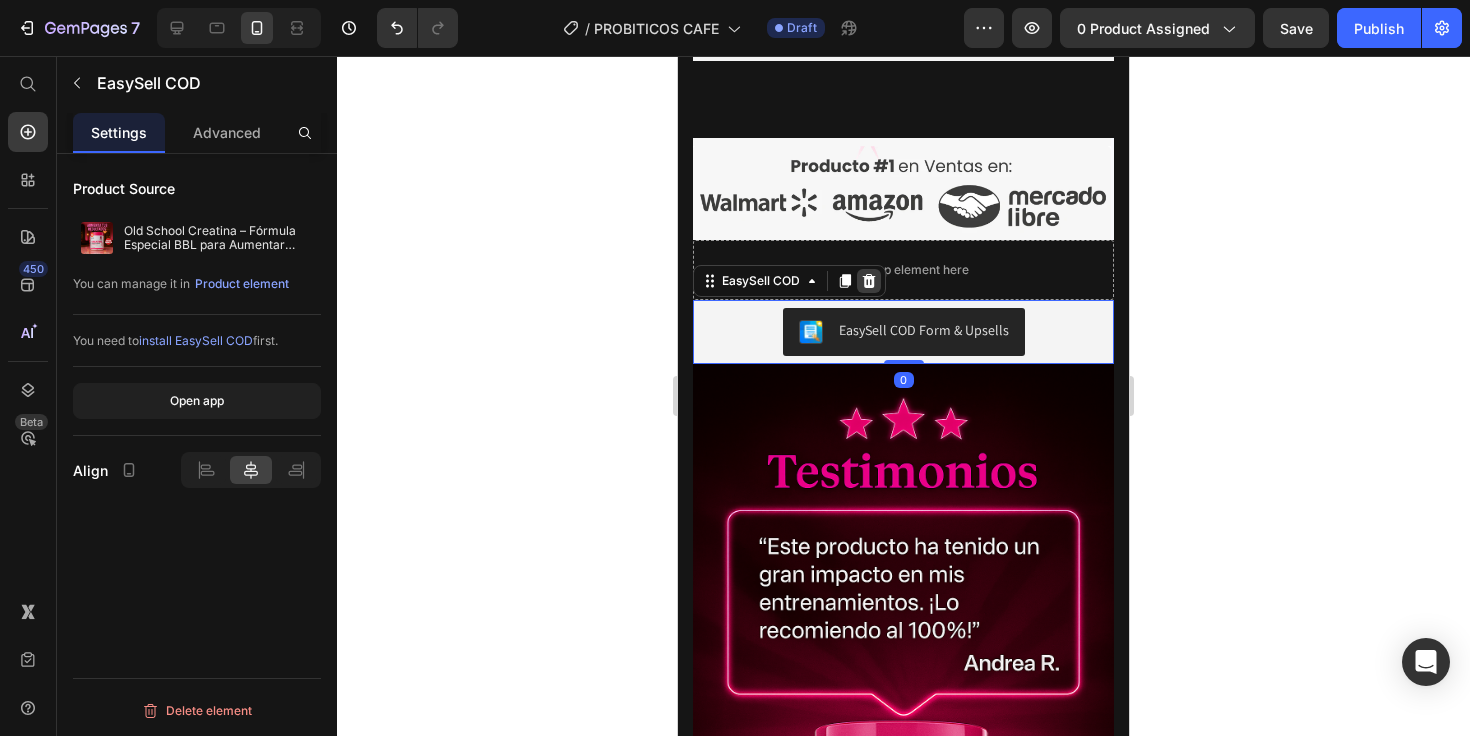 click 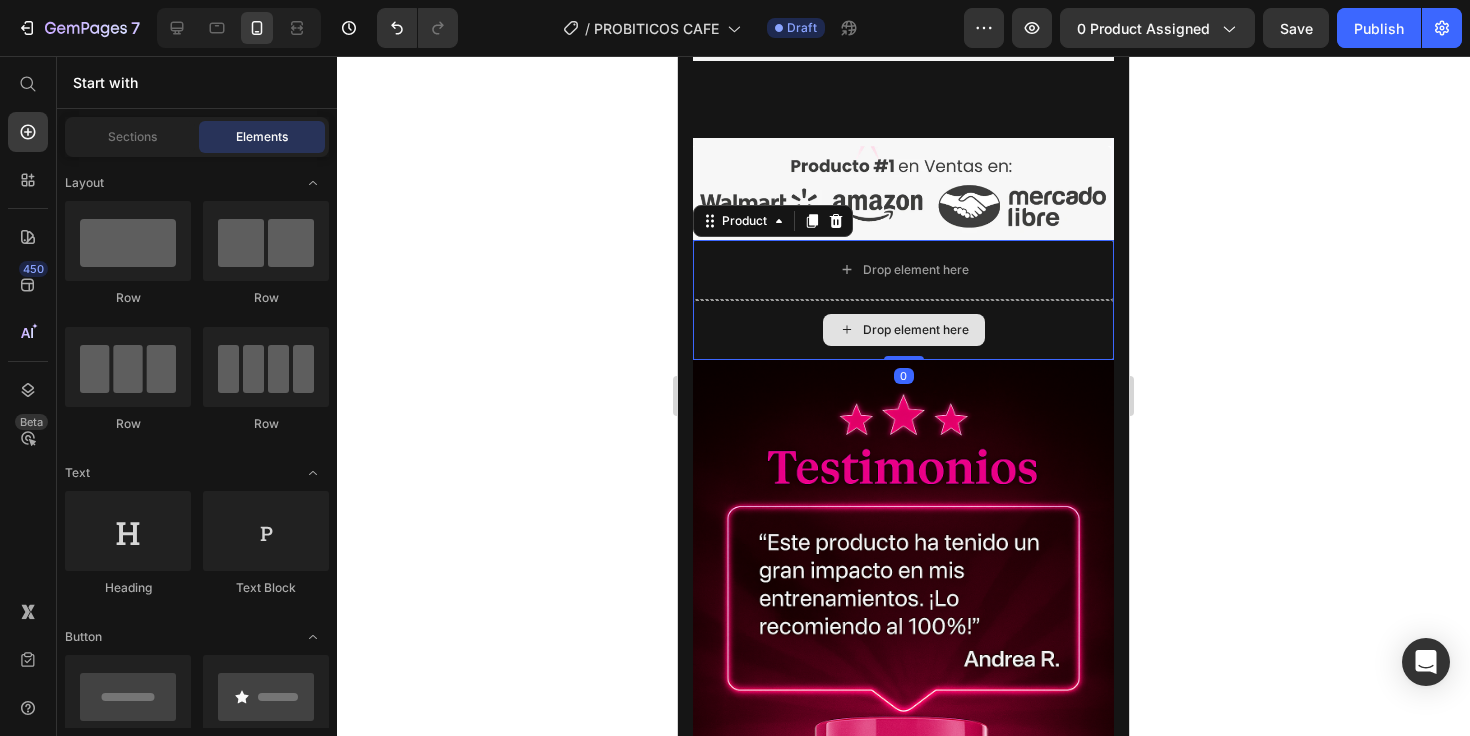 click on "Drop element here" at bounding box center [903, 330] 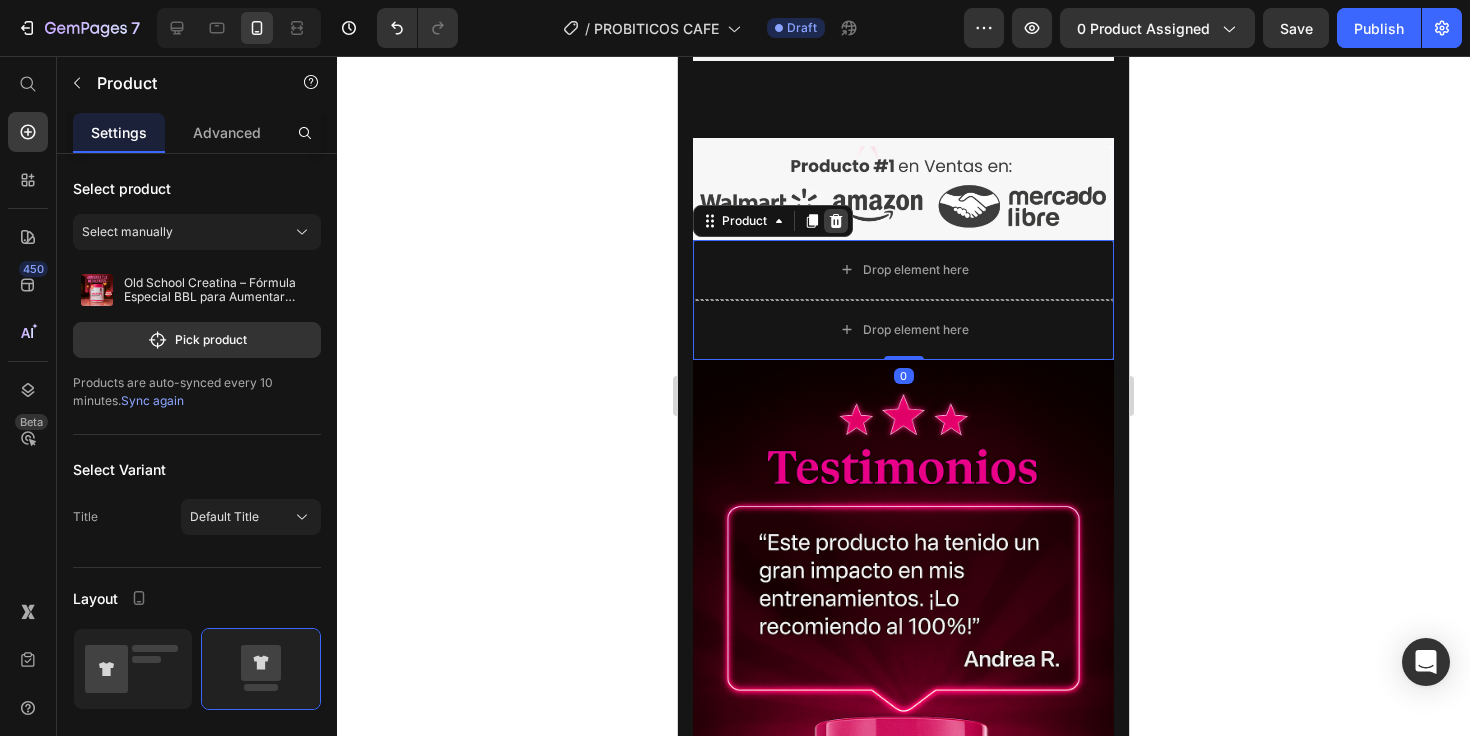 click 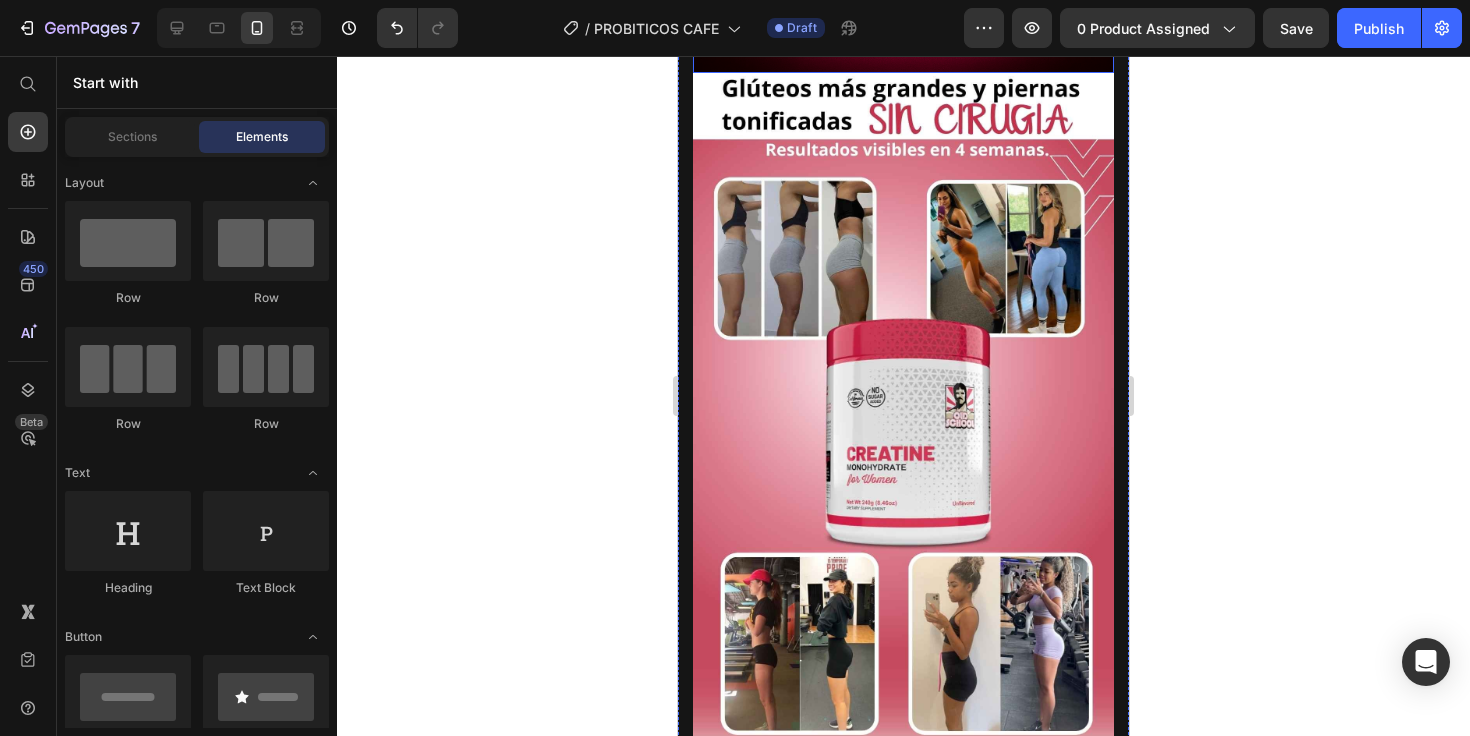 scroll, scrollTop: 4938, scrollLeft: 0, axis: vertical 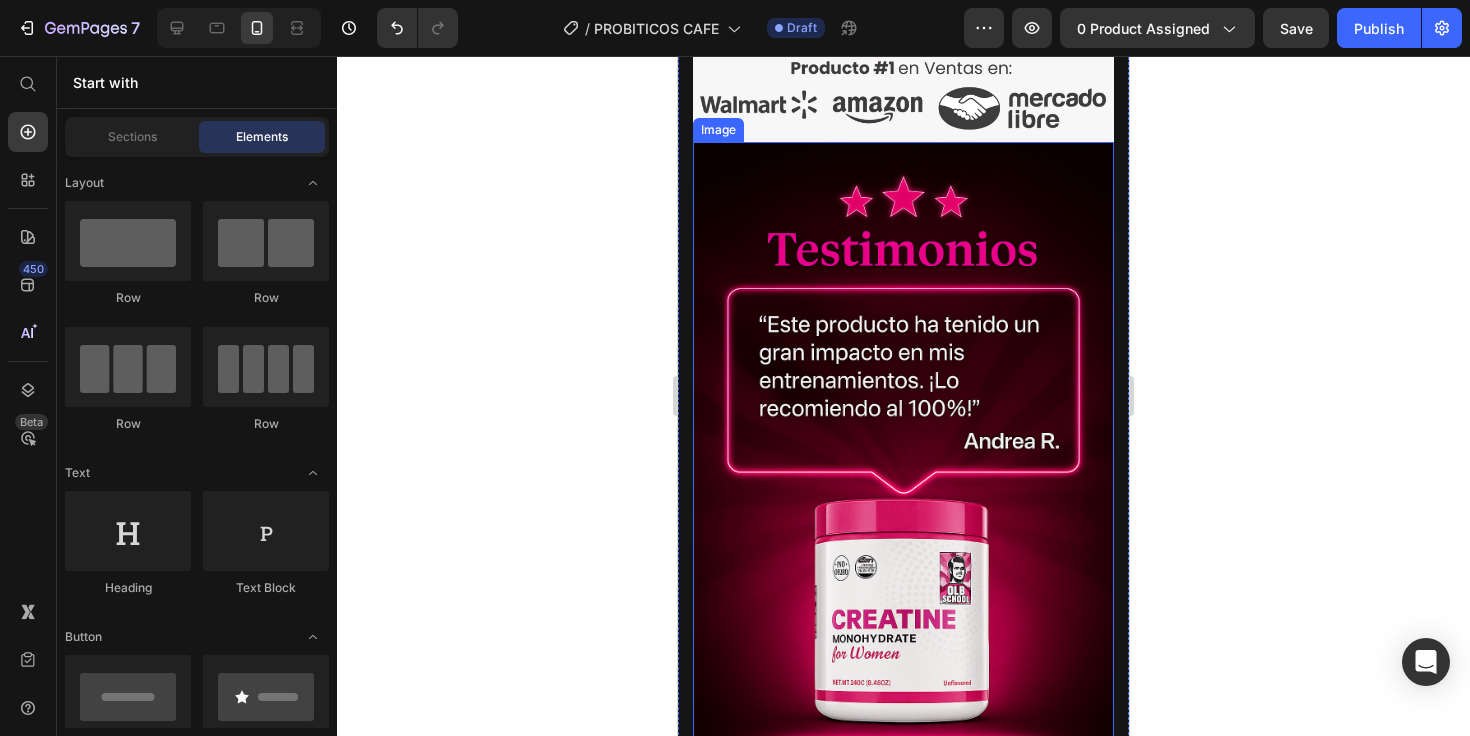 click at bounding box center [903, 458] 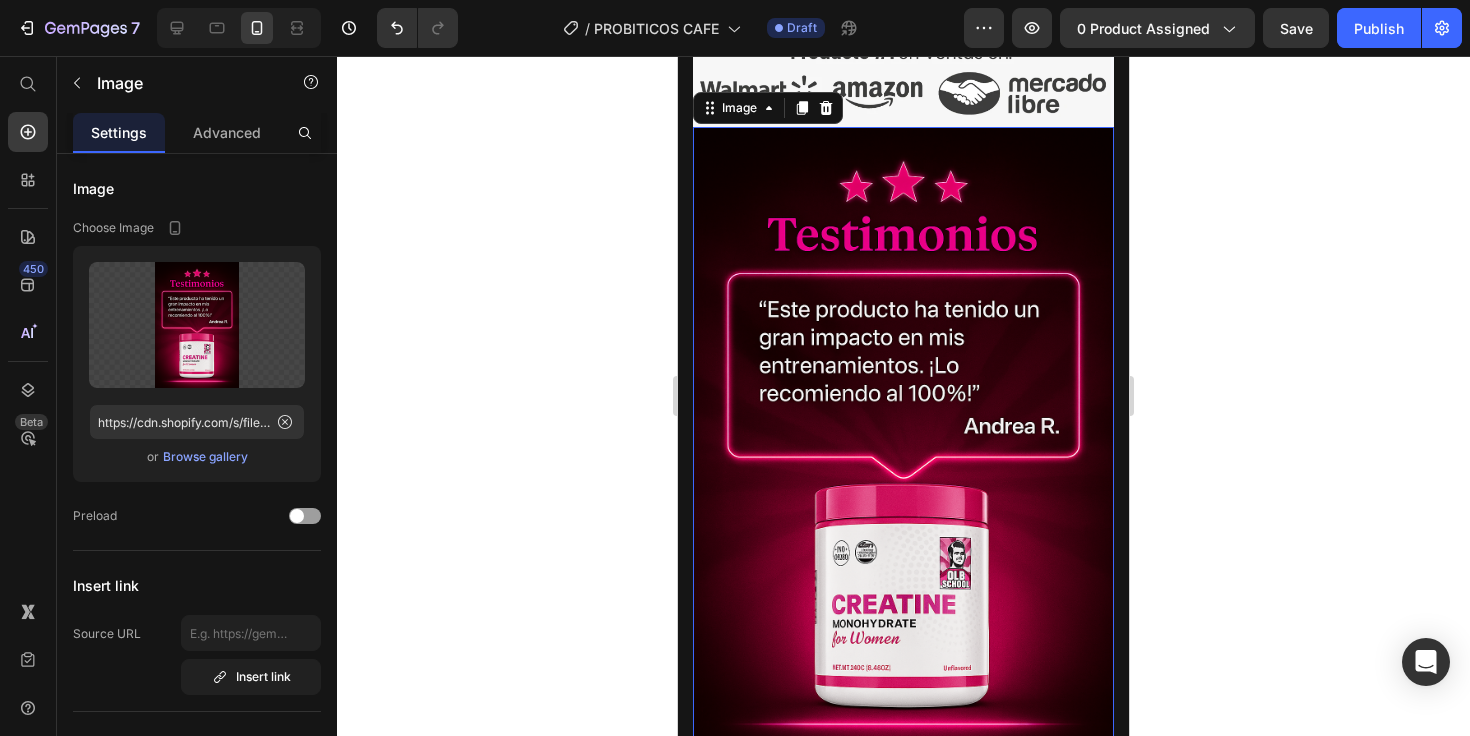scroll, scrollTop: 4235, scrollLeft: 0, axis: vertical 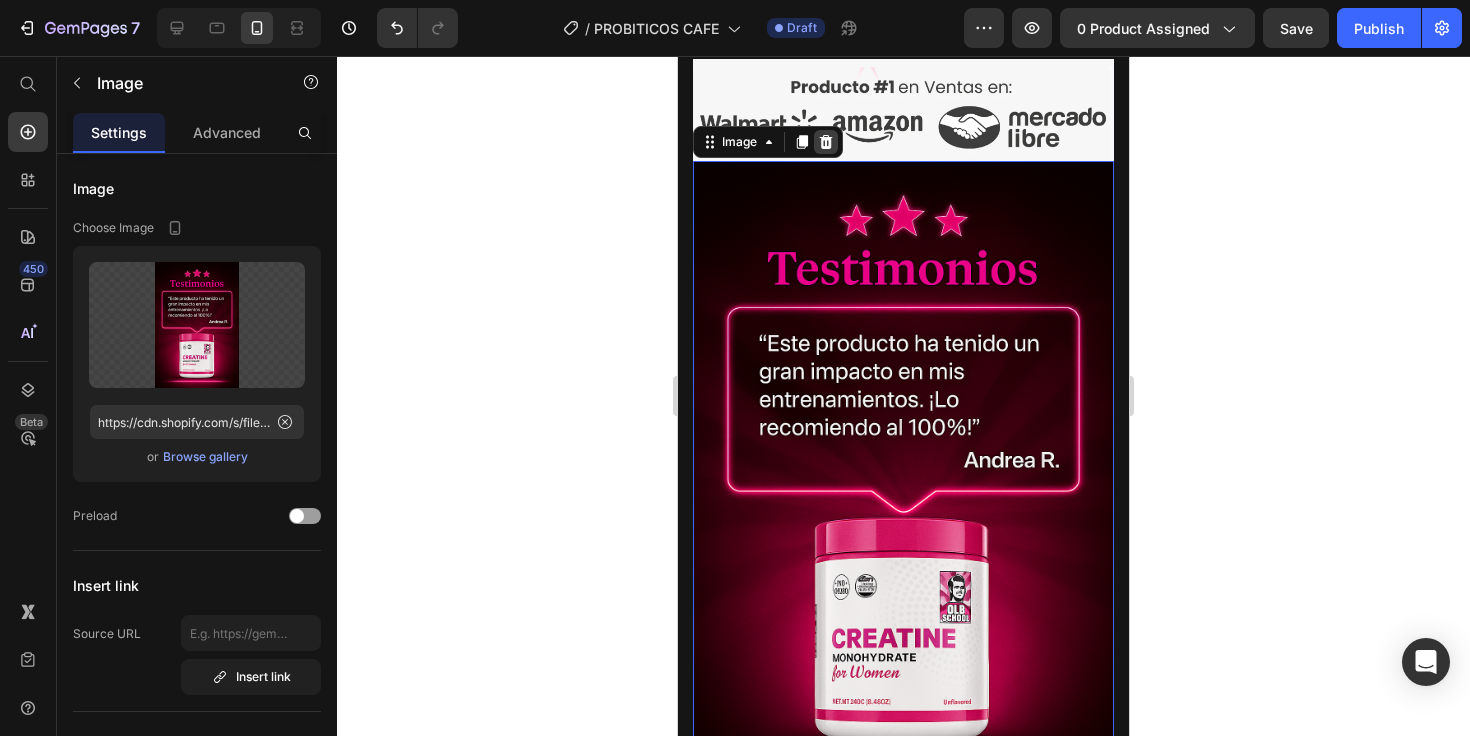click 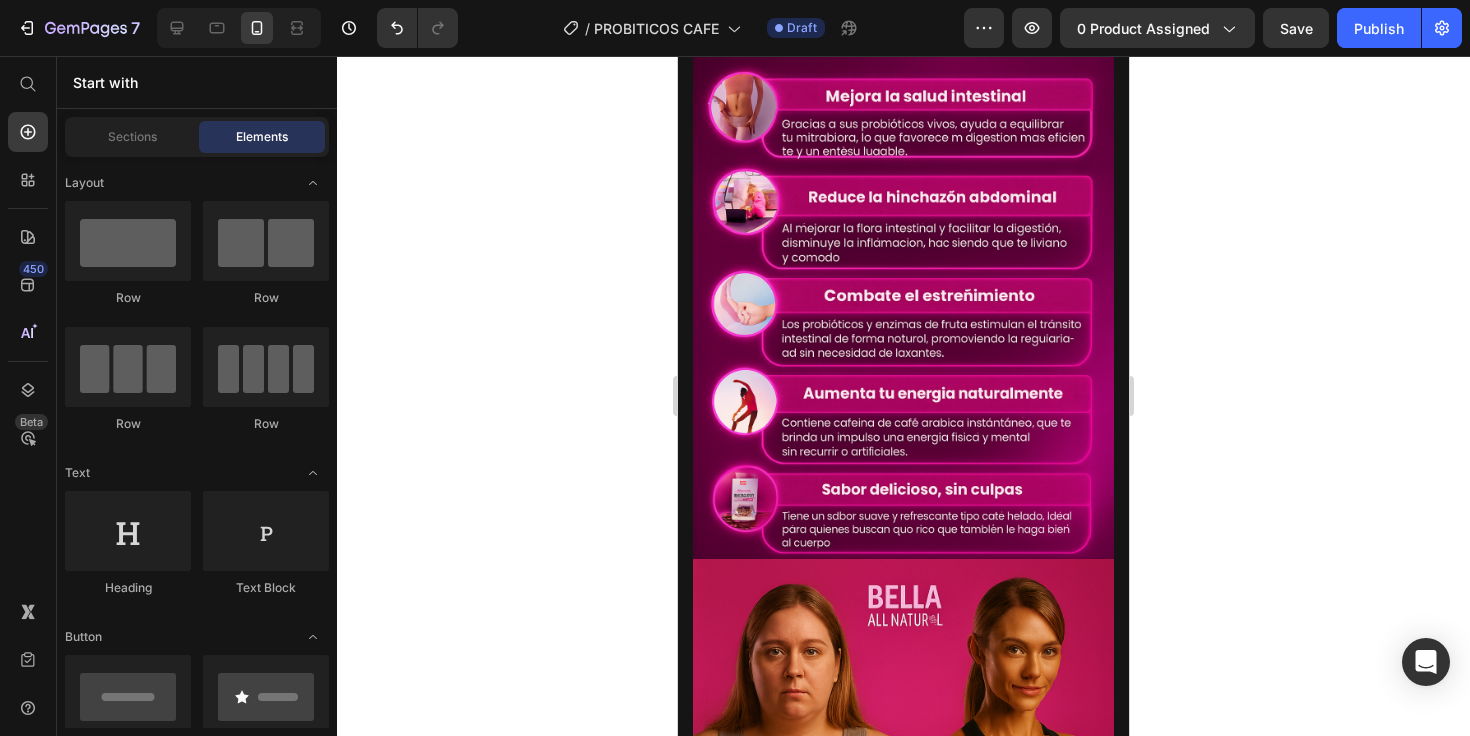 scroll, scrollTop: 0, scrollLeft: 0, axis: both 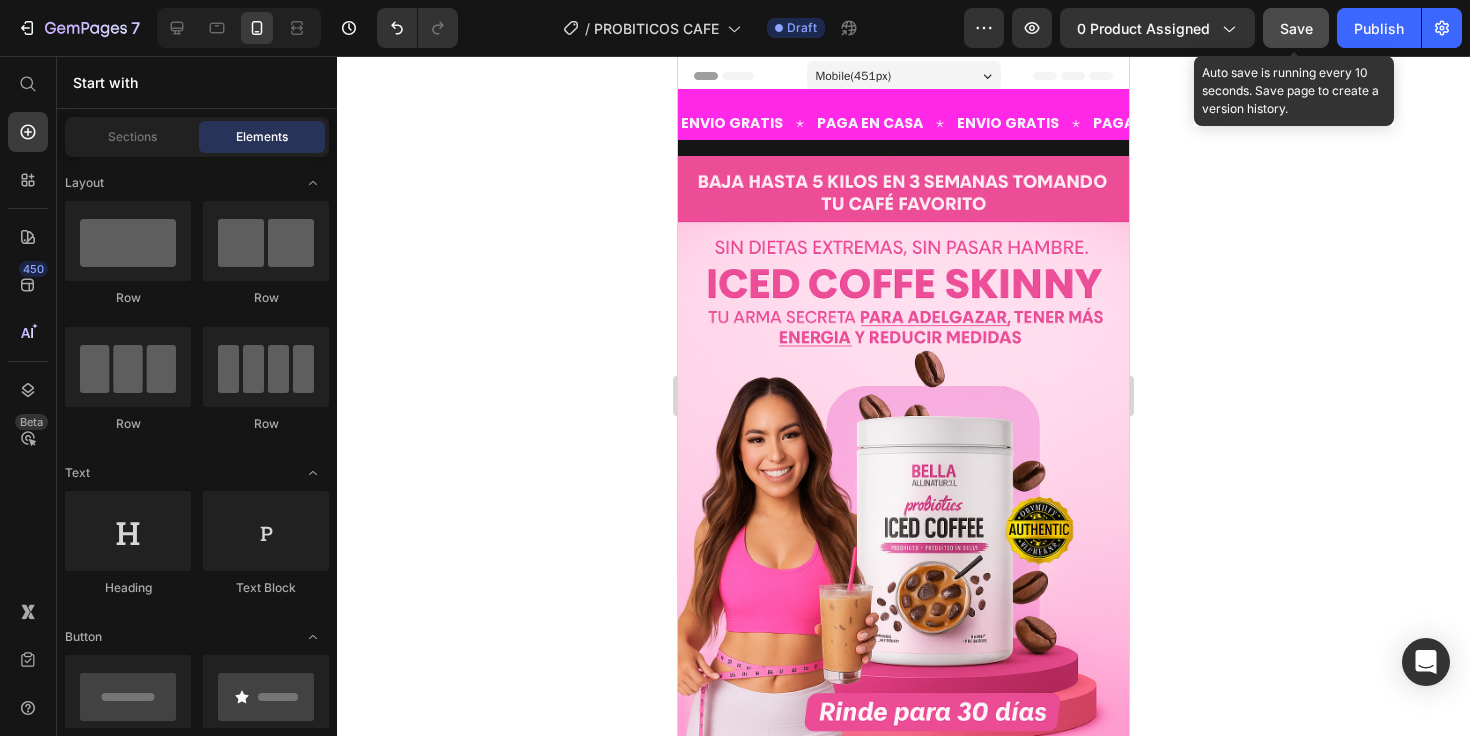 click on "Save" 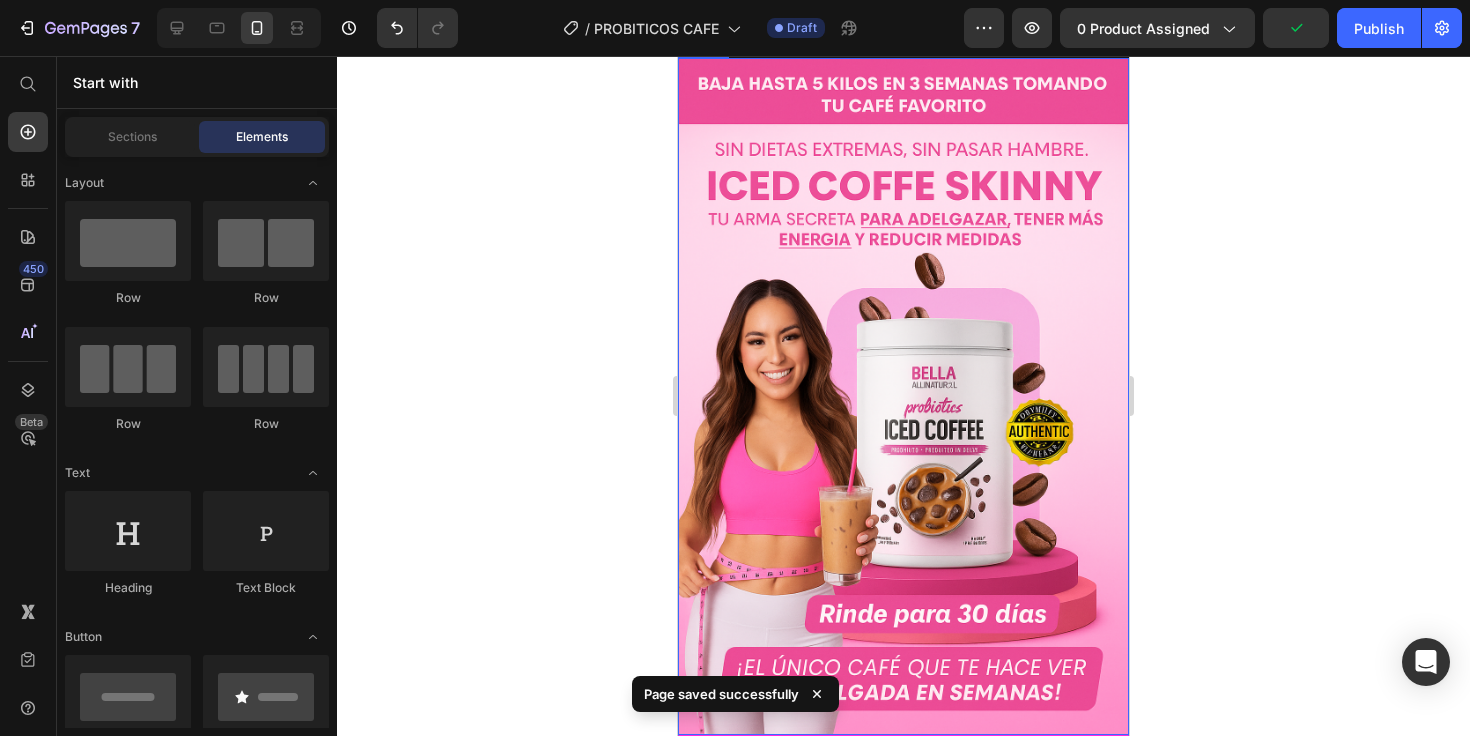 scroll, scrollTop: 0, scrollLeft: 0, axis: both 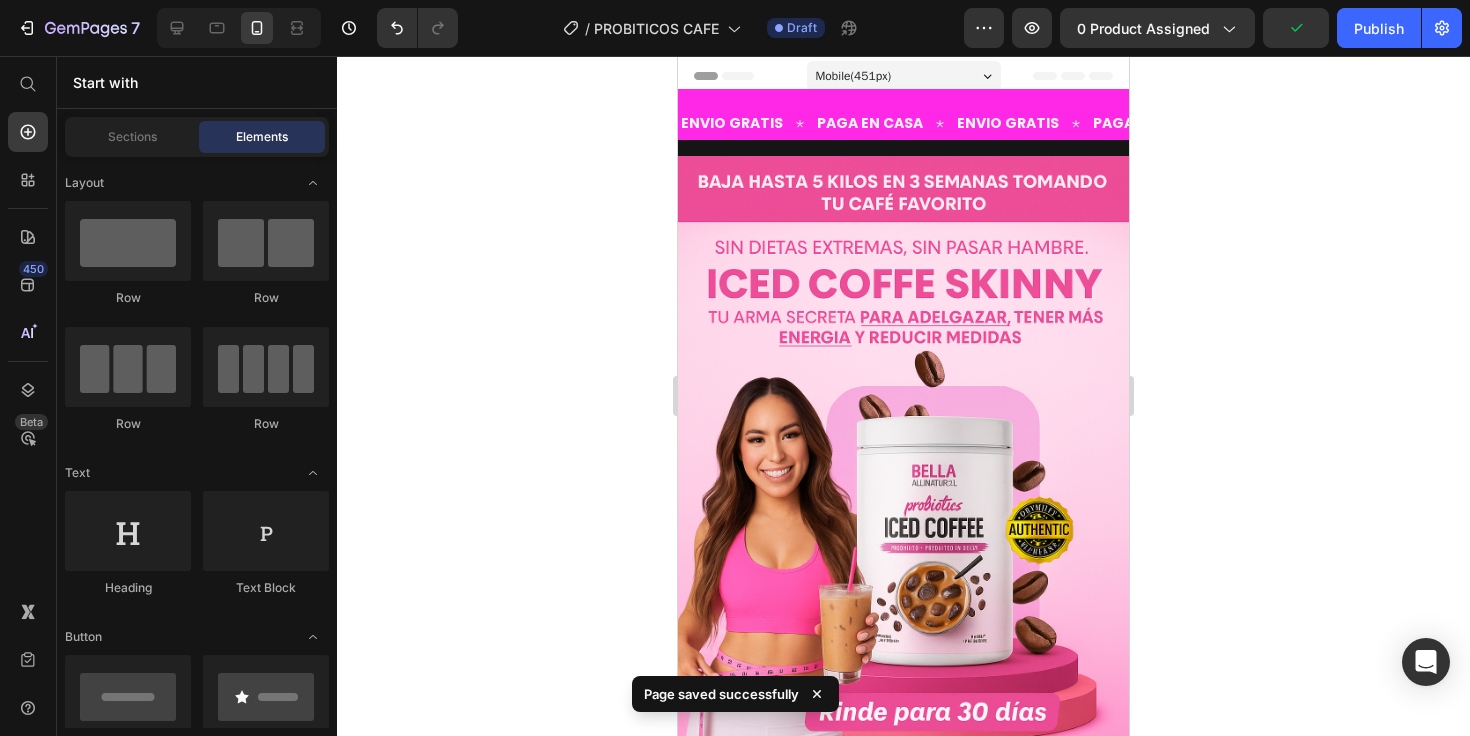 click on "ENVIO GRATIS Text
PAGA EN CASA Text
ENVIO GRATIS Text
PAGA EN CASA Text
ENVIO GRATIS Text
PAGA EN CASA Text
ENVIO GRATIS Text
PAGA EN CASA Text
ENVIO GRATIS Text
PAGA EN CASA Text
ENVIO GRATIS Text
PAGA EN CASA Text
Marquee" at bounding box center (903, 114) 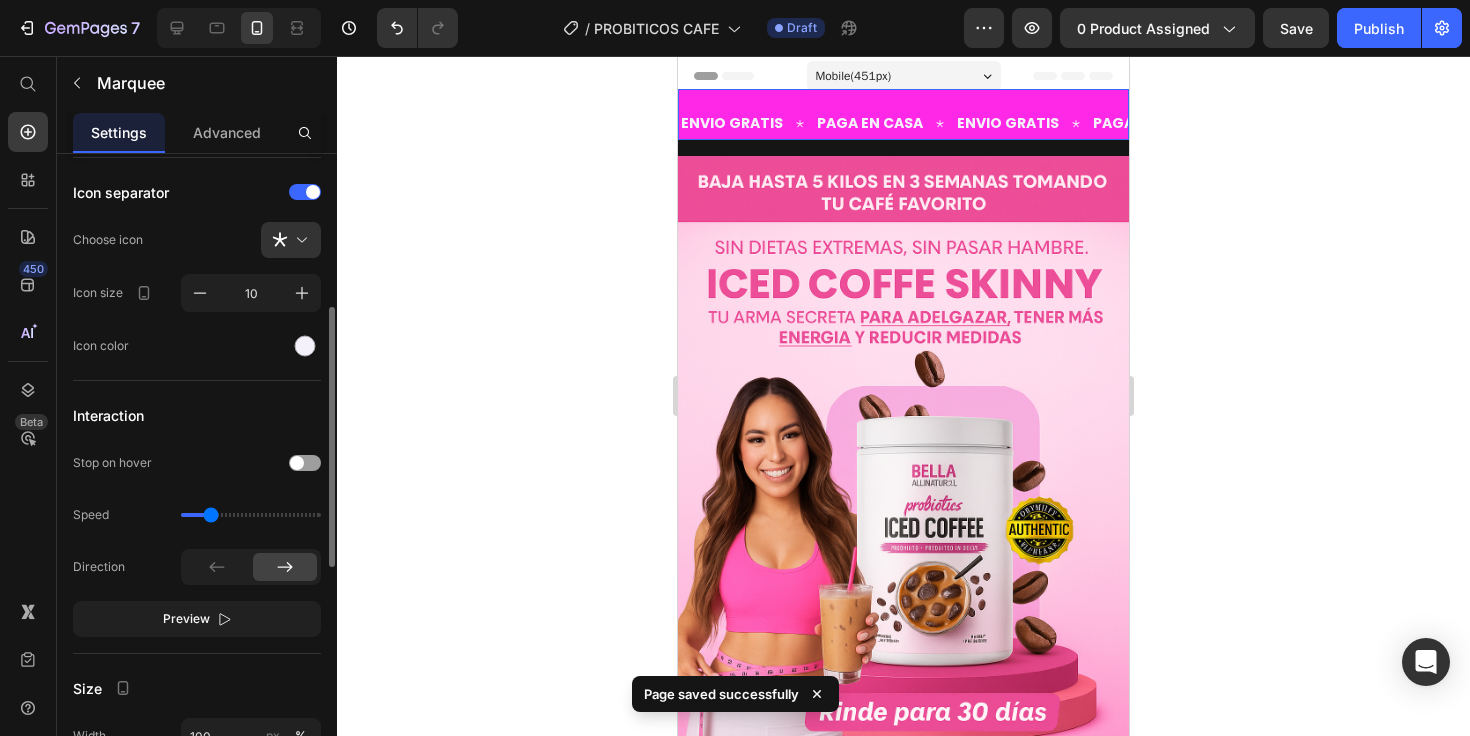 scroll, scrollTop: 928, scrollLeft: 0, axis: vertical 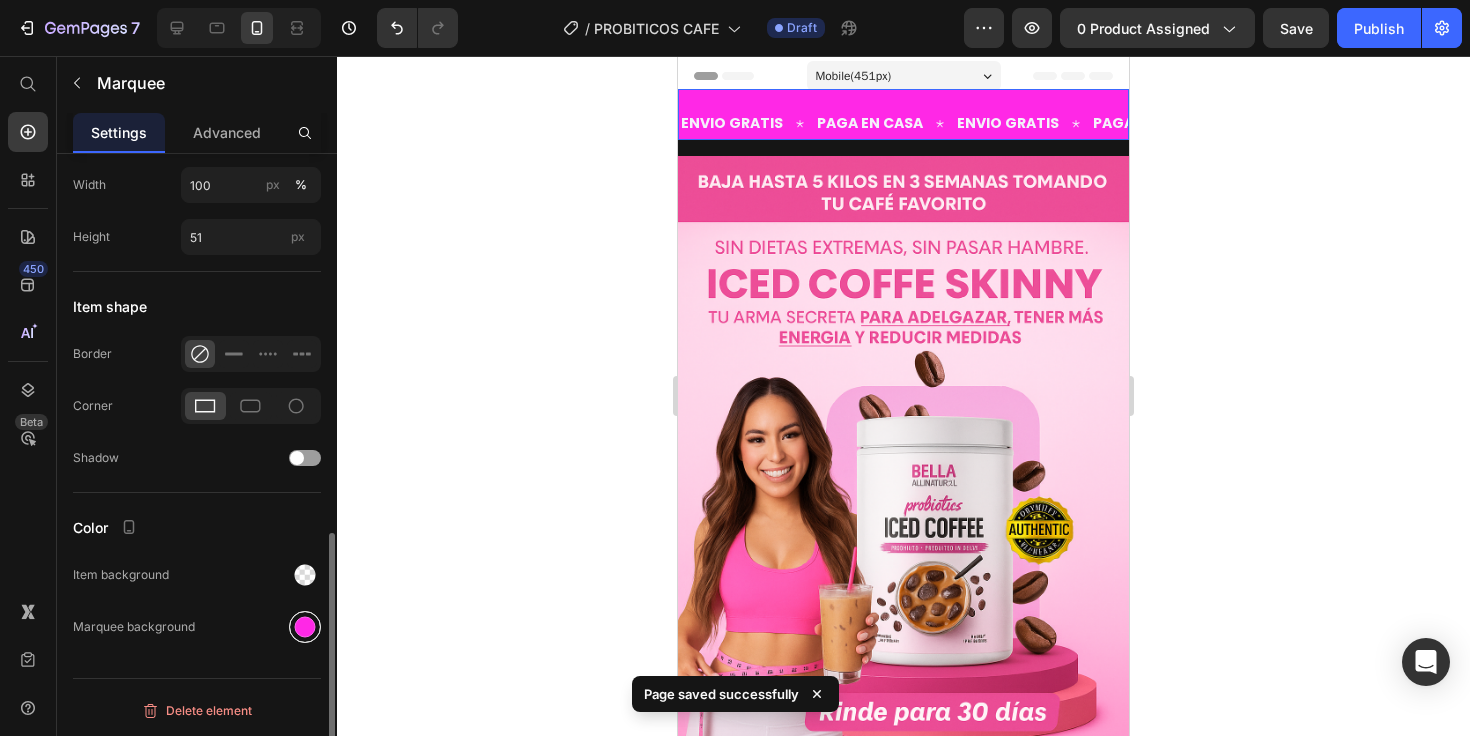 click at bounding box center [305, 627] 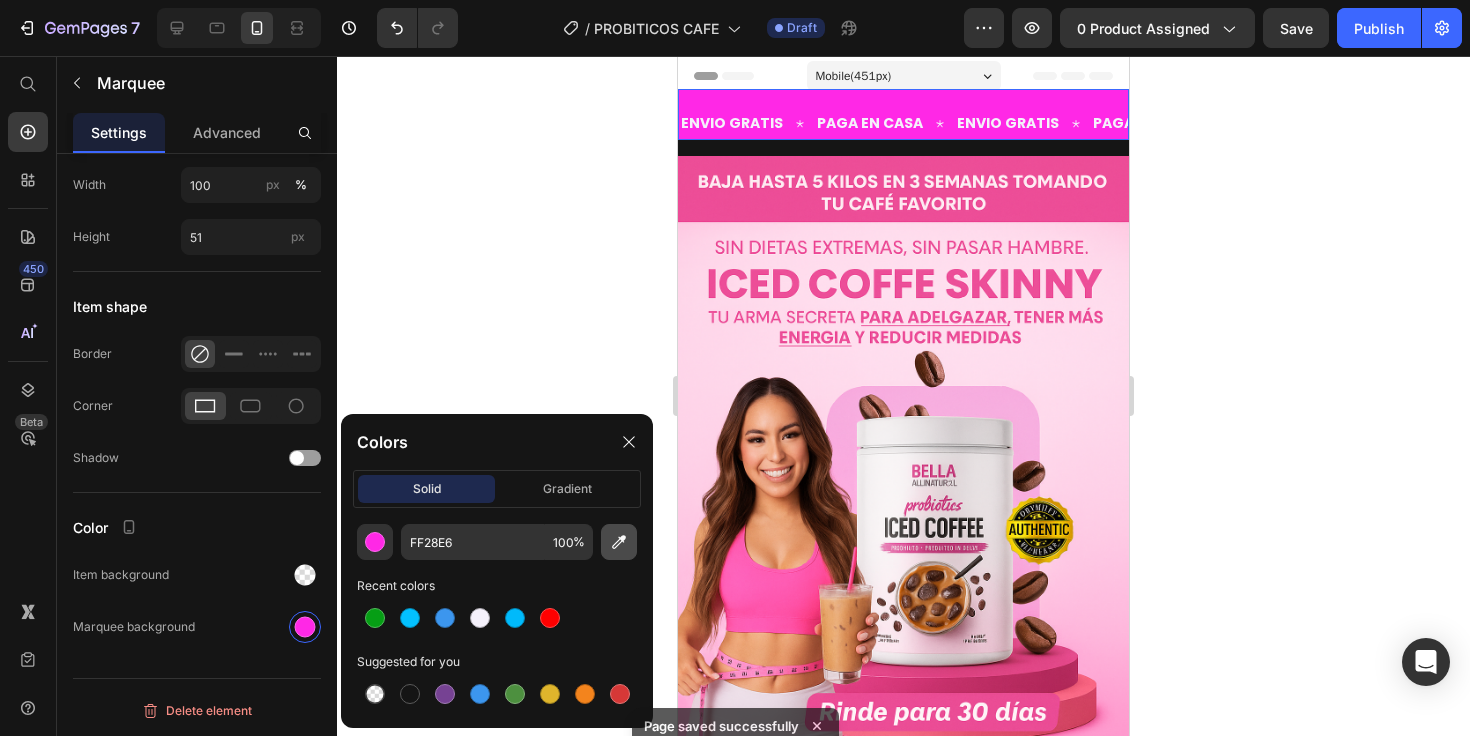 click 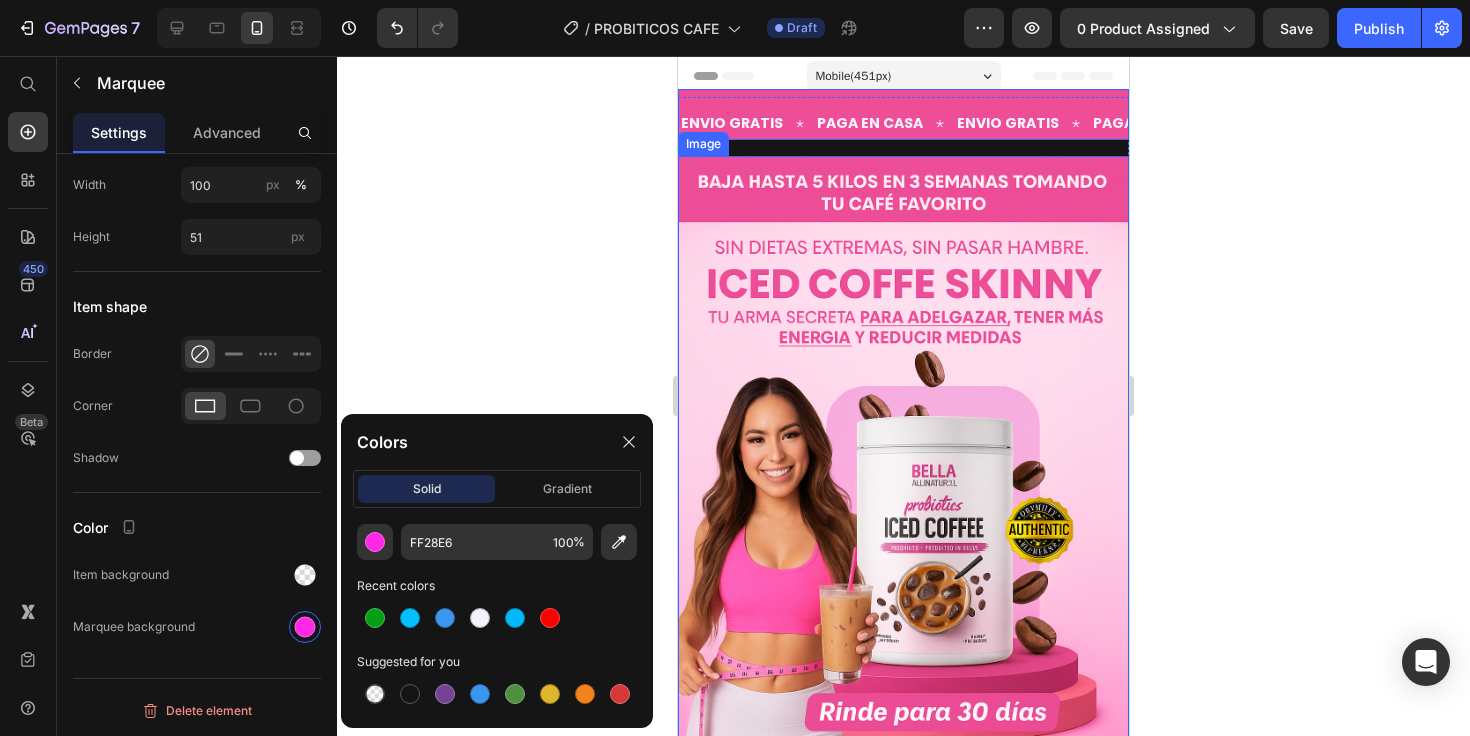 type on "EE4E98" 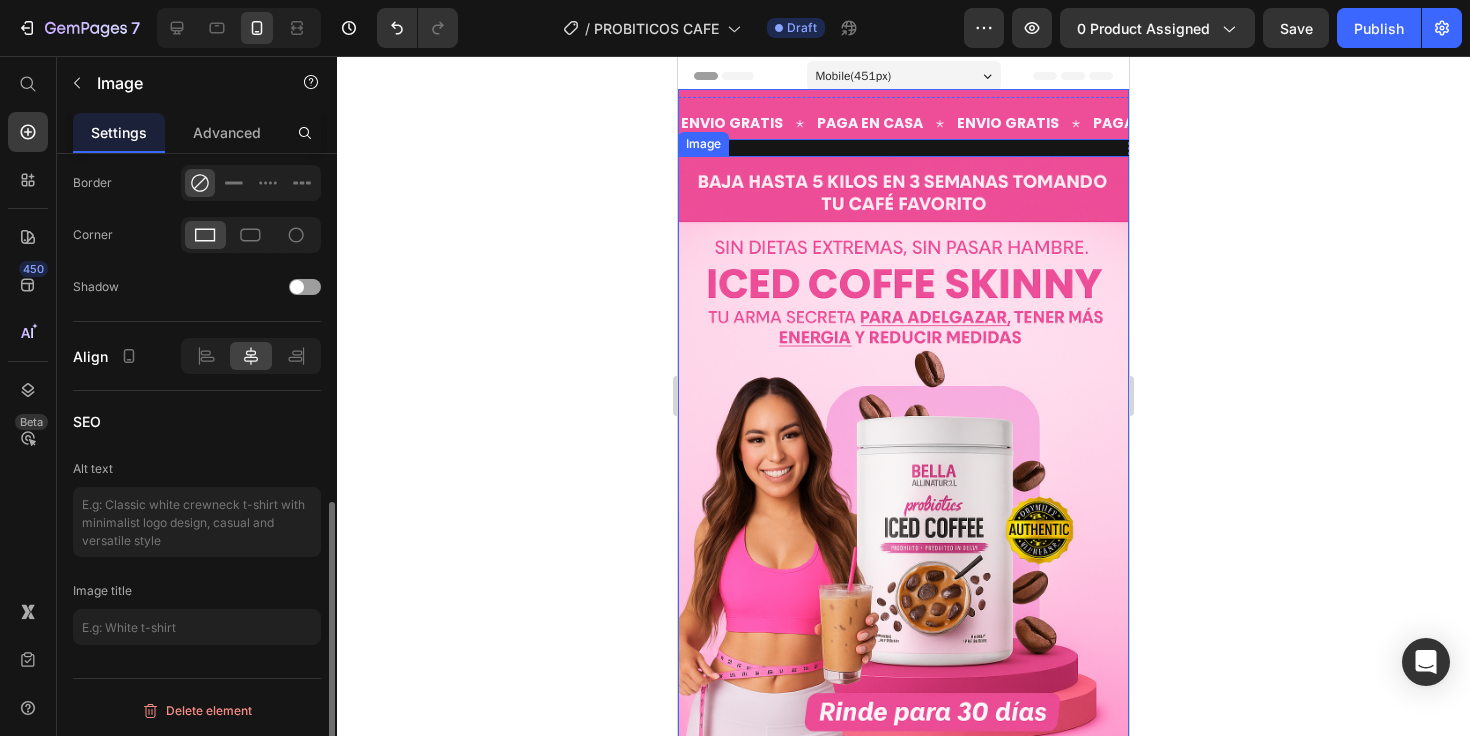 scroll, scrollTop: 0, scrollLeft: 0, axis: both 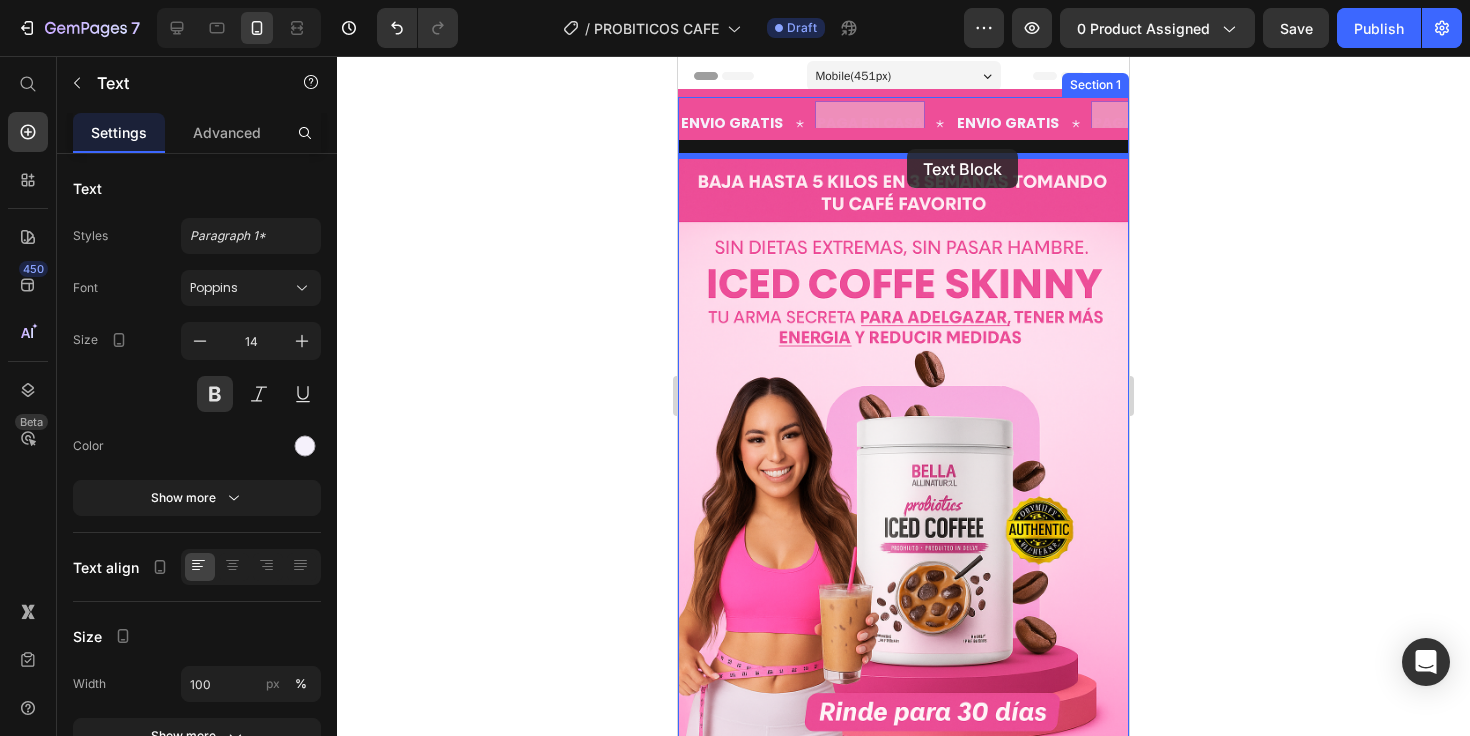 drag, startPoint x: 895, startPoint y: 107, endPoint x: 907, endPoint y: 149, distance: 43.68066 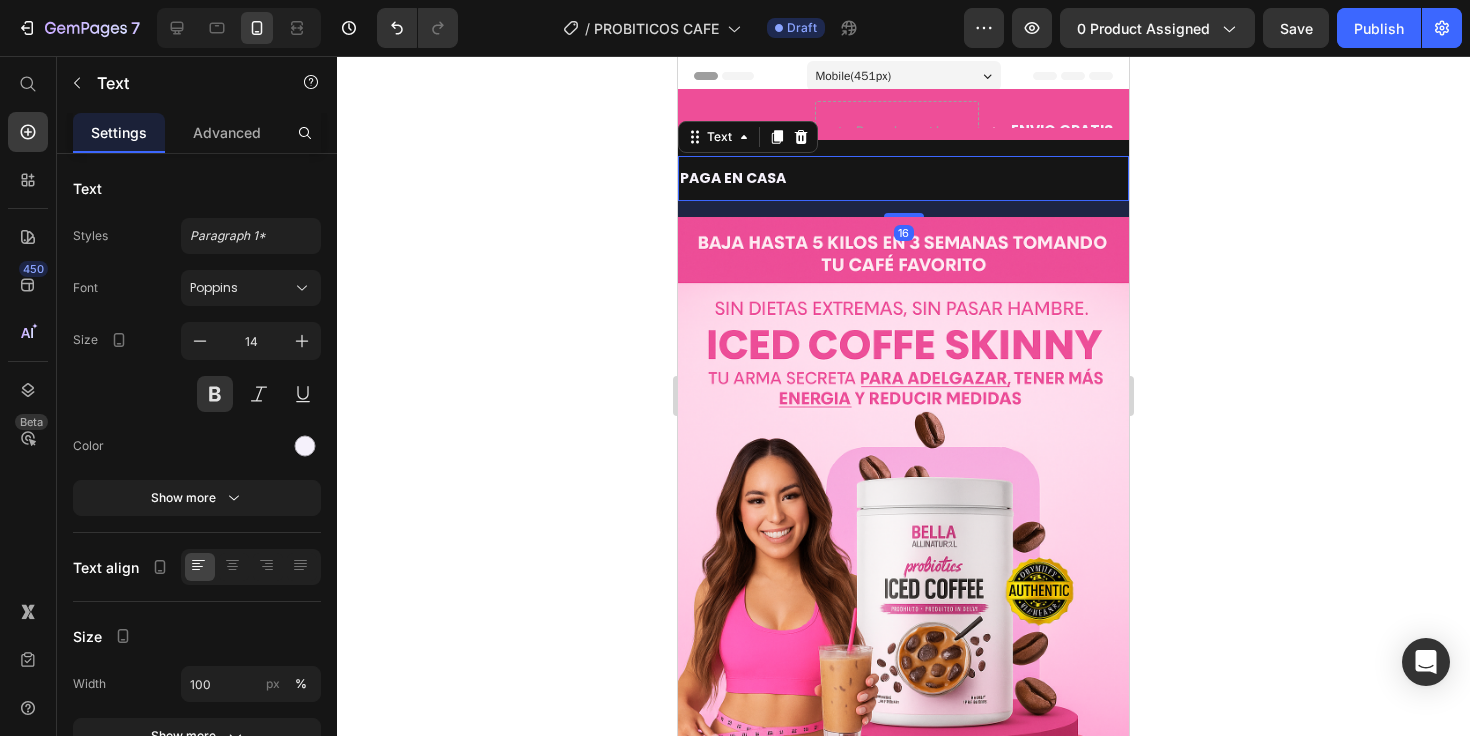 click on "PAGA EN CASA" at bounding box center [903, 178] 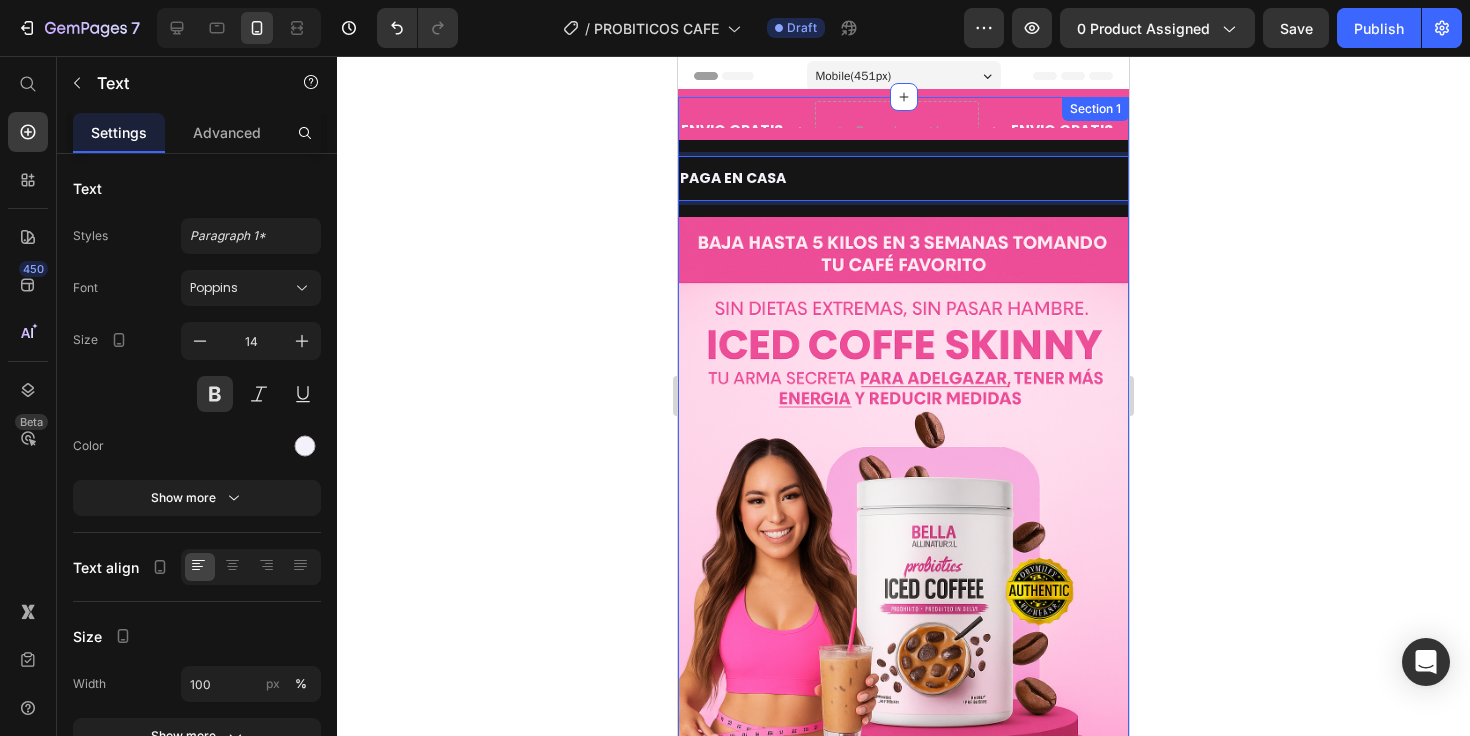 click on "ENVIO GRATIS Text
Drop element here
ENVIO GRATIS Text
Drop element here
ENVIO GRATIS Text
Drop element here
ENVIO GRATIS Text
Drop element here
ENVIO GRATIS Text
Drop element here
ENVIO GRATIS Text
Drop element here
Marquee PAGA EN CASA Text   16 Image RECOMENDADA POR ESPECIALISTAS Text Block Video Video Row" at bounding box center [903, 583] 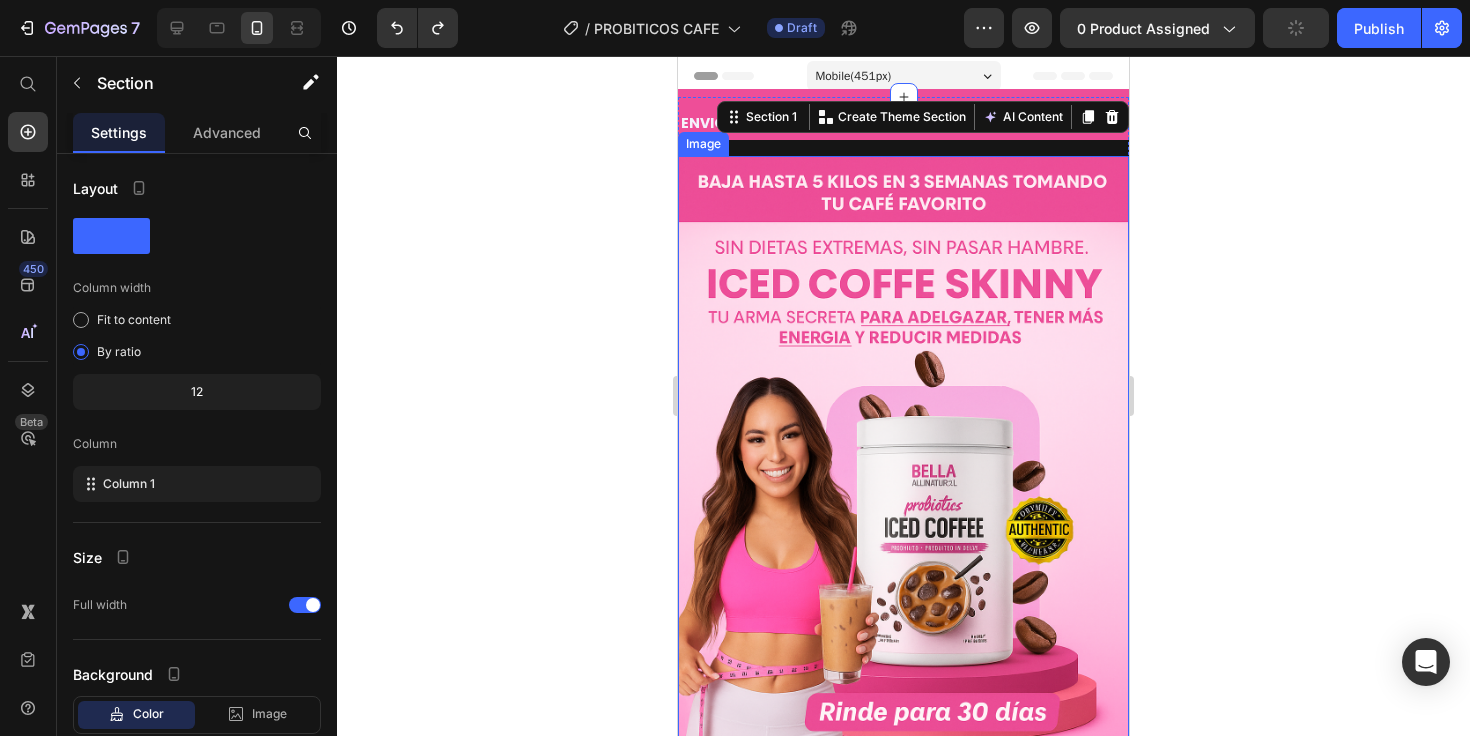 click at bounding box center (903, 494) 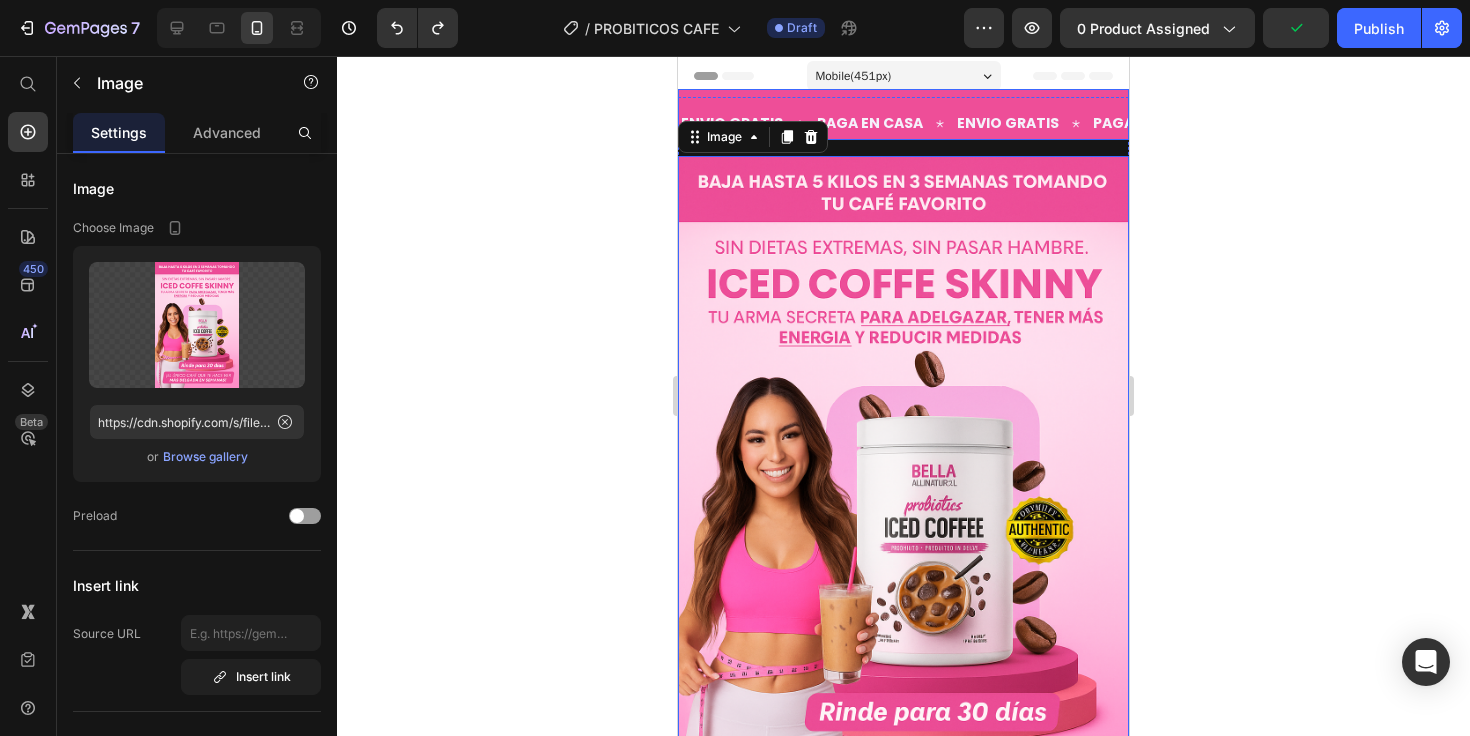 click on "PAGA EN CASA Text" at bounding box center [1146, 123] 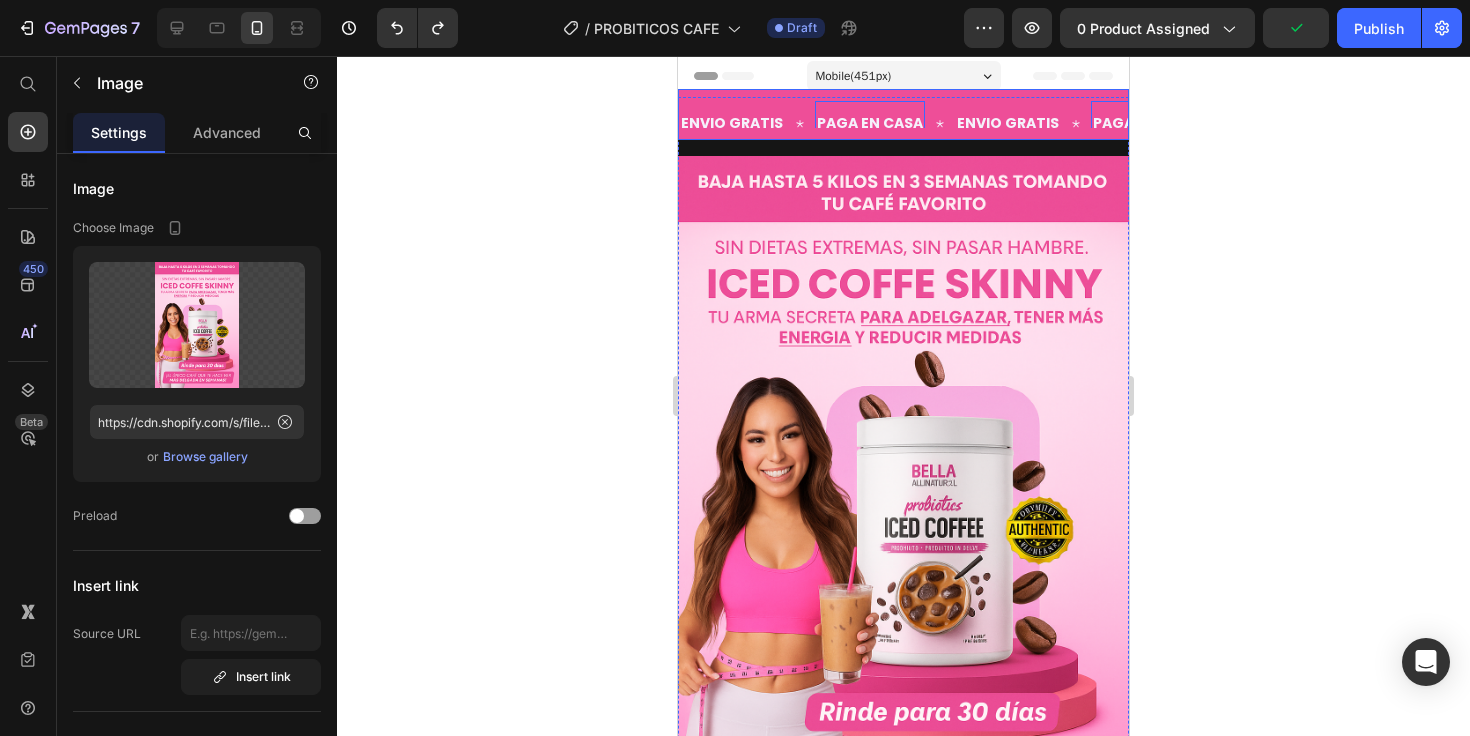 click on "ENVIO GRATIS Text
PAGA EN CASA Text   0
ENVIO GRATIS Text
PAGA EN CASA Text   0
ENVIO GRATIS Text
PAGA EN CASA Text   0
ENVIO GRATIS Text
PAGA EN CASA Text   0
ENVIO GRATIS Text
PAGA EN CASA Text   0
ENVIO GRATIS Text
PAGA EN CASA Text   0
Marquee" at bounding box center (903, 114) 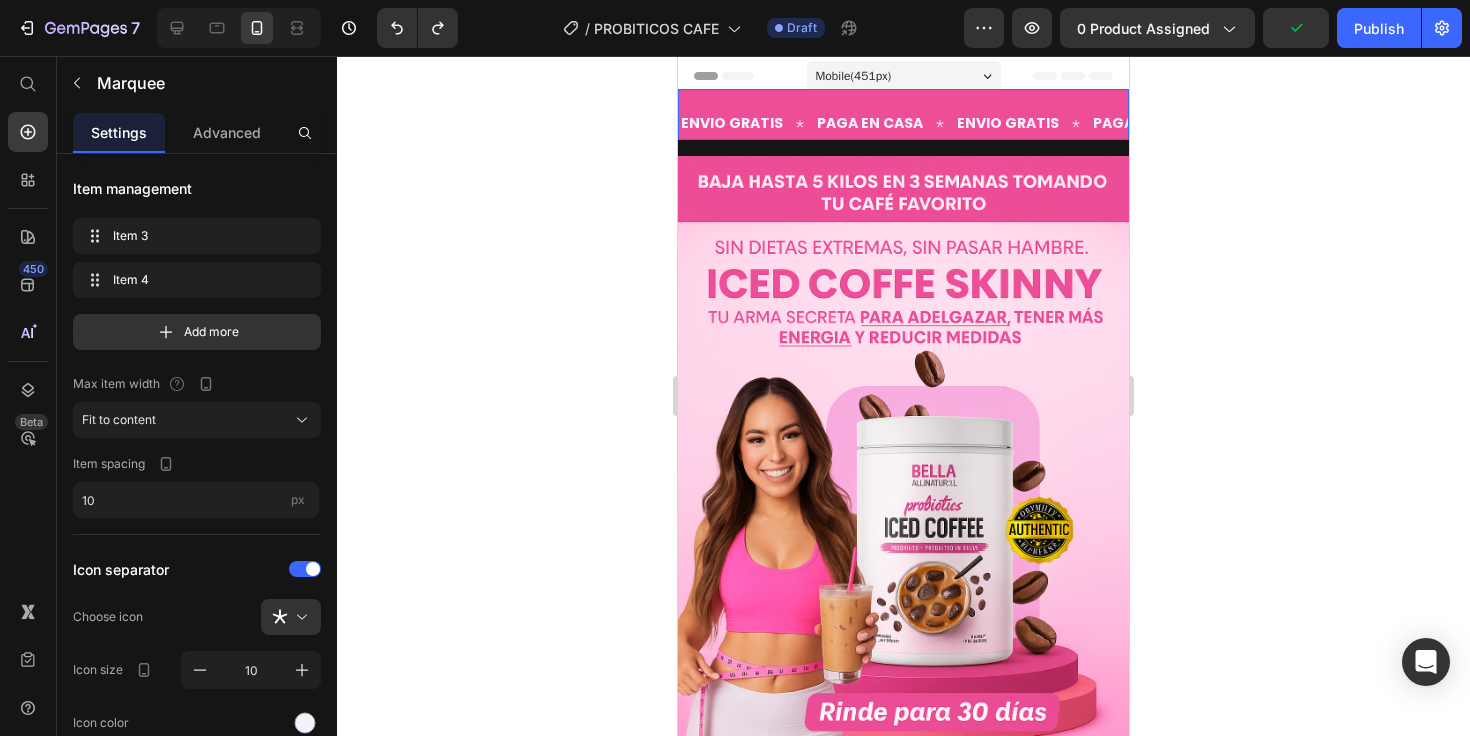 click on "ENVIO GRATIS Text" at bounding box center [1023, 123] 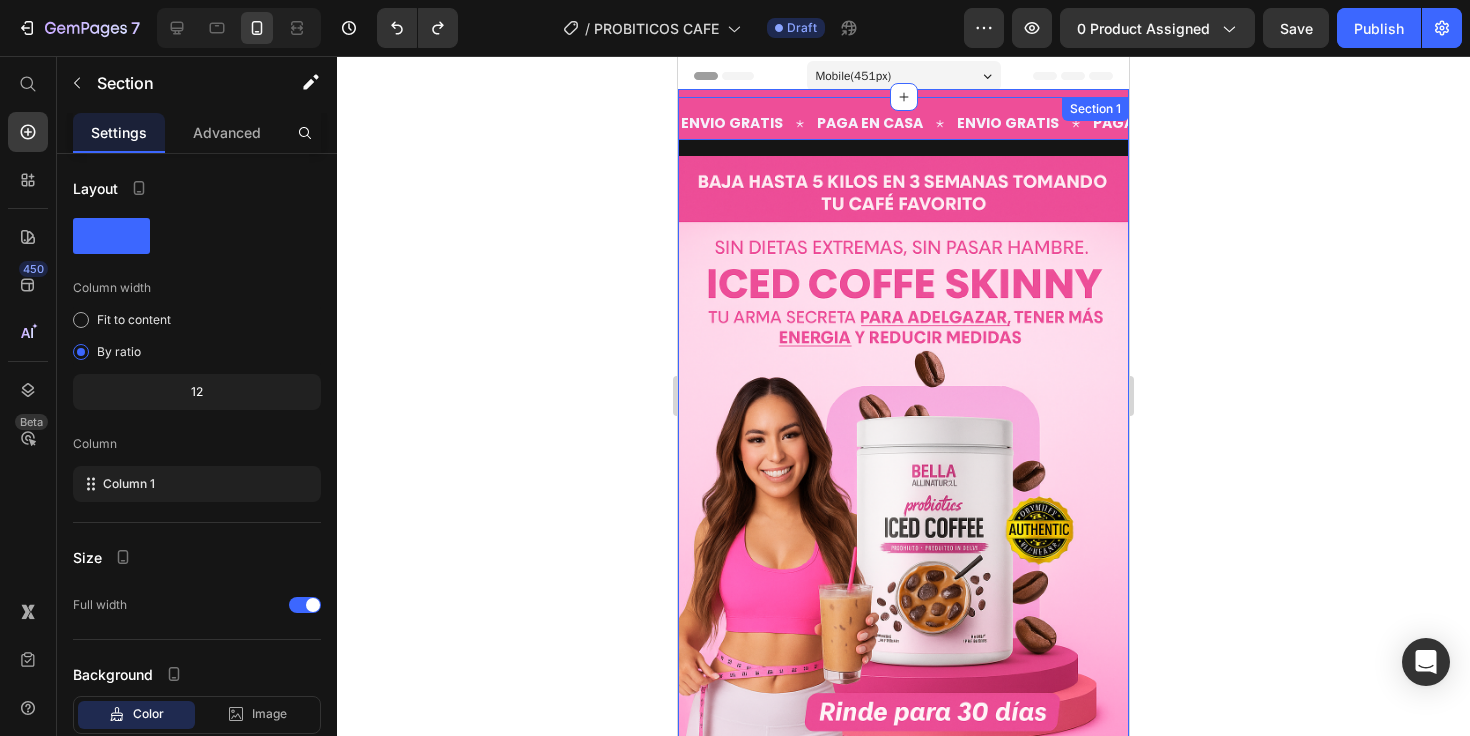 click on "ENVIO GRATIS Text
PAGA EN CASA Text
ENVIO GRATIS Text
PAGA EN CASA Text
ENVIO GRATIS Text
PAGA EN CASA Text
ENVIO GRATIS Text
PAGA EN CASA Text
ENVIO GRATIS Text
PAGA EN CASA Text
ENVIO GRATIS Text
PAGA EN CASA Text
Marquee   16" at bounding box center (903, 142) 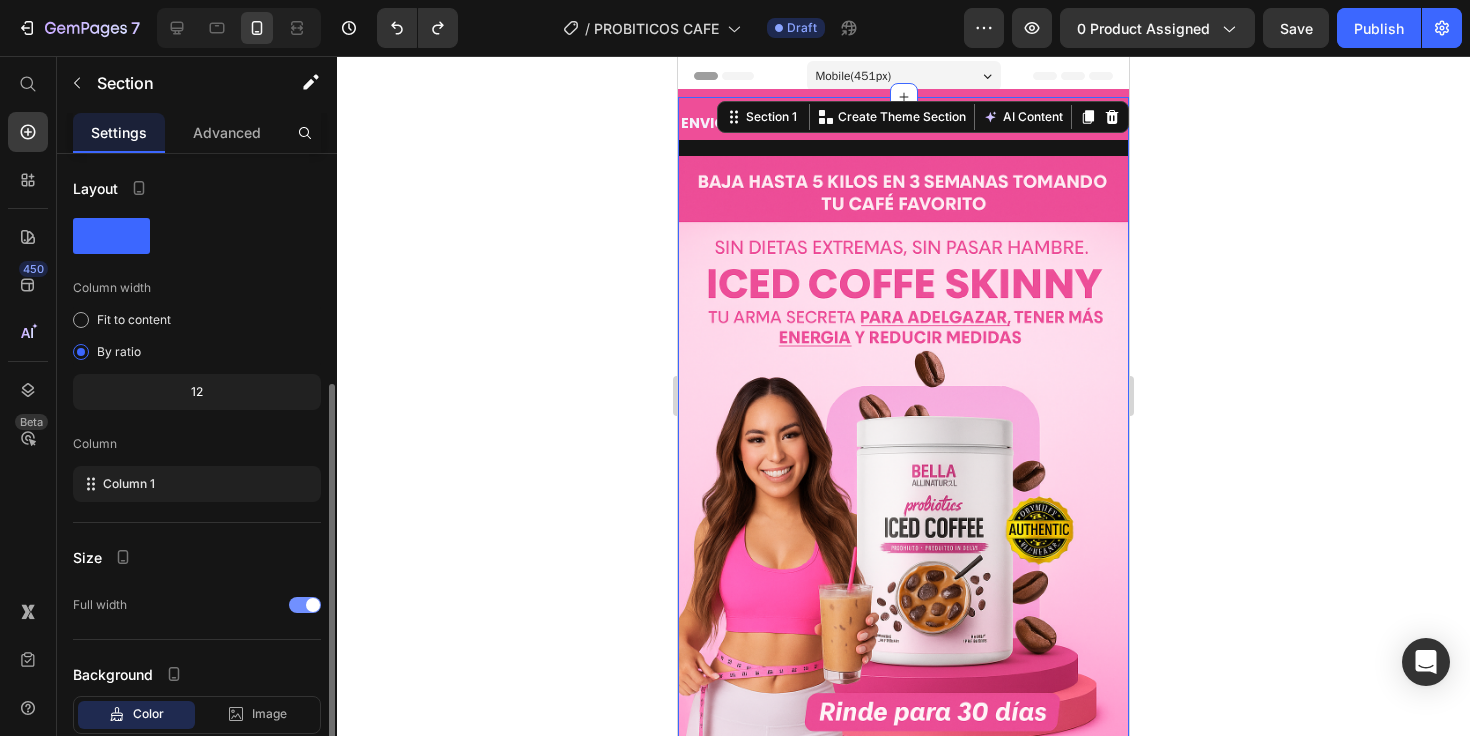 scroll, scrollTop: 125, scrollLeft: 0, axis: vertical 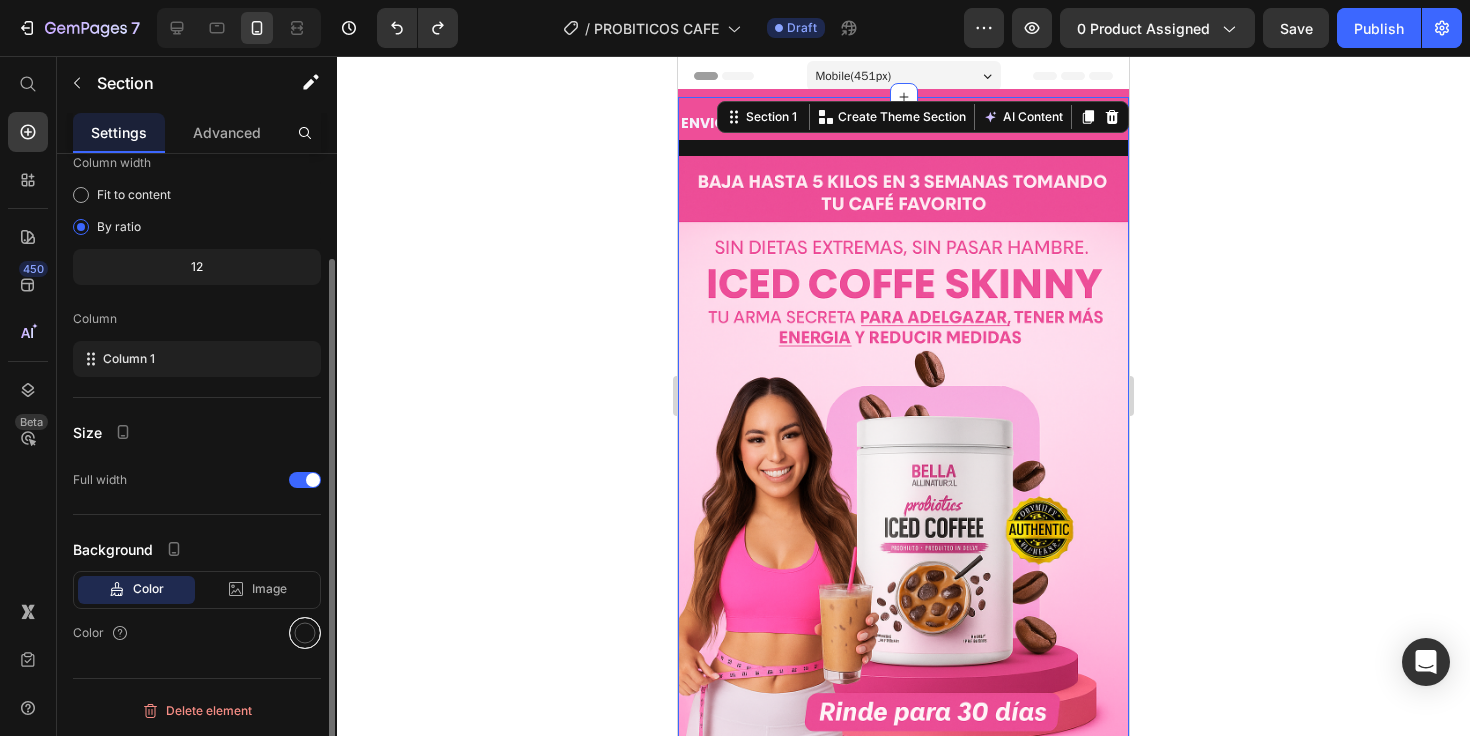 click at bounding box center (305, 633) 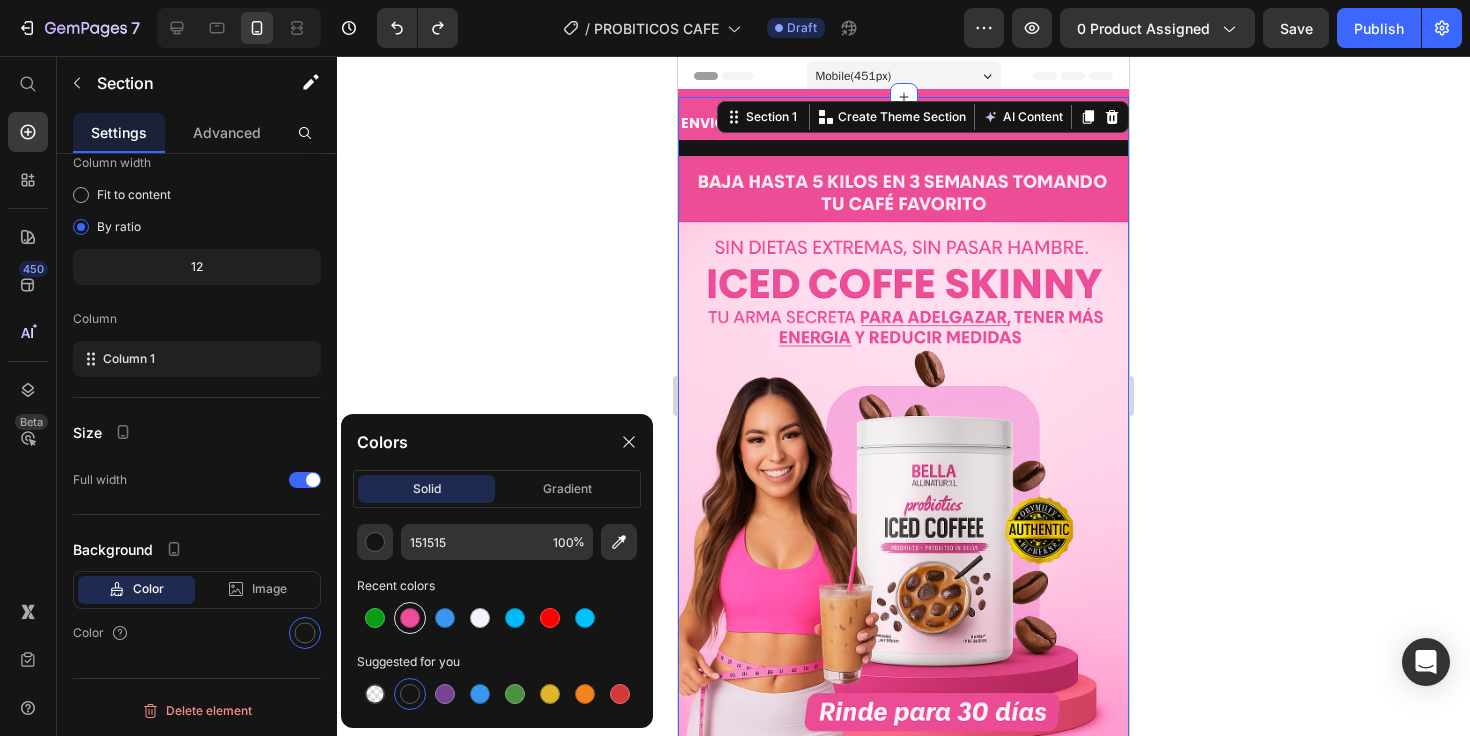 click at bounding box center (410, 618) 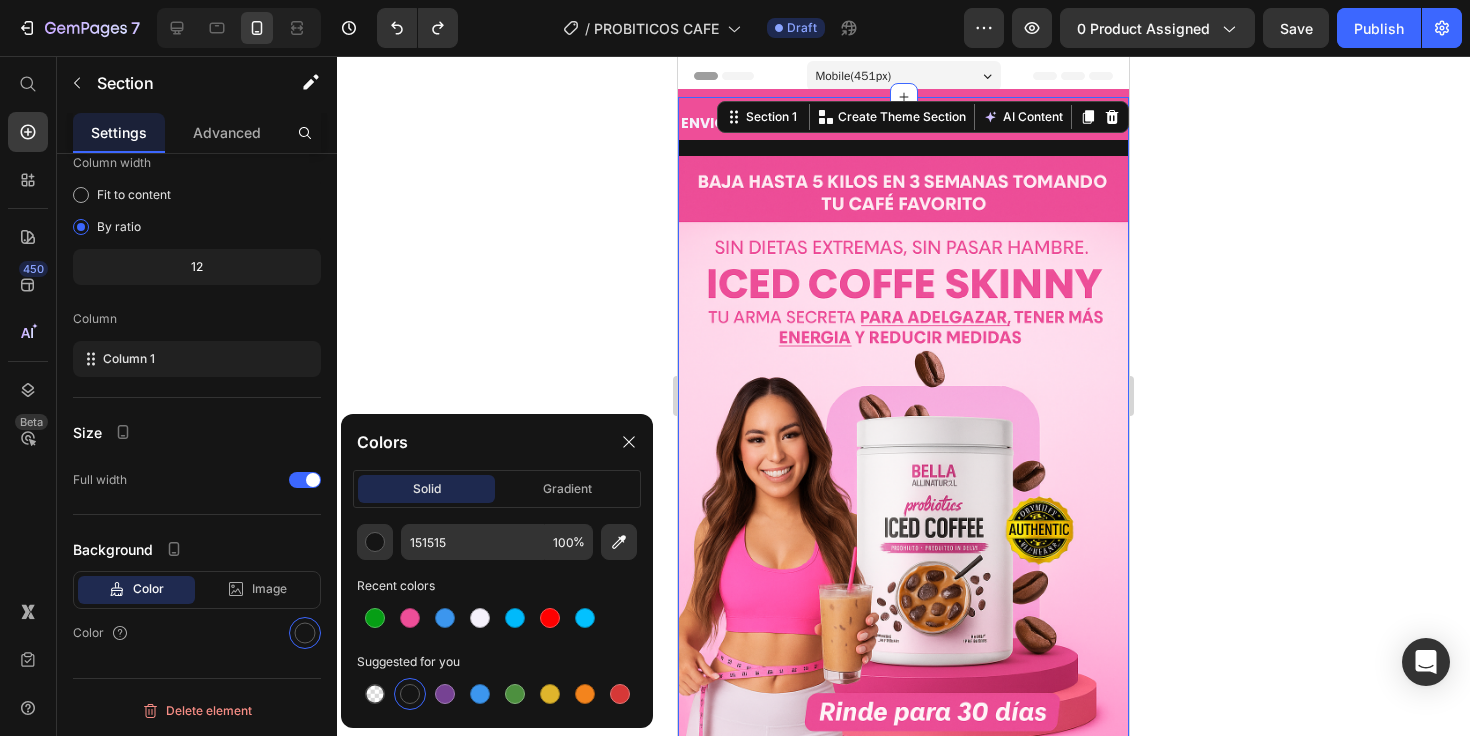 type on "EE4E98" 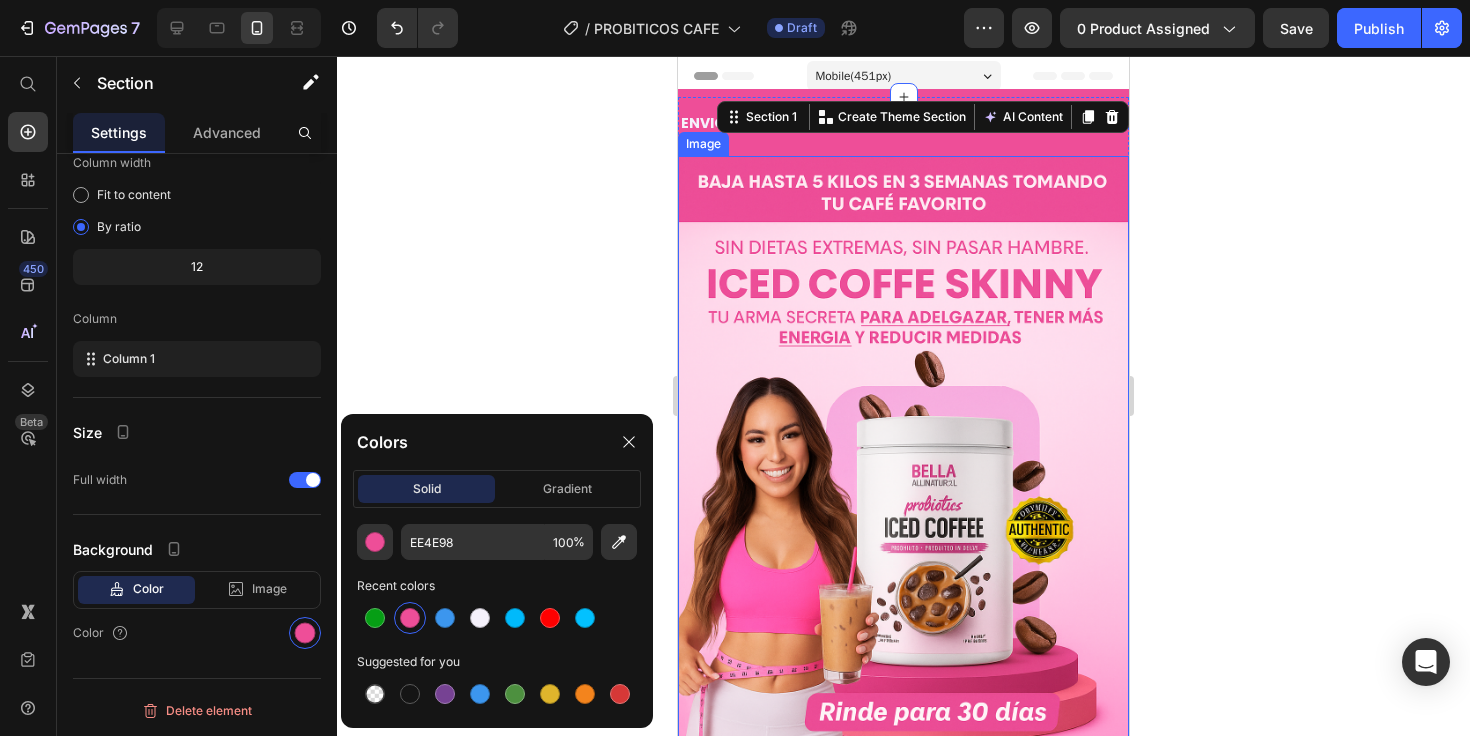click at bounding box center (903, 494) 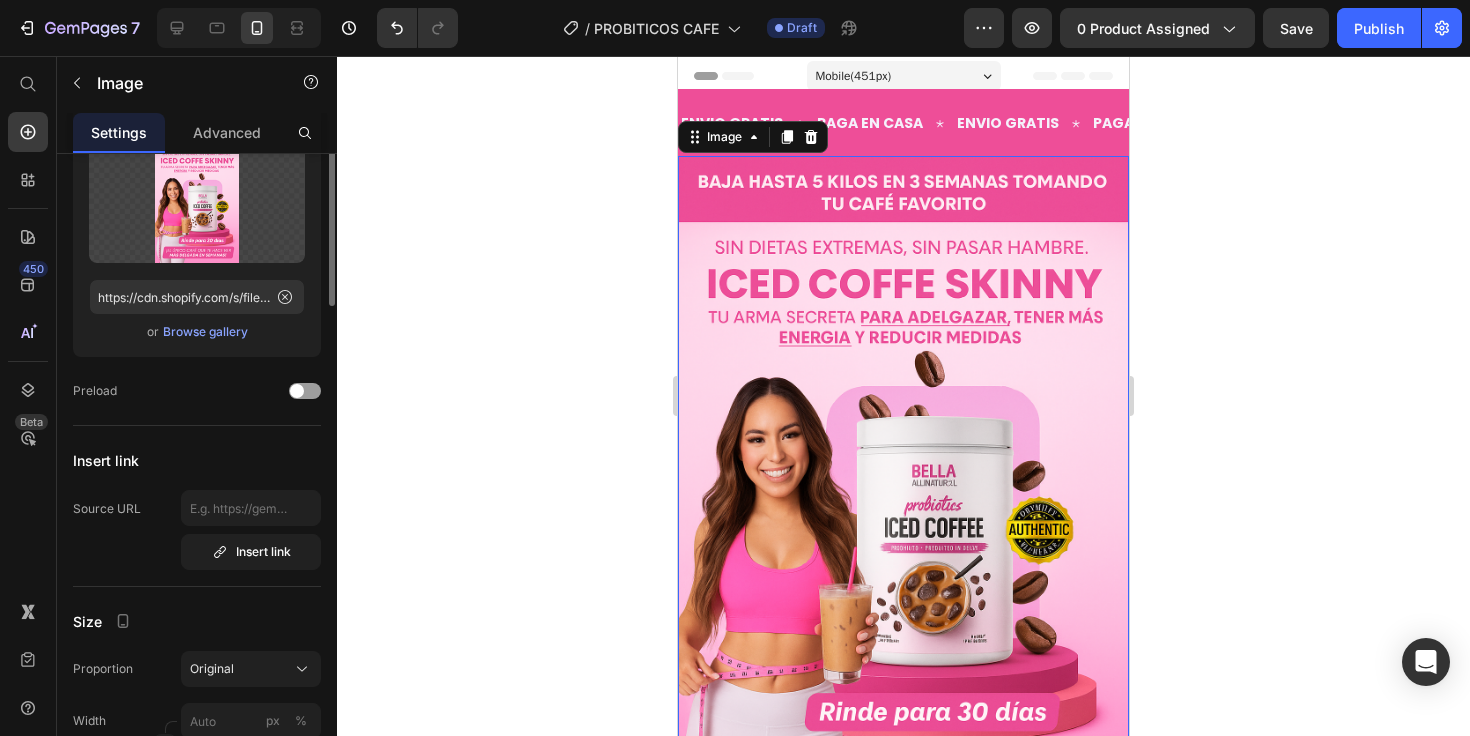 scroll, scrollTop: 0, scrollLeft: 0, axis: both 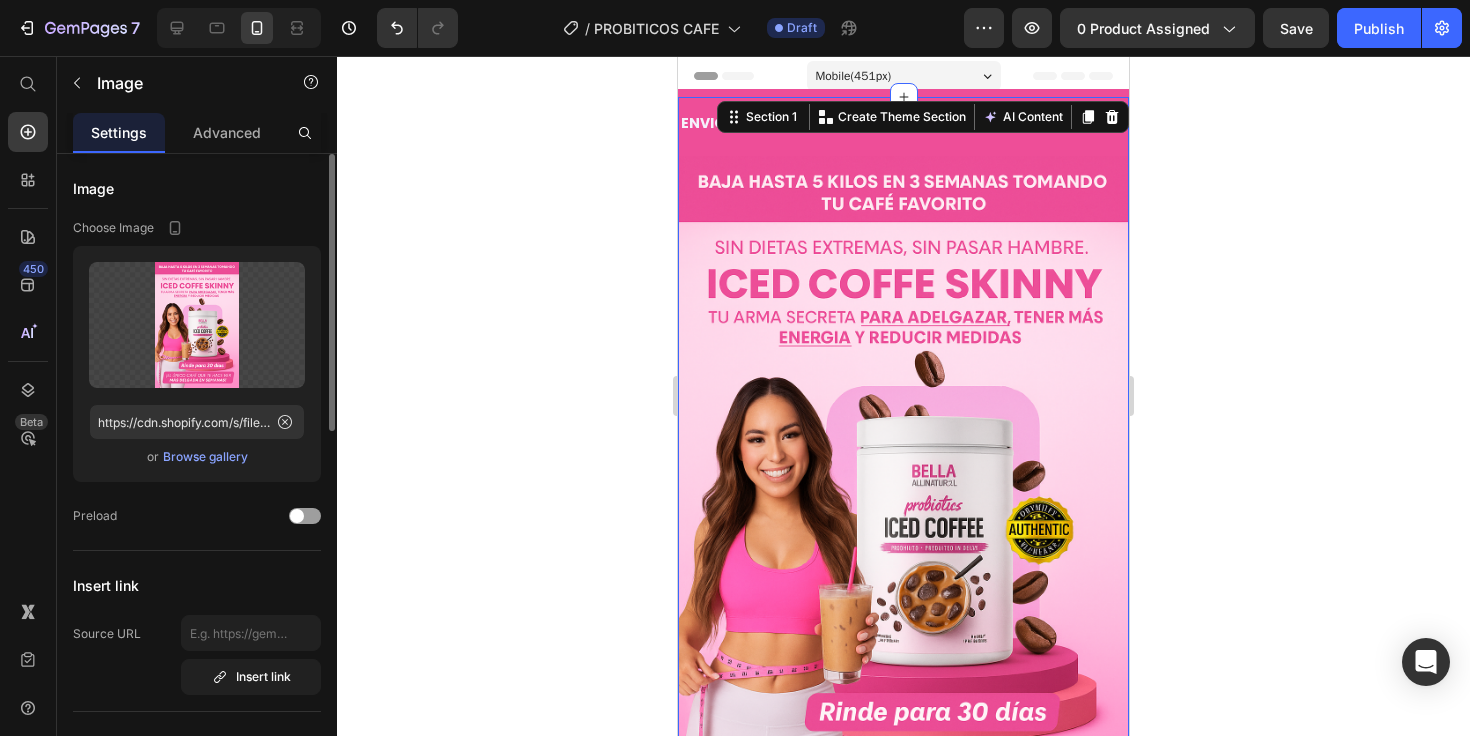 click on "ENVIO GRATIS Text
PAGA EN CASA Text
ENVIO GRATIS Text
PAGA EN CASA Text
ENVIO GRATIS Text
PAGA EN CASA Text
ENVIO GRATIS Text
PAGA EN CASA Text
ENVIO GRATIS Text
PAGA EN CASA Text
ENVIO GRATIS Text
PAGA EN CASA Text
Marquee" at bounding box center [903, 142] 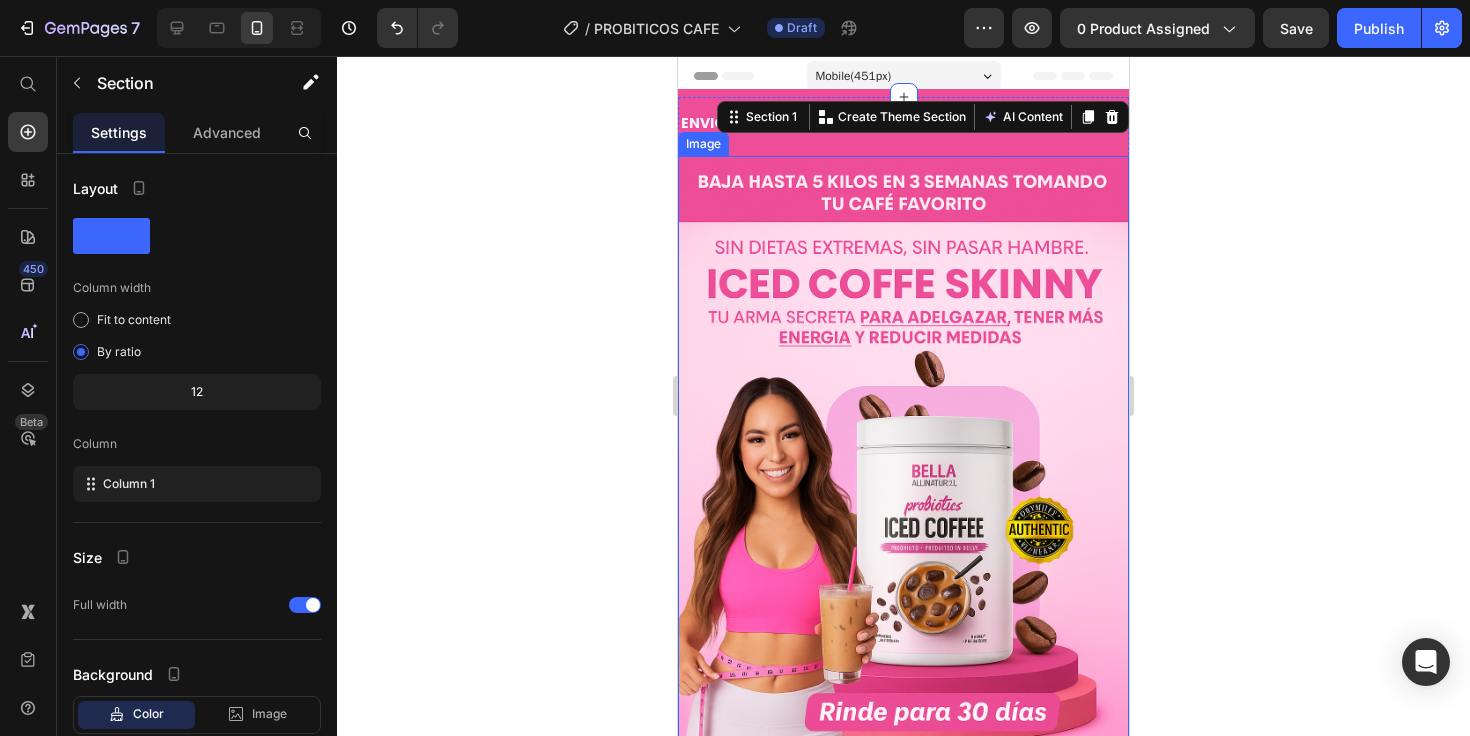 click at bounding box center (903, 494) 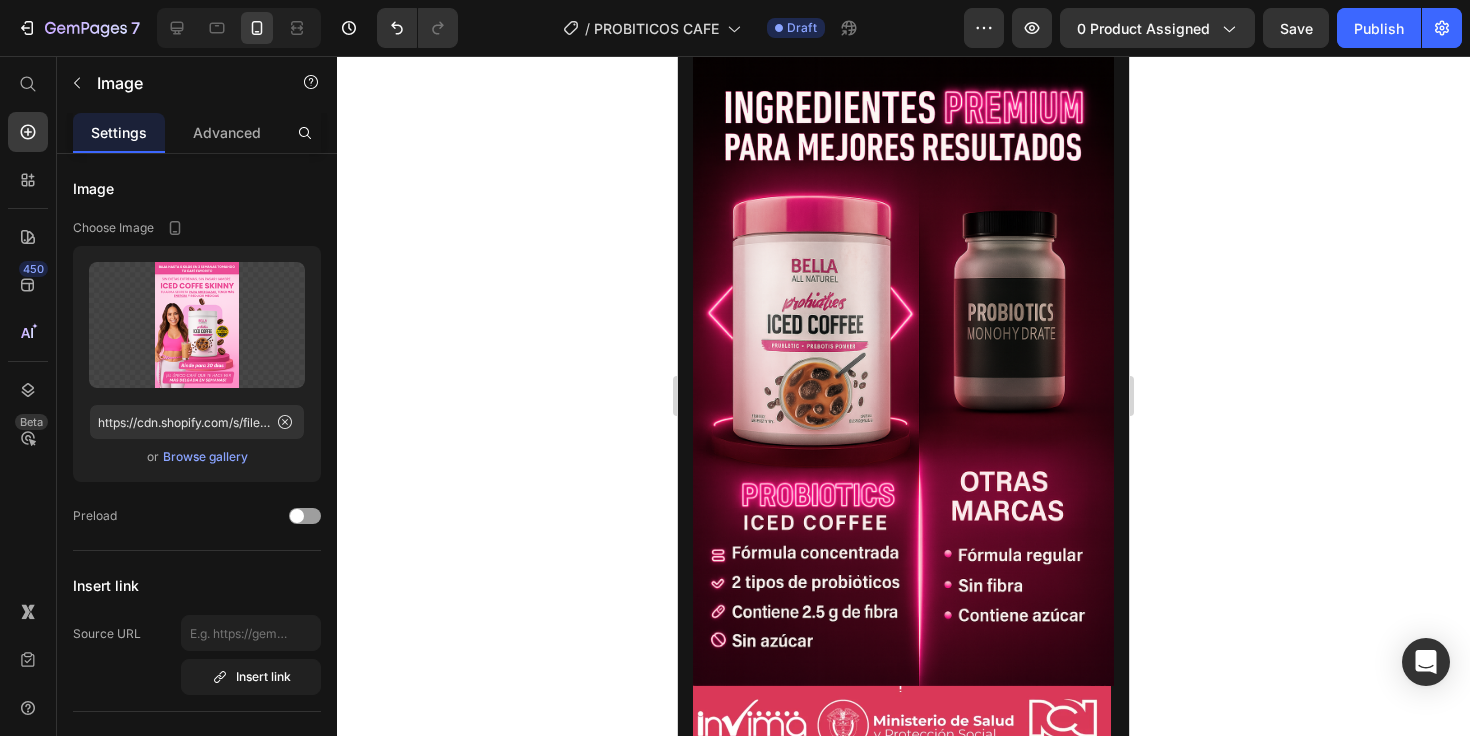 scroll, scrollTop: 1063, scrollLeft: 0, axis: vertical 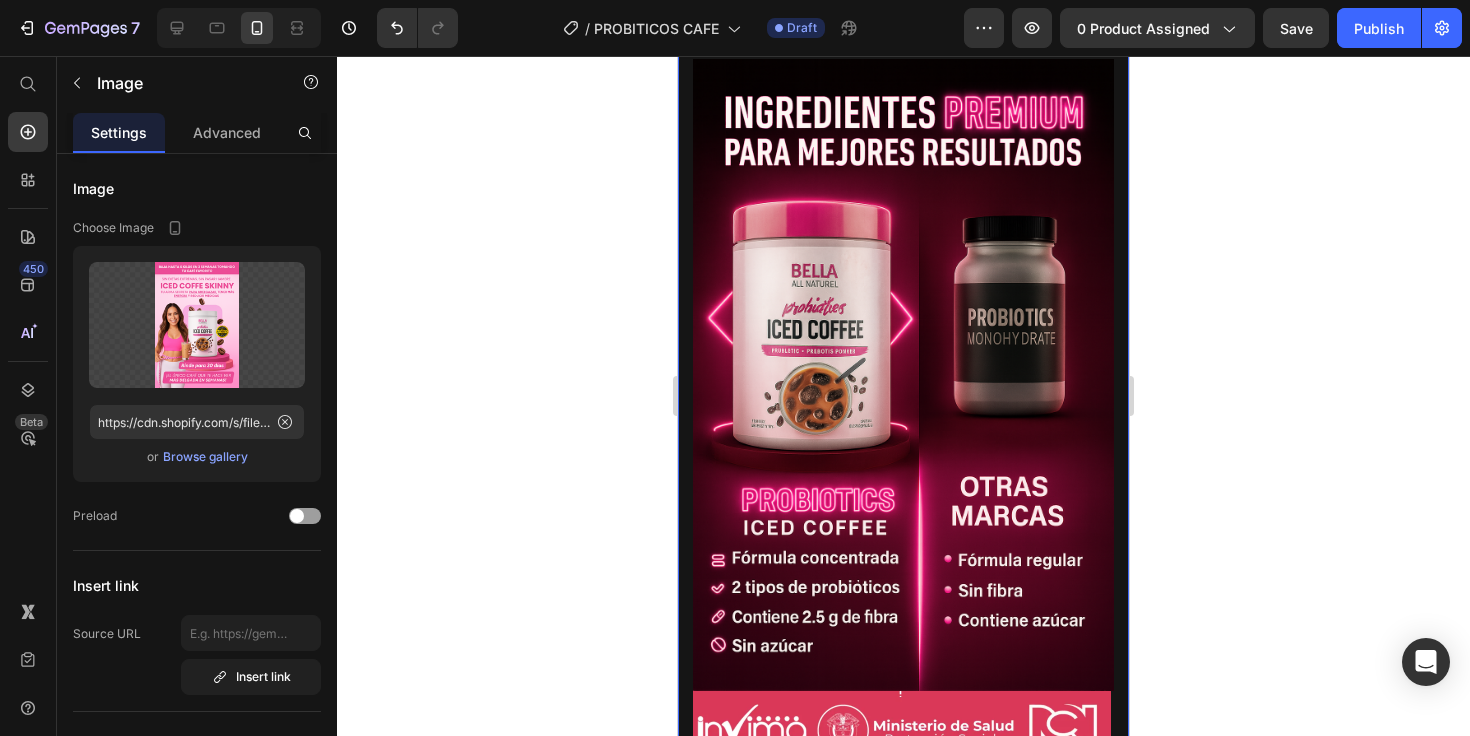 click on "Vero eos
At accusamus
Et iusto odio
Consectetur
Adipiscin Accordion or 4 interest-free payments of $15.00 with Text Block Image Row
ATENCIÓN:  SOLO  7  unidades quedan en stock
Custom Code EasySell COD Form & Upsells EasySell COD Video Row Row or 4 interest-free payments of $15.00 with Text Block Image Row Row Product Image Image Image Image Image
Drop element here EasySell COD Form & Upsells EasySell COD Product Section 2" at bounding box center [903, 1415] 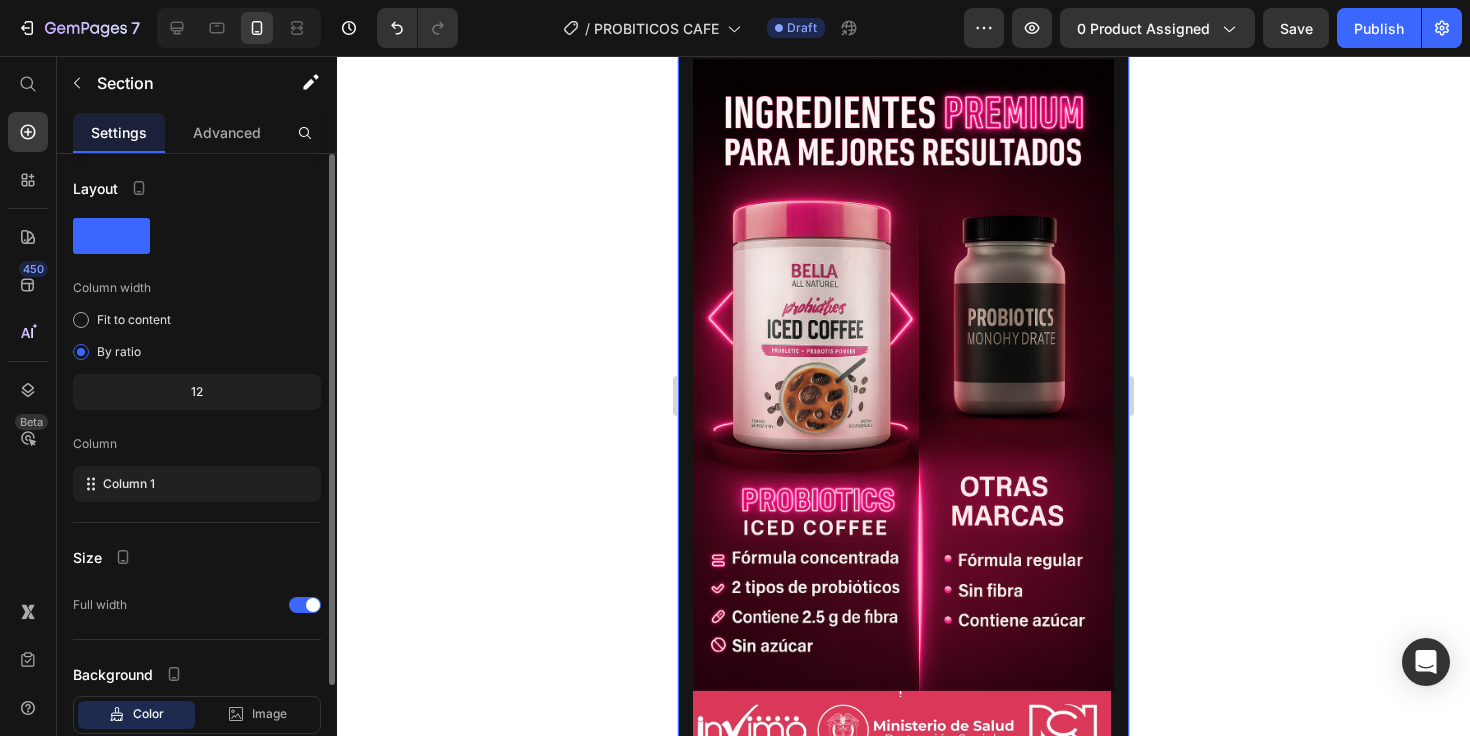 scroll, scrollTop: 125, scrollLeft: 0, axis: vertical 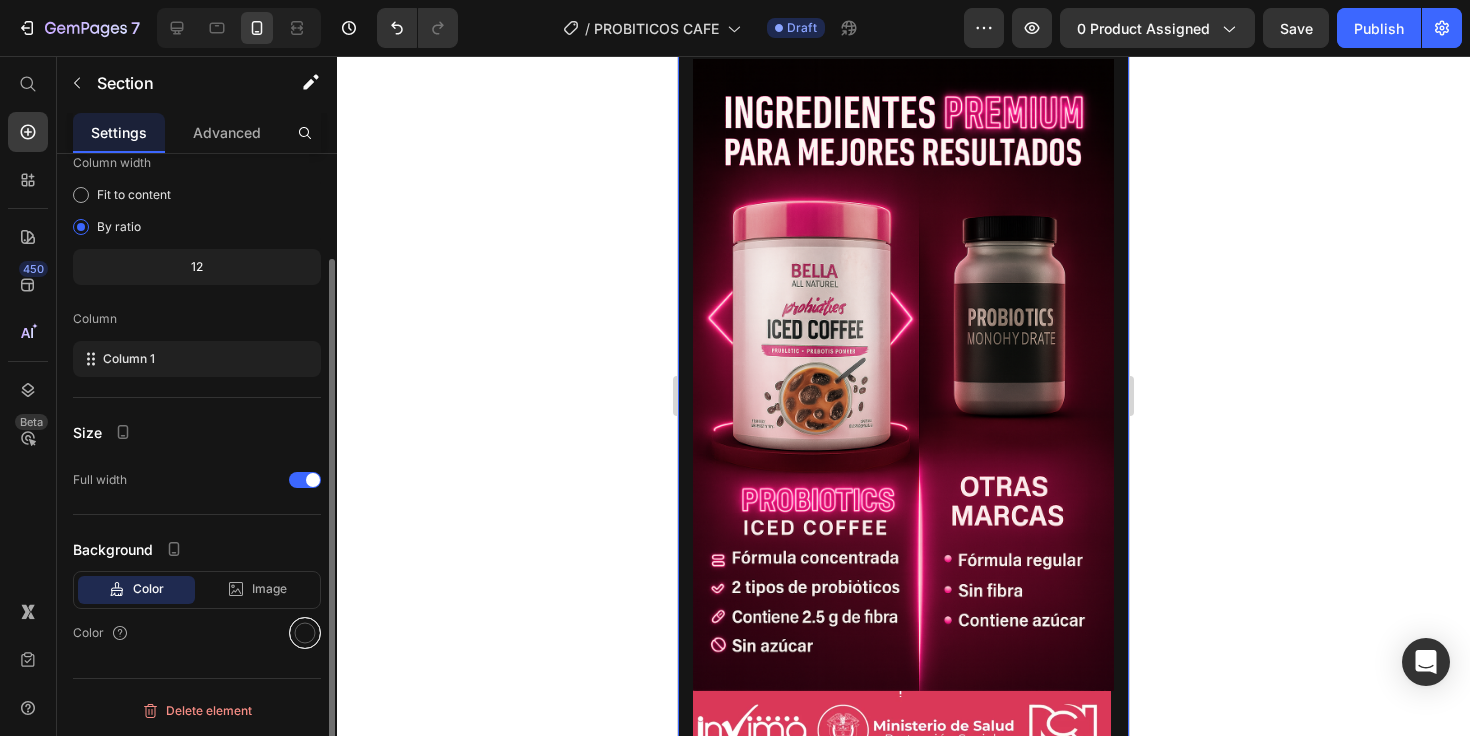 click at bounding box center [305, 633] 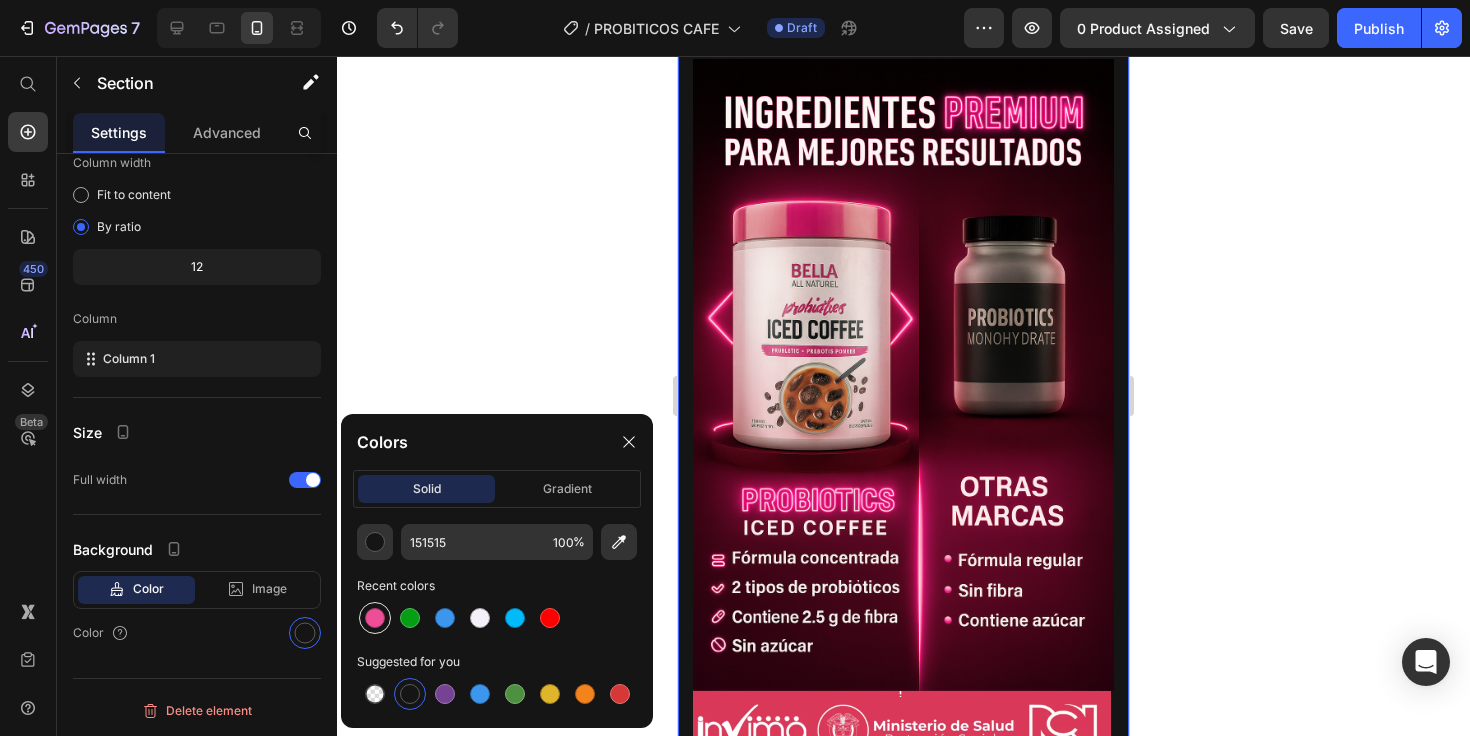 click at bounding box center (375, 618) 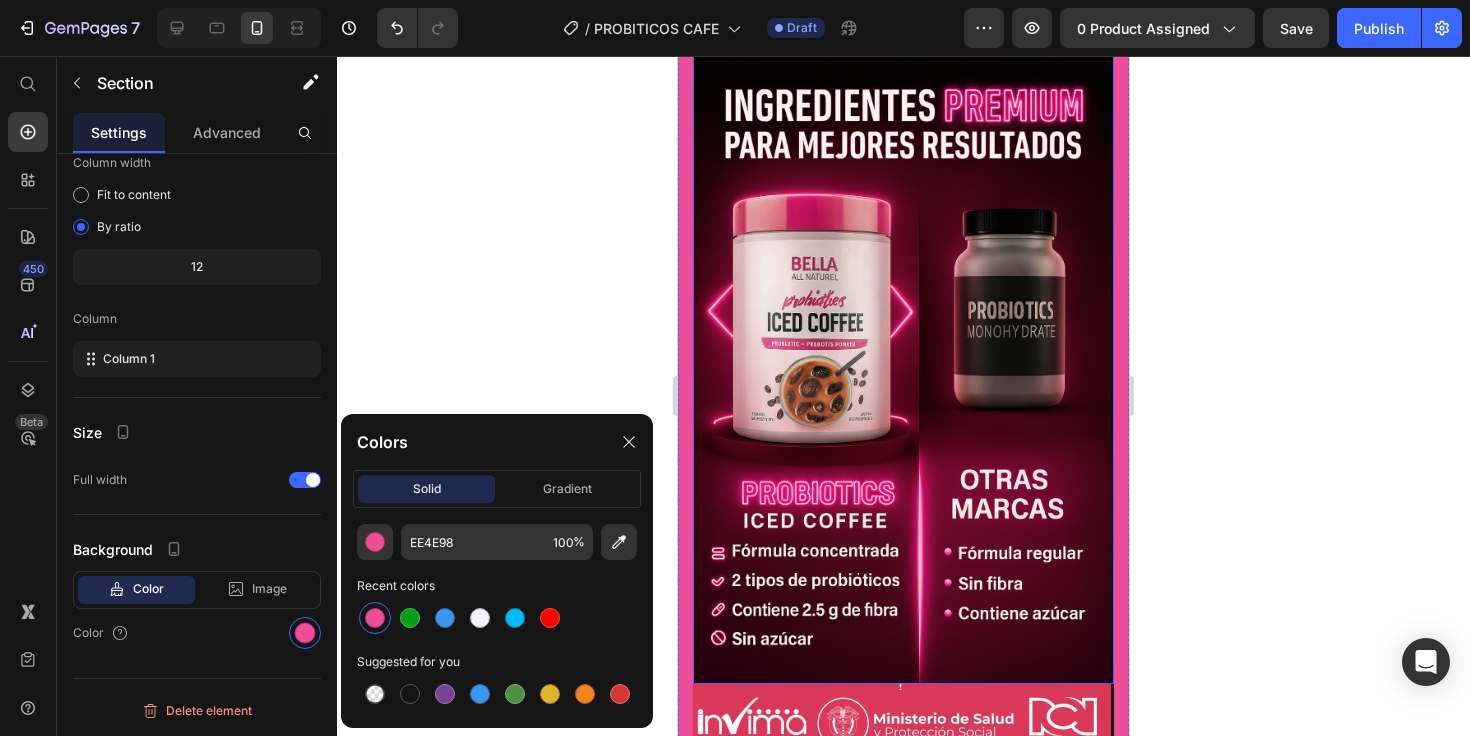 scroll, scrollTop: 1044, scrollLeft: 0, axis: vertical 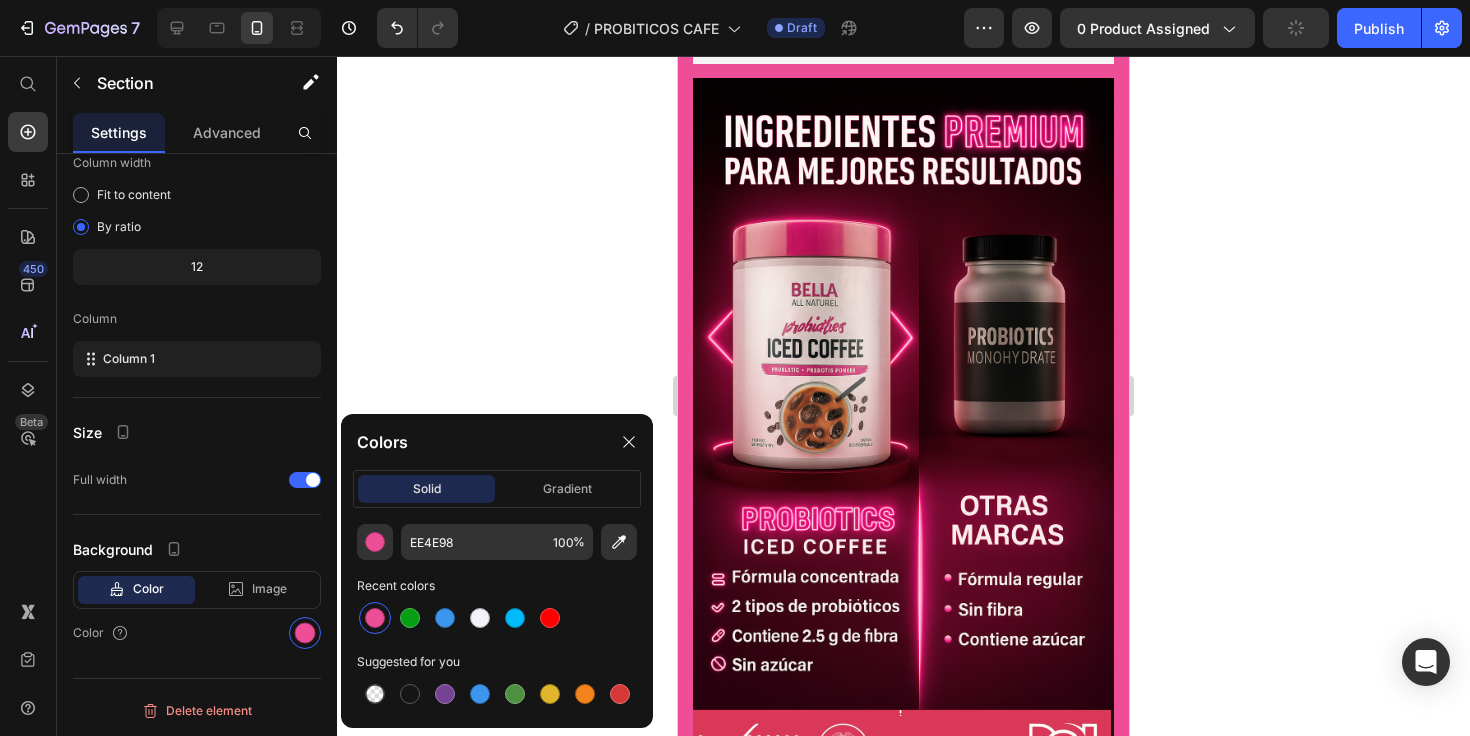 click on "ATENCIÓN:  SOLO  7  unidades quedan en stock" at bounding box center (903, -24) 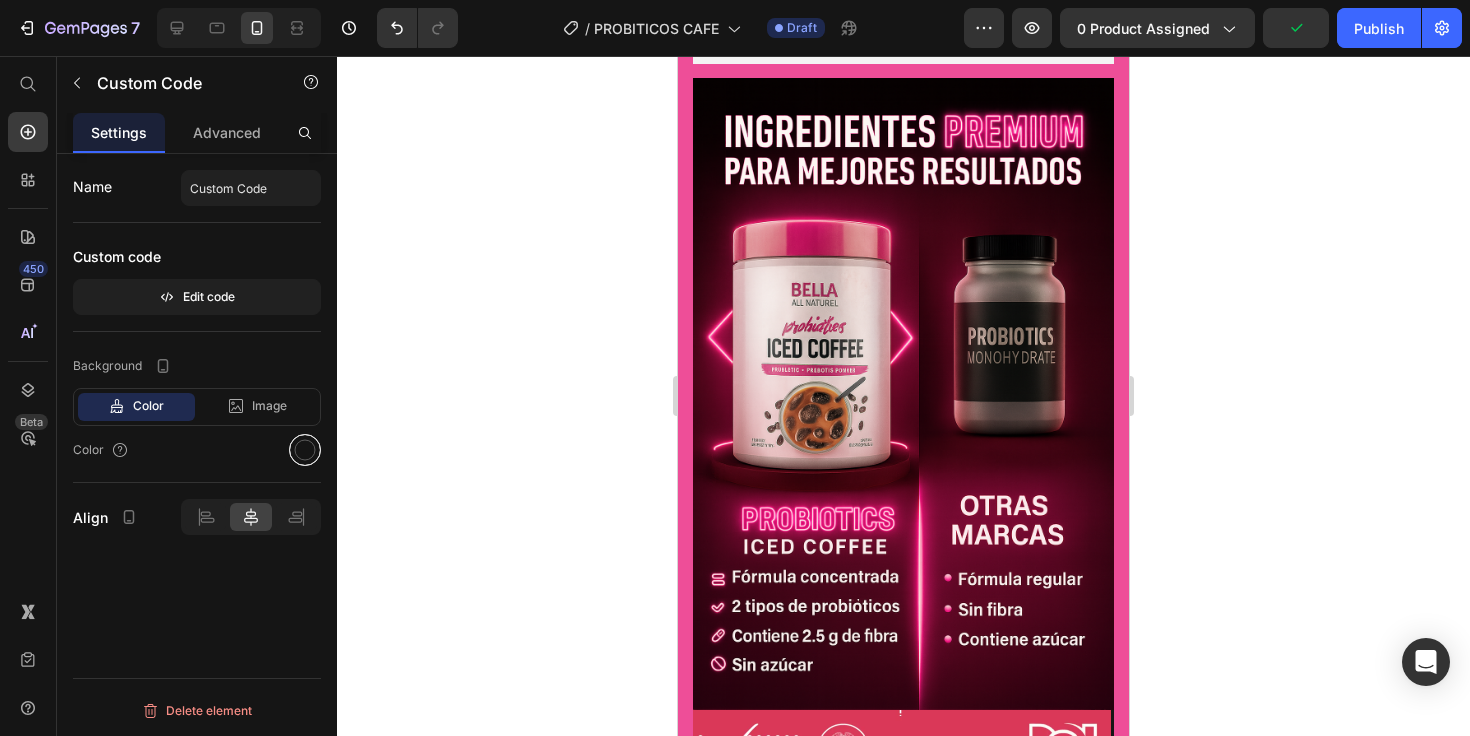 click at bounding box center (305, 450) 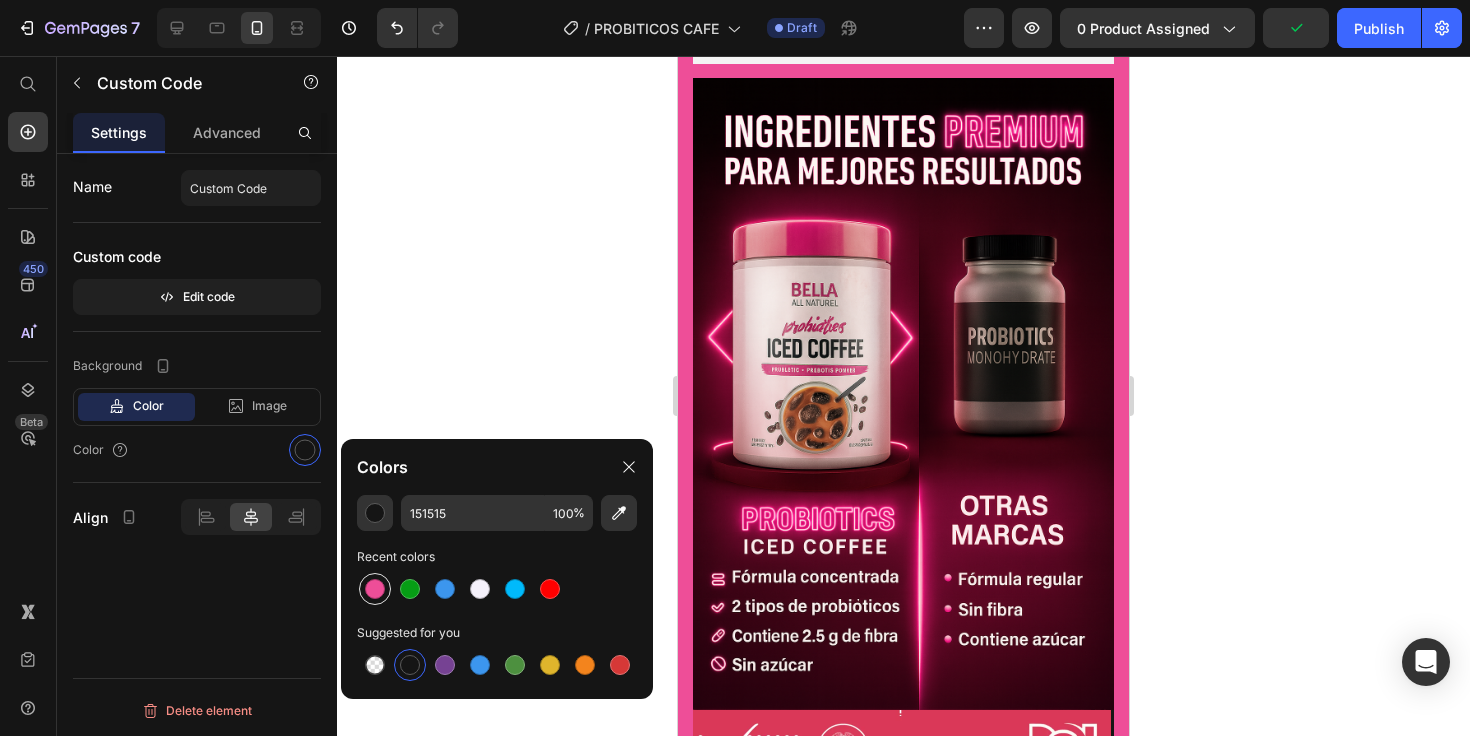 click at bounding box center [375, 589] 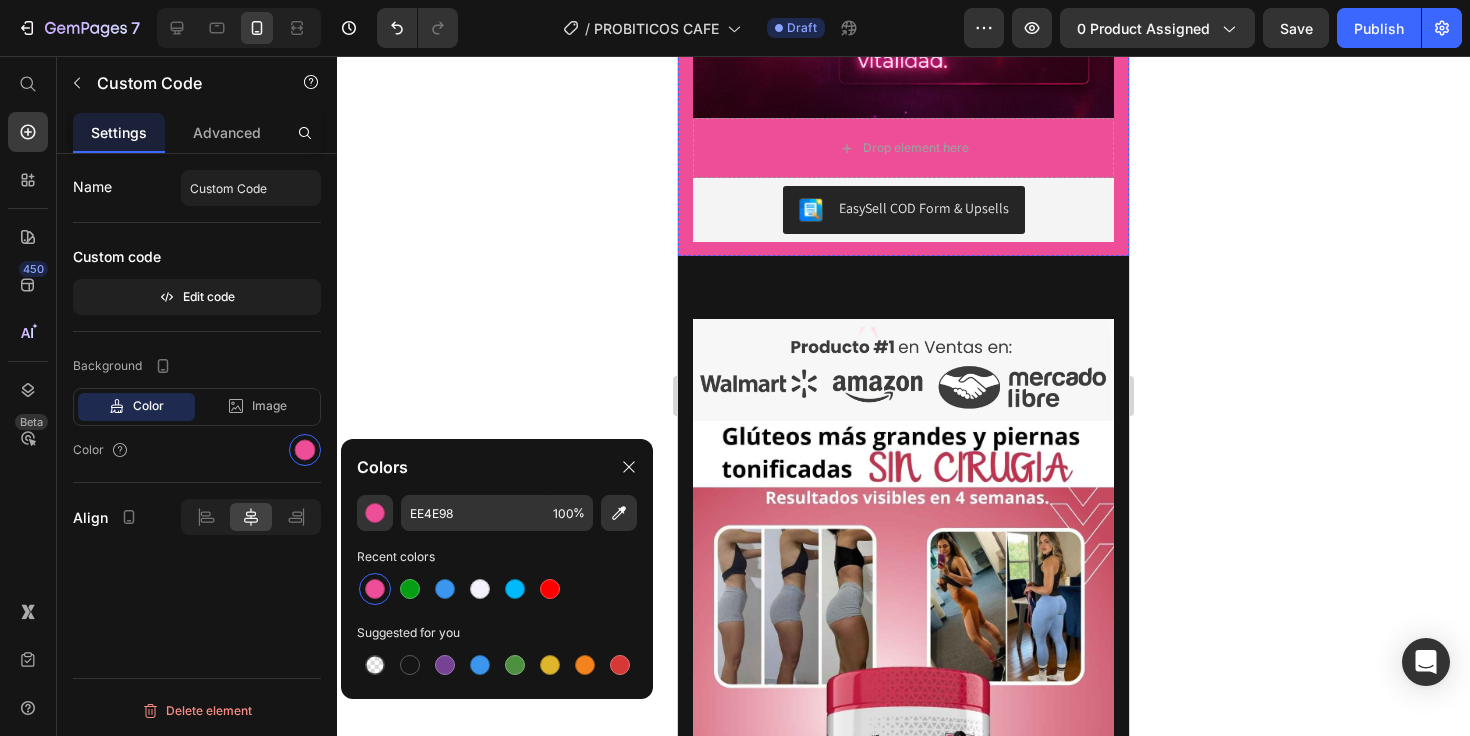 scroll, scrollTop: 3987, scrollLeft: 0, axis: vertical 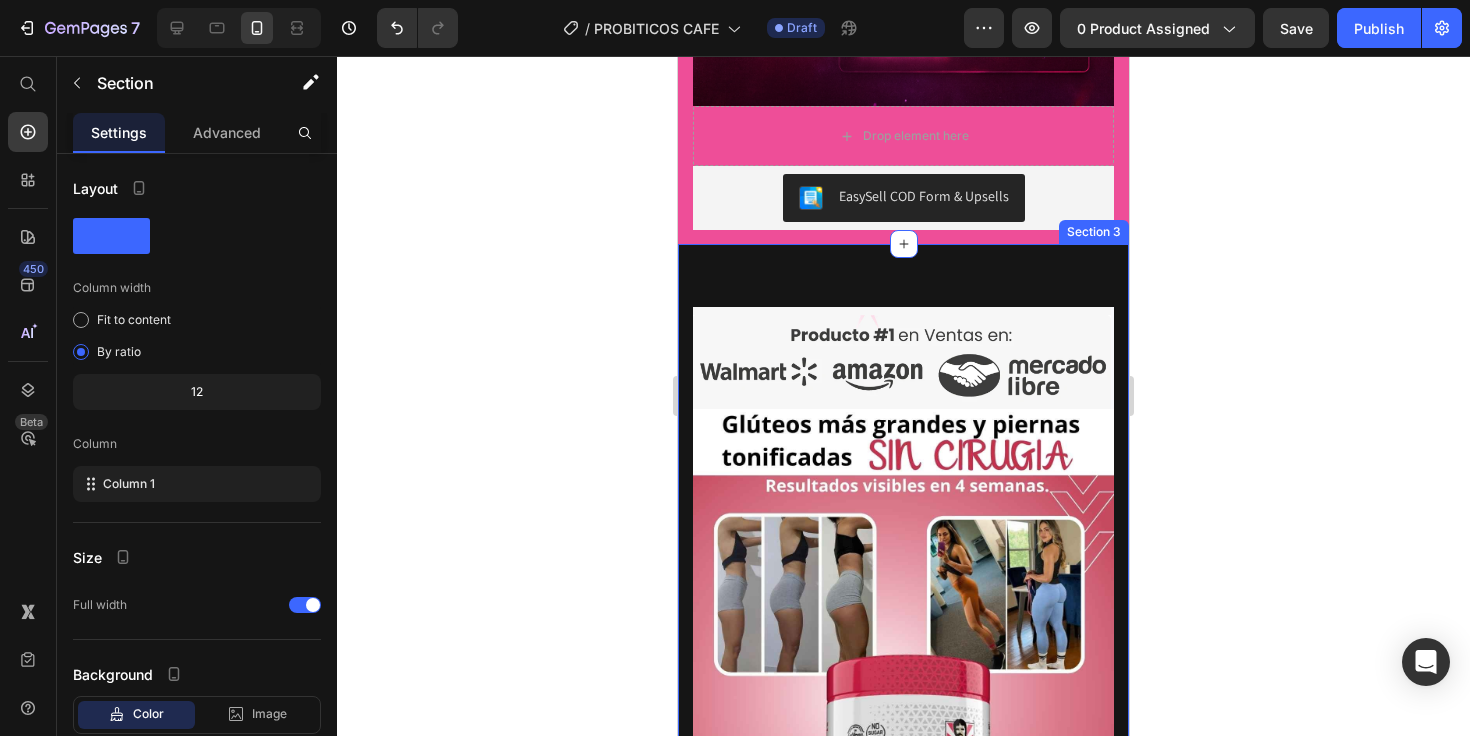 click on "Image Image Image
Drop element here EasySell COD Form & Upsells EasySell COD Product
ATENCIÓN:  SOLO  7  unidades quedan en stock
Custom Code Section 3" at bounding box center [903, 904] 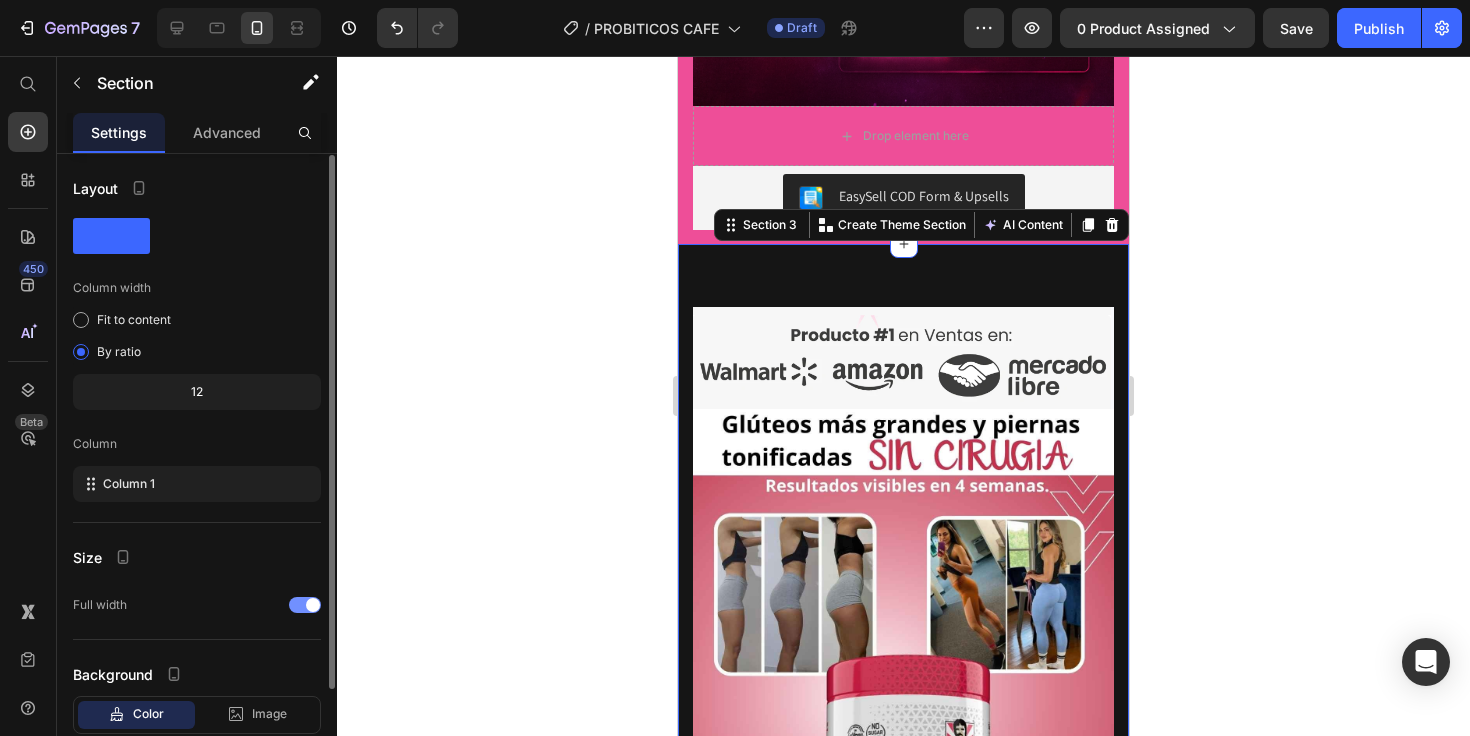 scroll, scrollTop: 125, scrollLeft: 0, axis: vertical 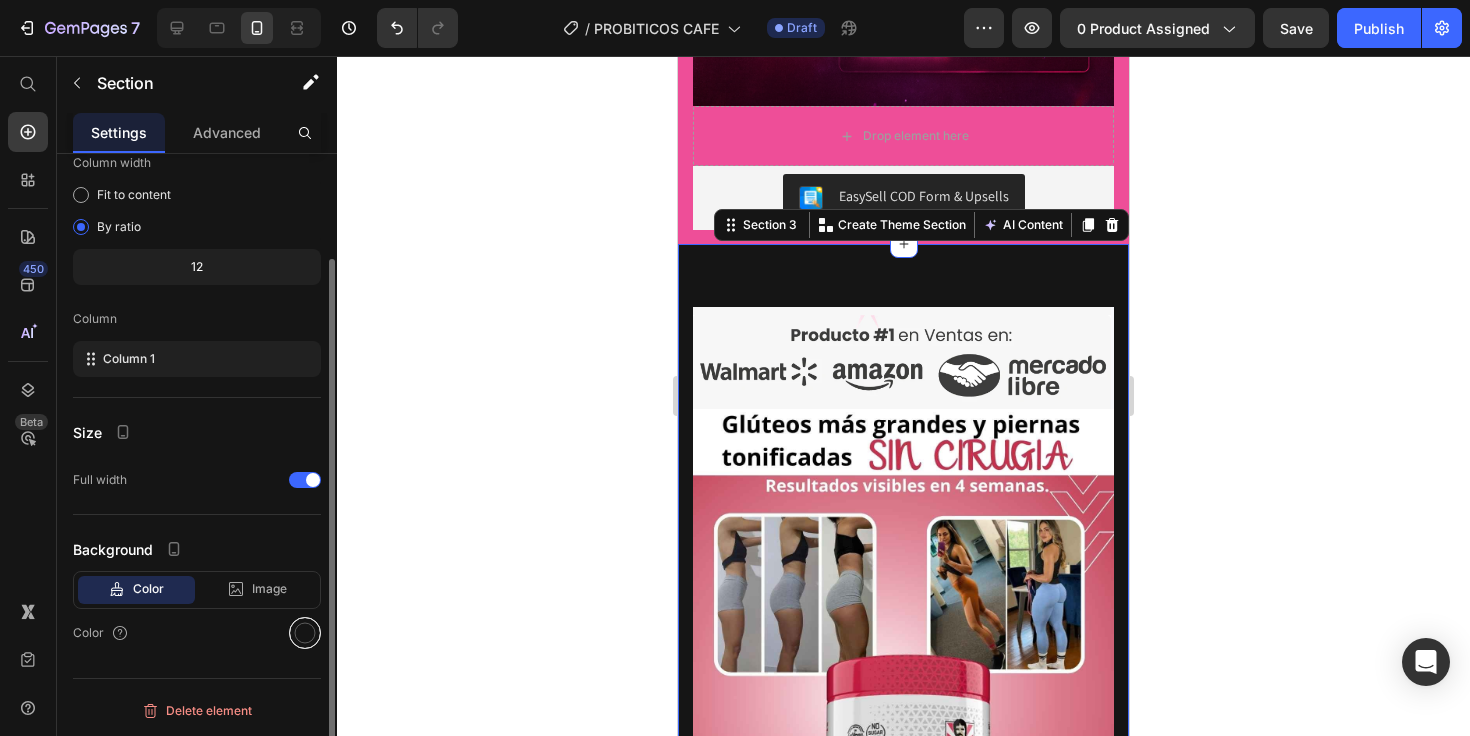 click at bounding box center (305, 633) 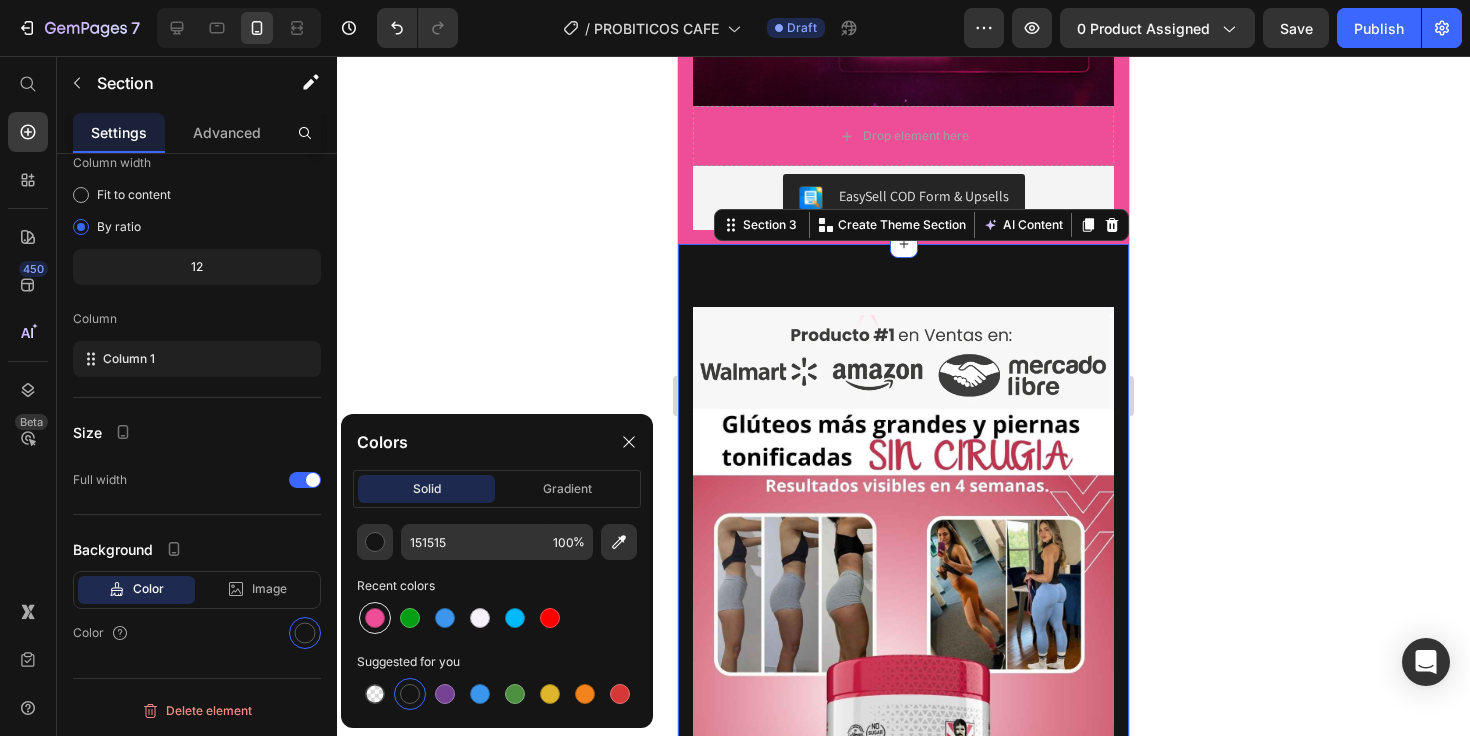 click at bounding box center [375, 618] 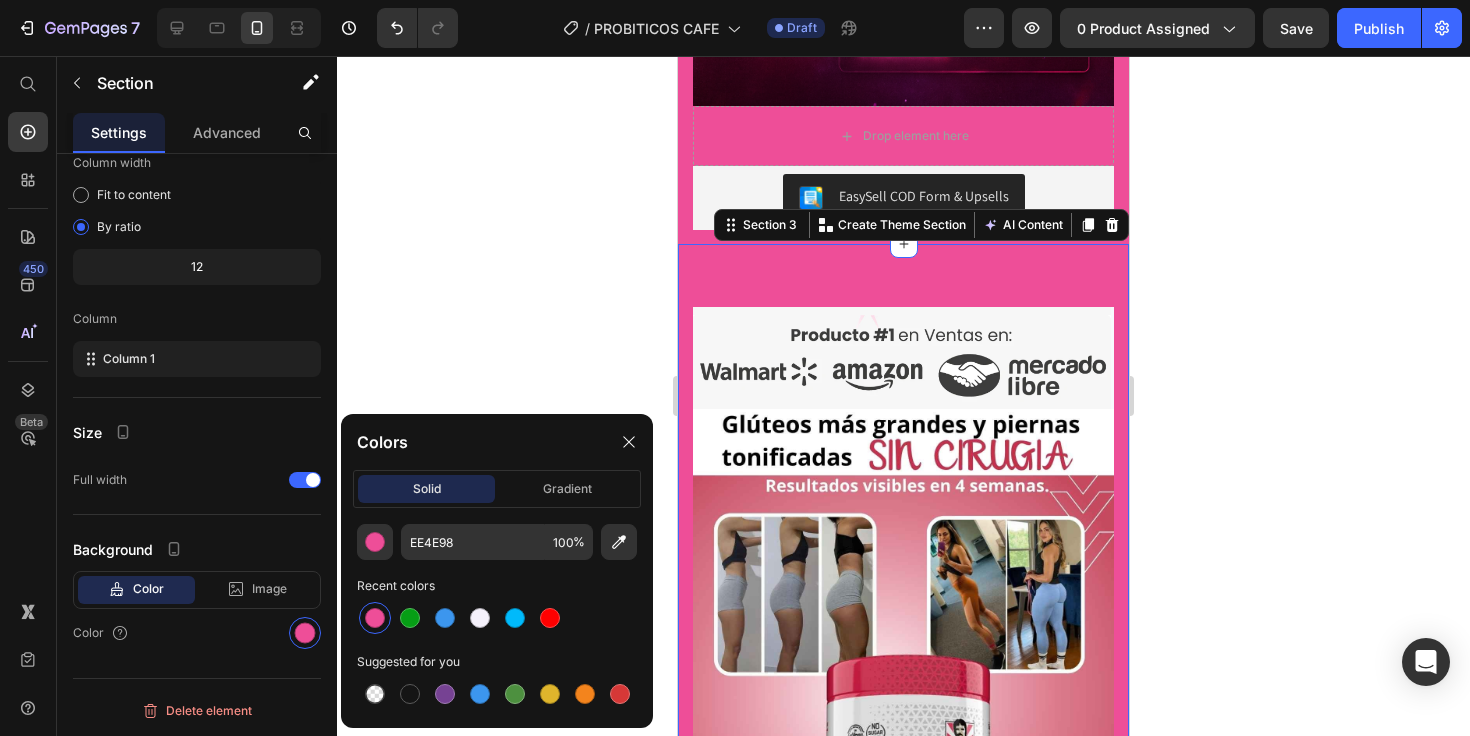 click on "7  Version history  /  PROBITICOS CAFE Draft Preview 0 product assigned  Save   Publish" 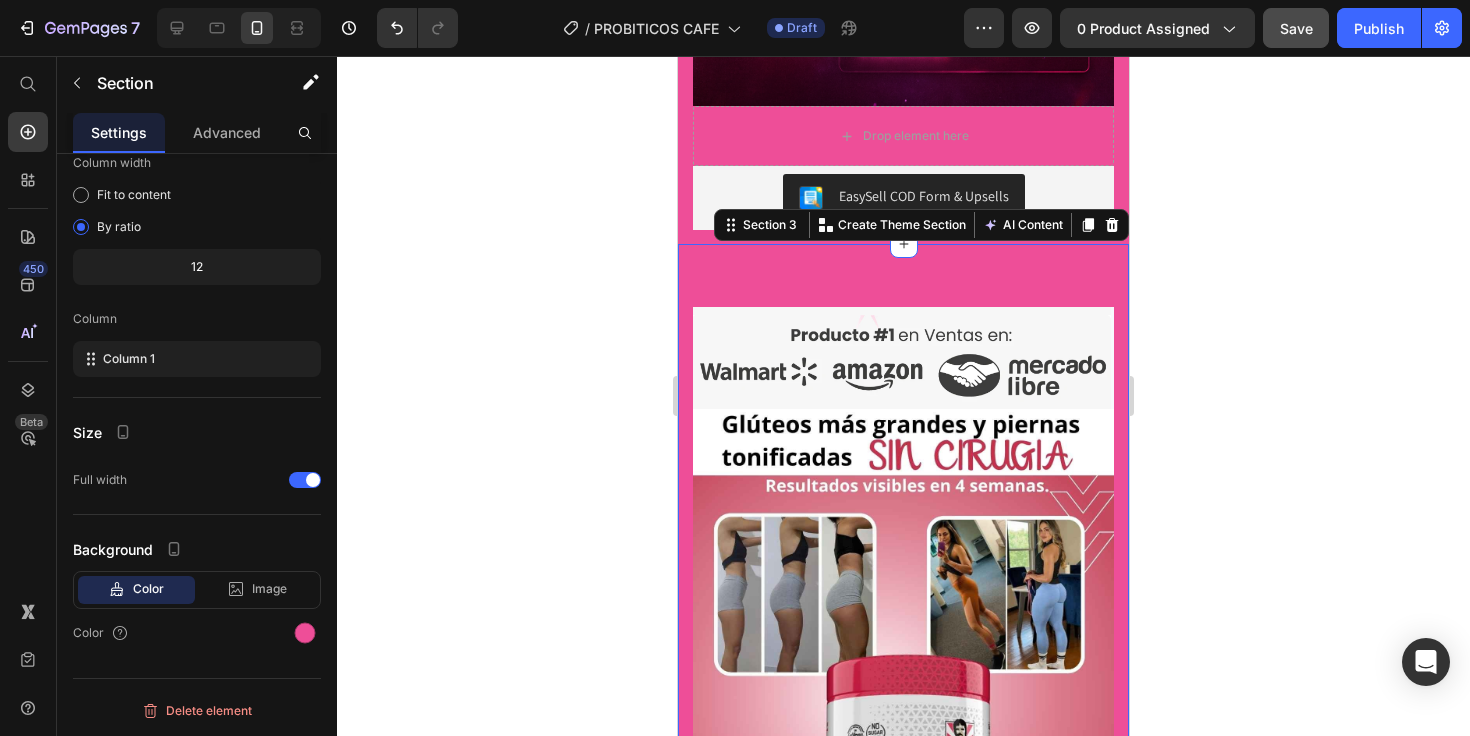 click on "Save" 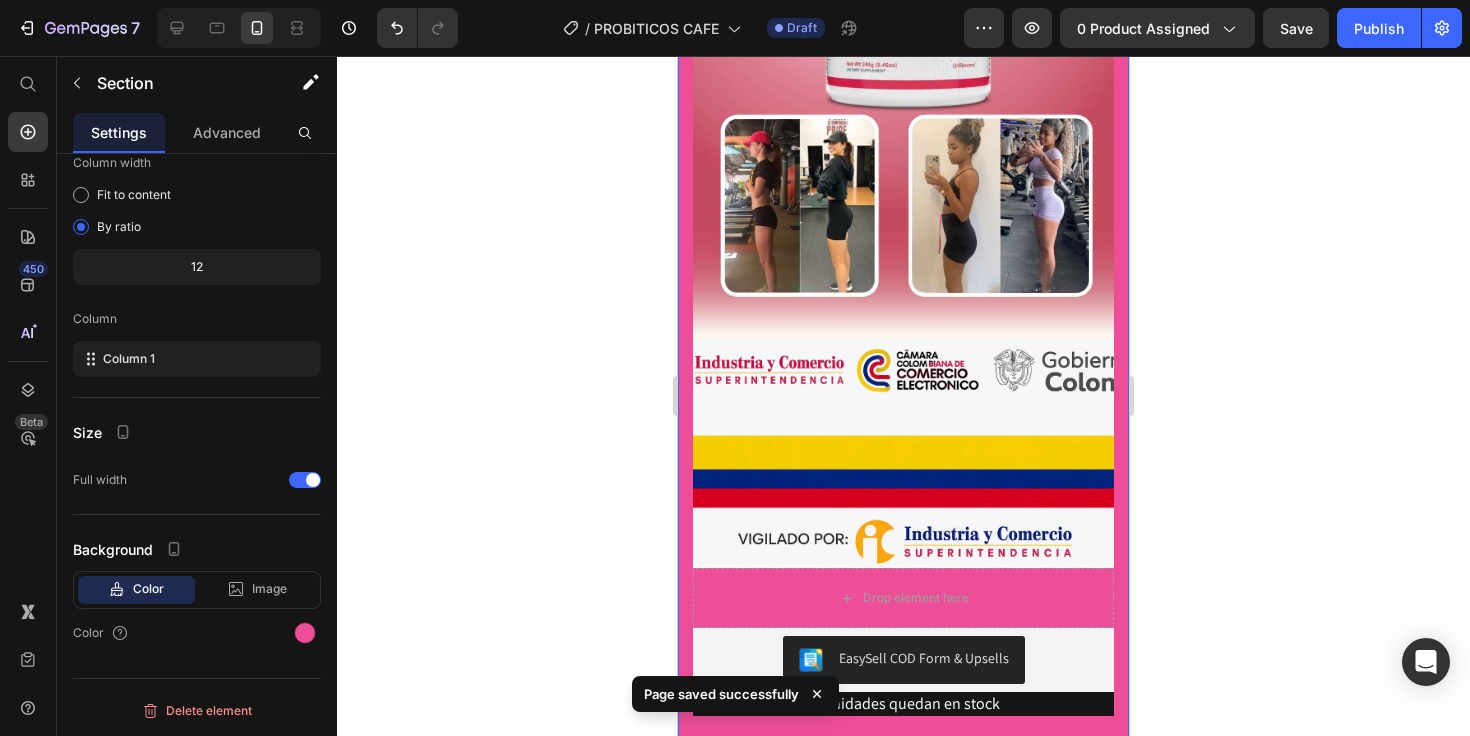 scroll, scrollTop: 5032, scrollLeft: 0, axis: vertical 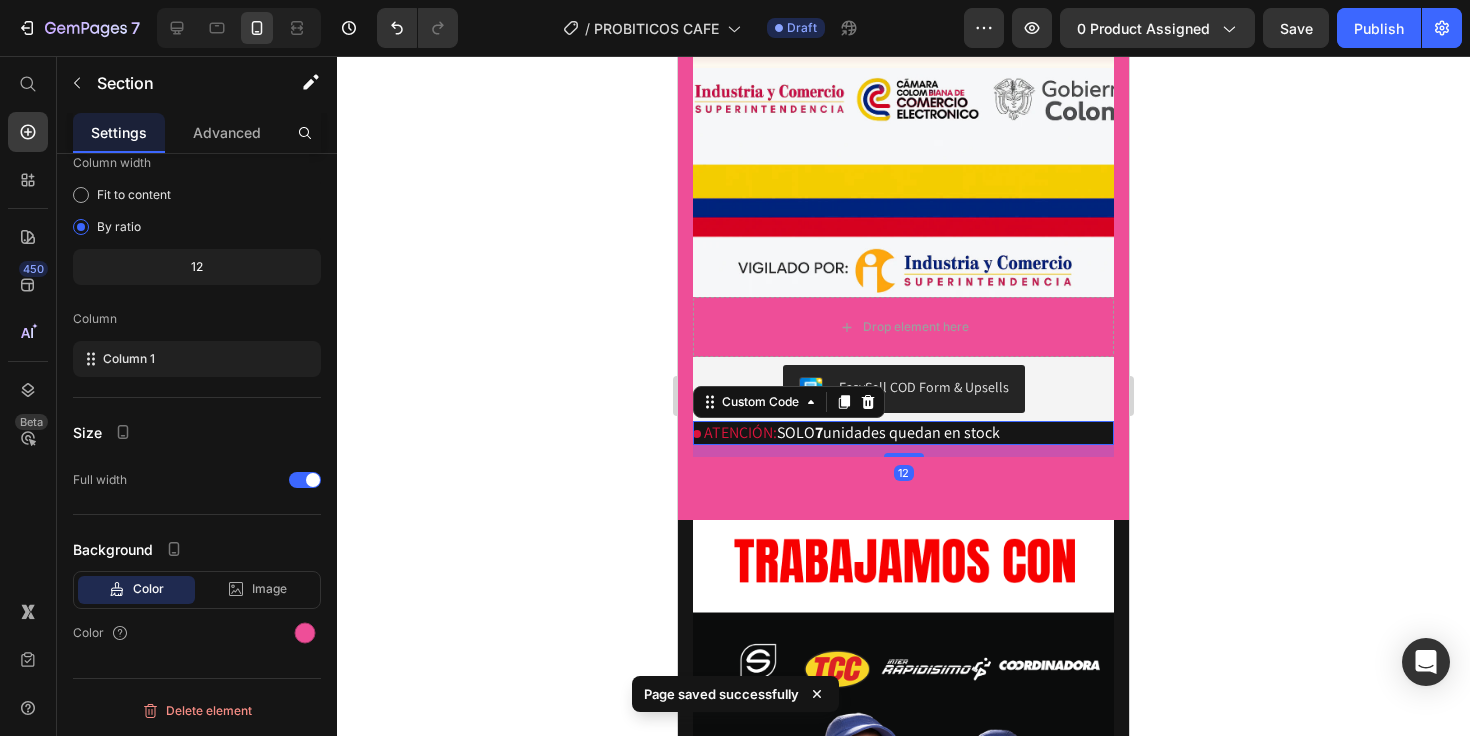 click on "ATENCIÓN:  SOLO  7  unidades quedan en stock" at bounding box center (903, 433) 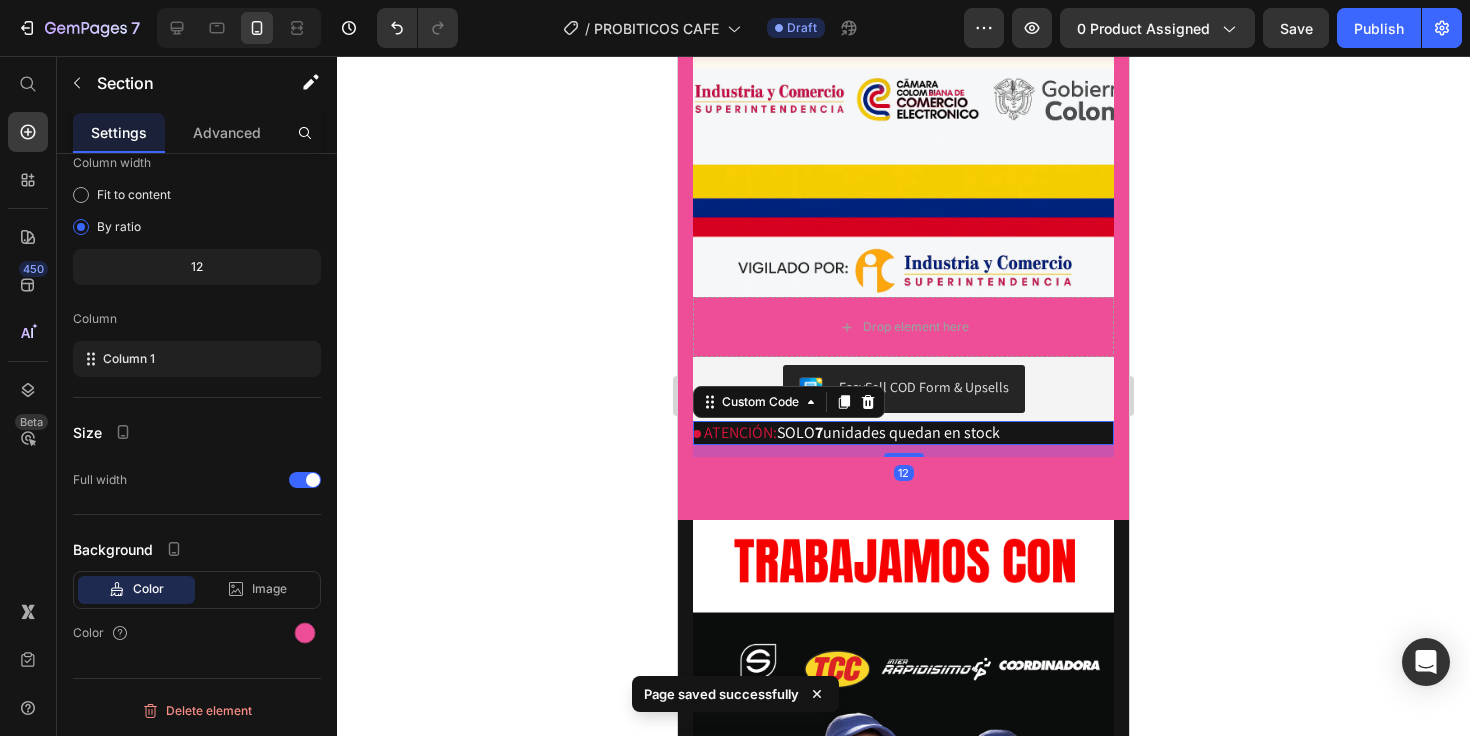 scroll, scrollTop: 0, scrollLeft: 0, axis: both 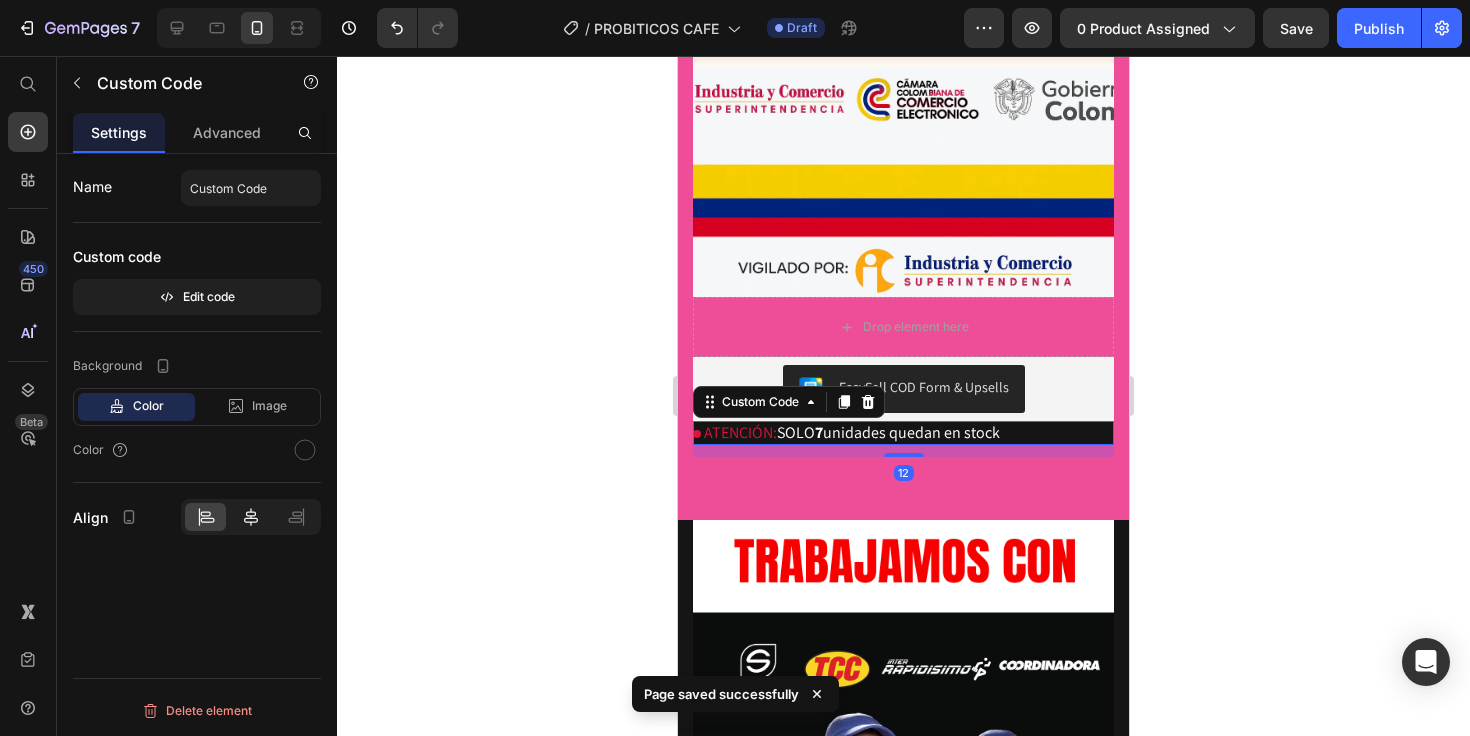 click 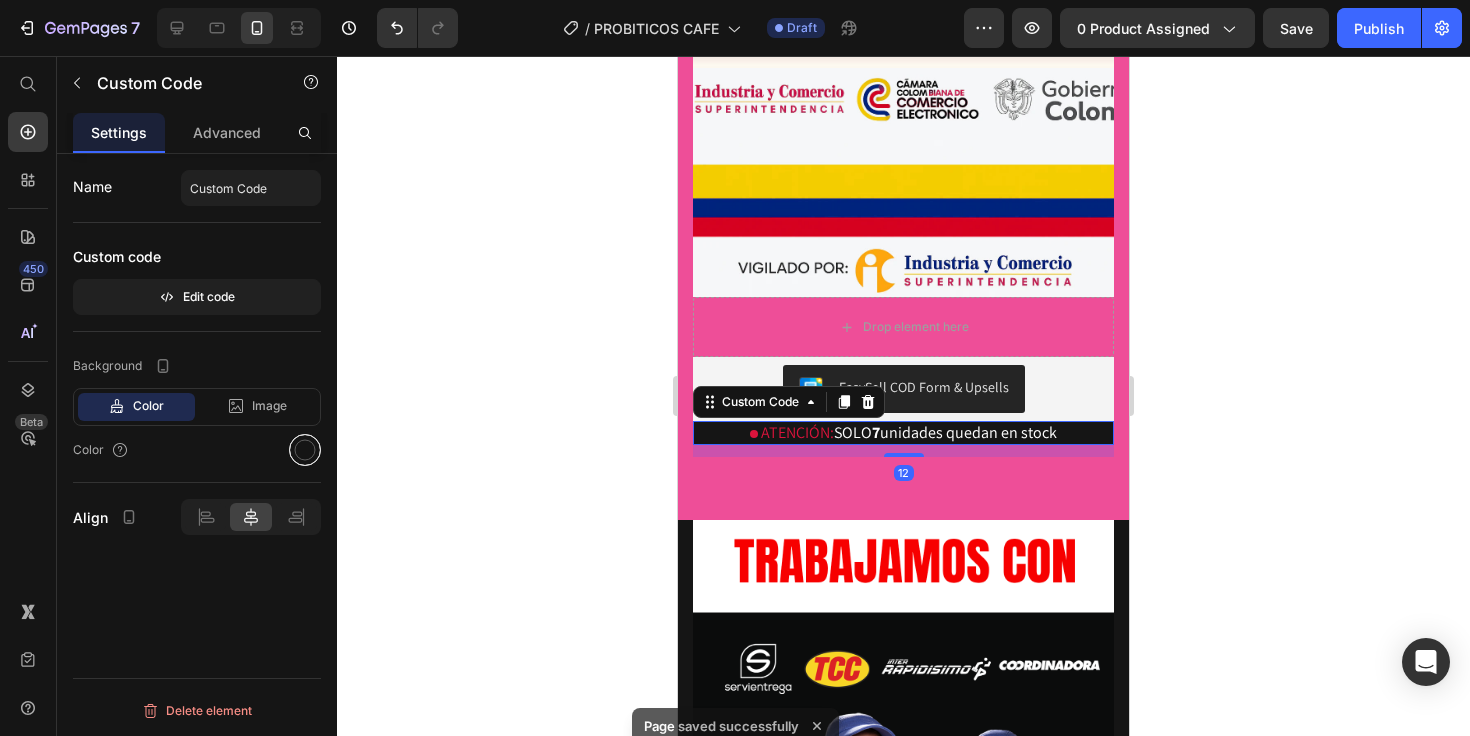 click at bounding box center (305, 450) 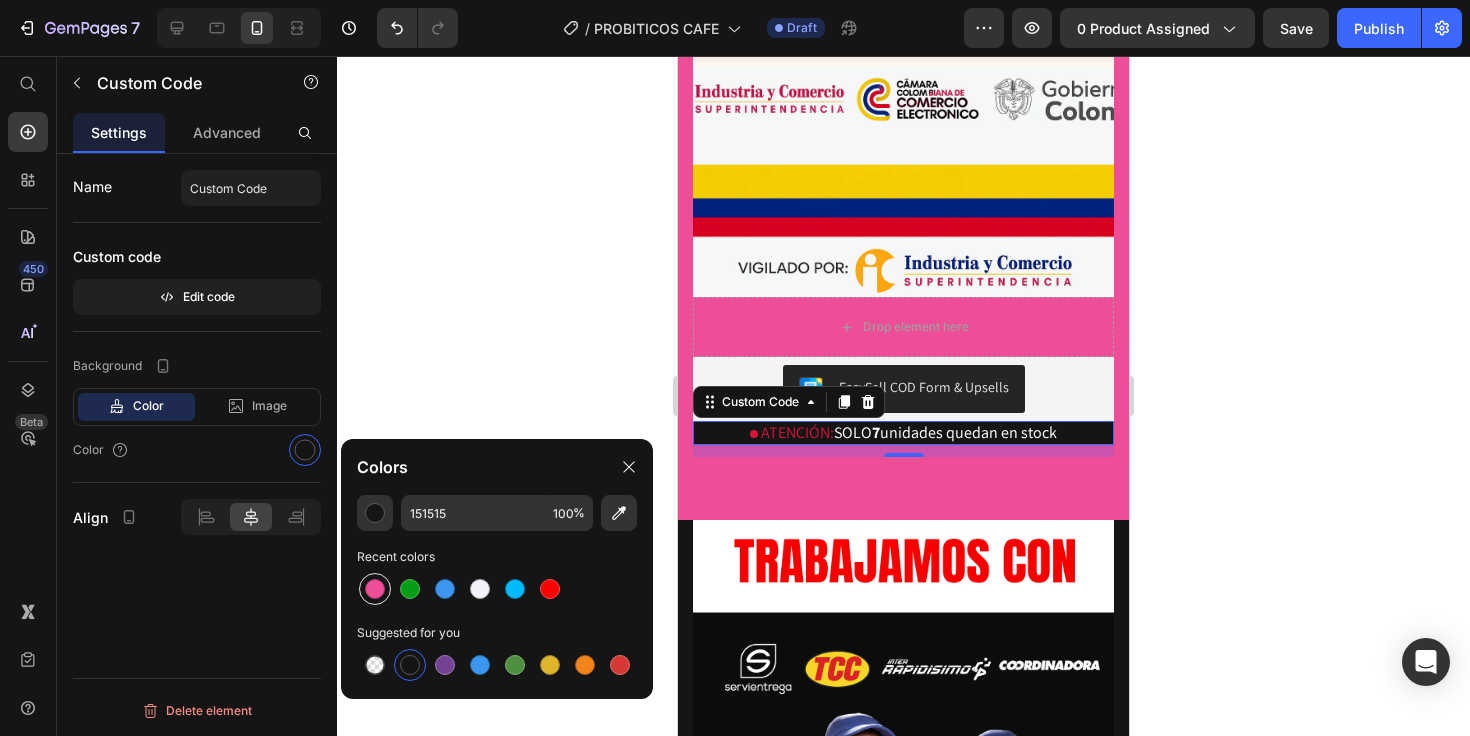 click at bounding box center (375, 589) 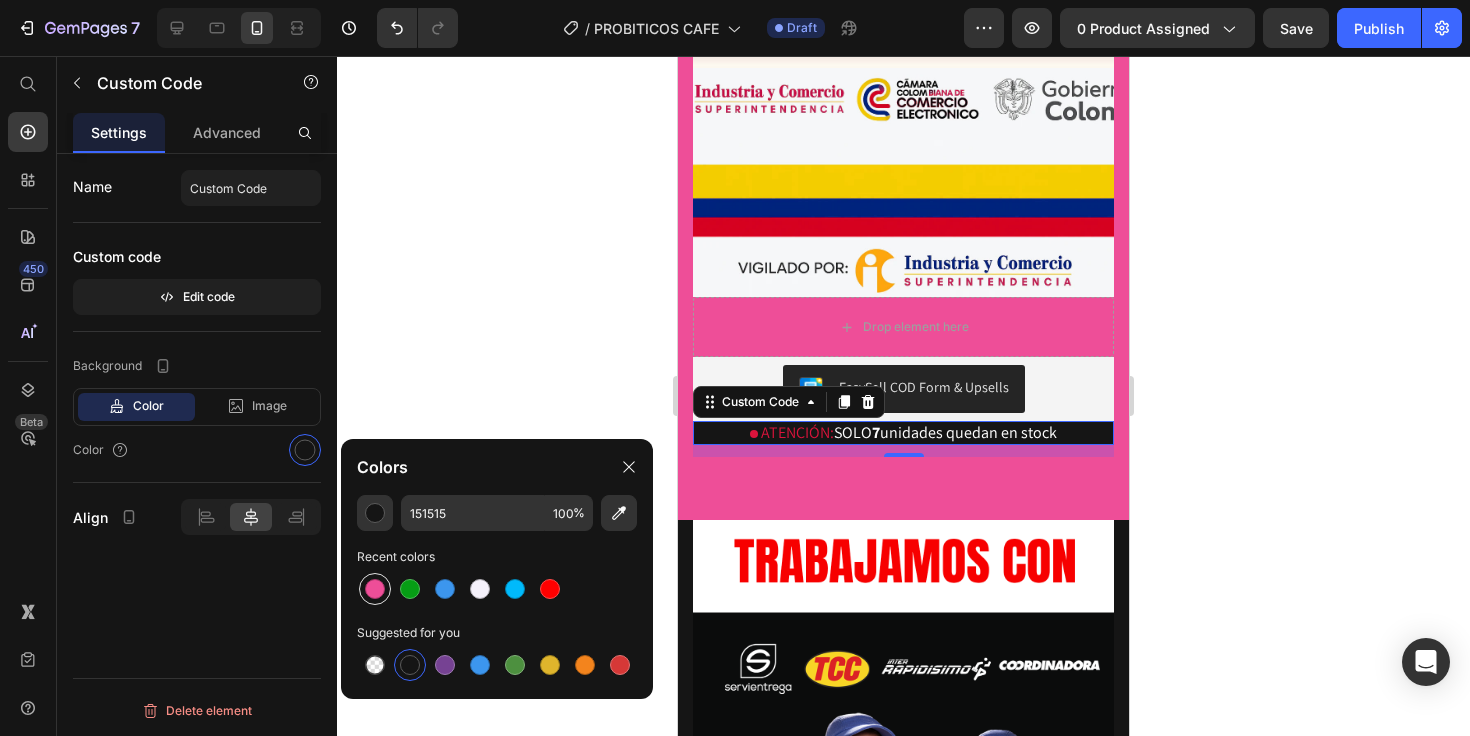 type on "EE4E98" 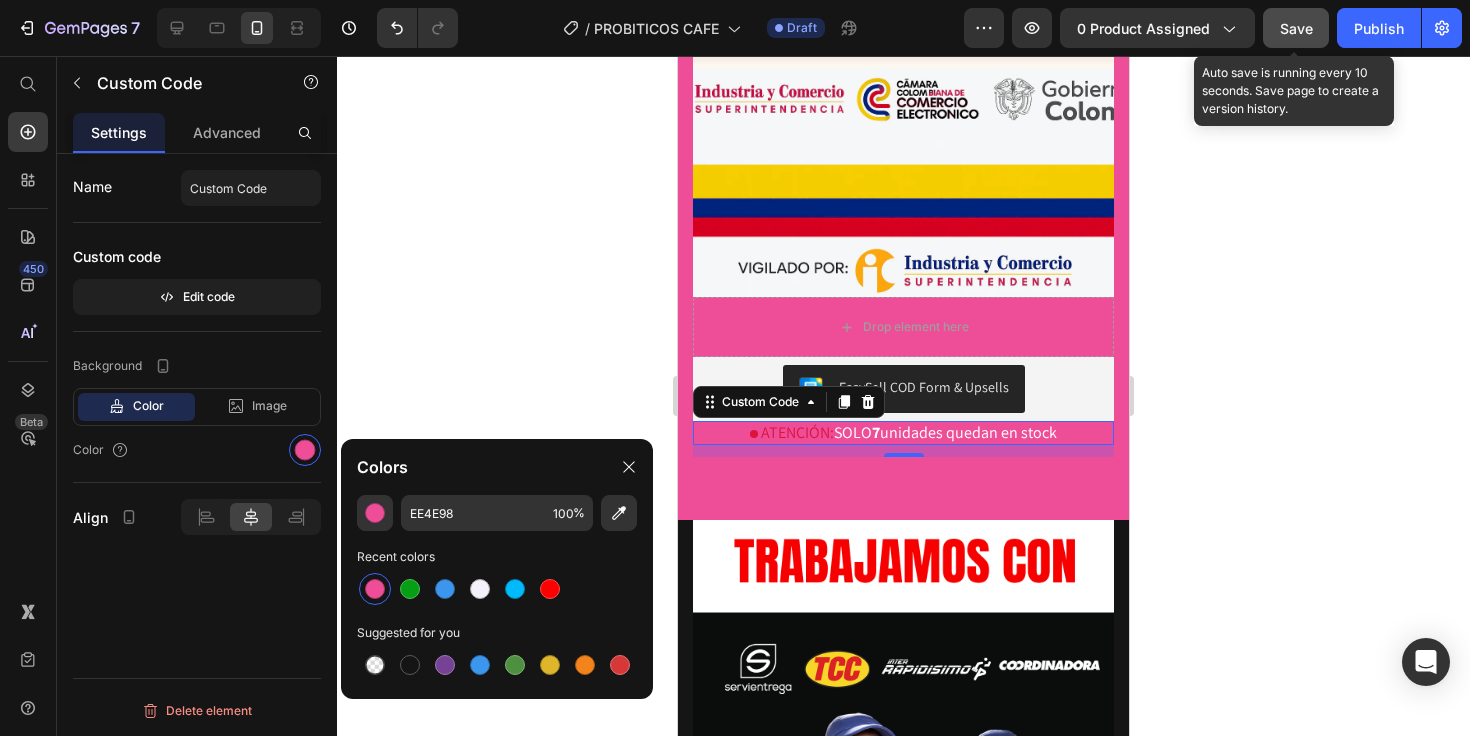 click on "Save" at bounding box center [1296, 28] 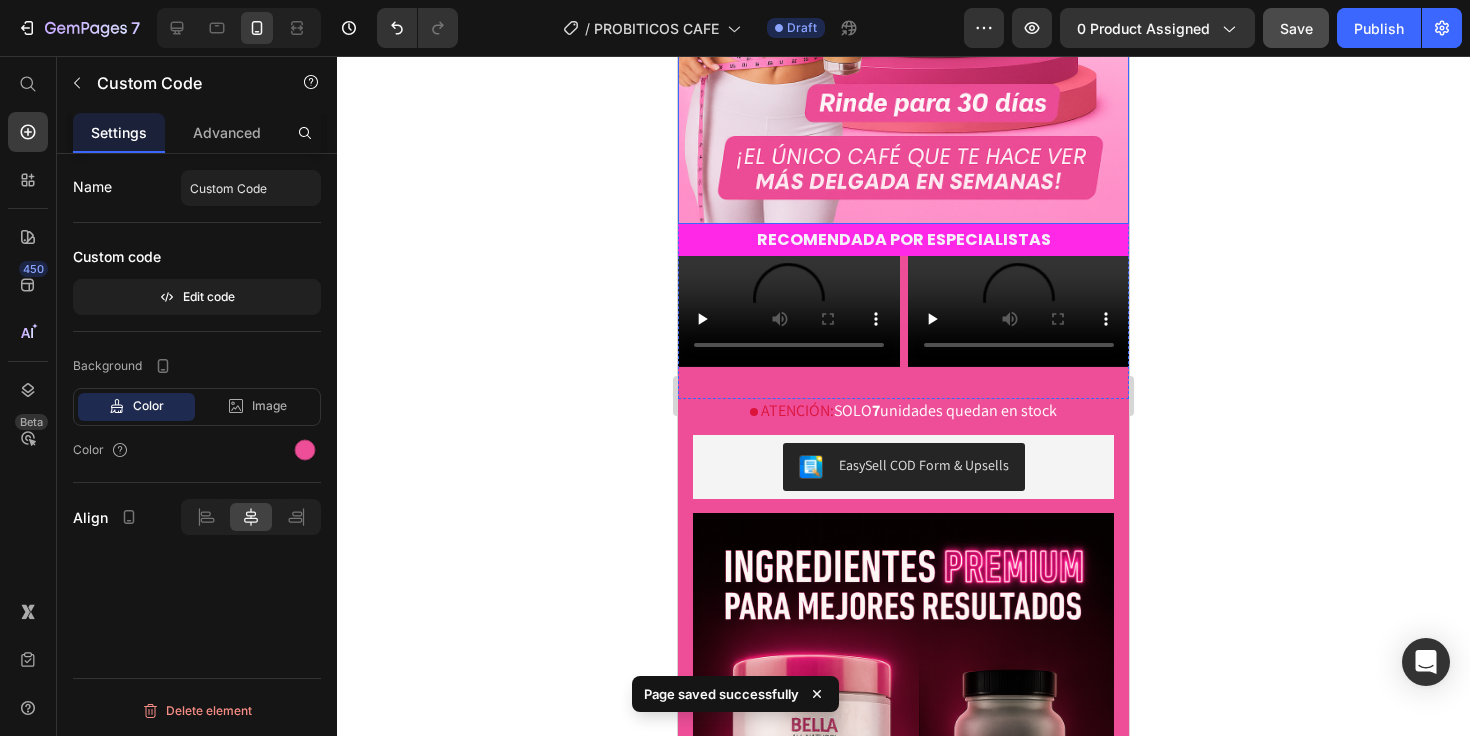 scroll, scrollTop: 593, scrollLeft: 0, axis: vertical 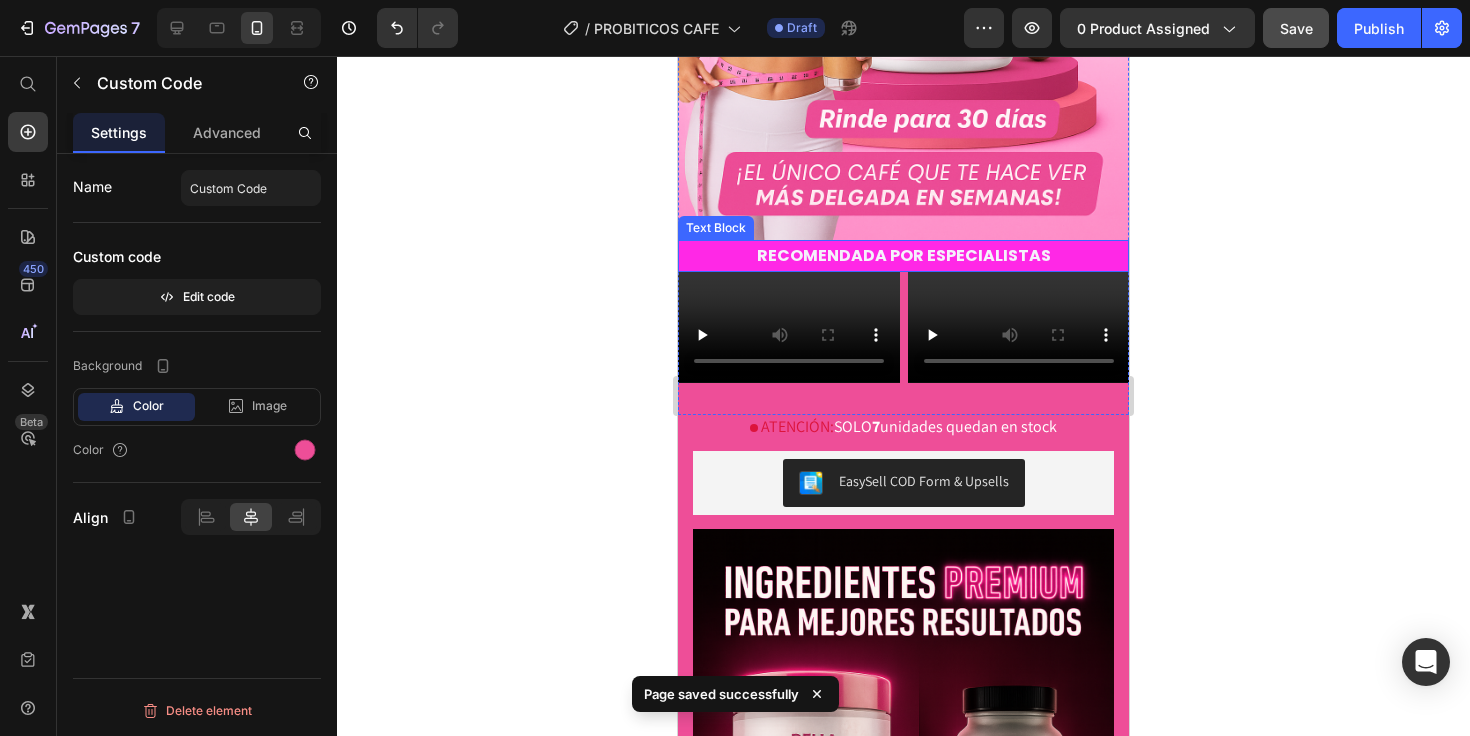 click on "RECOMENDADA POR ESPECIALISTAS" at bounding box center (903, 256) 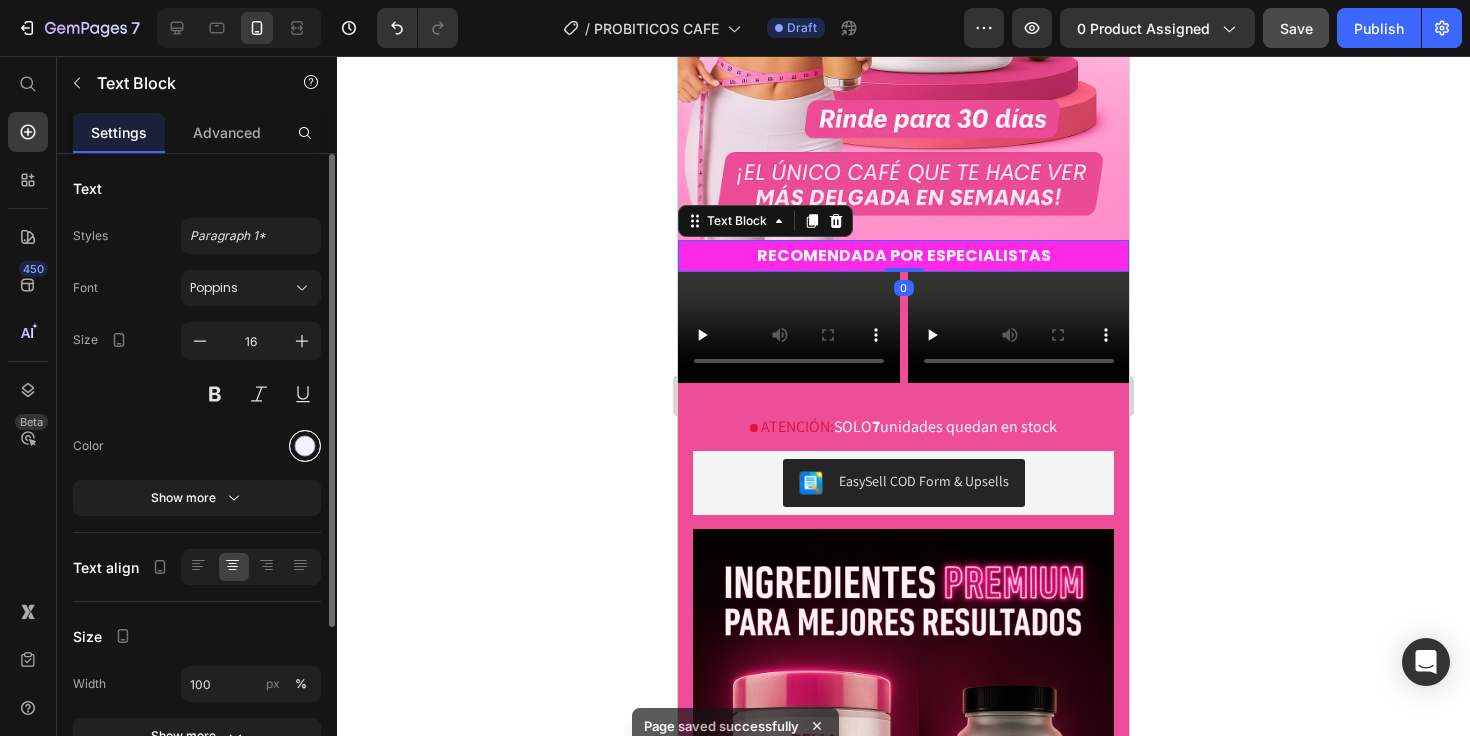 click at bounding box center [305, 446] 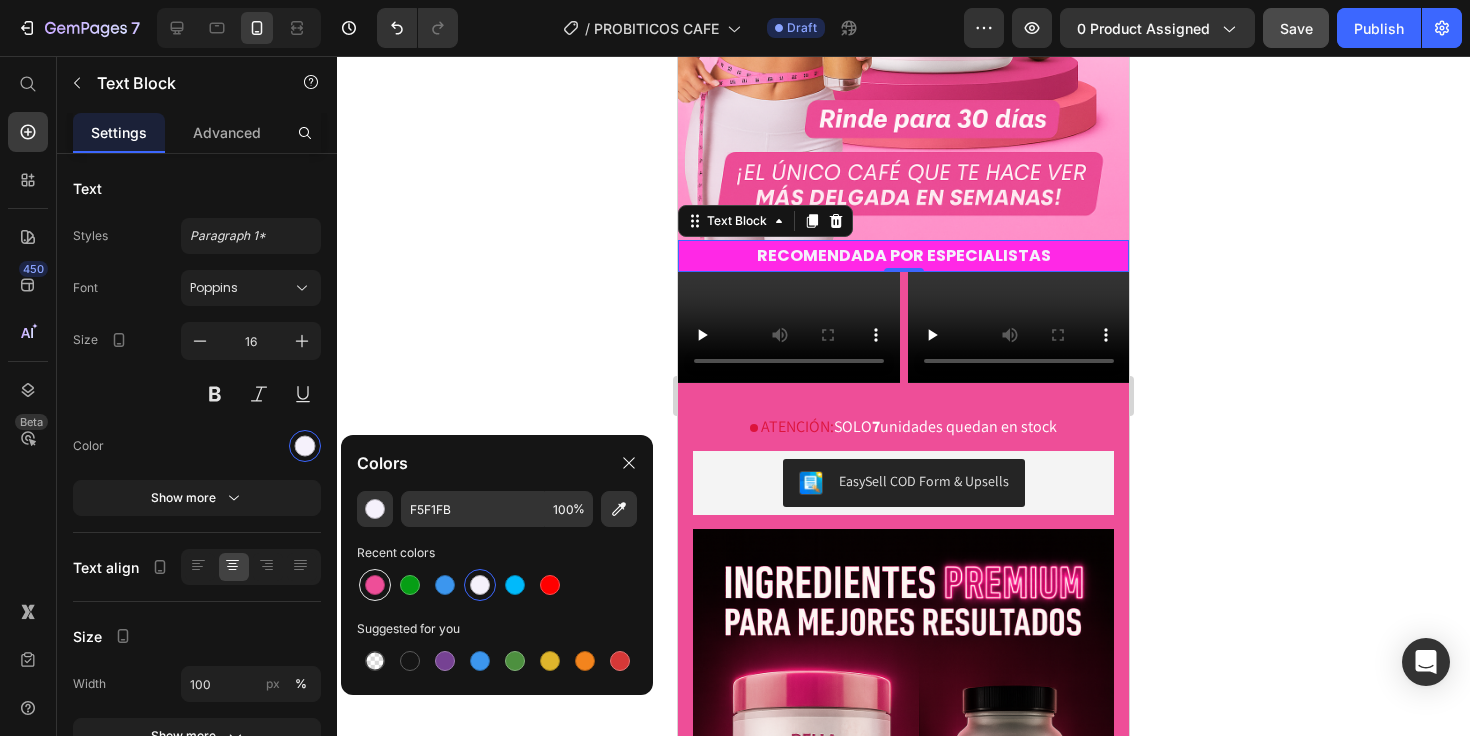 click at bounding box center [375, 585] 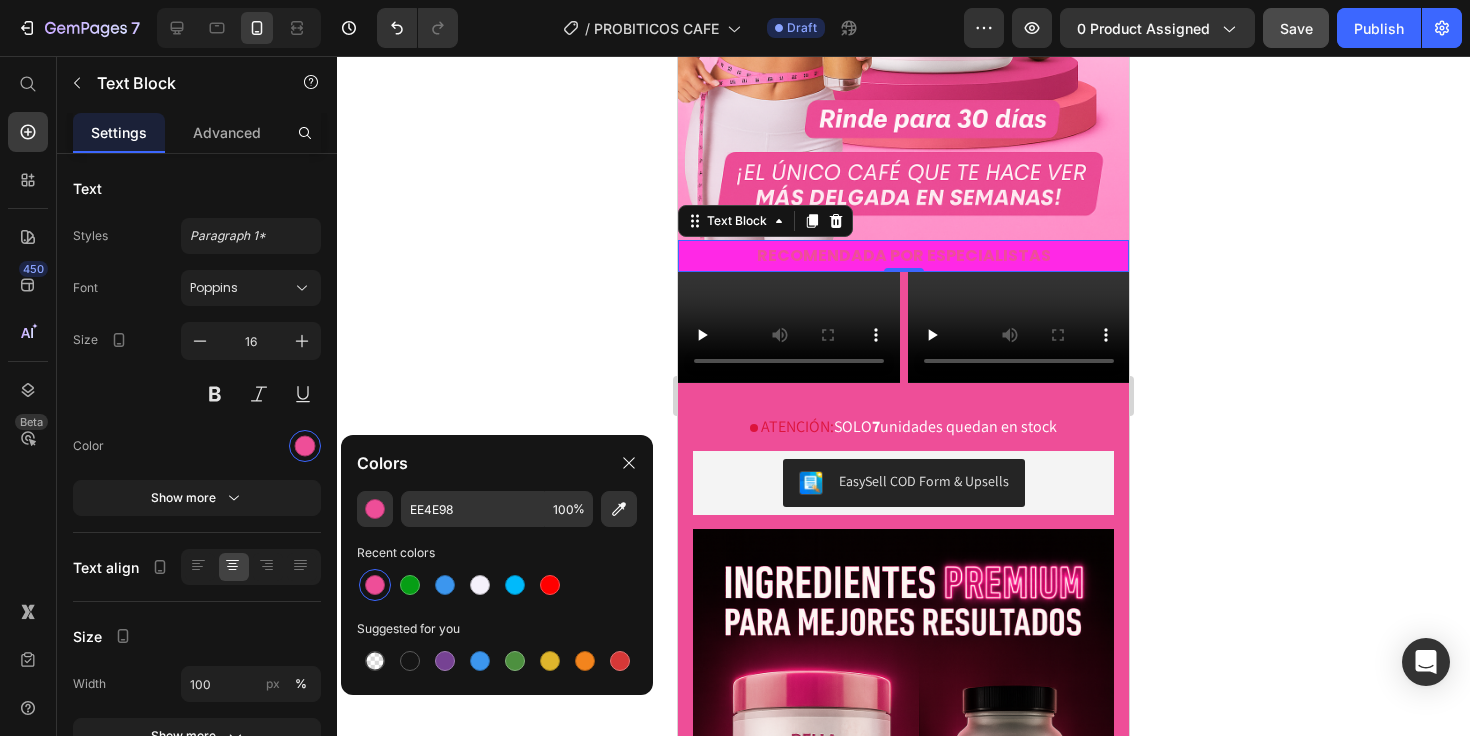 type on "F5F1FB" 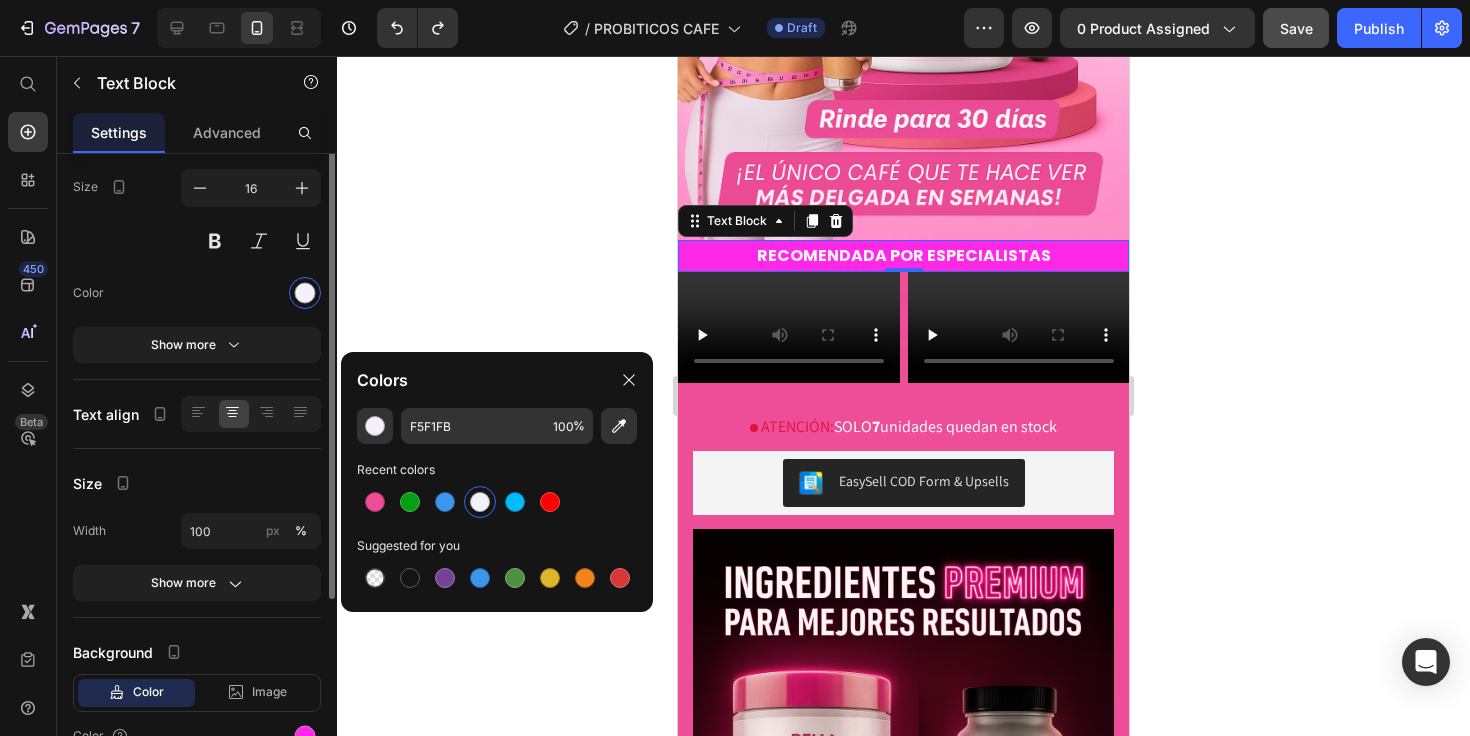 scroll, scrollTop: 256, scrollLeft: 0, axis: vertical 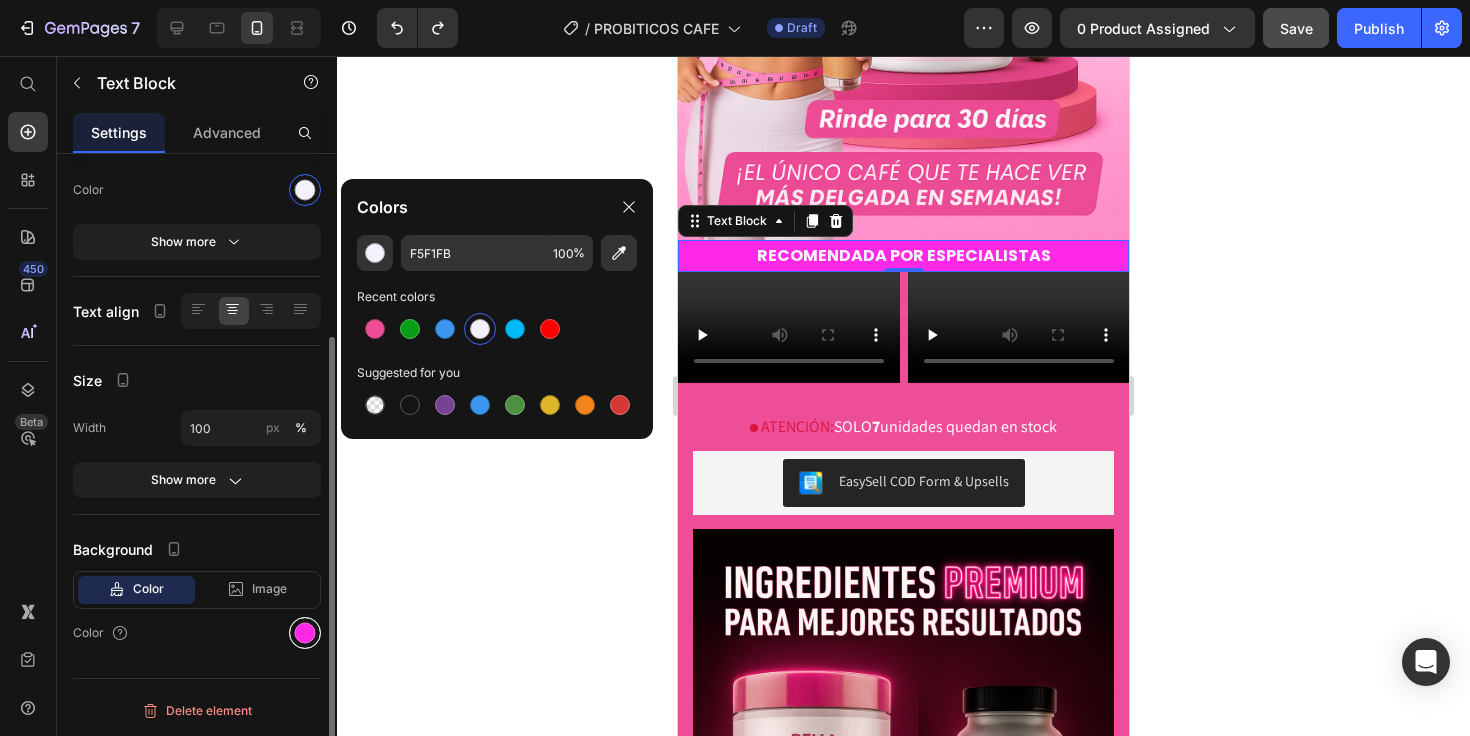 click at bounding box center [305, 633] 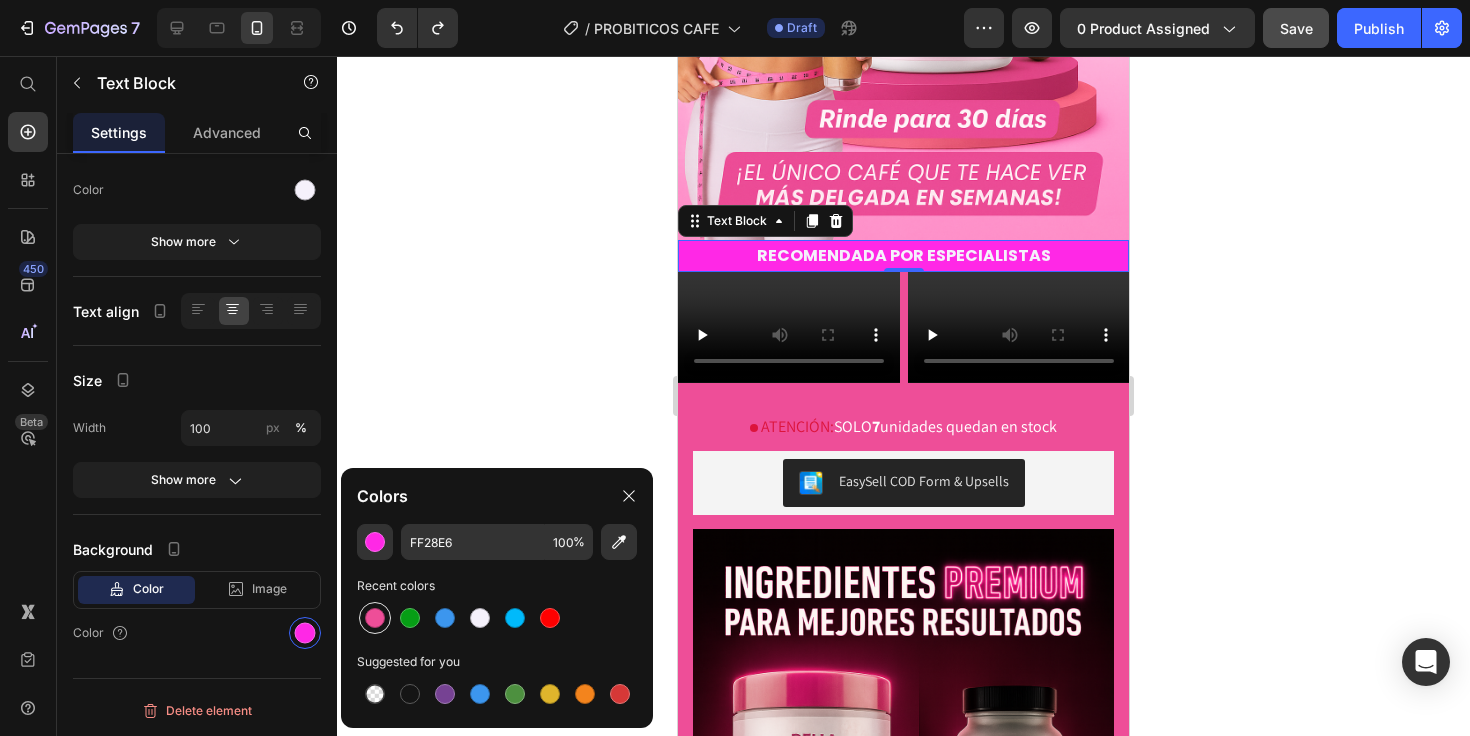 click at bounding box center [375, 618] 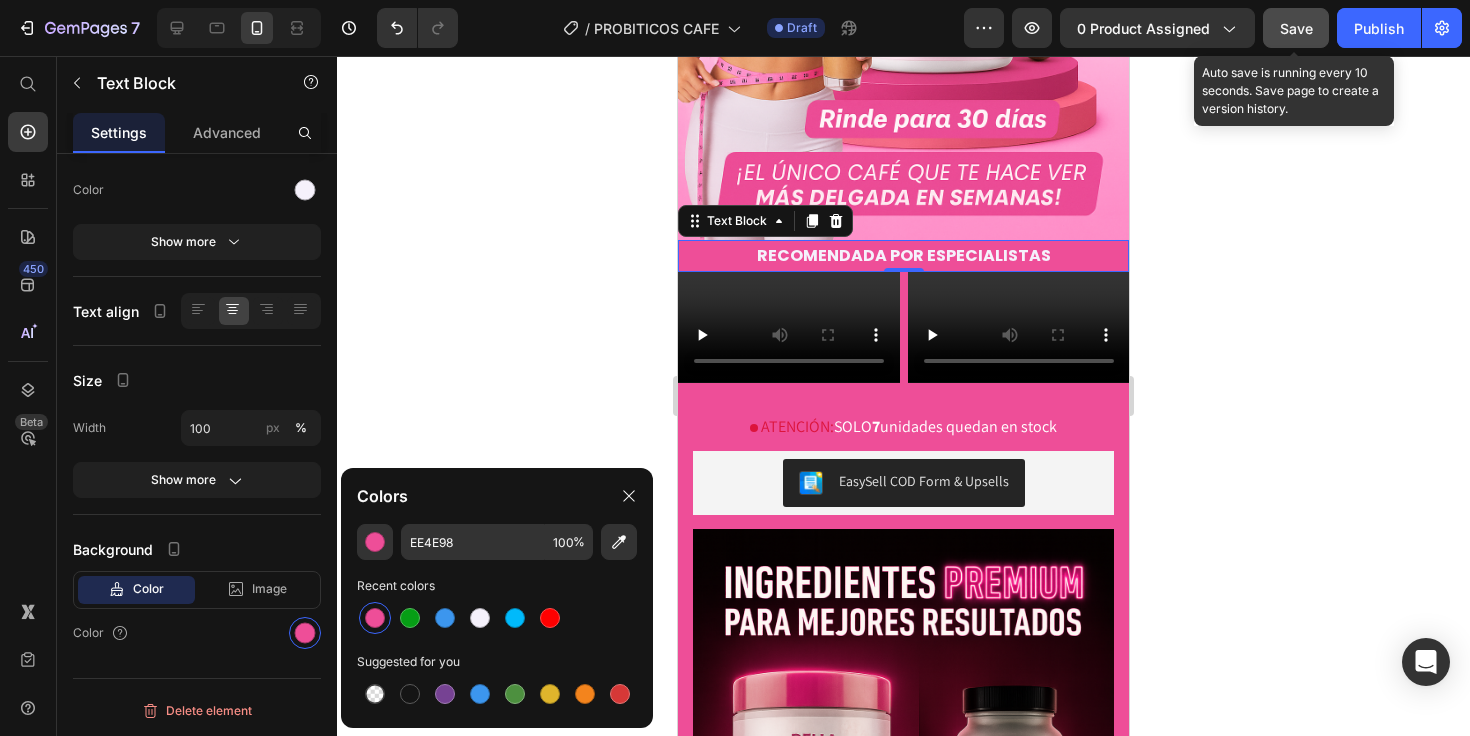 click on "Save" at bounding box center [1296, 28] 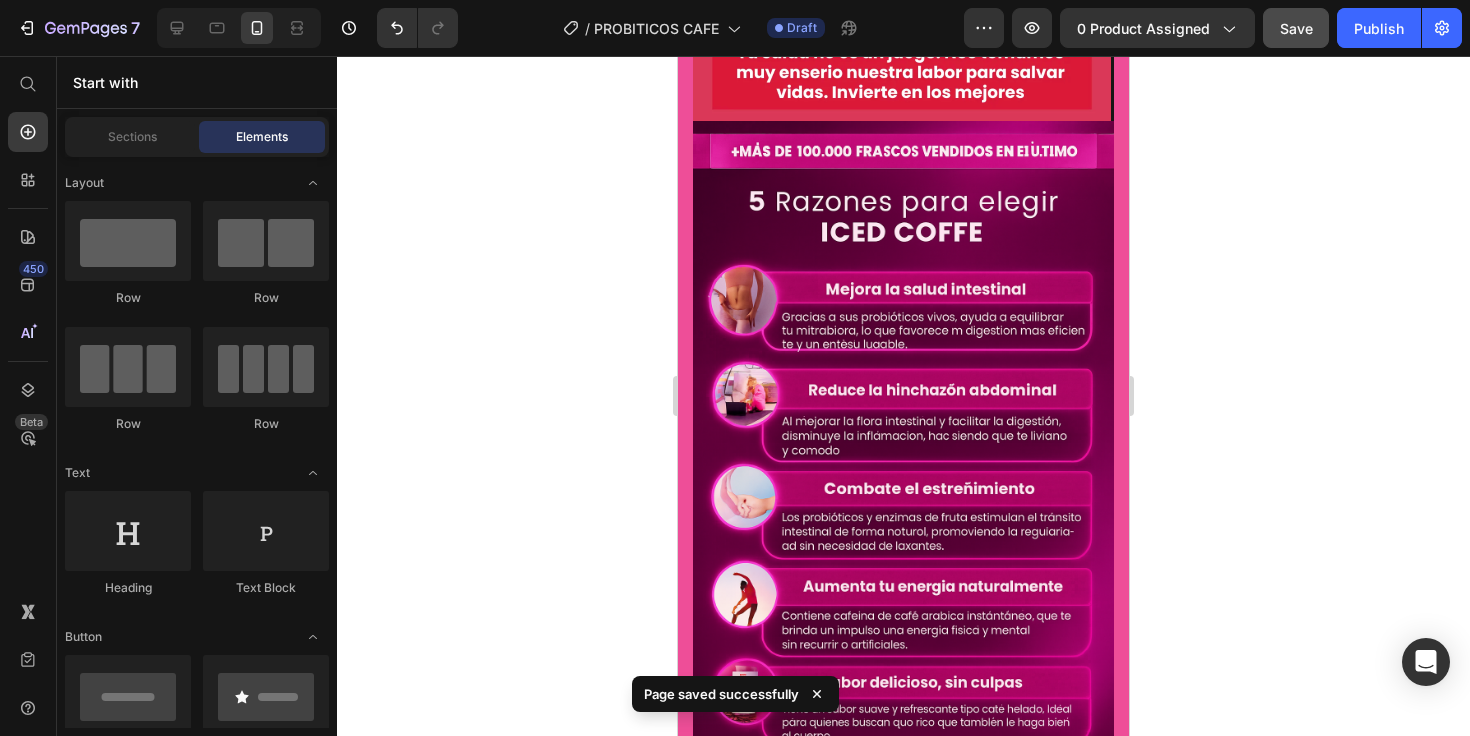 scroll, scrollTop: 1679, scrollLeft: 0, axis: vertical 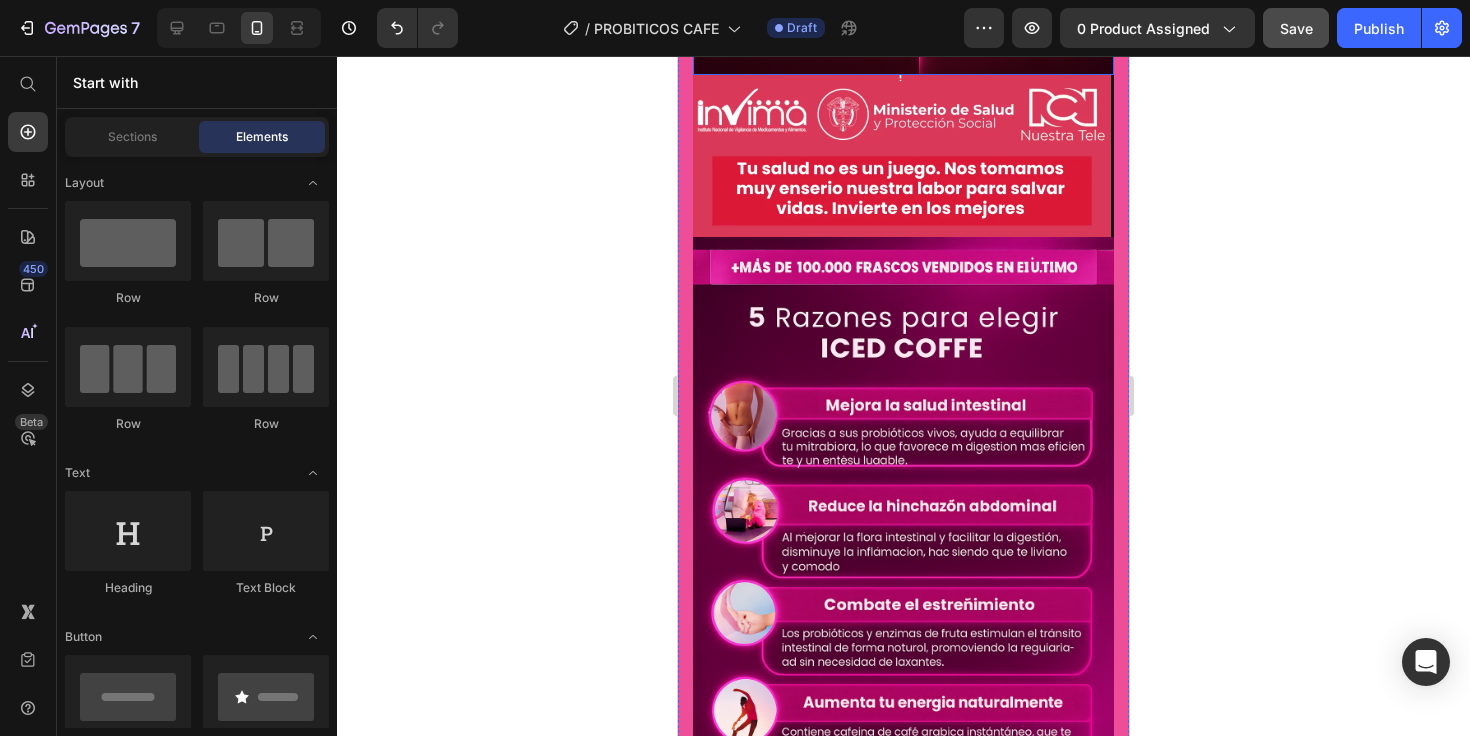 click on "Vero eos
At accusamus
Et iusto odio
Consectetur
Adipiscin Accordion or 4 interest-free payments of $15.00 with Text Block Image Row
ATENCIÓN:  SOLO  7  unidades quedan en stock
Custom Code EasySell COD Form & Upsells EasySell COD Video Row Row or 4 interest-free payments of $15.00 with Text Block Image Row Row Product Image Image Image Image Image
Drop element here EasySell COD Form & Upsells EasySell COD Product Section 2" at bounding box center [903, 799] 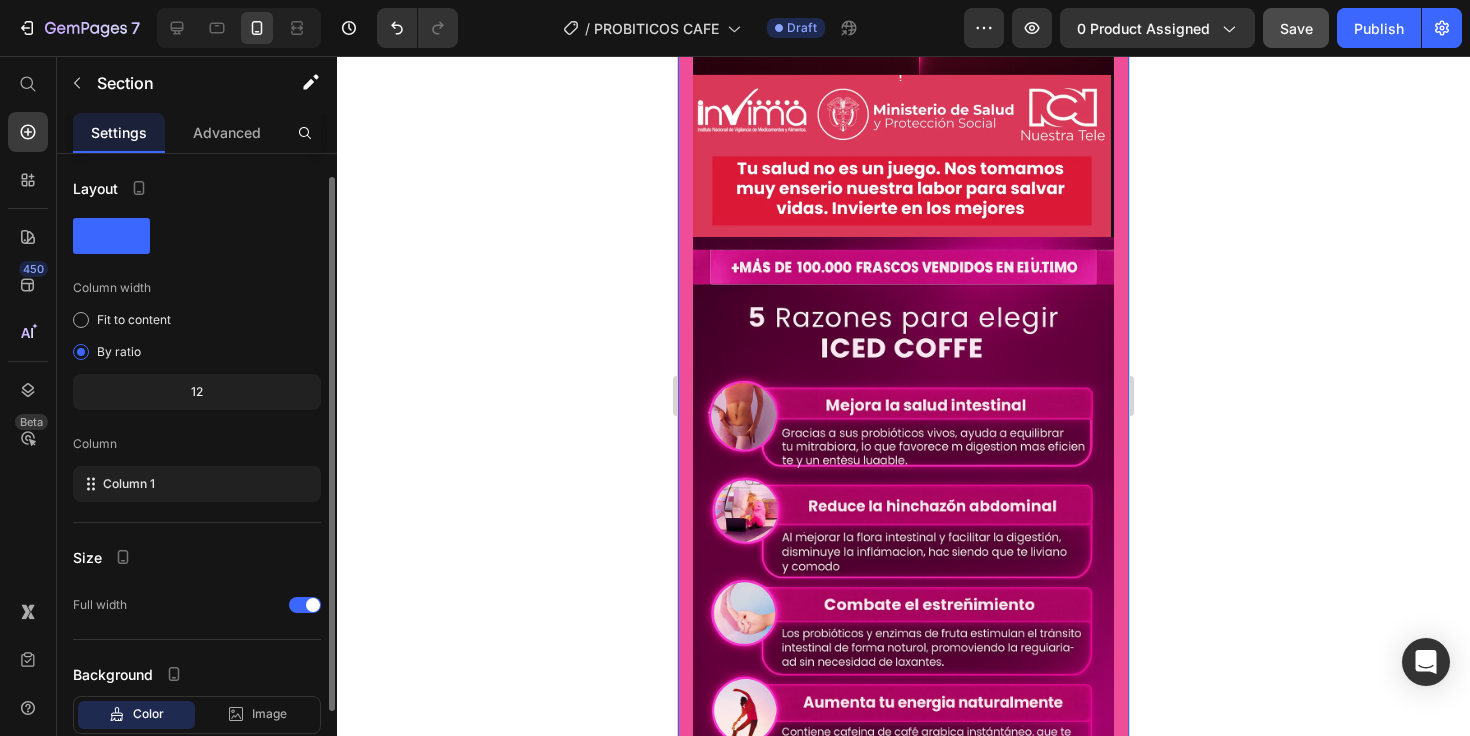 scroll, scrollTop: 125, scrollLeft: 0, axis: vertical 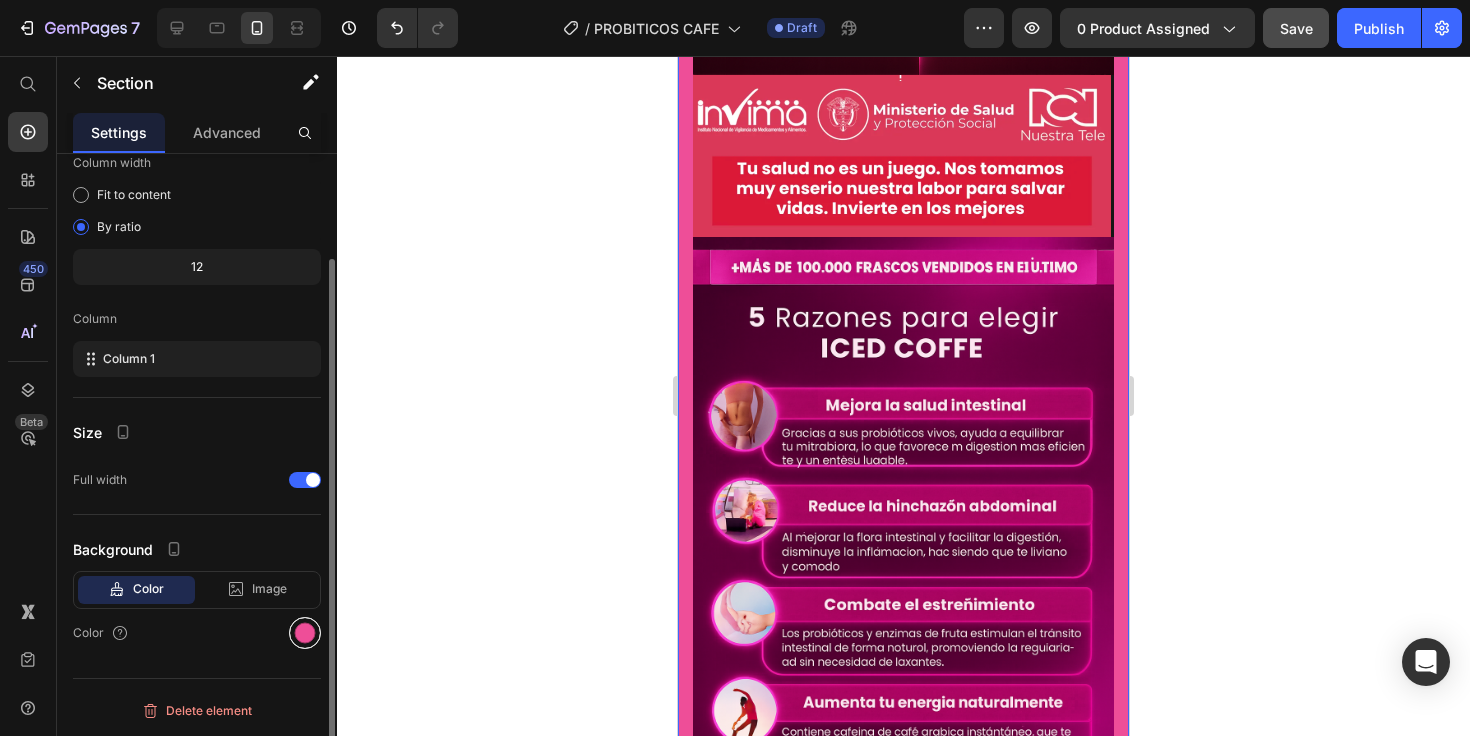 click at bounding box center [305, 633] 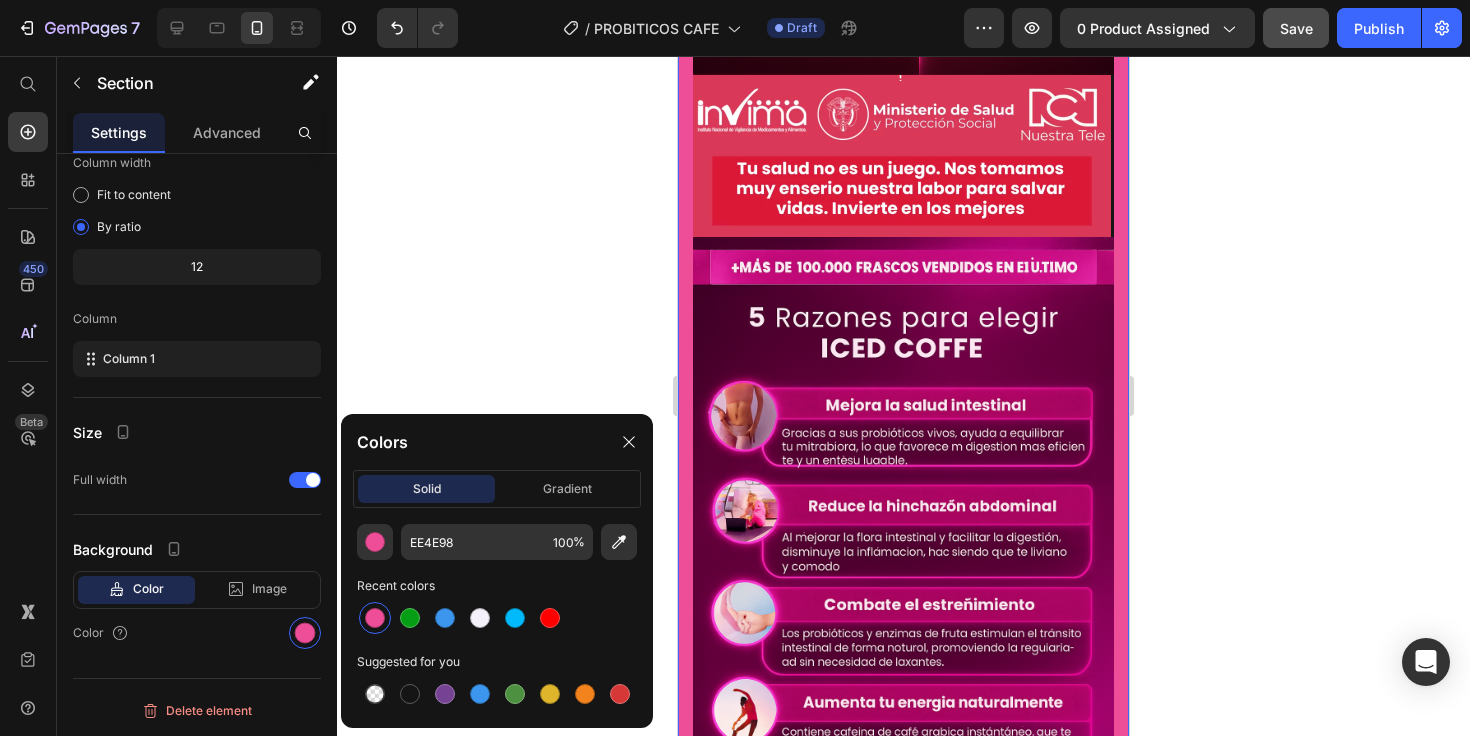 click on "Suggested for you" 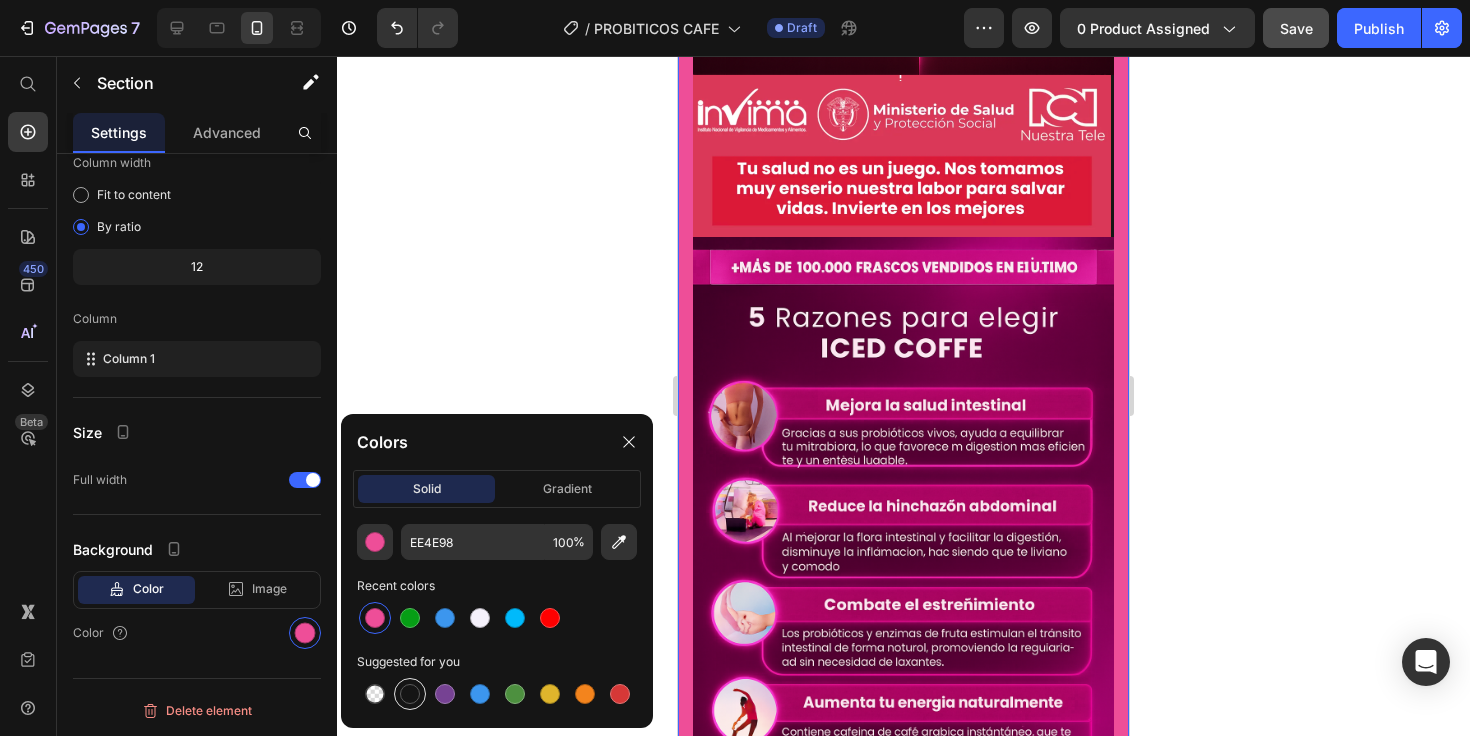 drag, startPoint x: 405, startPoint y: 682, endPoint x: 86, endPoint y: 355, distance: 456.82602 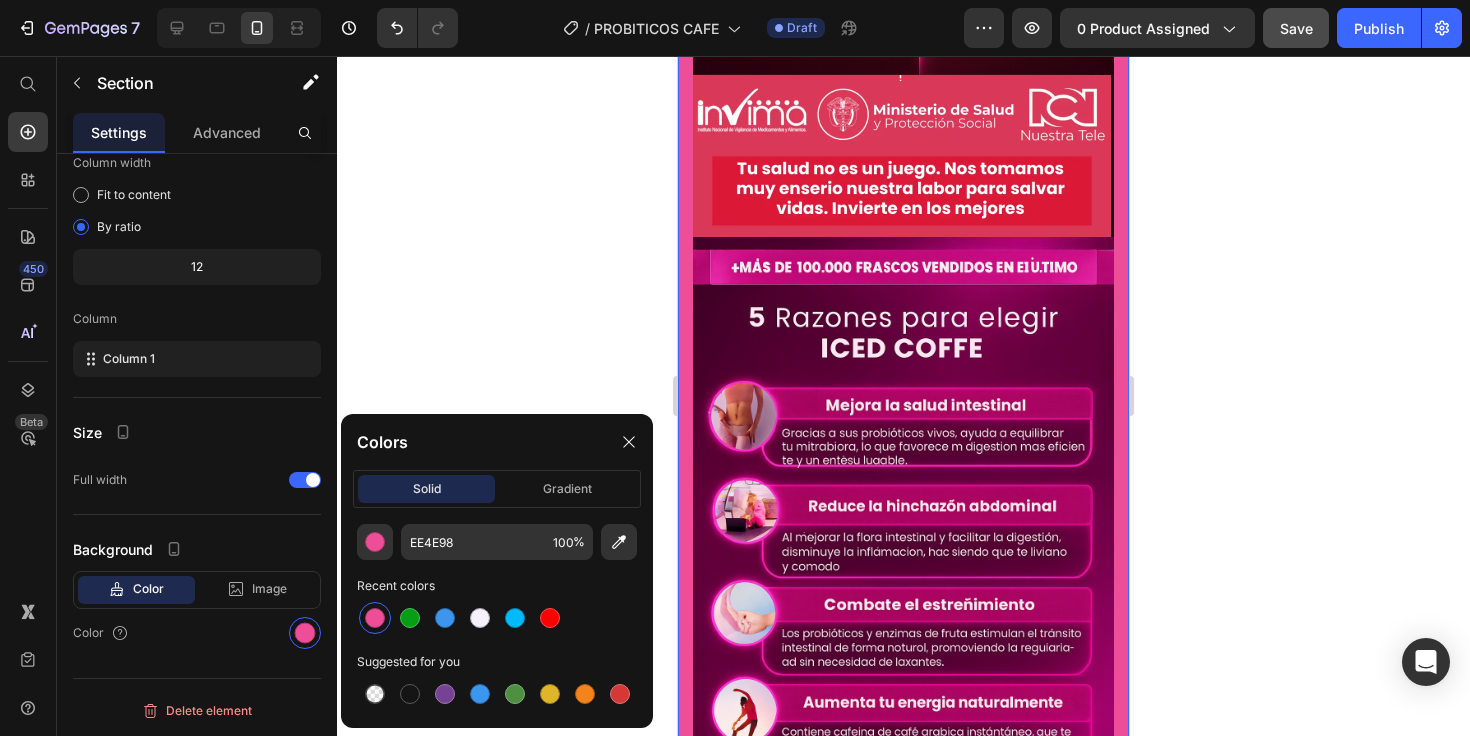 type on "151515" 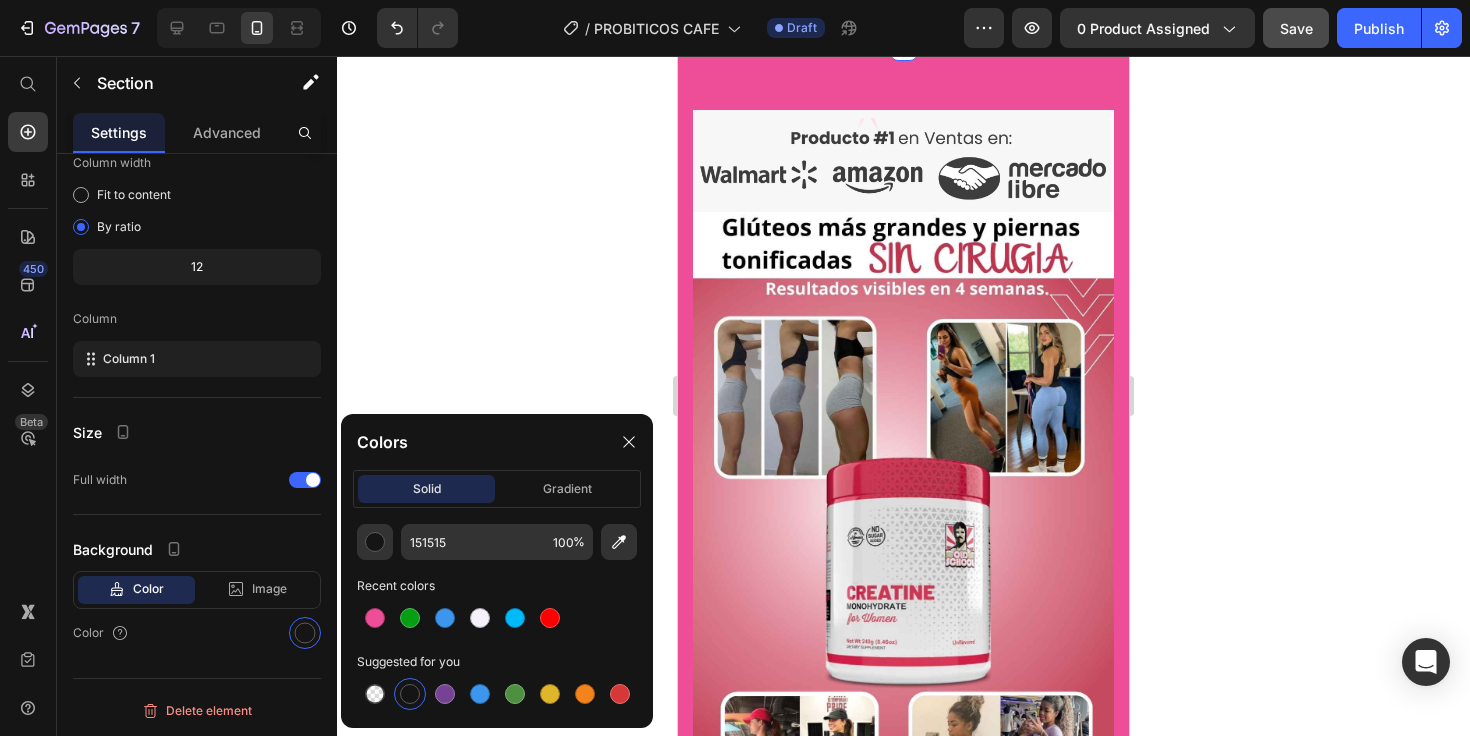 scroll, scrollTop: 3524, scrollLeft: 0, axis: vertical 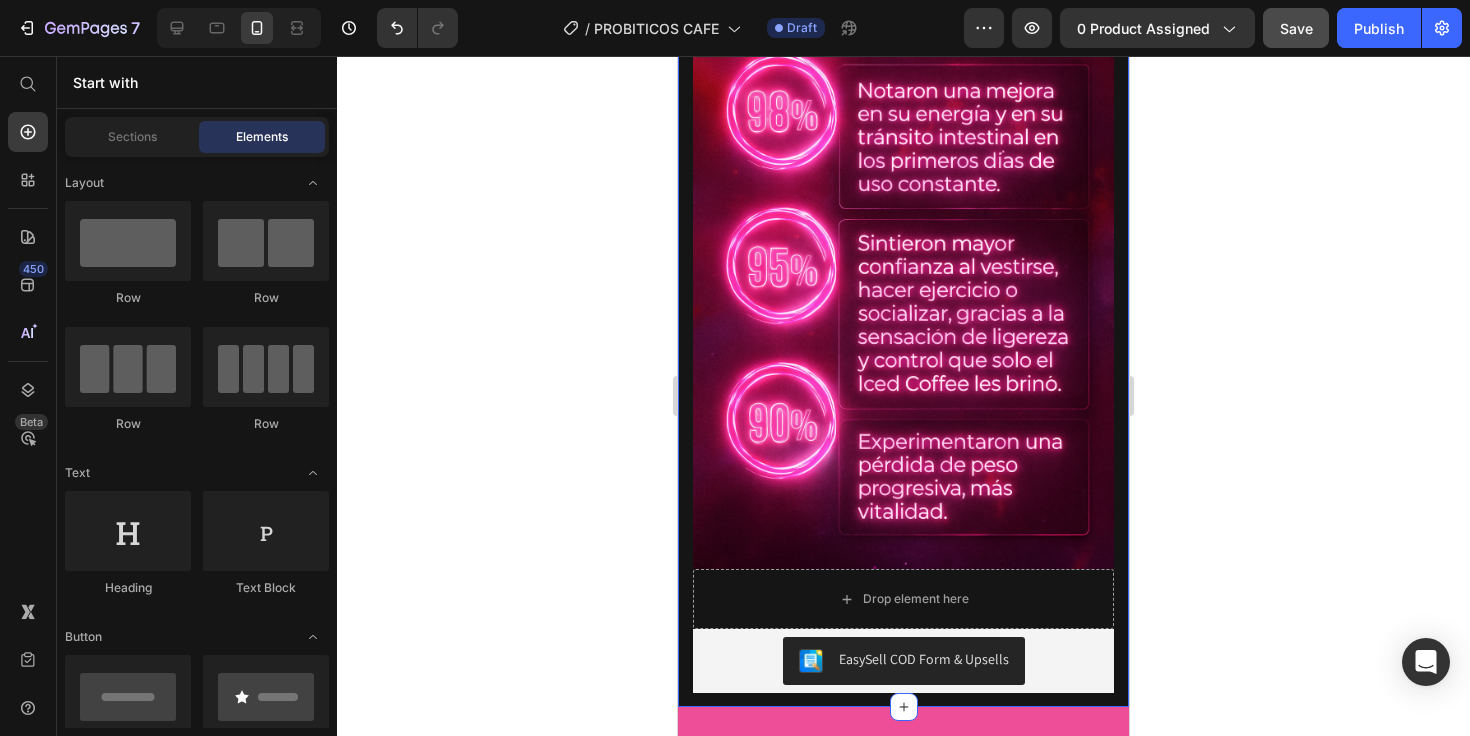 click on "Image Image Image
Drop element here EasySell COD Form & Upsells EasySell COD Product
ATENCIÓN:  SOLO  7  unidades quedan en stock
Custom Code Section 3" at bounding box center (903, 1367) 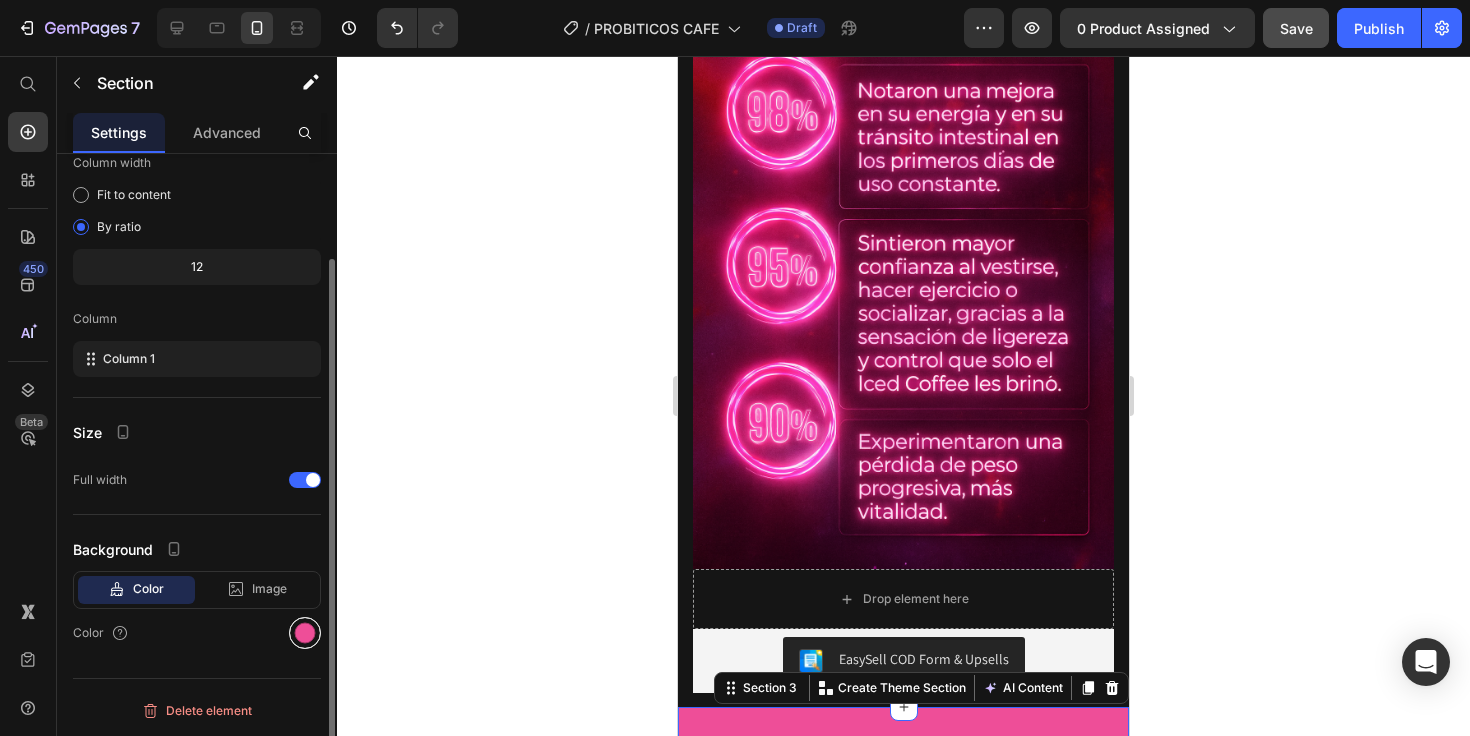 click at bounding box center (305, 633) 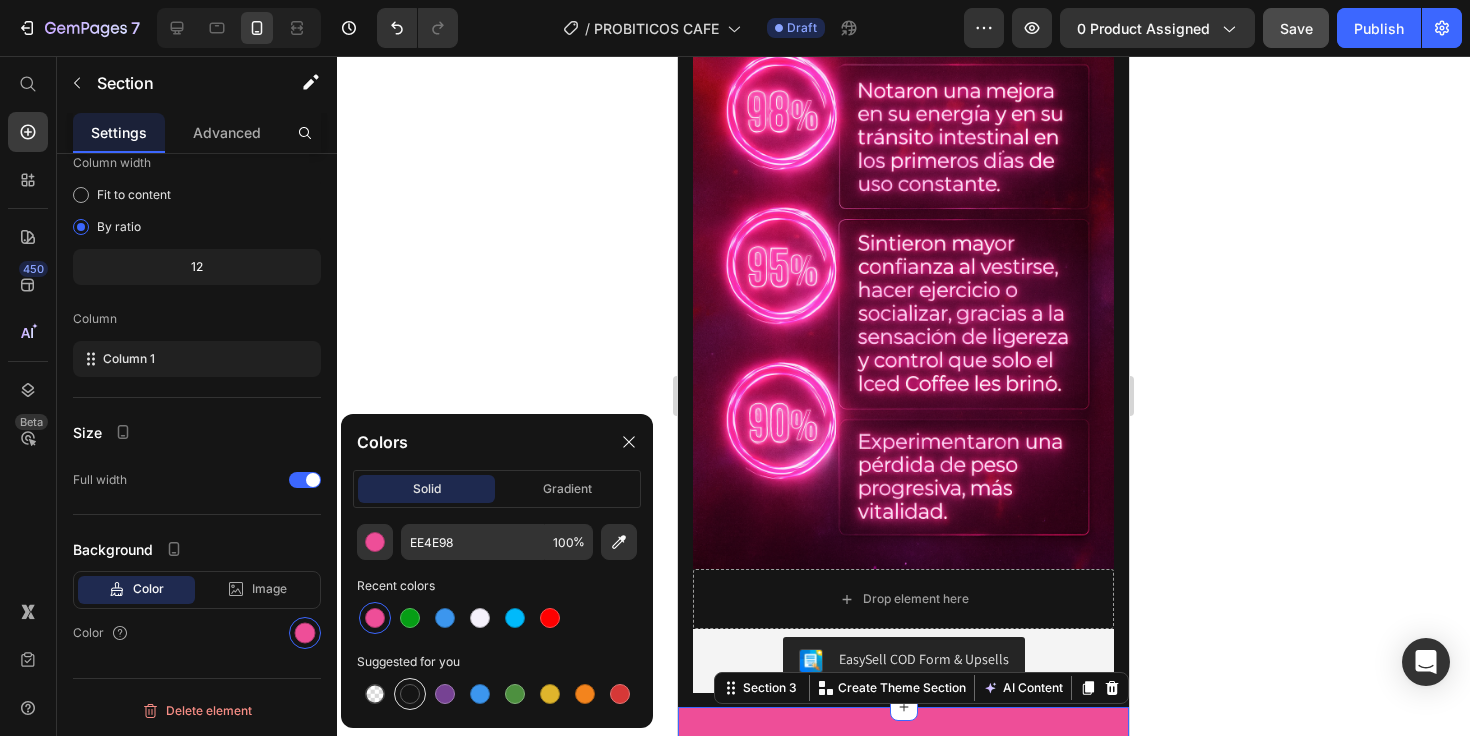 click on "Suggested for you" 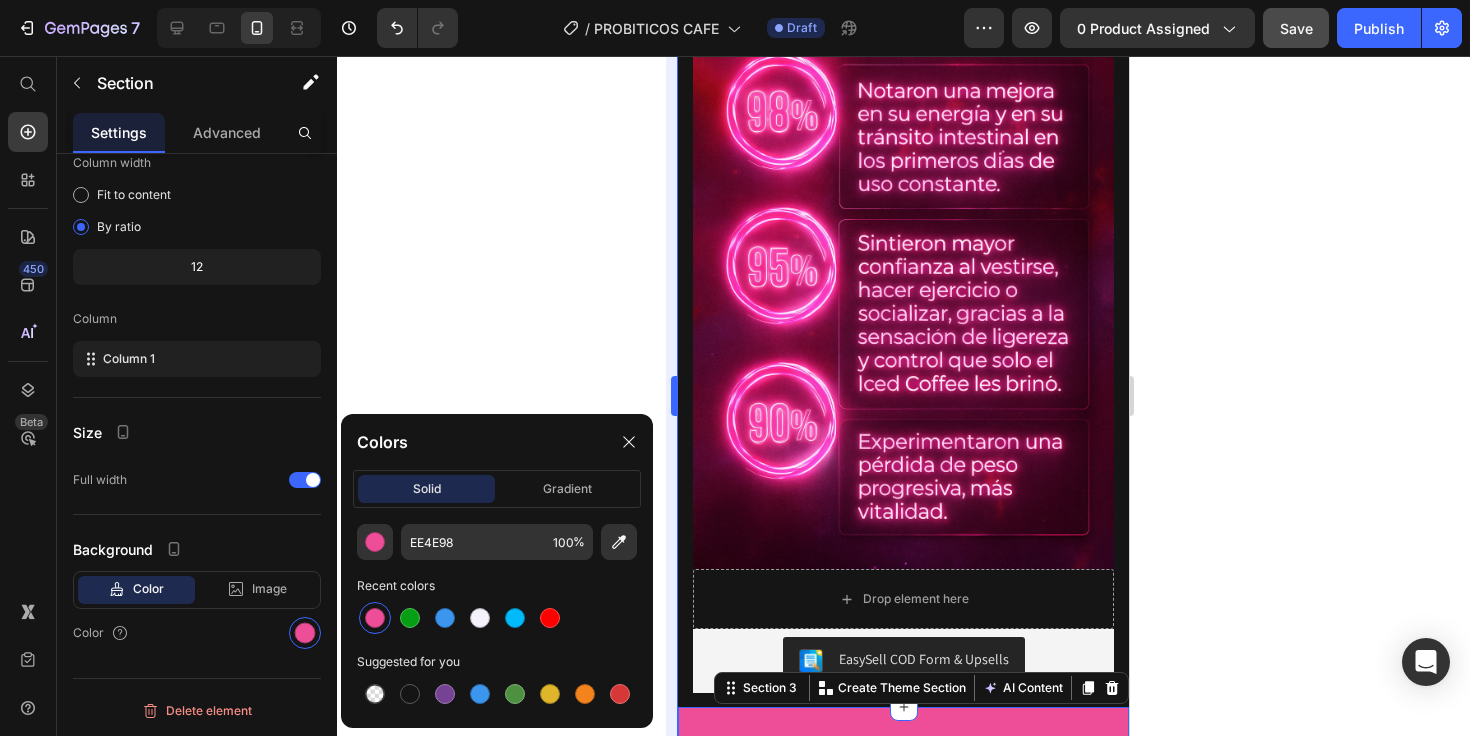 type on "151515" 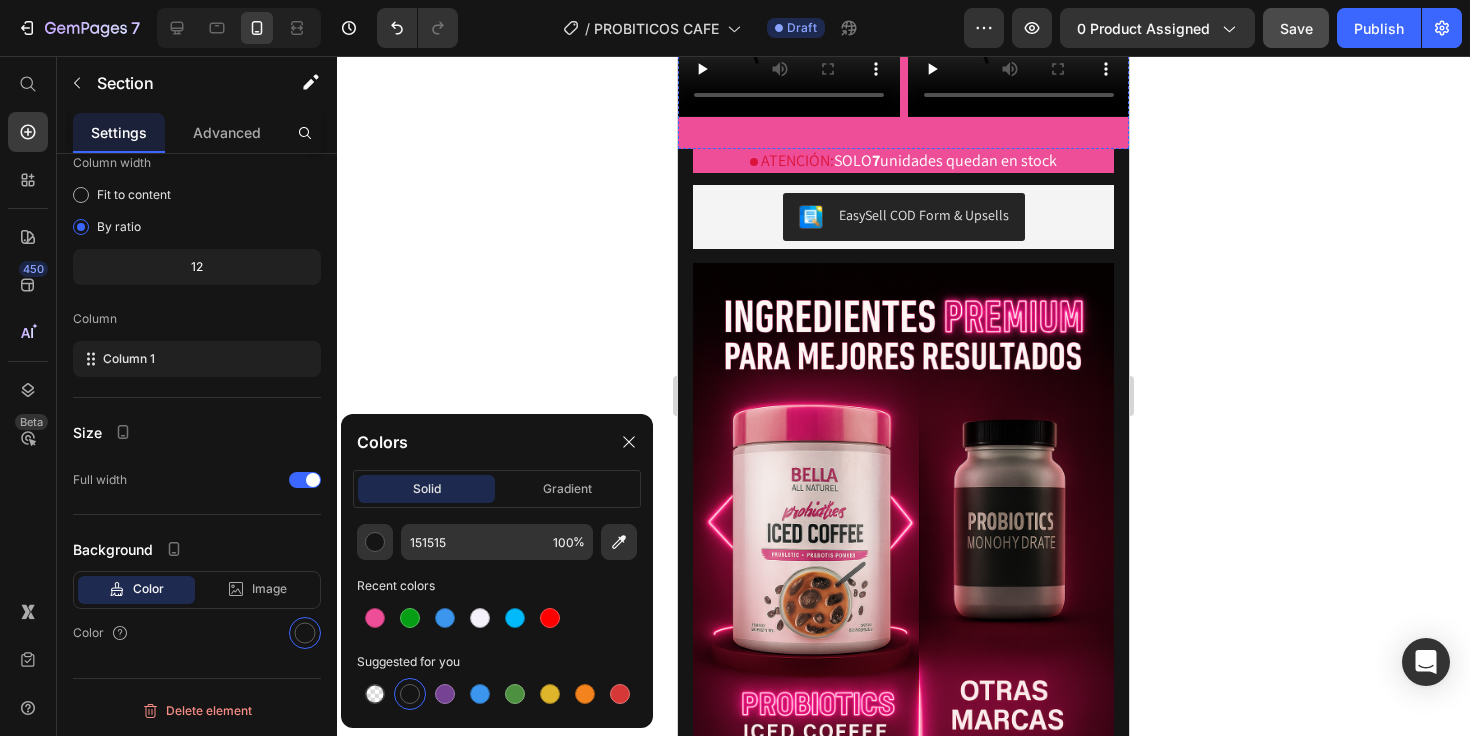 scroll, scrollTop: 854, scrollLeft: 0, axis: vertical 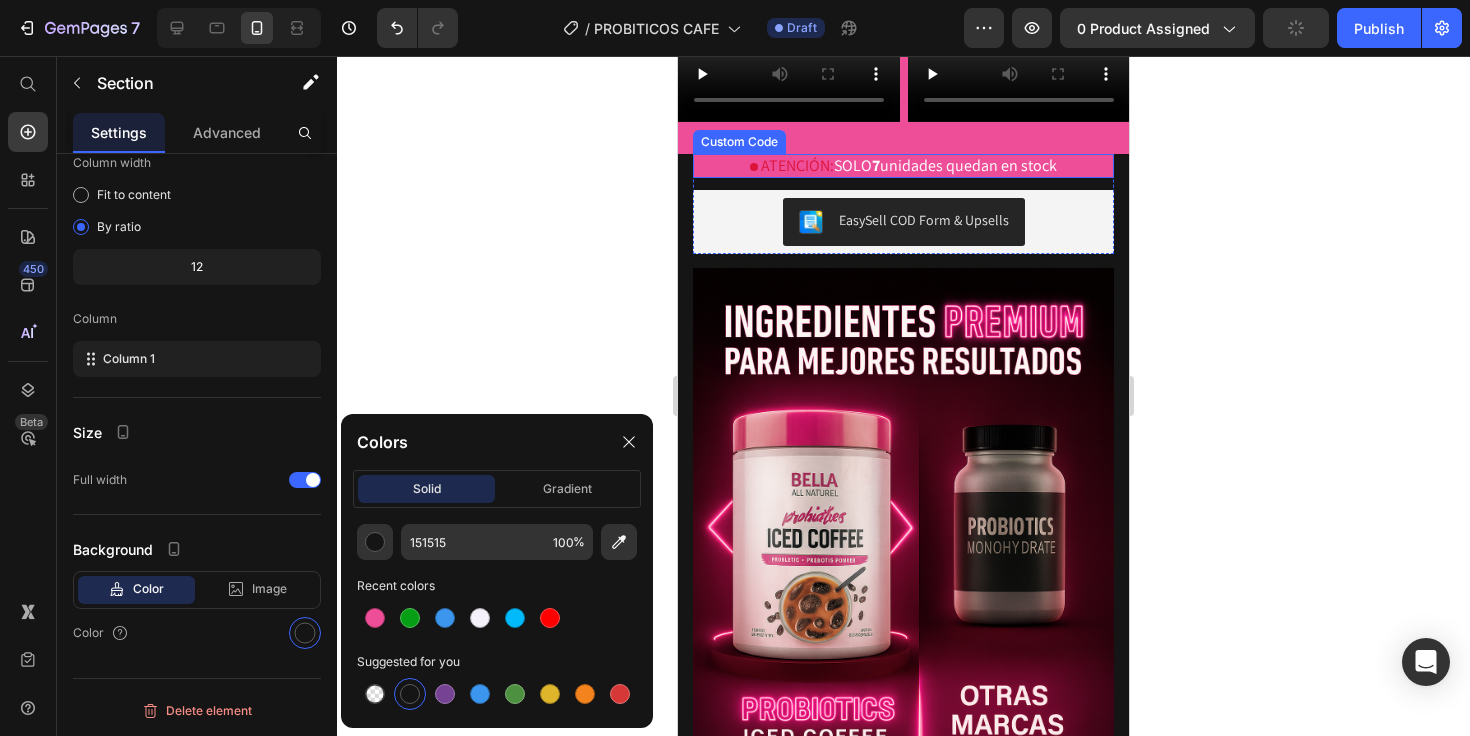 click on "ATENCIÓN:  SOLO  7  unidades quedan en stock" at bounding box center [903, 166] 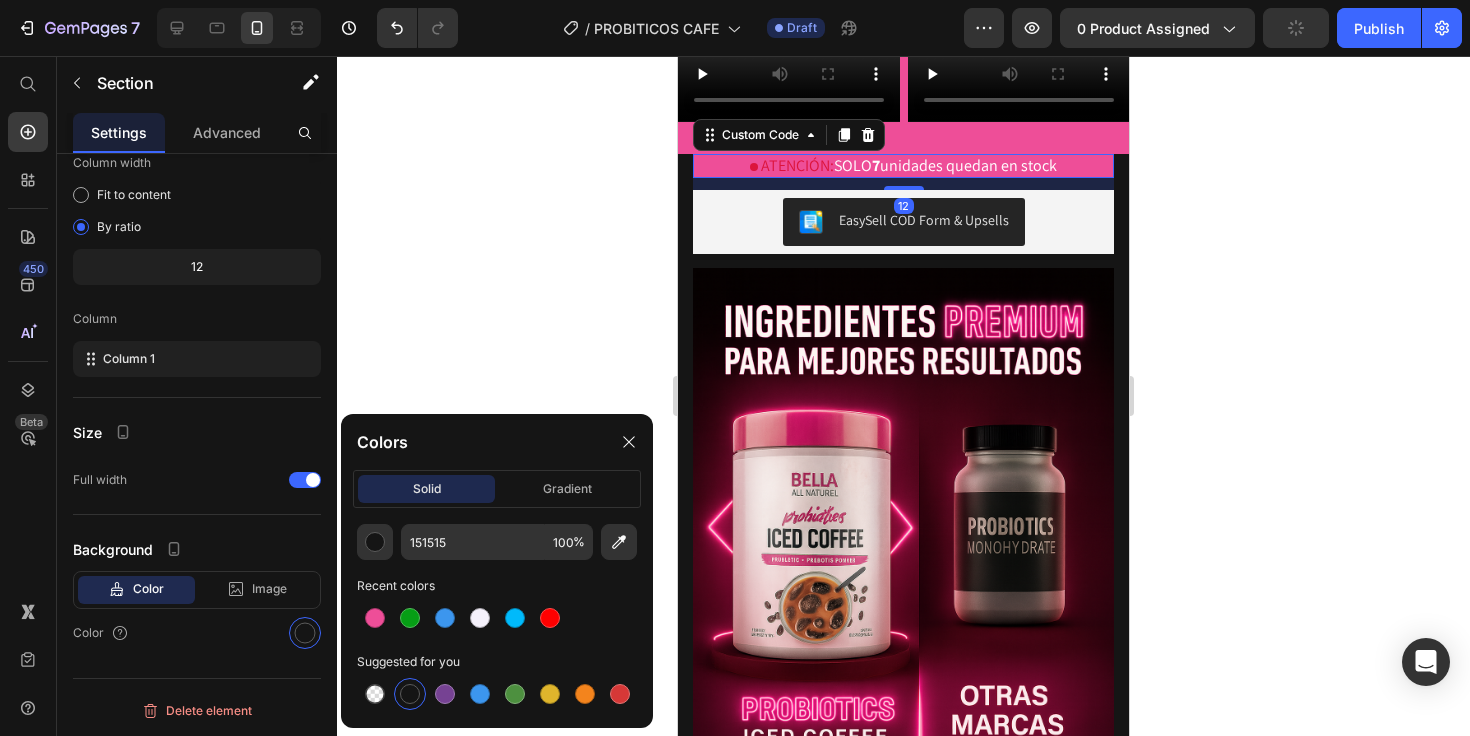 scroll, scrollTop: 0, scrollLeft: 0, axis: both 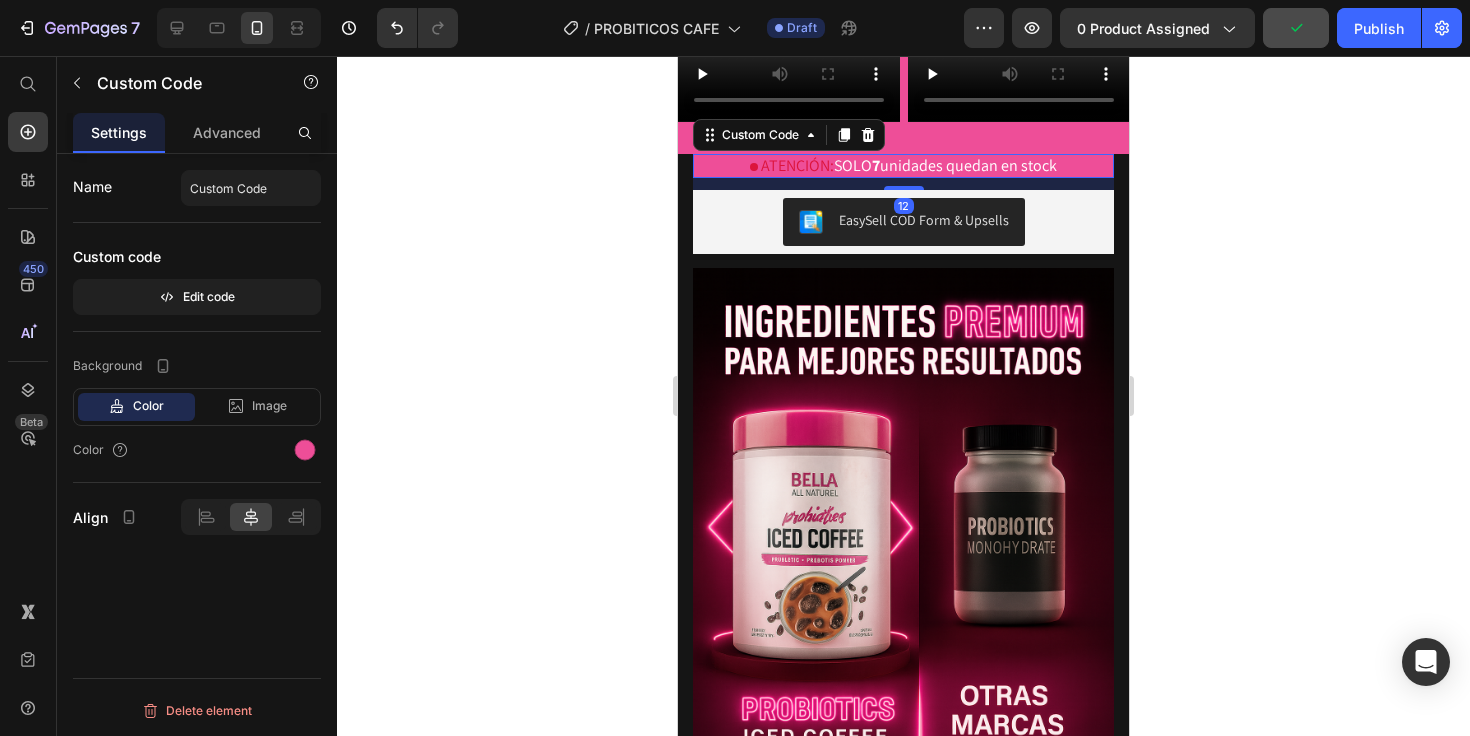 drag, startPoint x: 306, startPoint y: 461, endPoint x: 306, endPoint y: 474, distance: 13 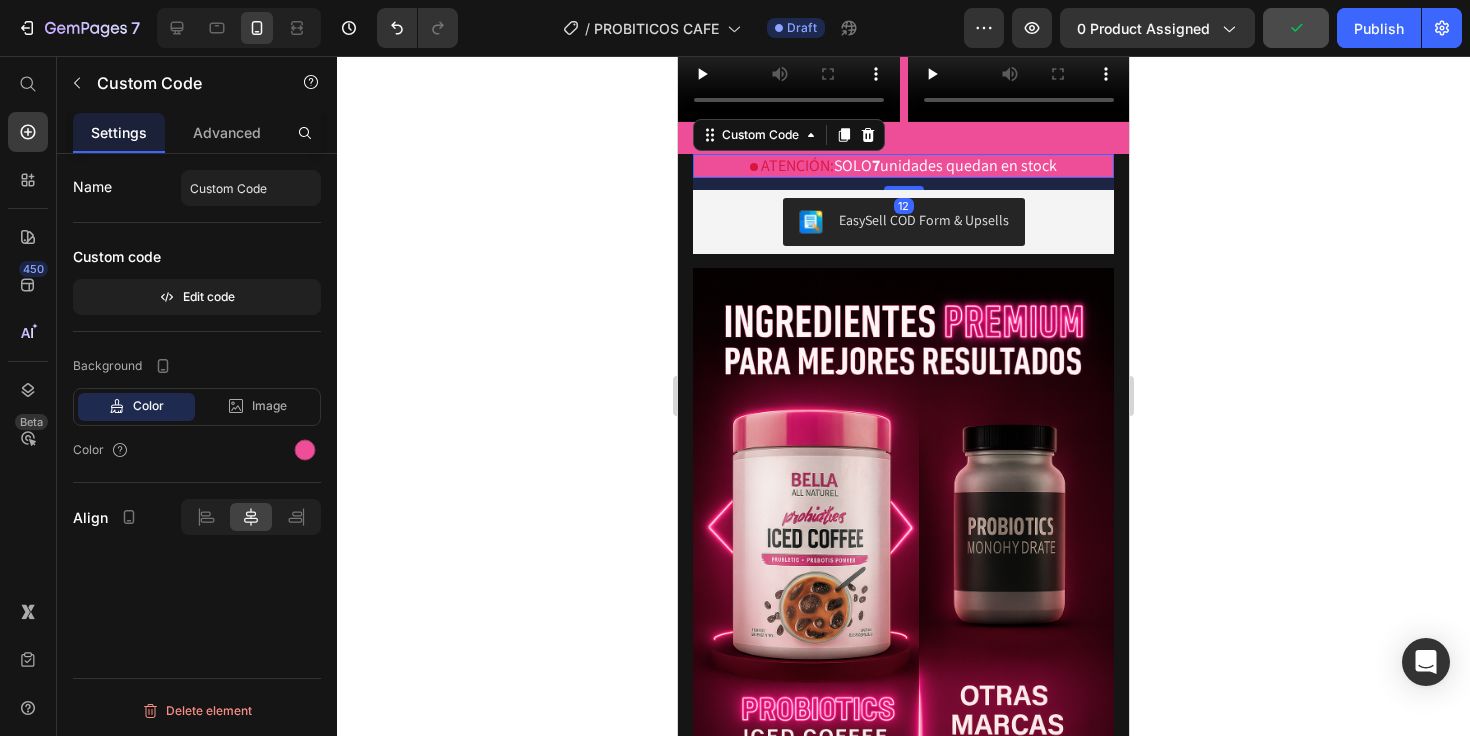 click at bounding box center (305, 450) 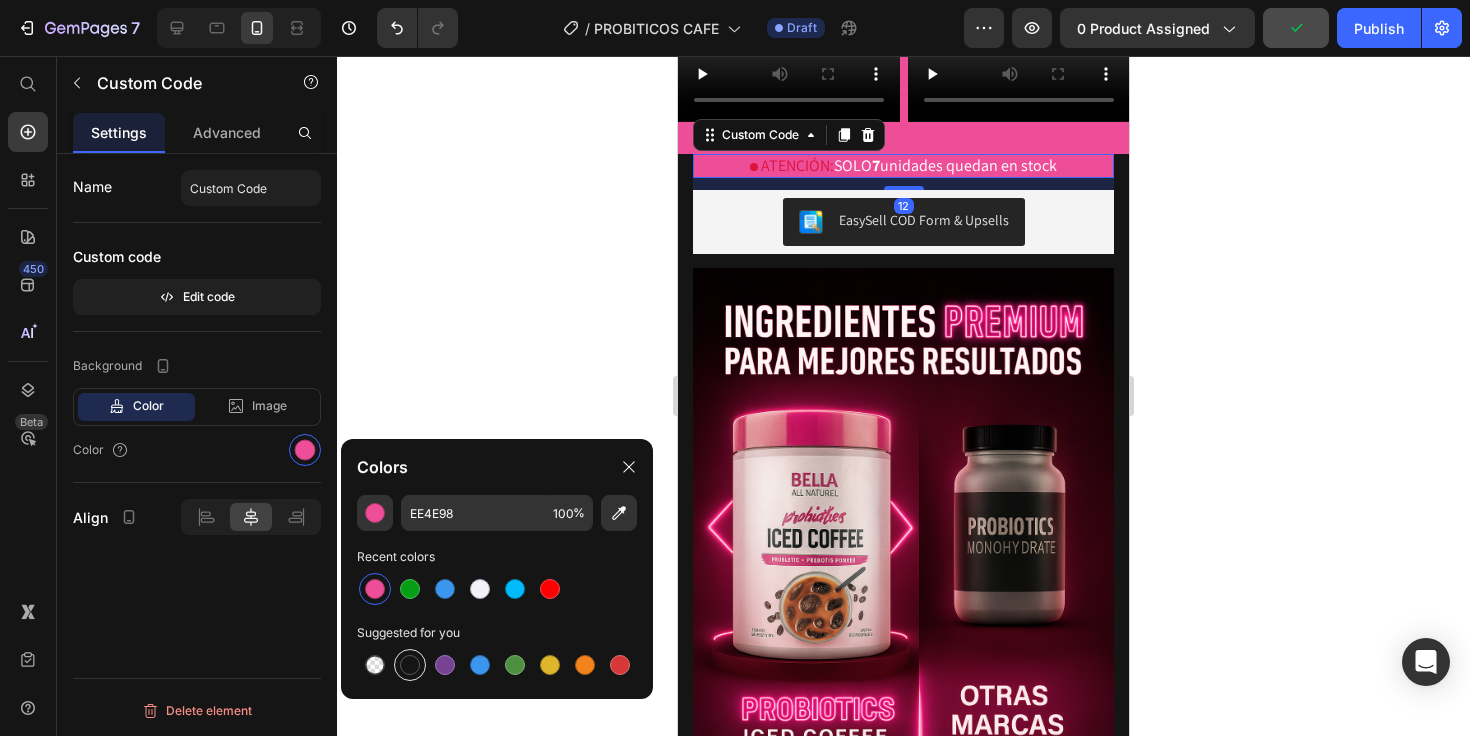 click at bounding box center [410, 665] 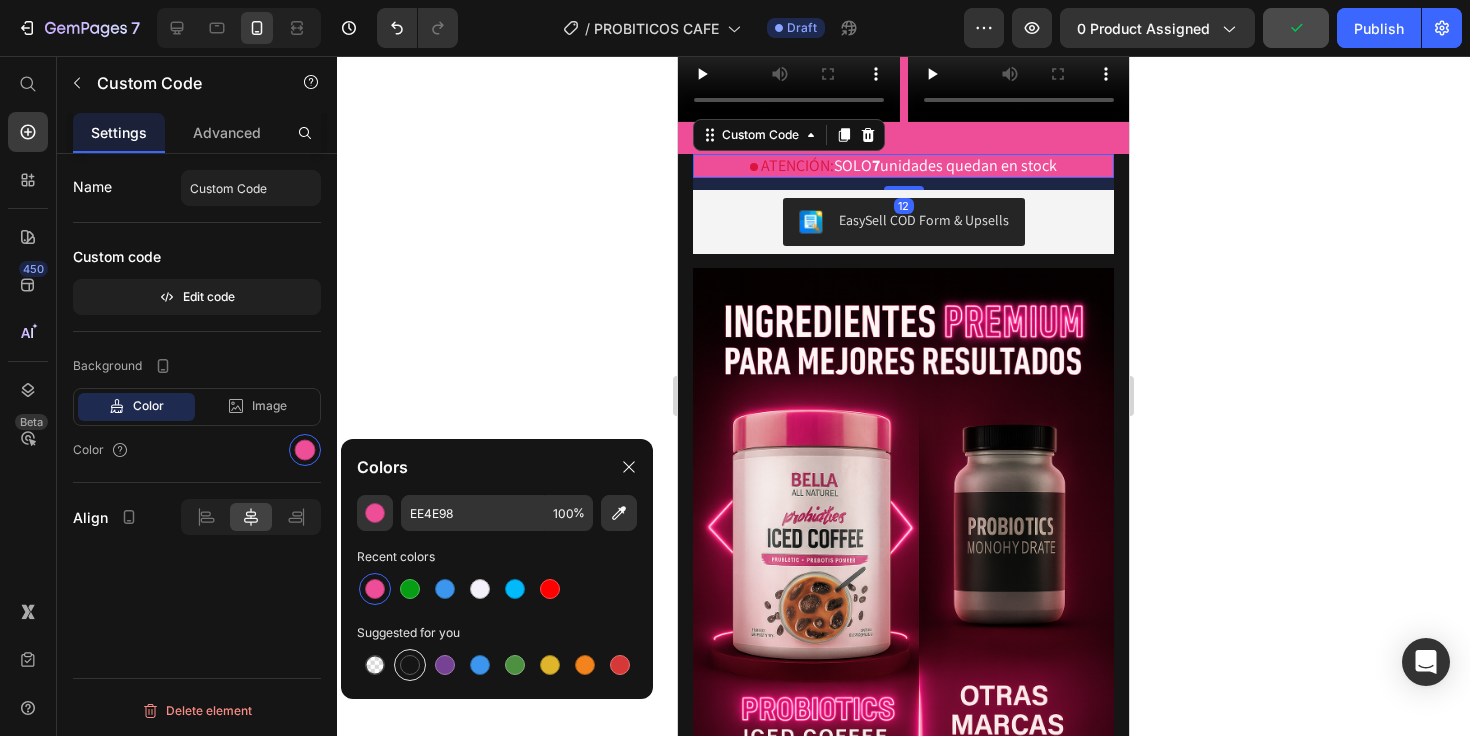 type on "151515" 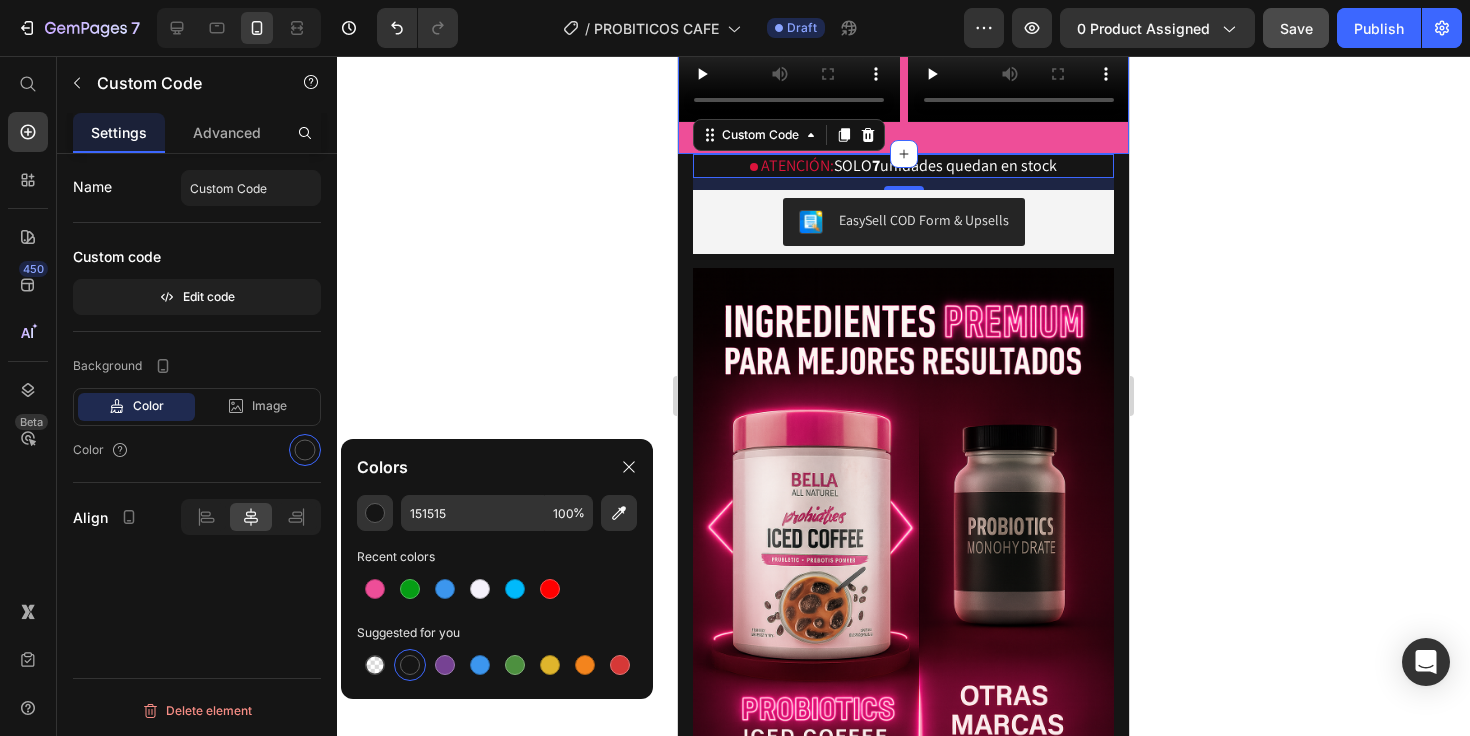 click on "ENVIO GRATIS Text
PAGA EN CASA Text
ENVIO GRATIS Text
PAGA EN CASA Text
ENVIO GRATIS Text
PAGA EN CASA Text
ENVIO GRATIS Text
PAGA EN CASA Text
ENVIO GRATIS Text
PAGA EN CASA Text
ENVIO GRATIS Text
PAGA EN CASA Text
Marquee Image RECOMENDADA POR ESPECIALISTAS Text Block Video Video Row Section 1" at bounding box center (903, -302) 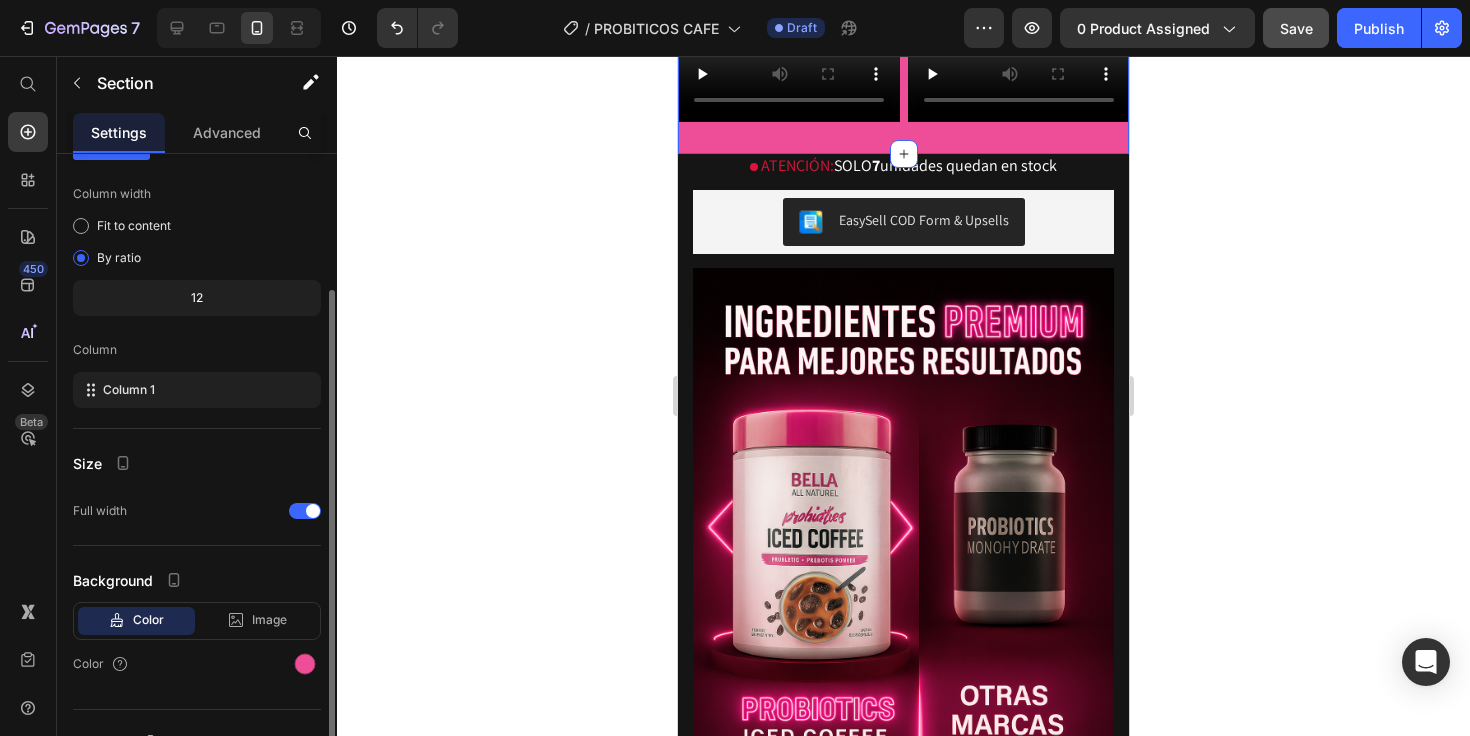 scroll, scrollTop: 125, scrollLeft: 0, axis: vertical 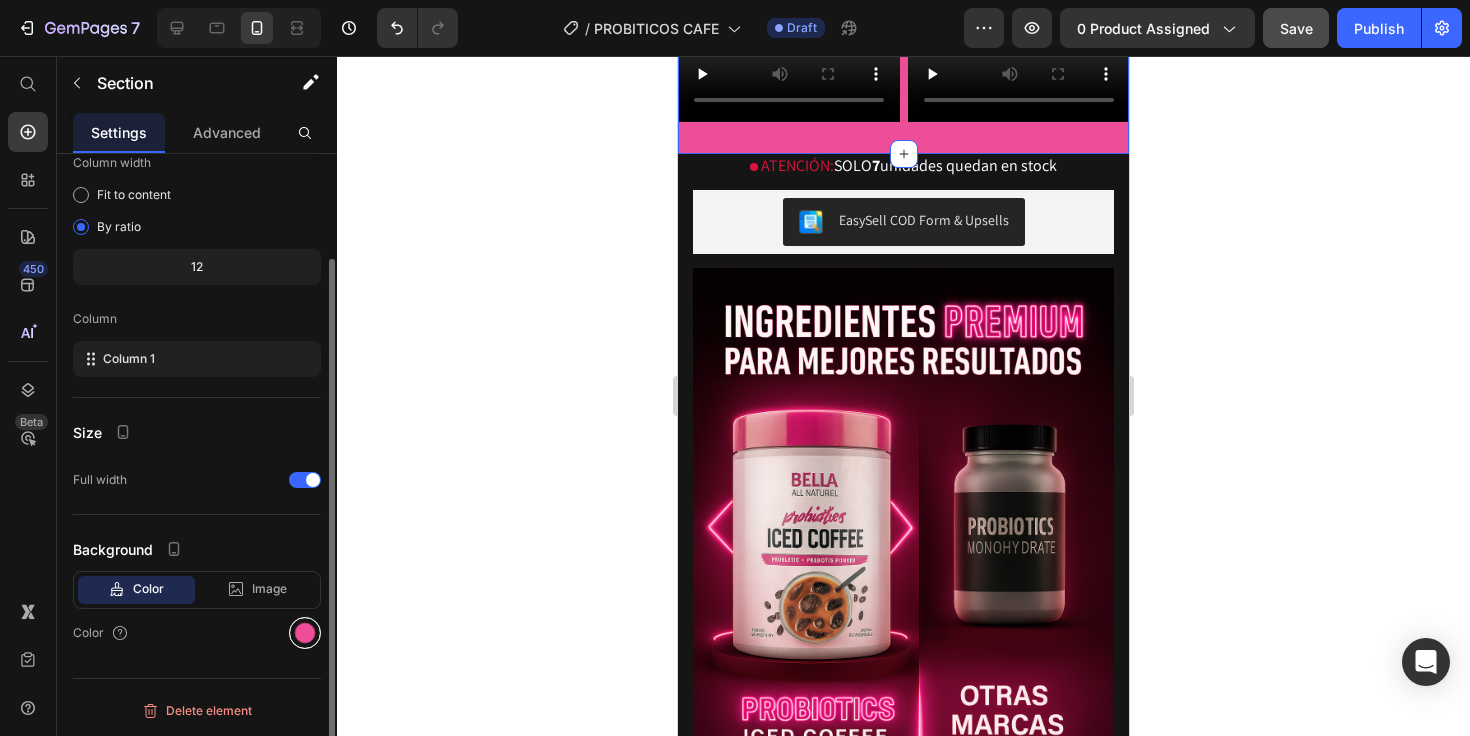 click at bounding box center (305, 633) 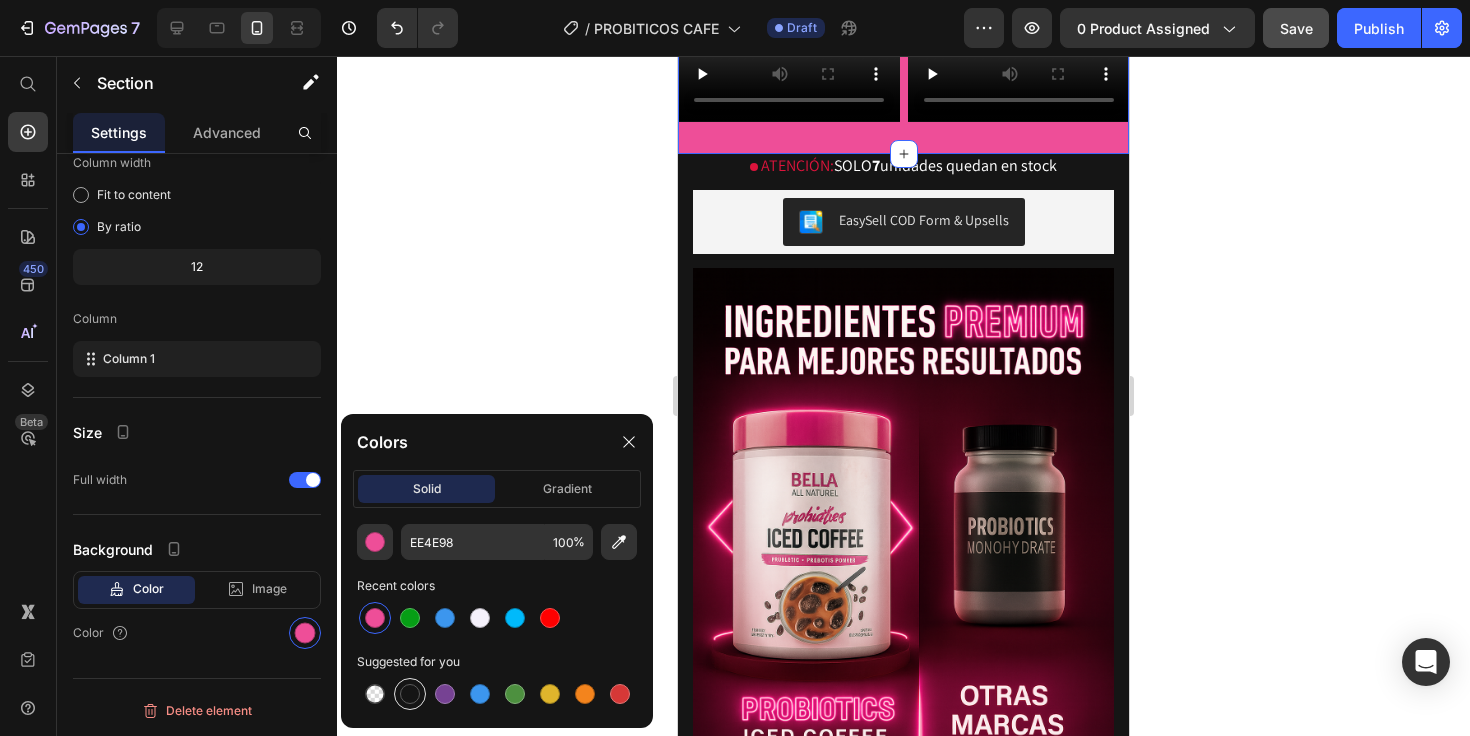 click at bounding box center [410, 694] 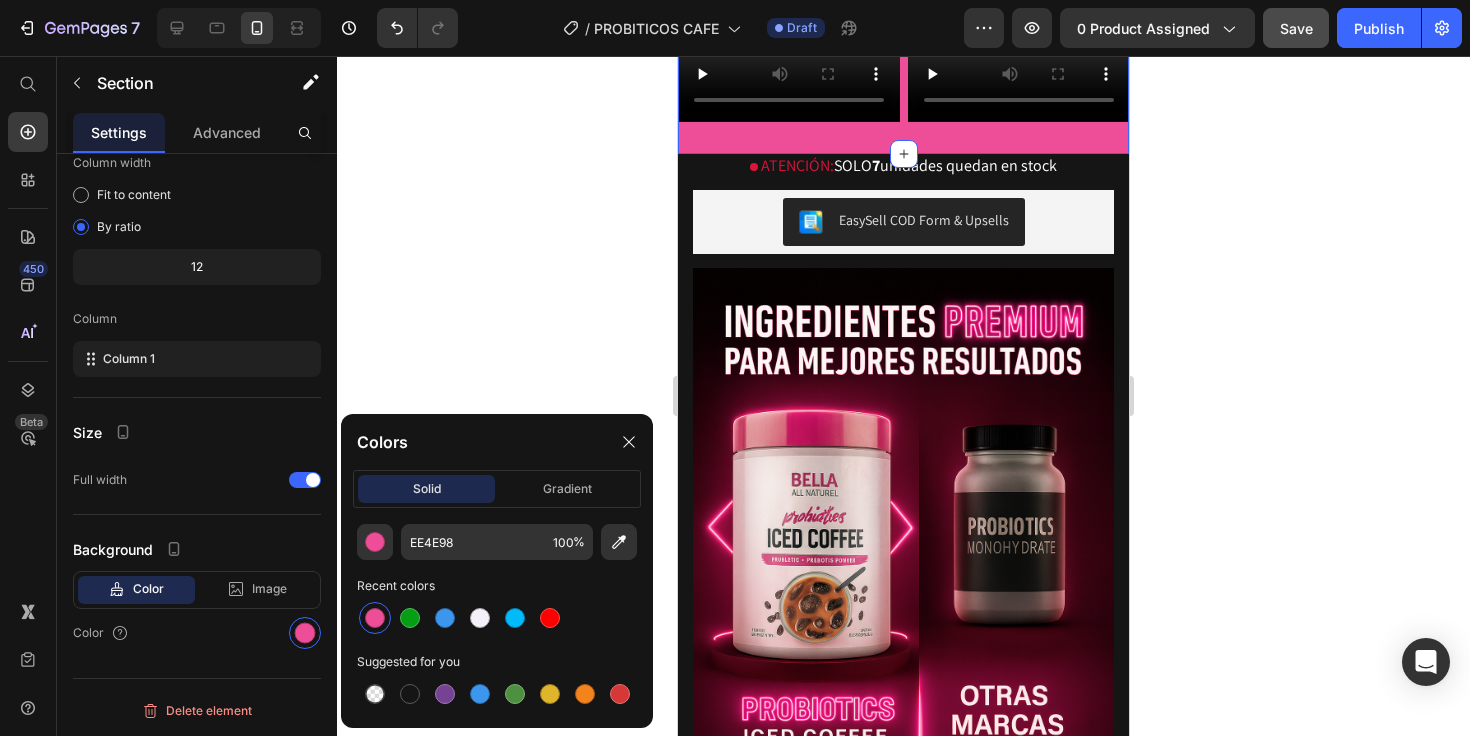 type on "151515" 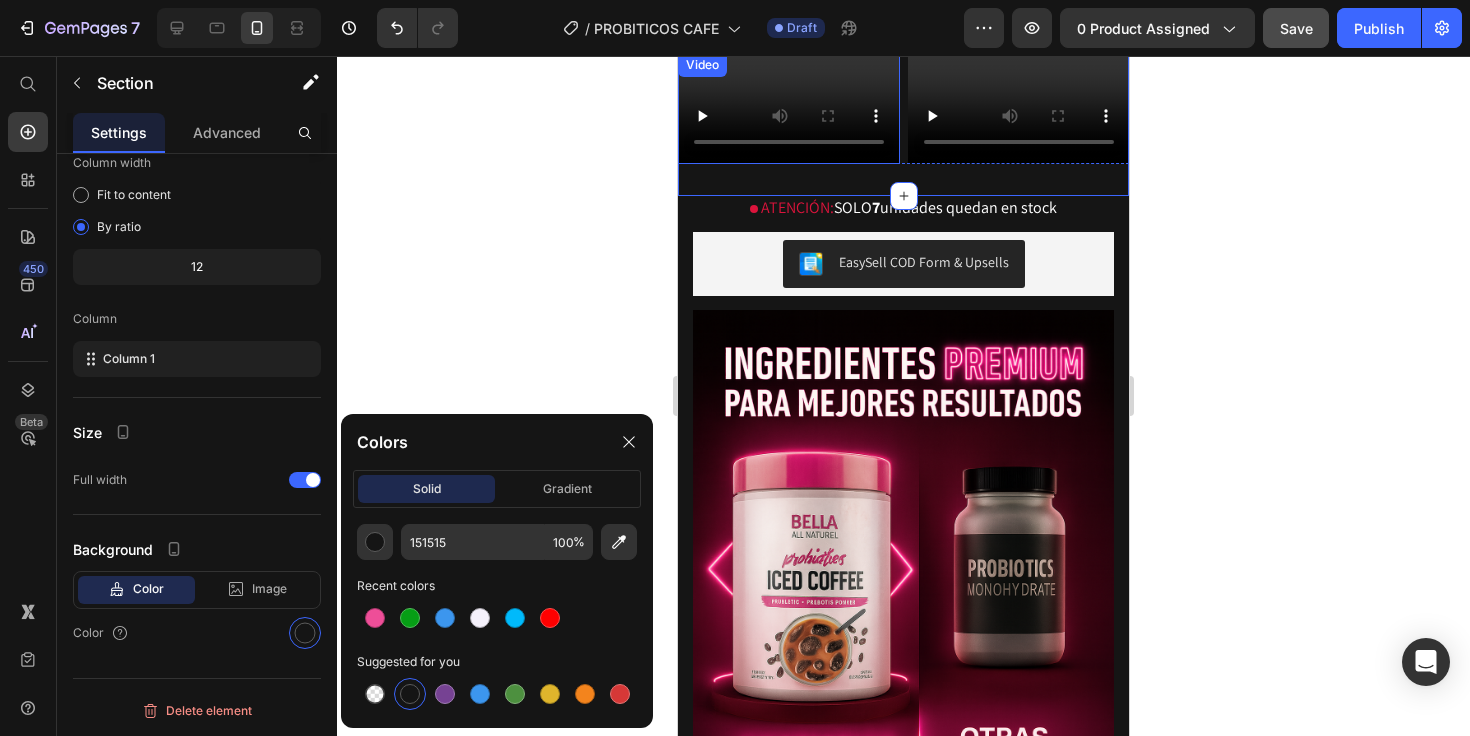 scroll, scrollTop: 0, scrollLeft: 0, axis: both 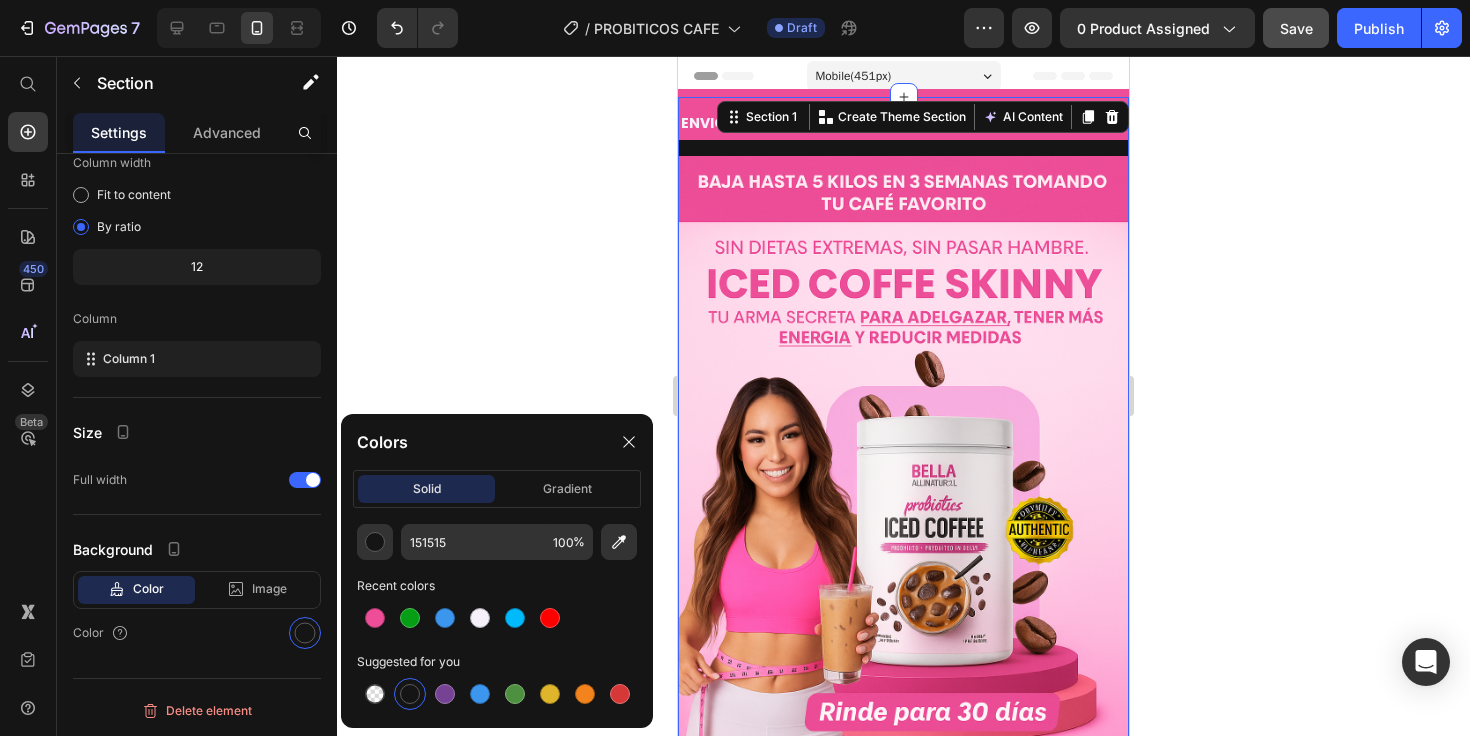 click on "Save" 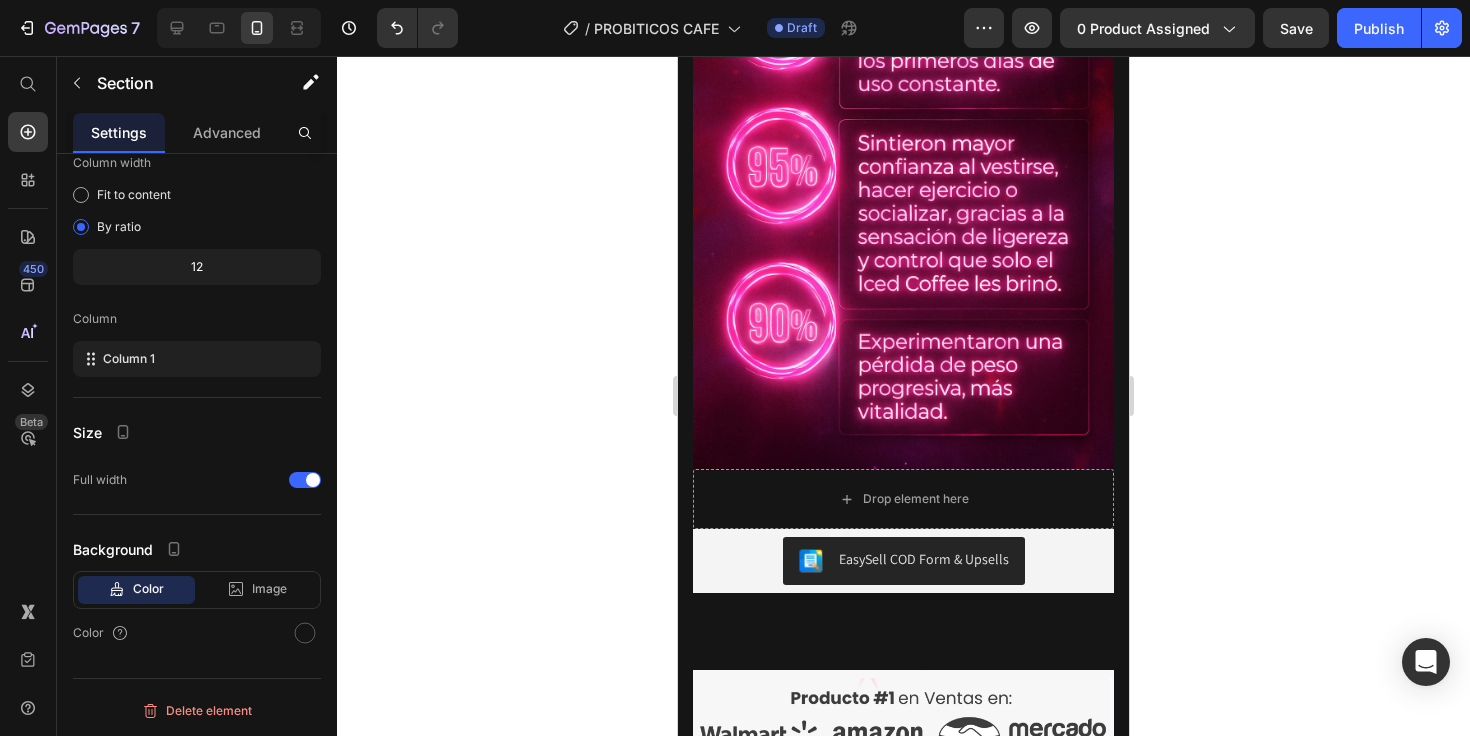 scroll, scrollTop: 3656, scrollLeft: 0, axis: vertical 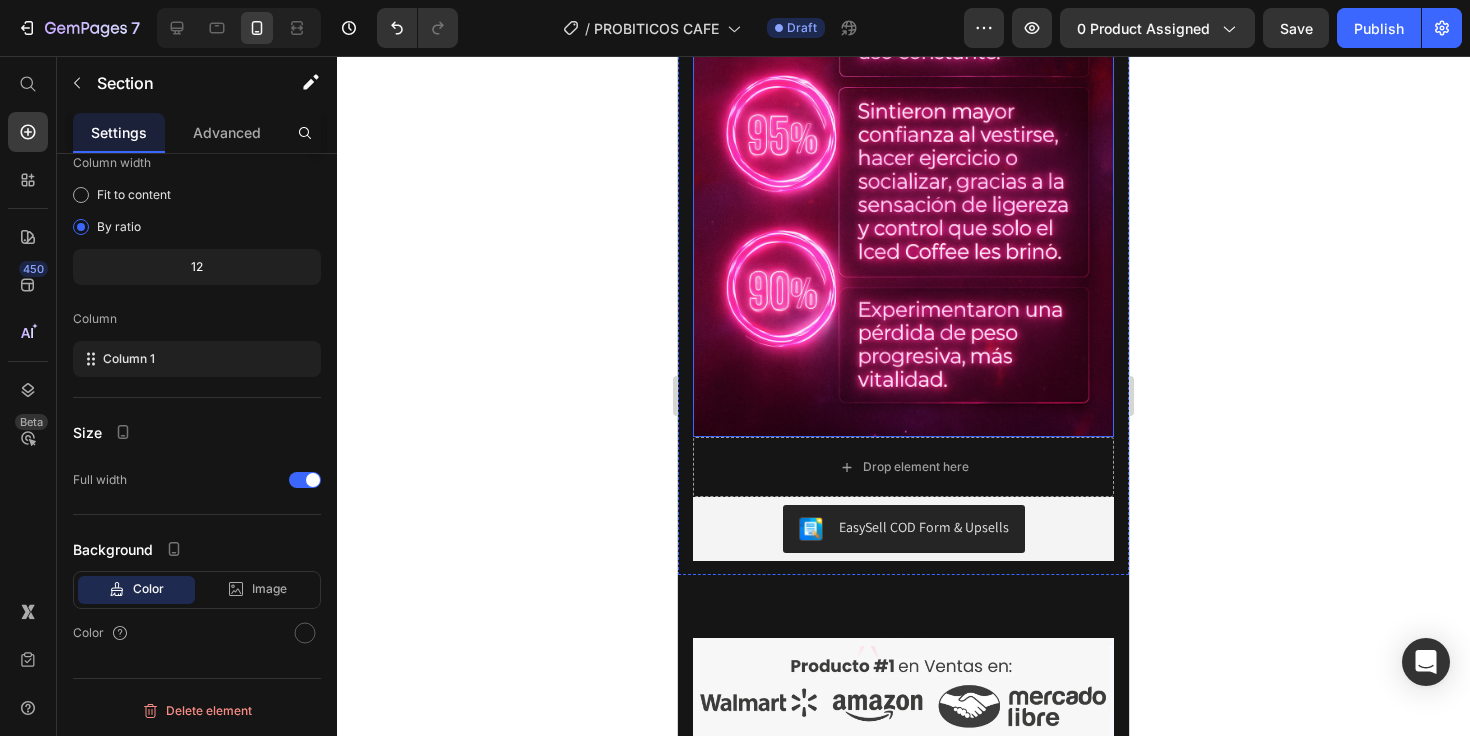 click at bounding box center [903, 122] 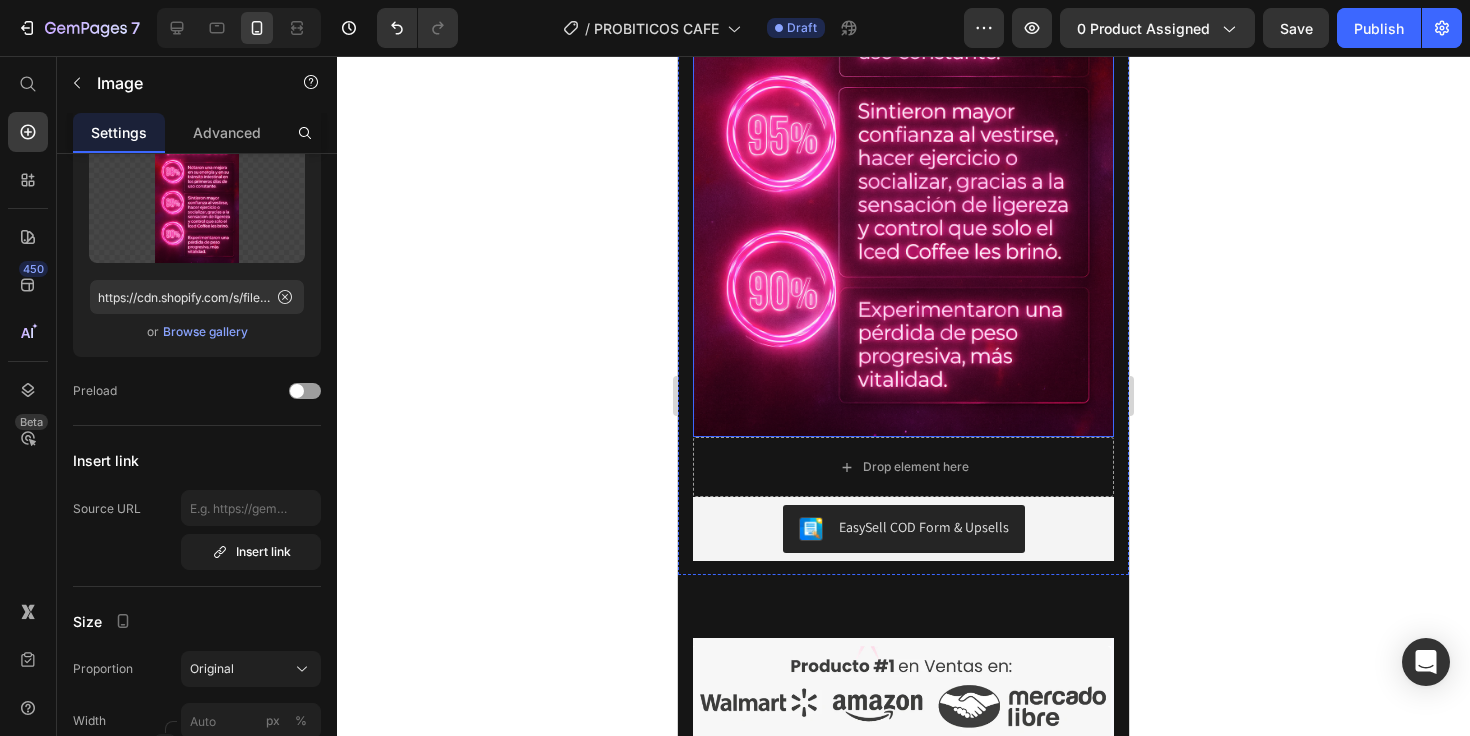 scroll, scrollTop: 0, scrollLeft: 0, axis: both 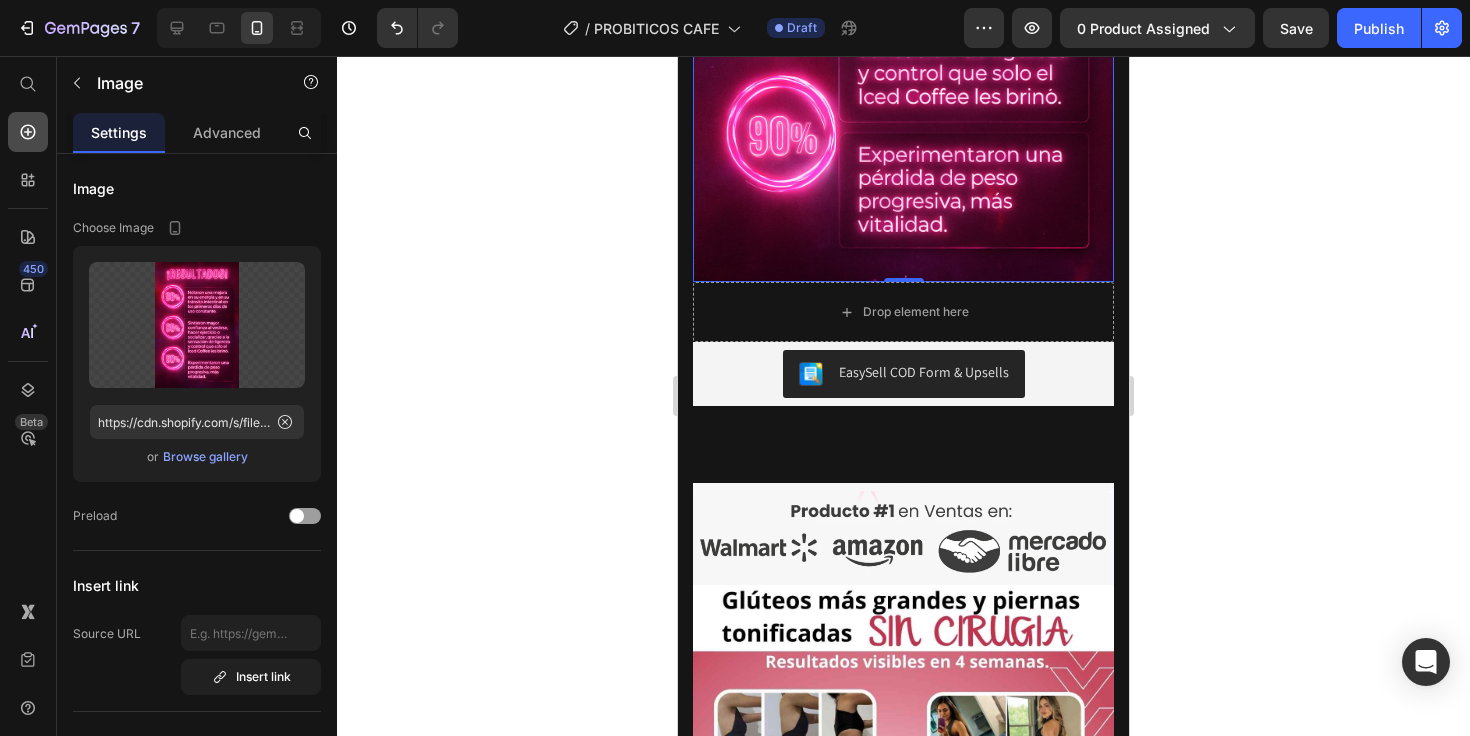 click 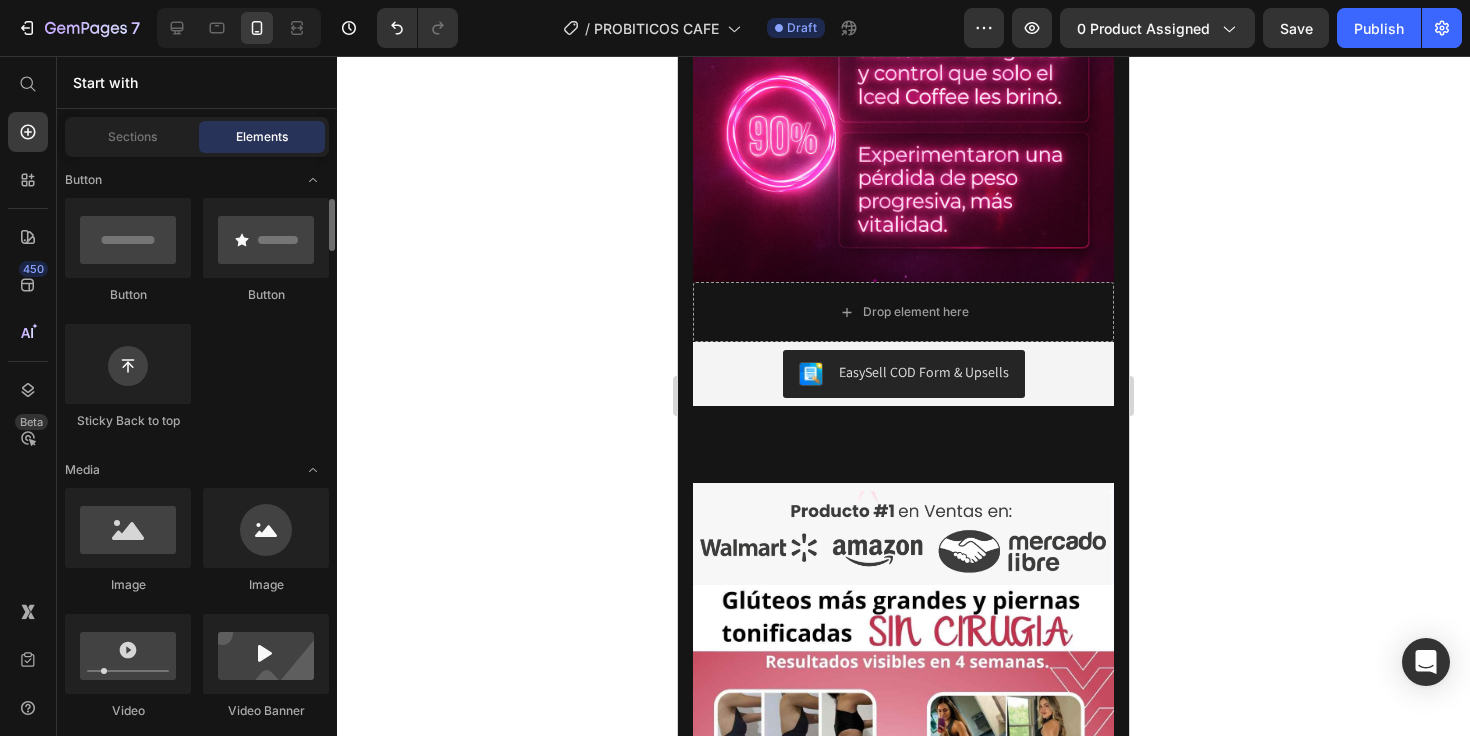 scroll, scrollTop: 653, scrollLeft: 0, axis: vertical 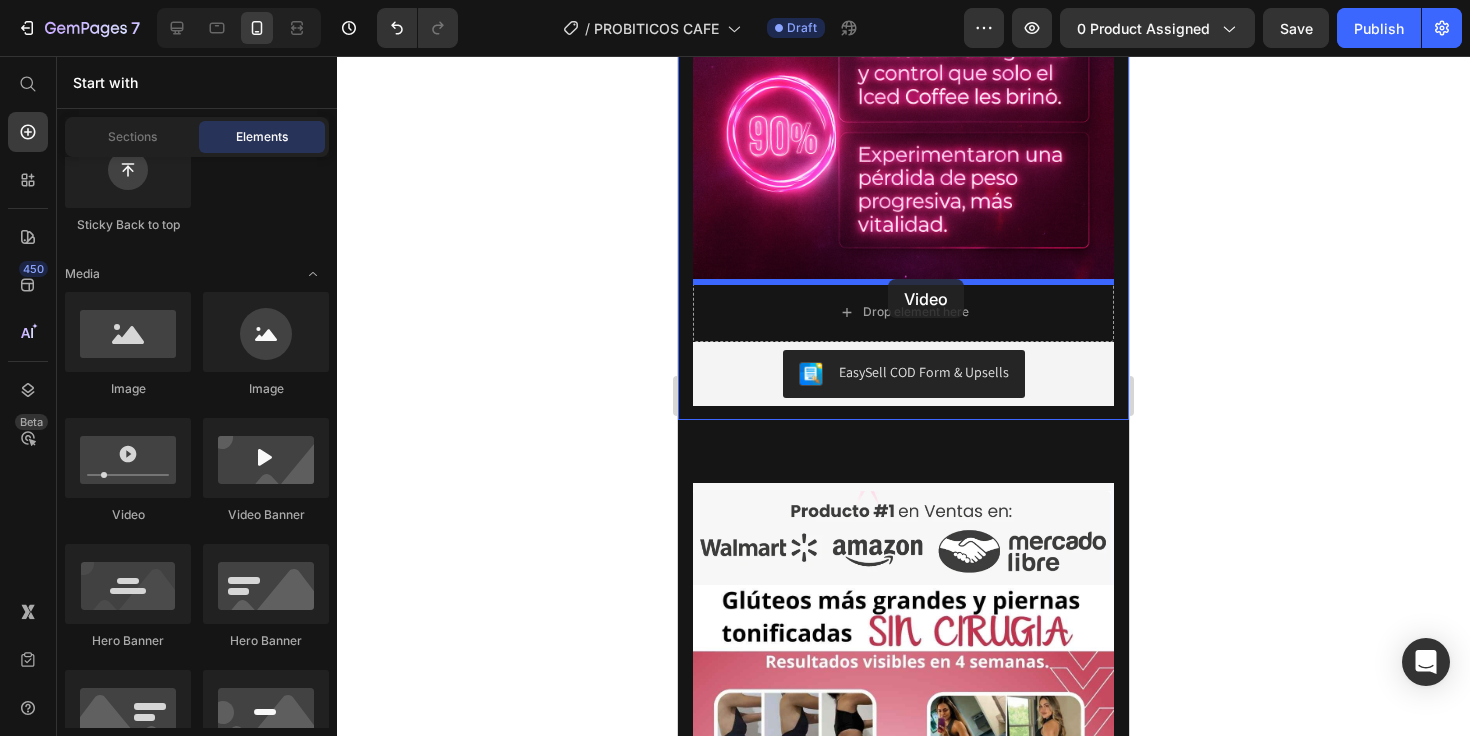 drag, startPoint x: 952, startPoint y: 539, endPoint x: 888, endPoint y: 279, distance: 267.76108 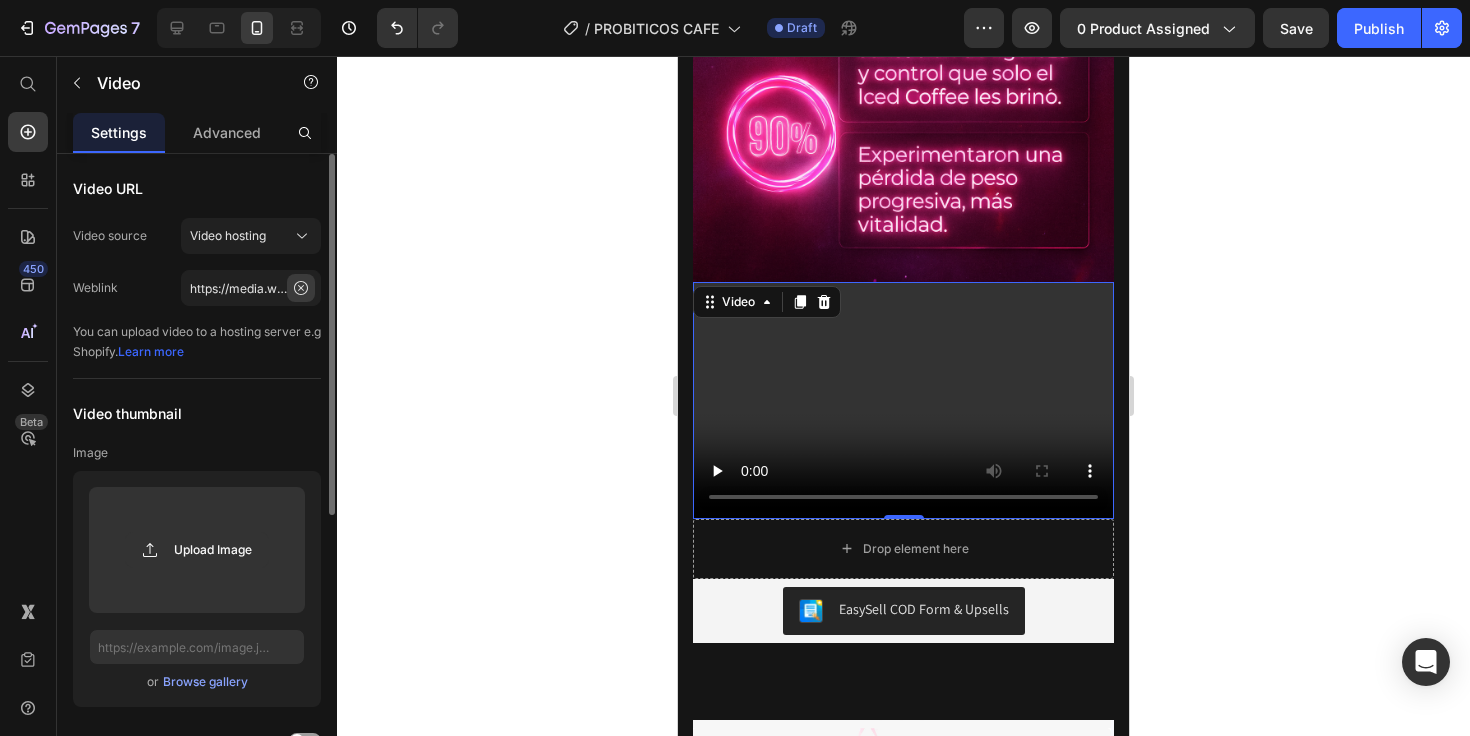 type 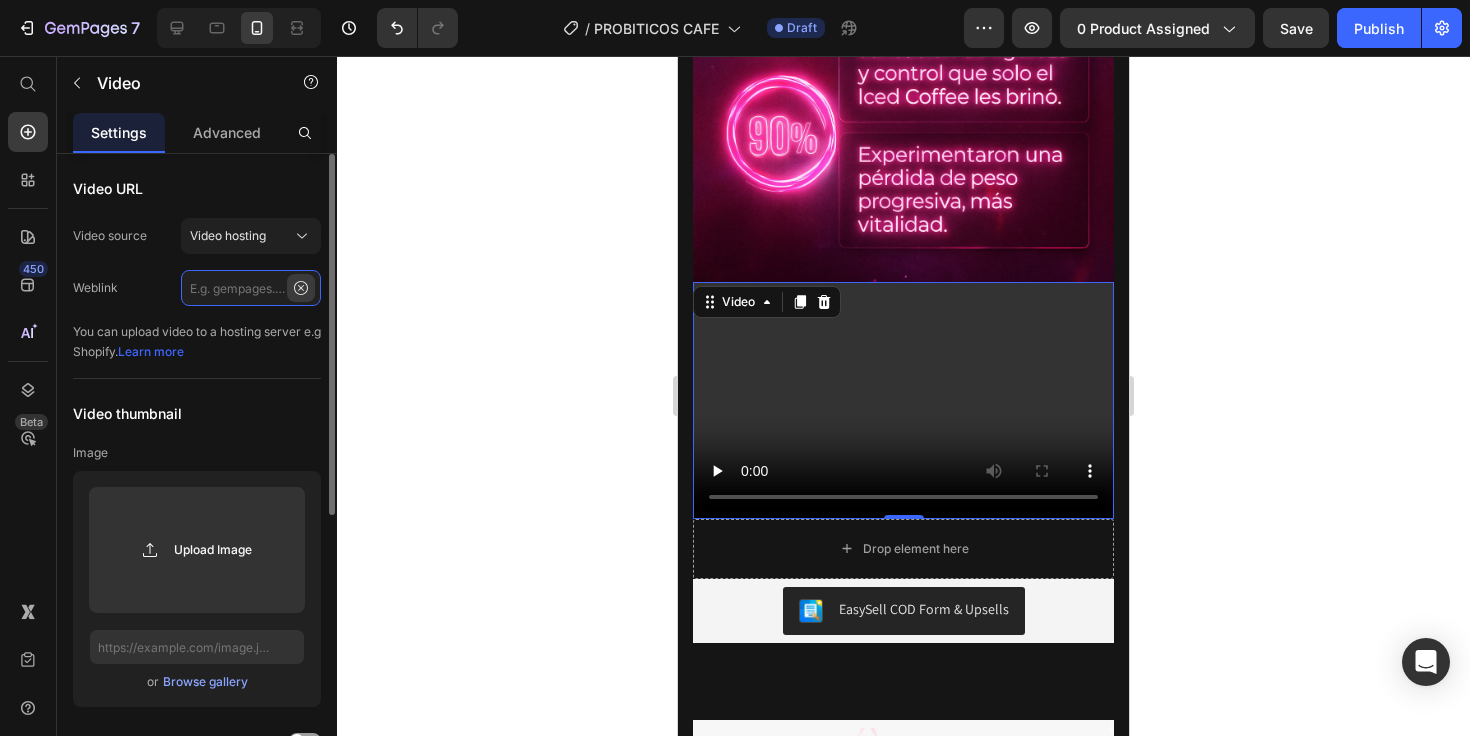 paste on "https://cdn.shopify.com/videos/c/o/v/120bdaac80ed4a2786133e08ecfa61fa.mp4" 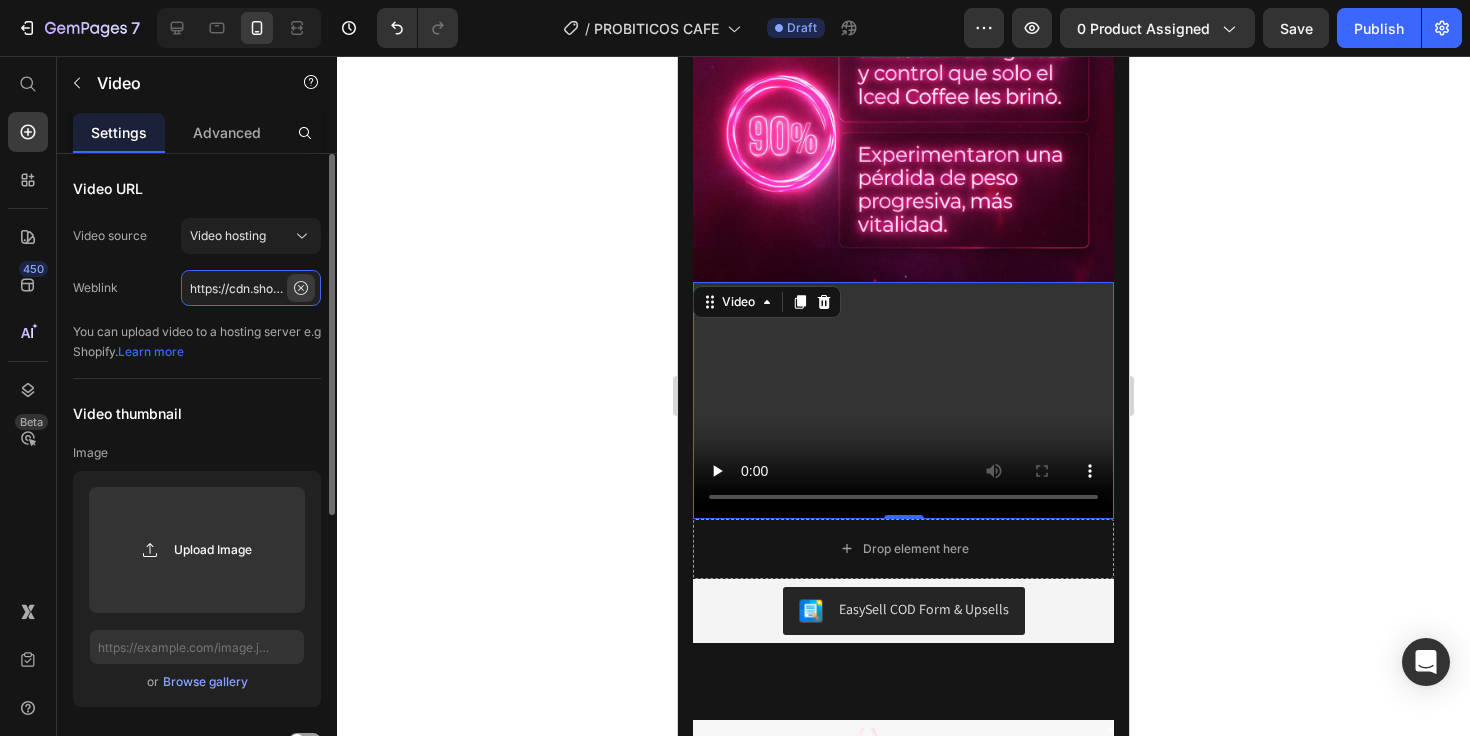 scroll, scrollTop: 0, scrollLeft: 362, axis: horizontal 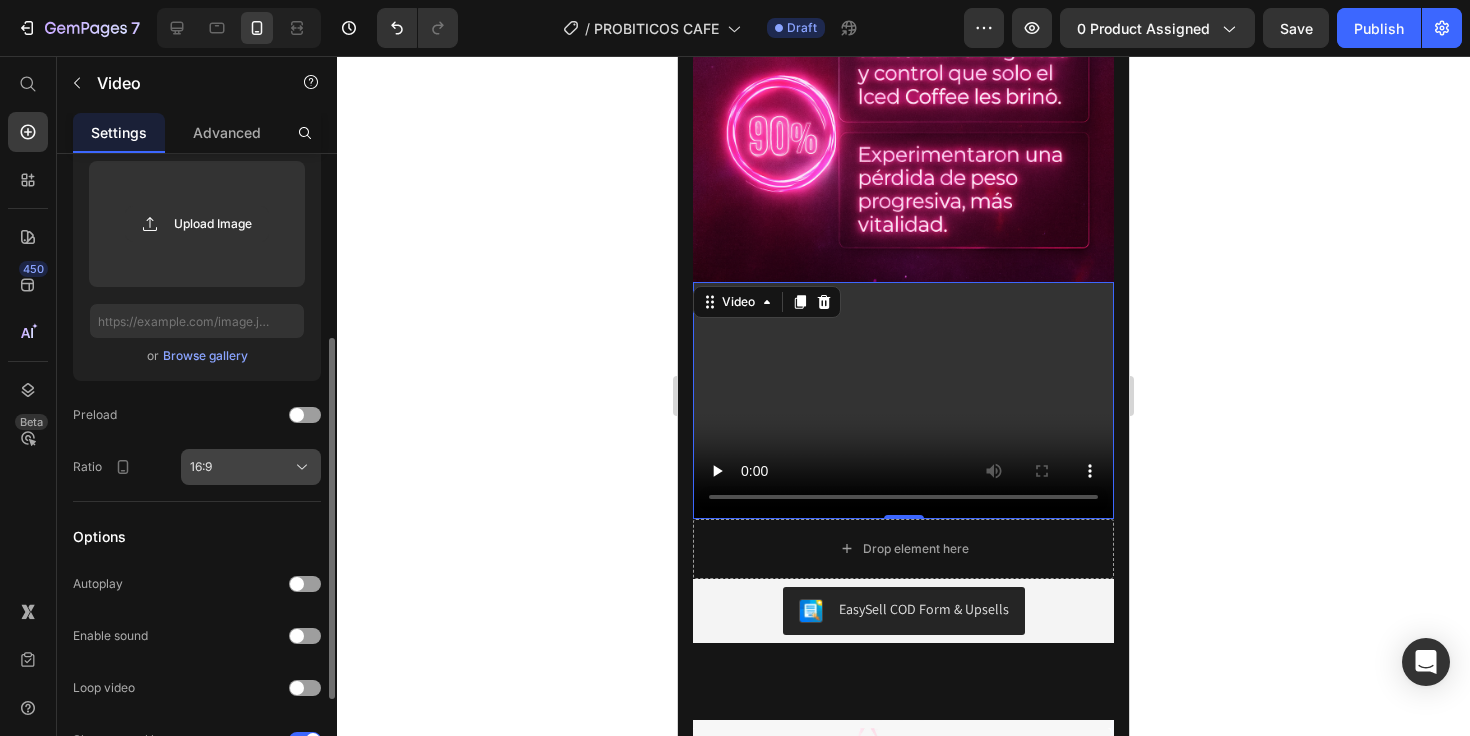 type on "https://cdn.shopify.com/videos/c/o/v/120bdaac80ed4a2786133e08ecfa61fa.mp4" 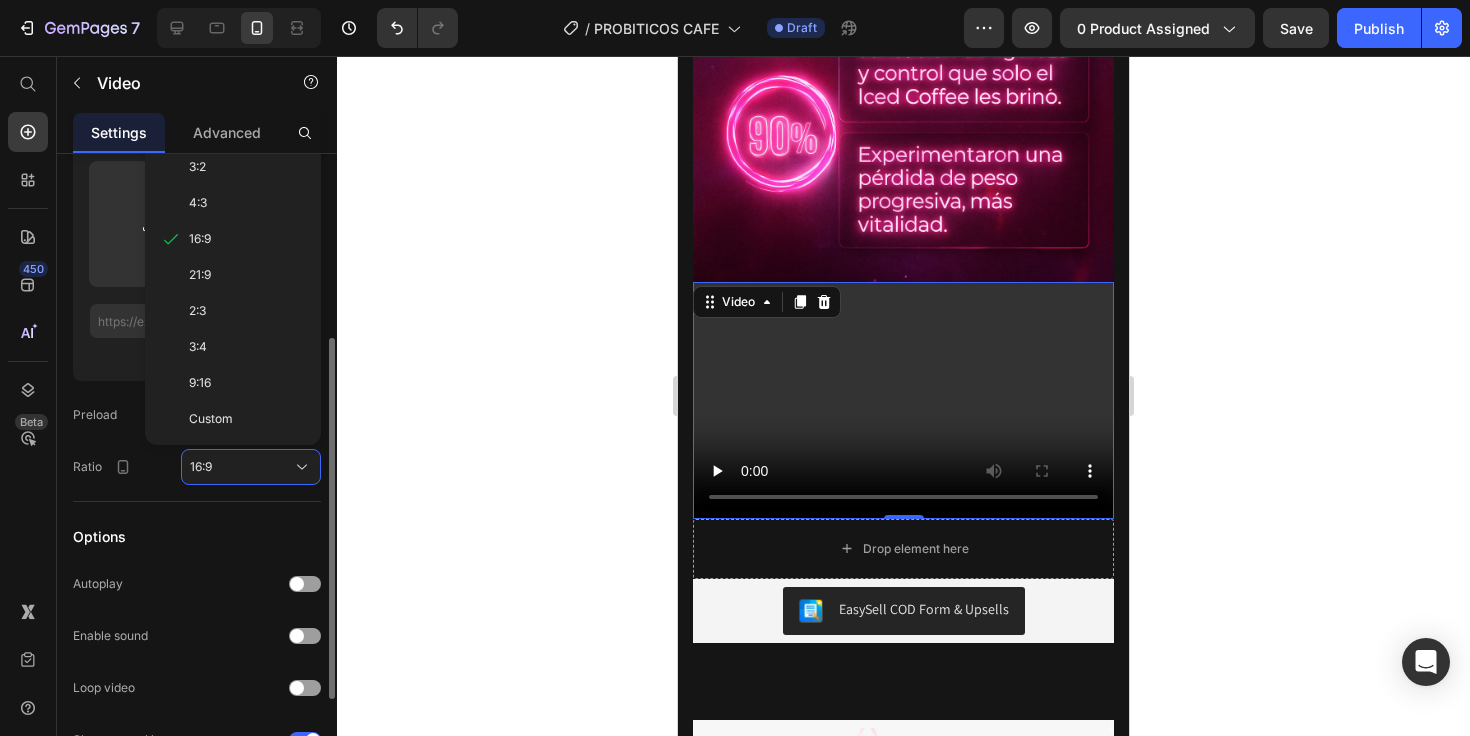 scroll, scrollTop: 0, scrollLeft: 0, axis: both 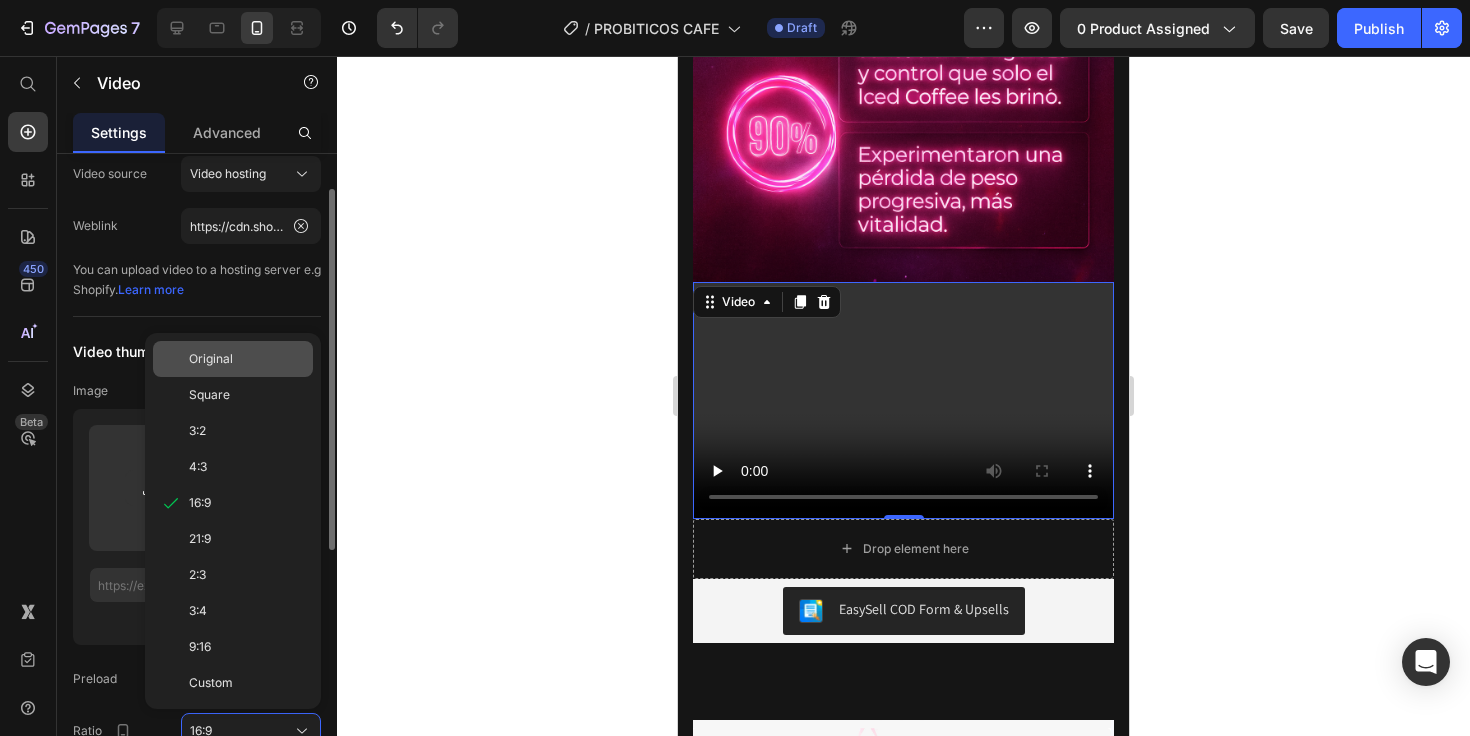 click on "Original" at bounding box center (247, 359) 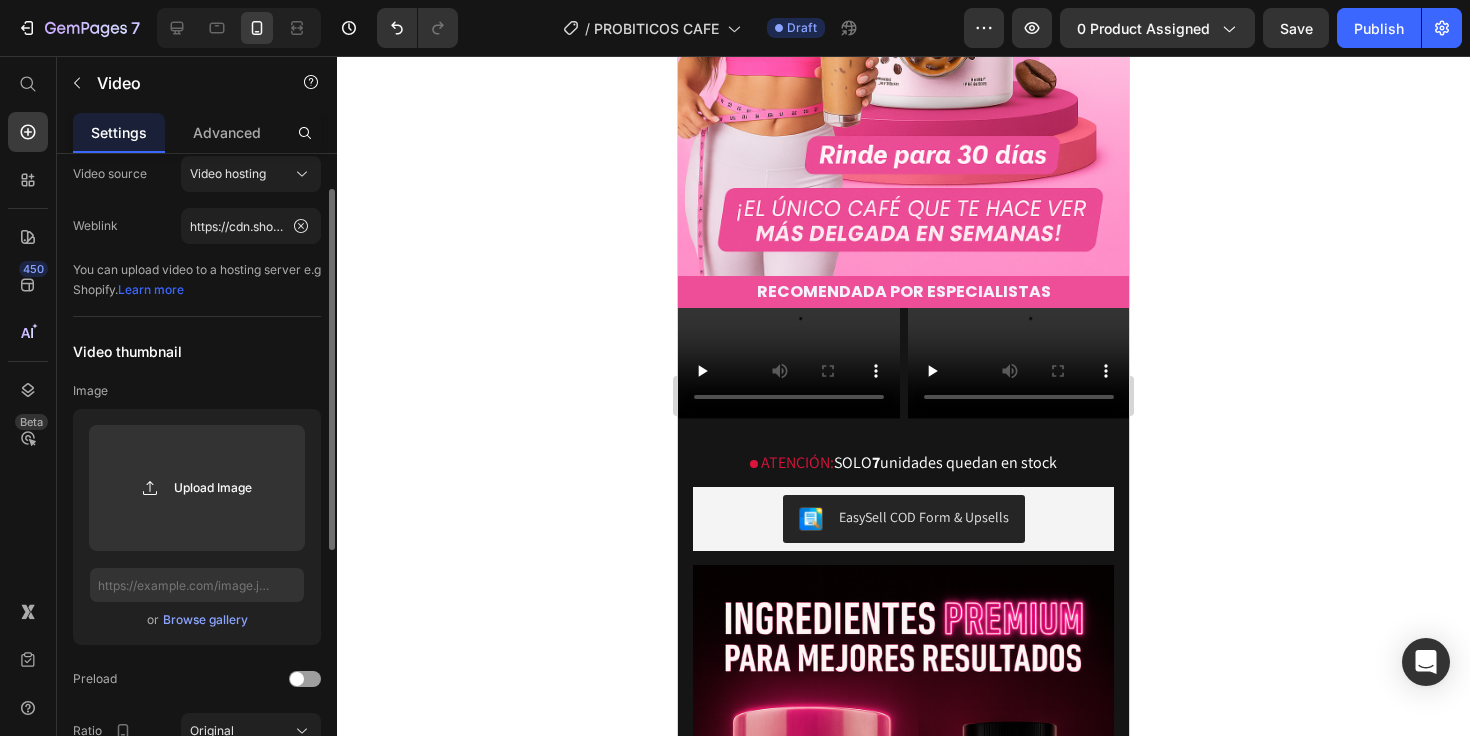 scroll, scrollTop: 553, scrollLeft: 0, axis: vertical 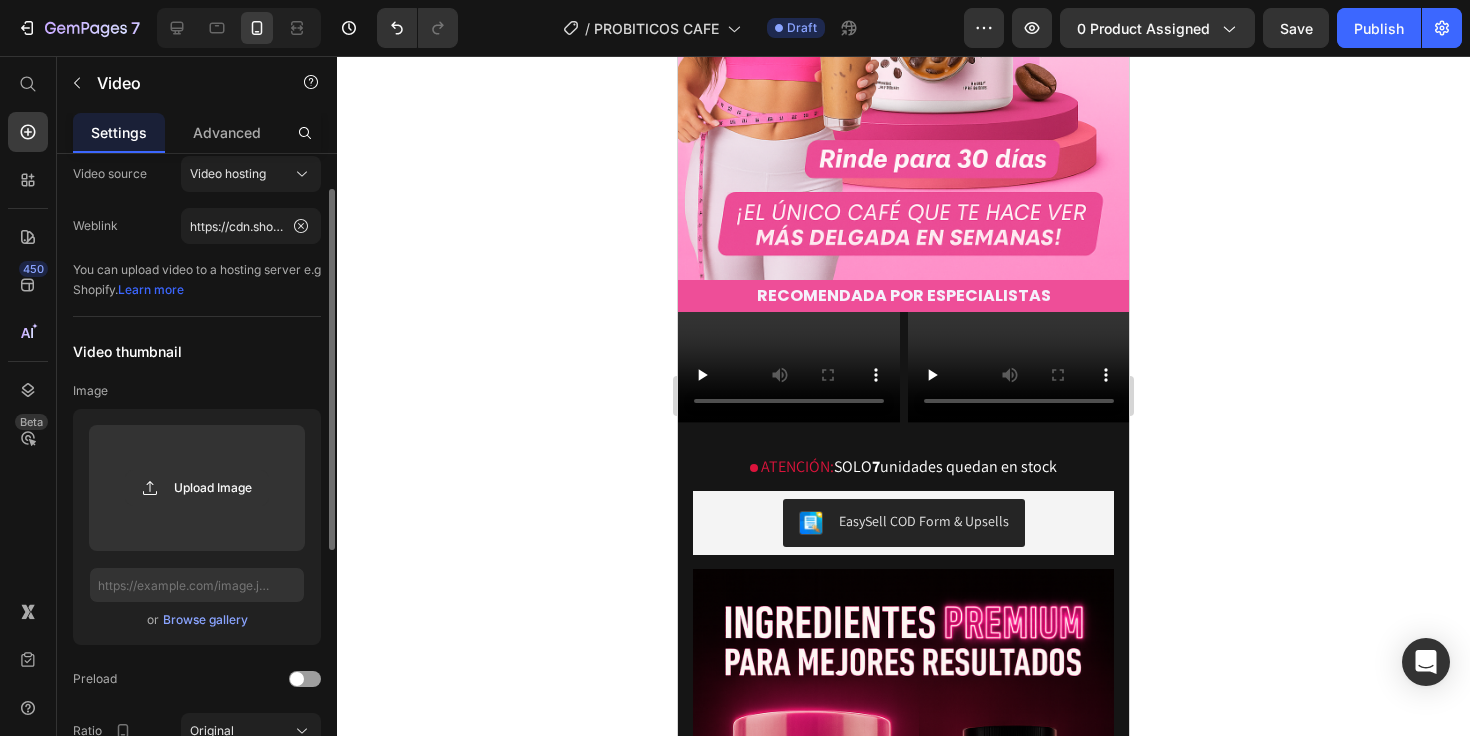 click at bounding box center [789, 367] 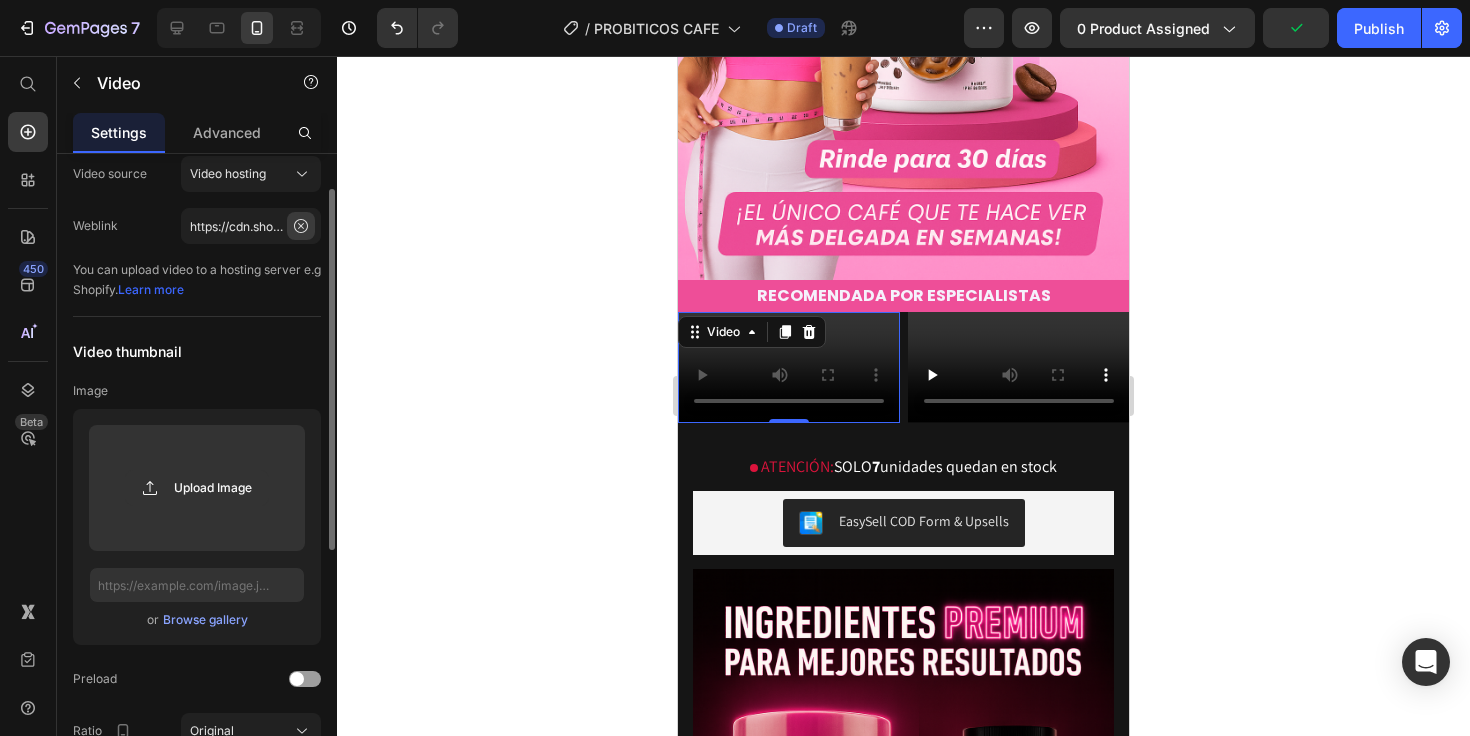 click 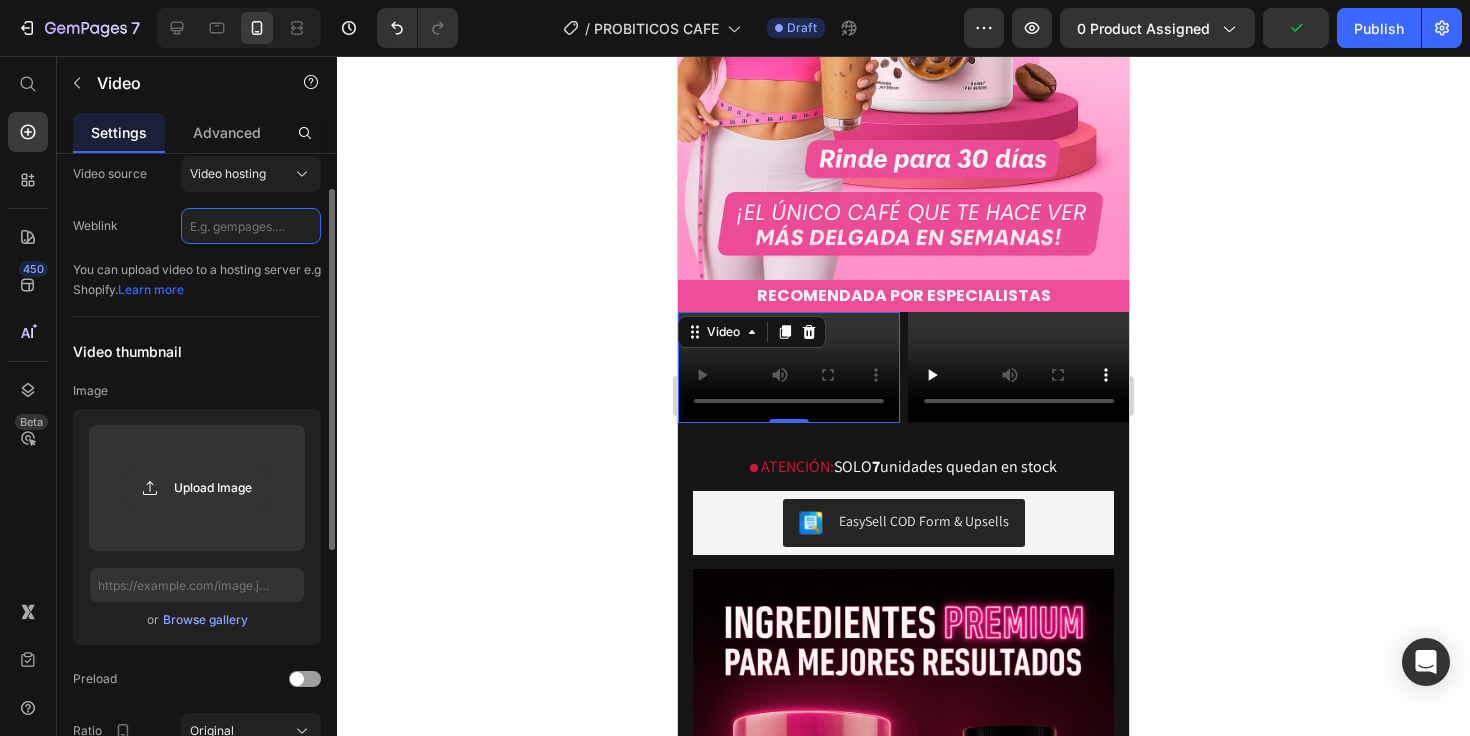 paste on "https://cdn.shopify.com/videos/c/o/v/b1fa6448eeb74c7d9aeafa1f5368d876.mp4" 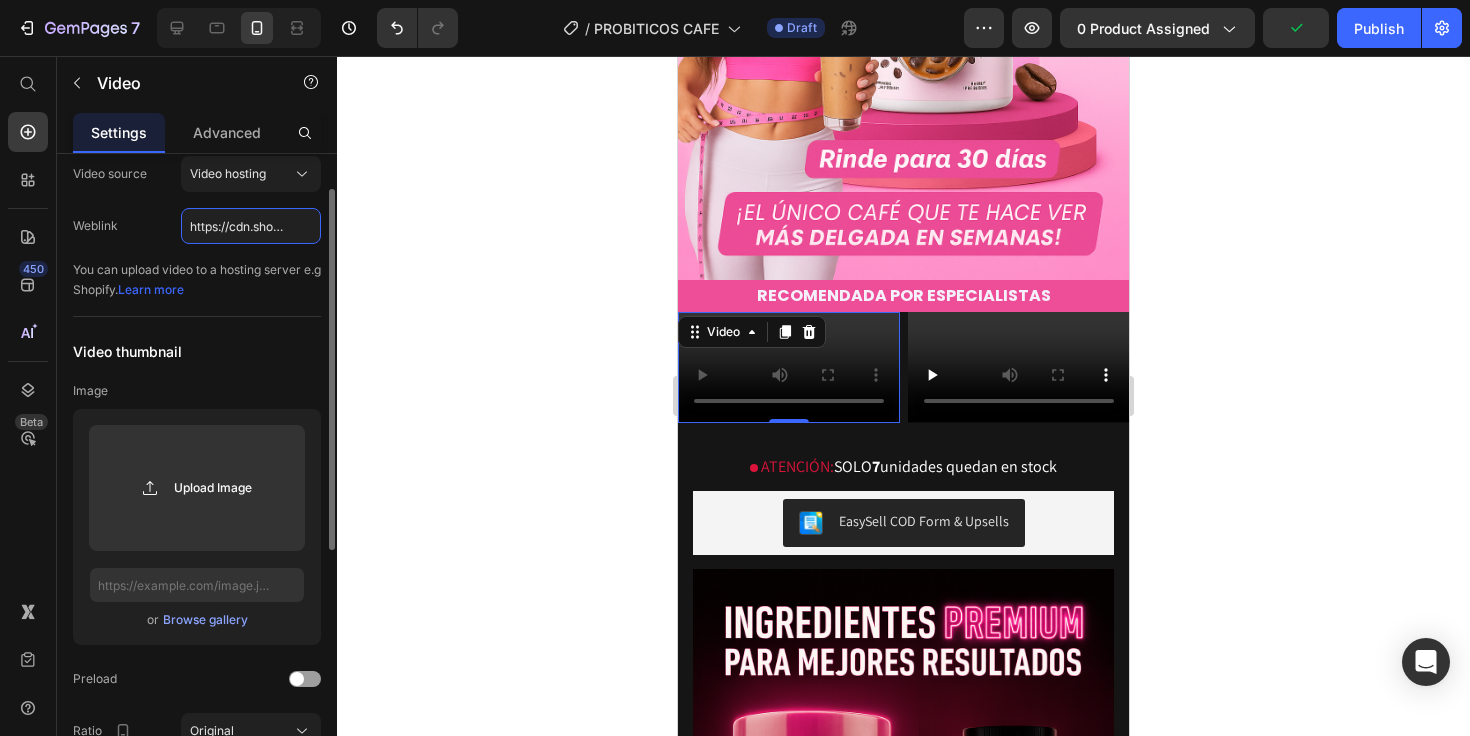 scroll, scrollTop: 0, scrollLeft: 359, axis: horizontal 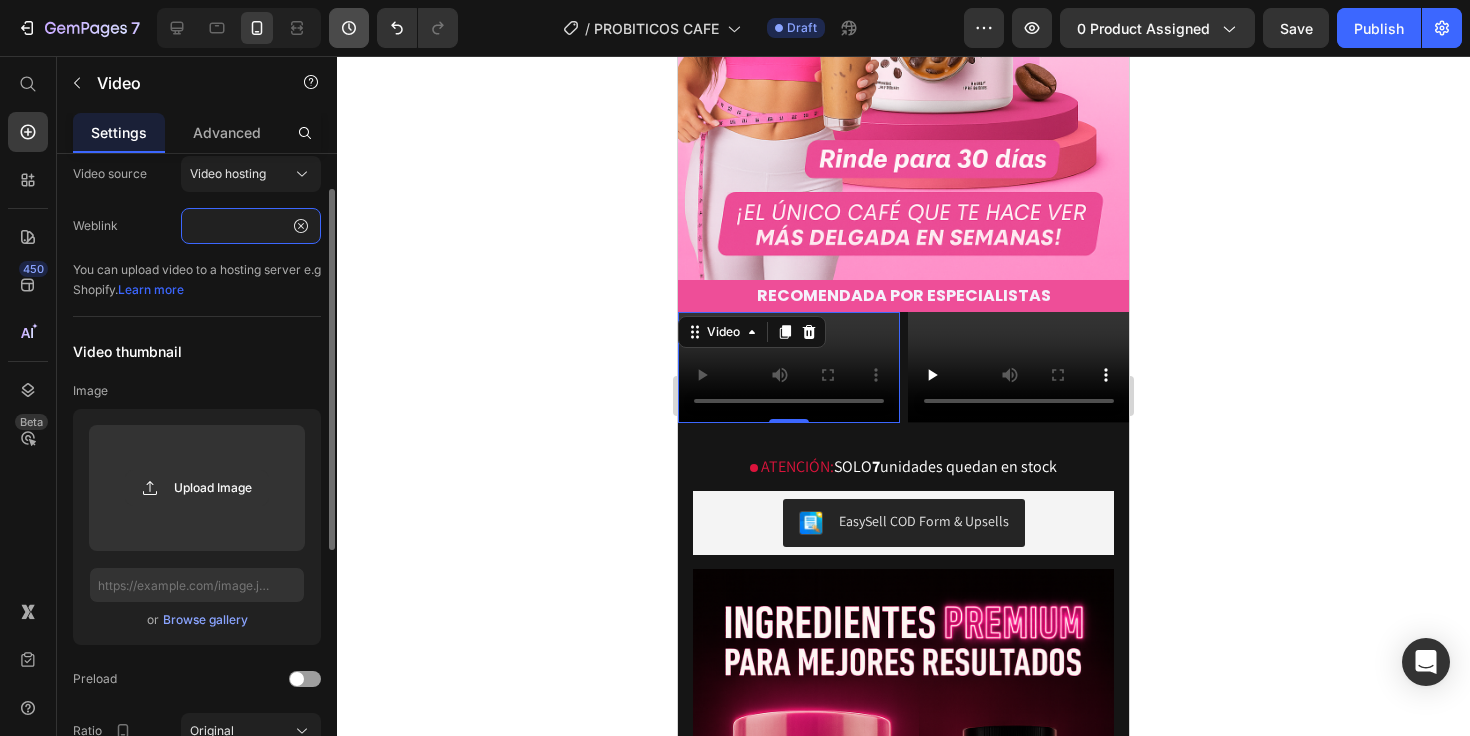 type on "https://cdn.shopify.com/videos/c/o/v/b1fa6448eeb74c7d9aeafa1f5368d876.mp4" 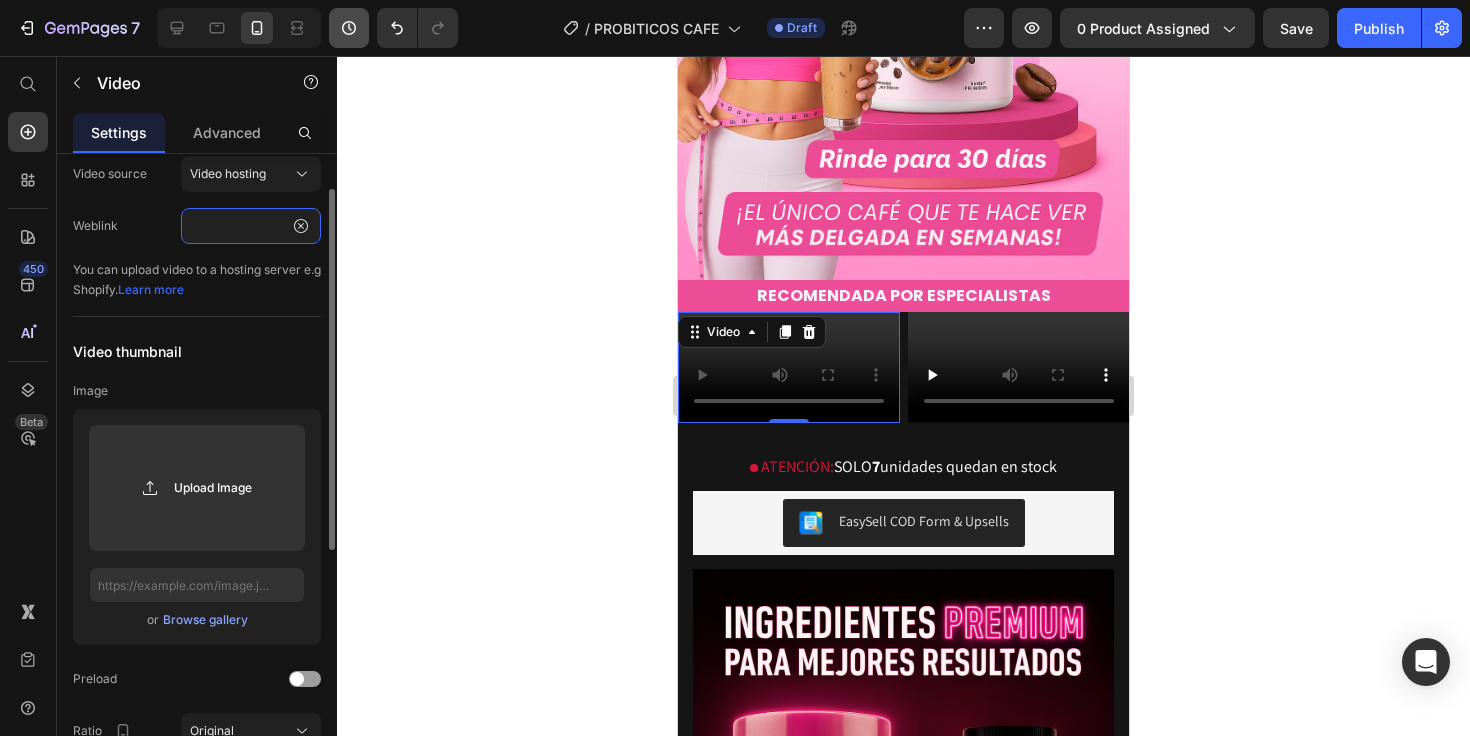 scroll, scrollTop: 0, scrollLeft: 0, axis: both 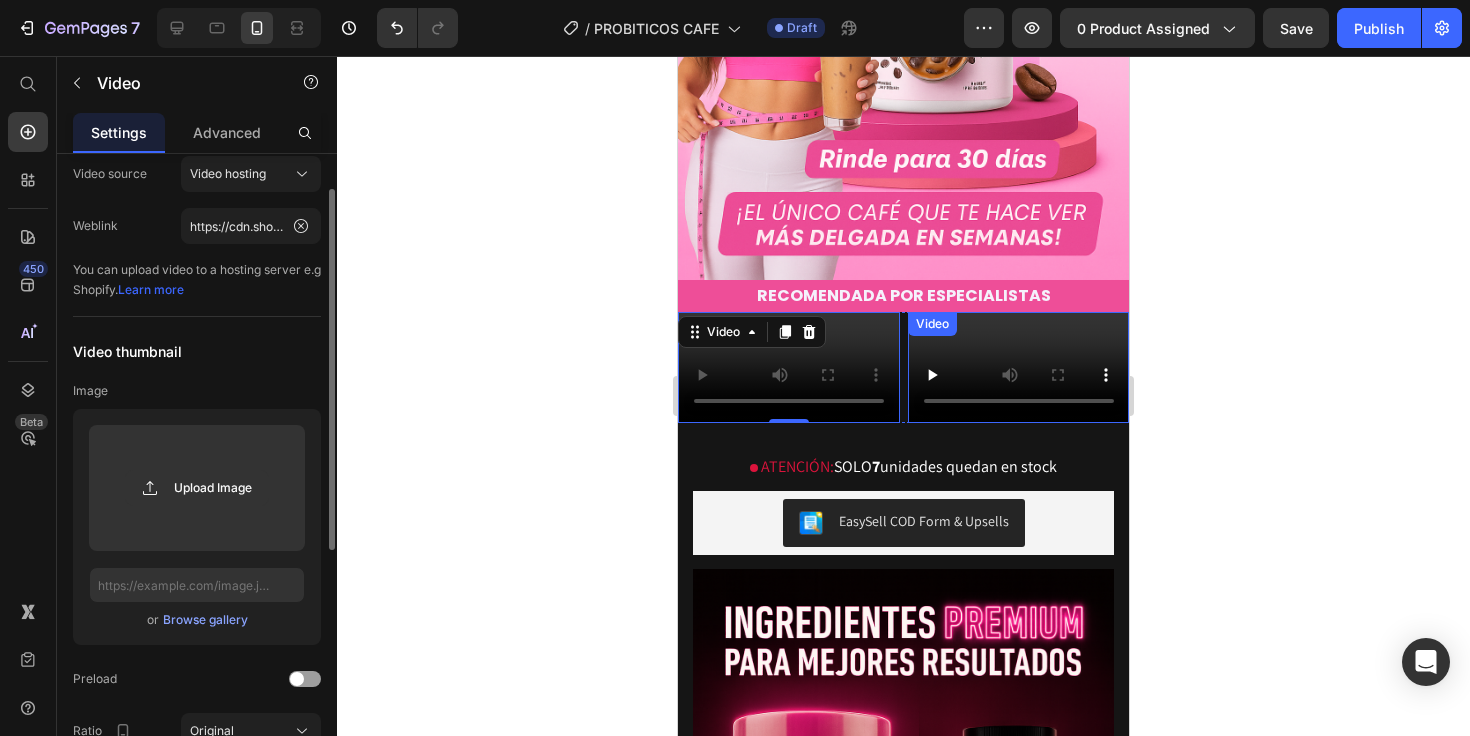 click at bounding box center (1019, 367) 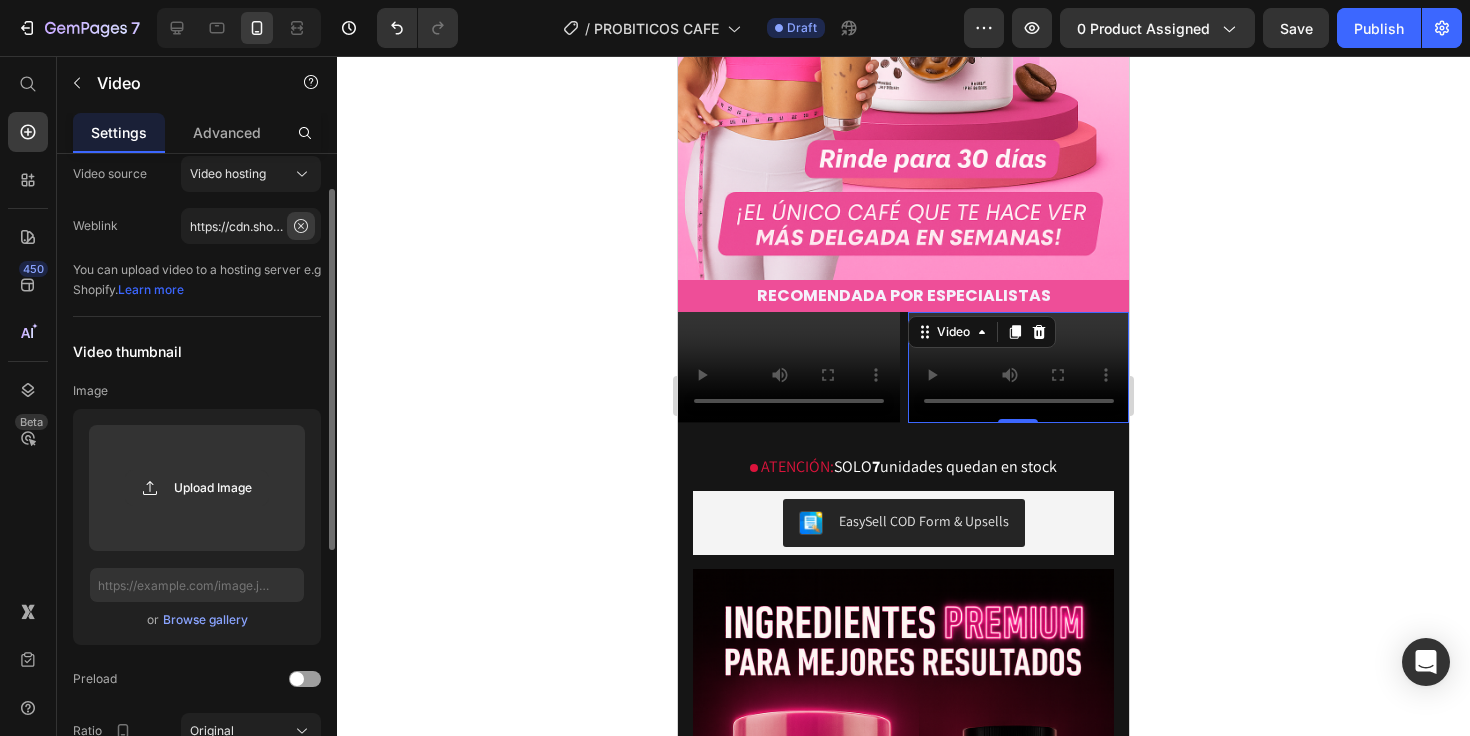 click 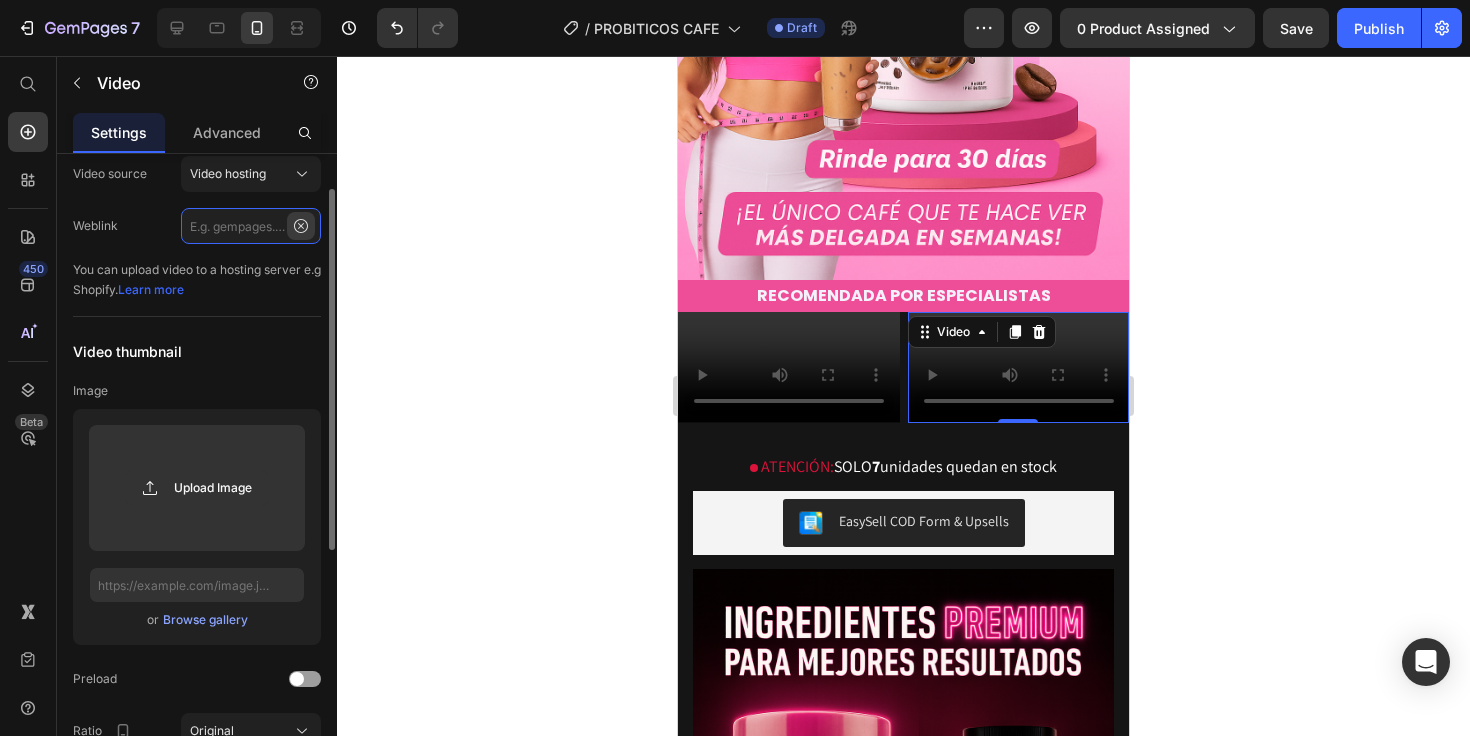scroll, scrollTop: 0, scrollLeft: 0, axis: both 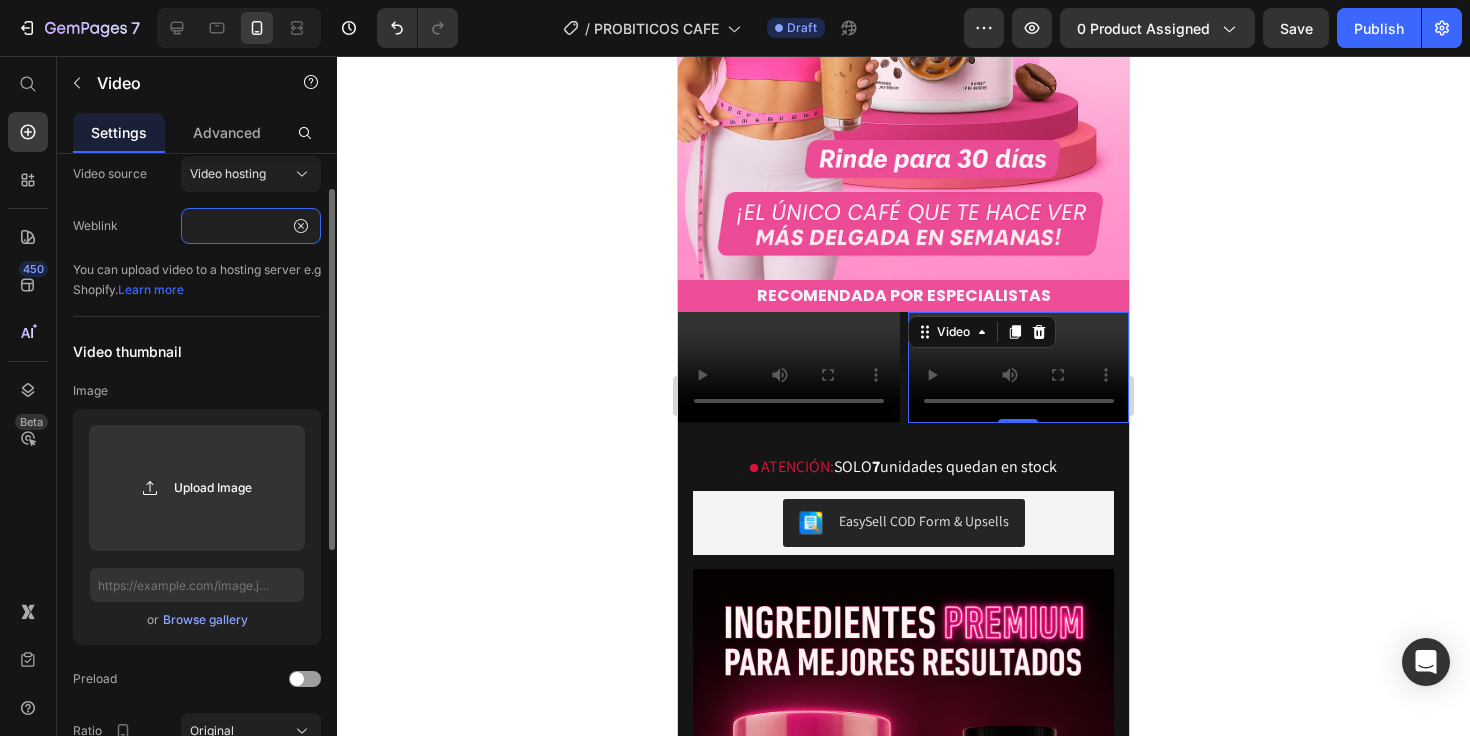 type on "https://cdn.shopify.com/videos/c/o/v/e8632a5baf554020b6ac21a5c6ef303a.mp4" 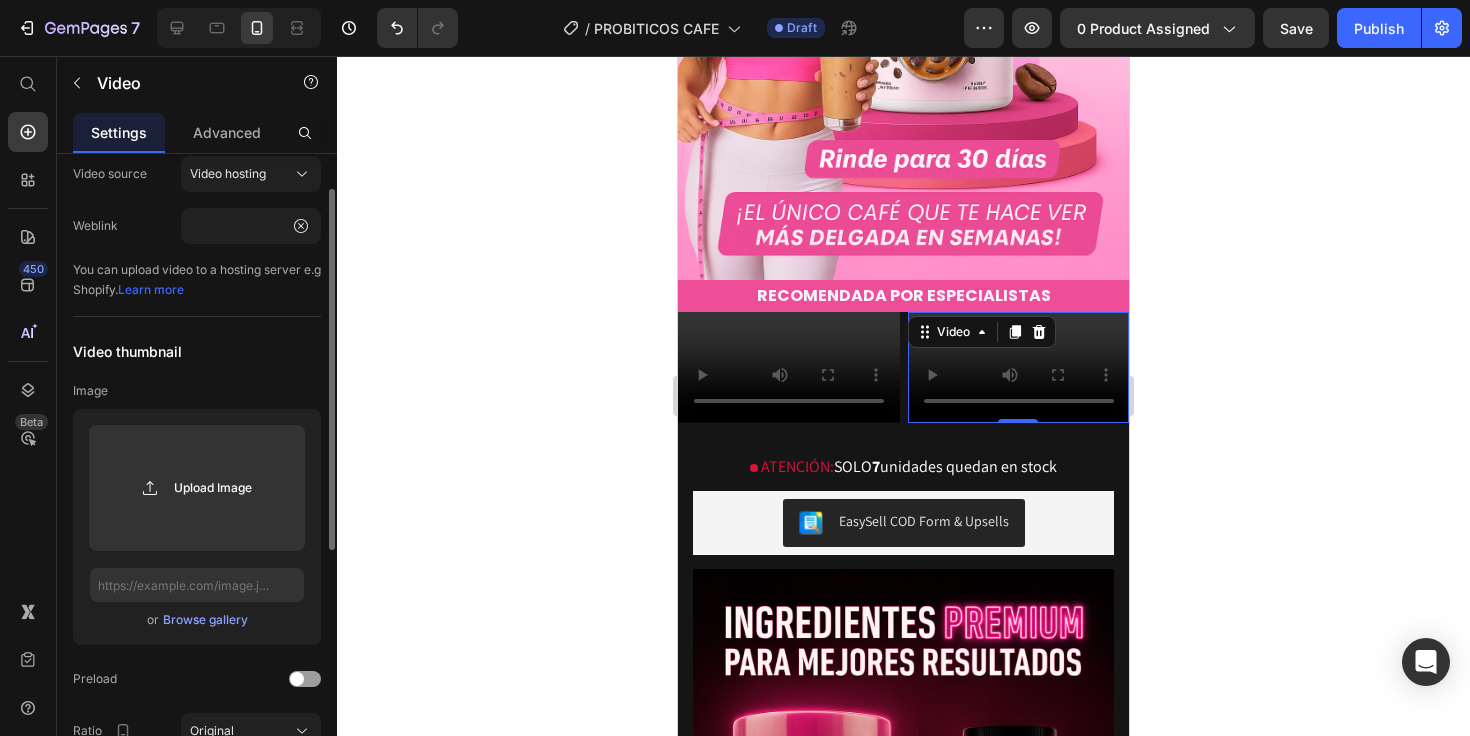 scroll, scrollTop: 0, scrollLeft: 0, axis: both 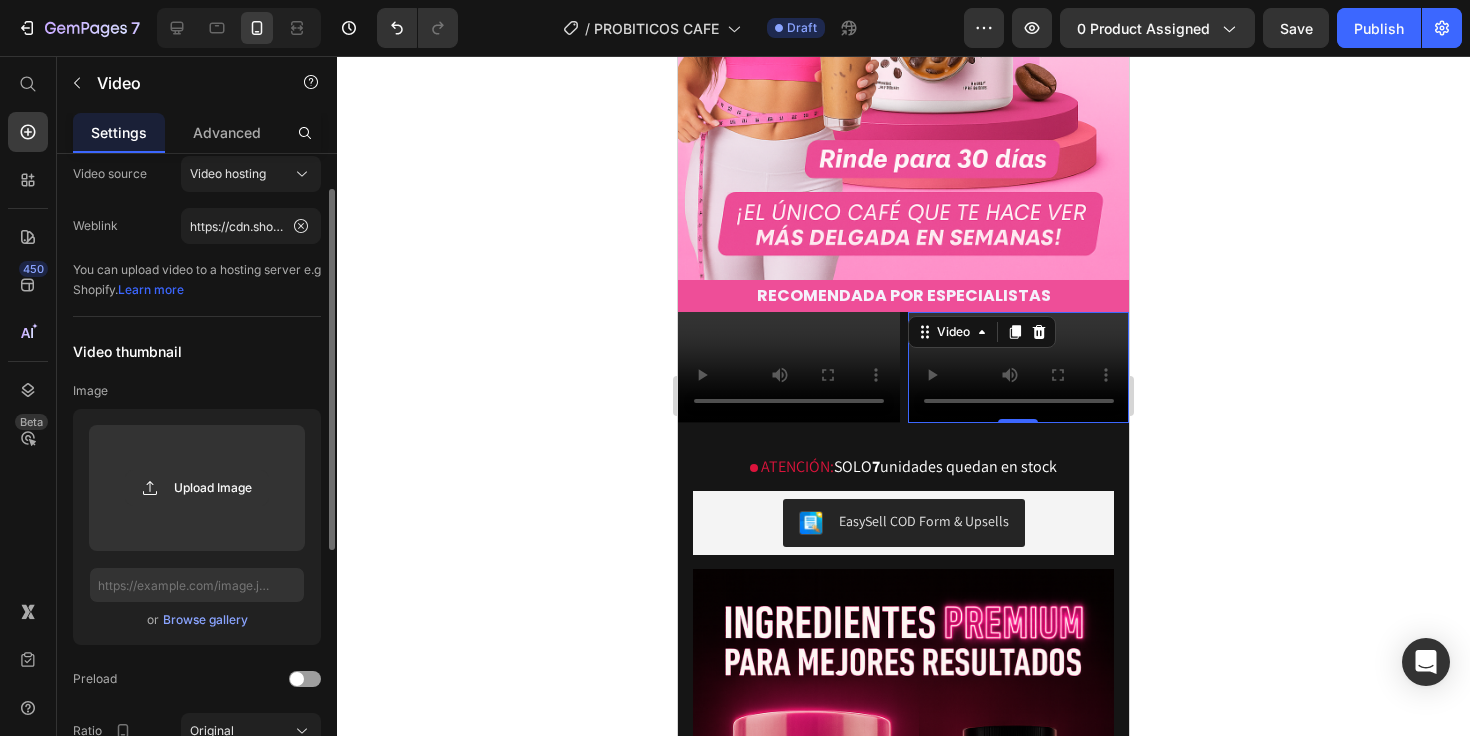 click on "7  Version history  /  PROBITICOS CAFE Draft Preview 0 product assigned  Save   Publish" 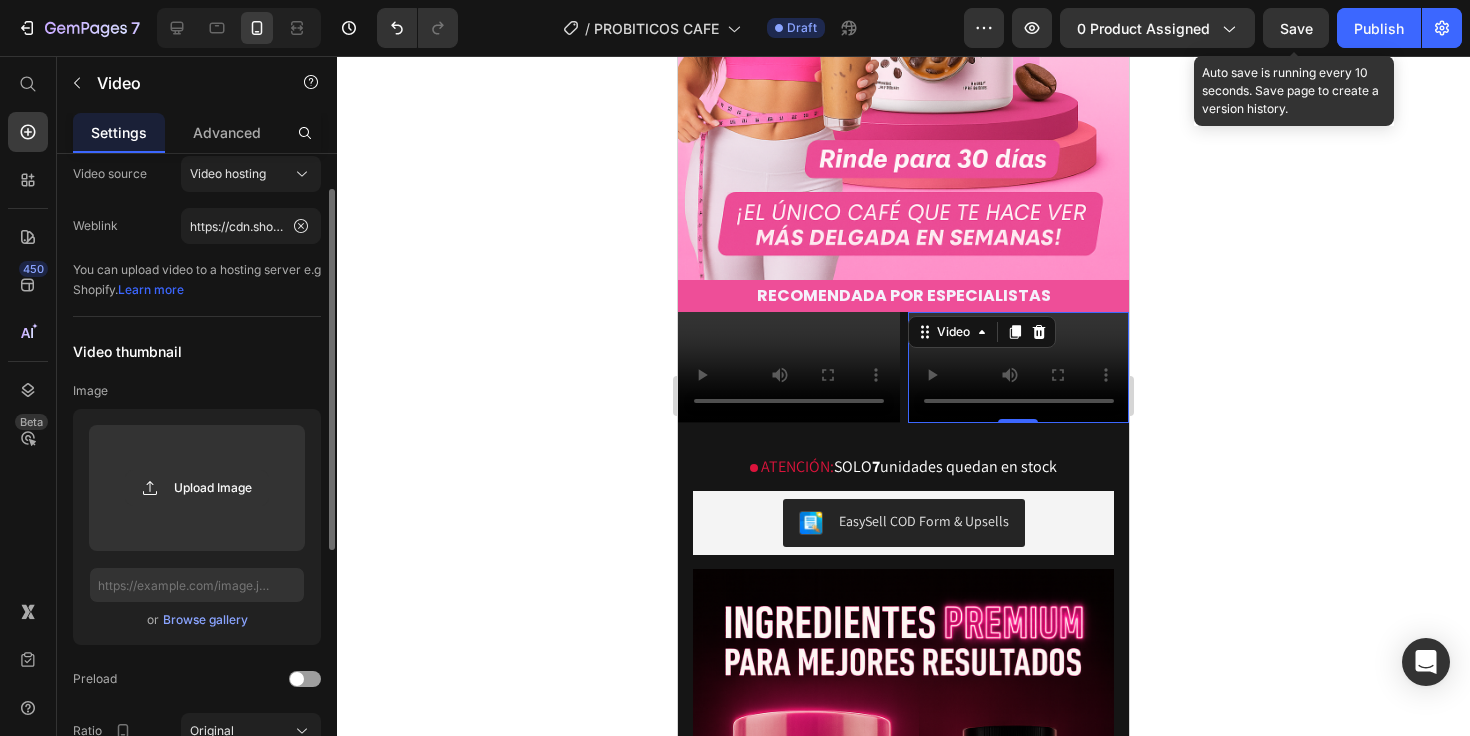 click on "Save" 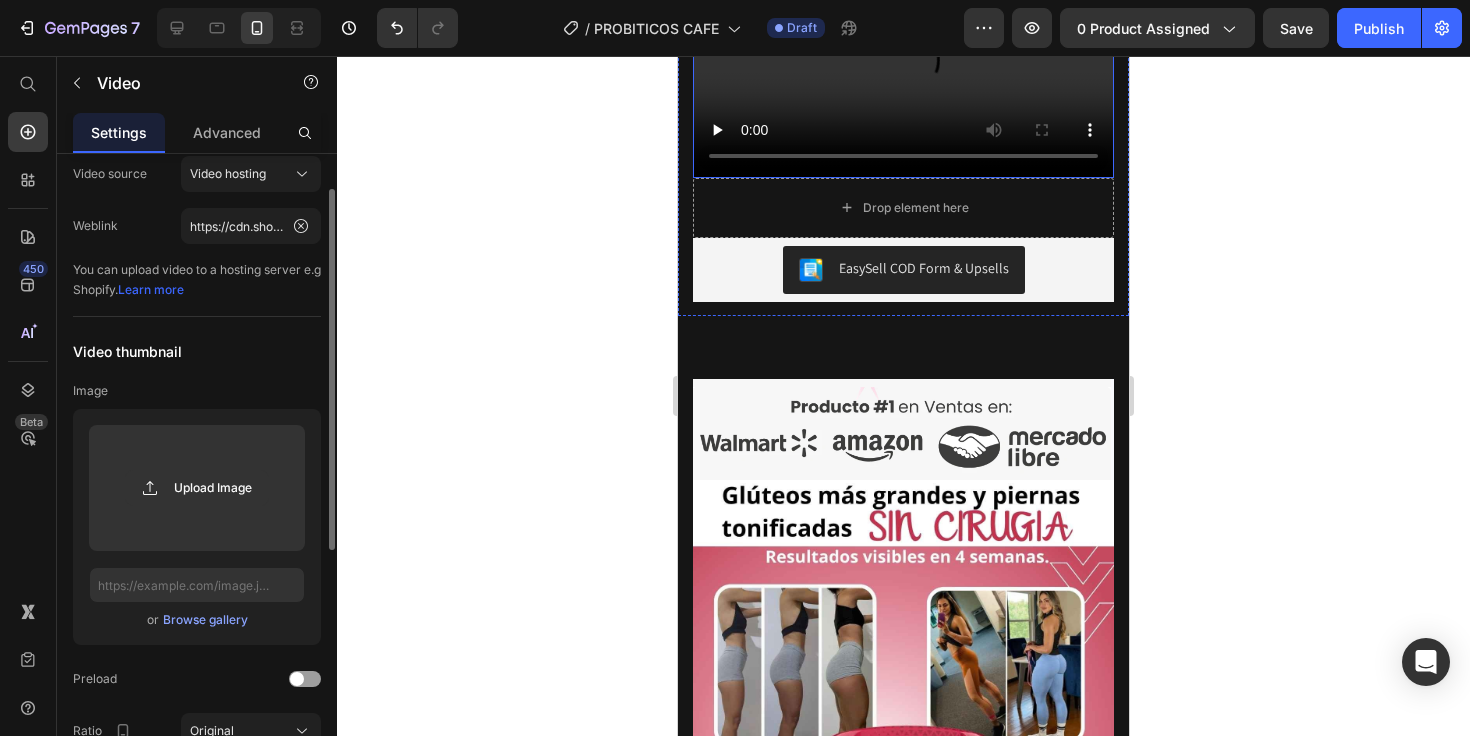 scroll, scrollTop: 4240, scrollLeft: 0, axis: vertical 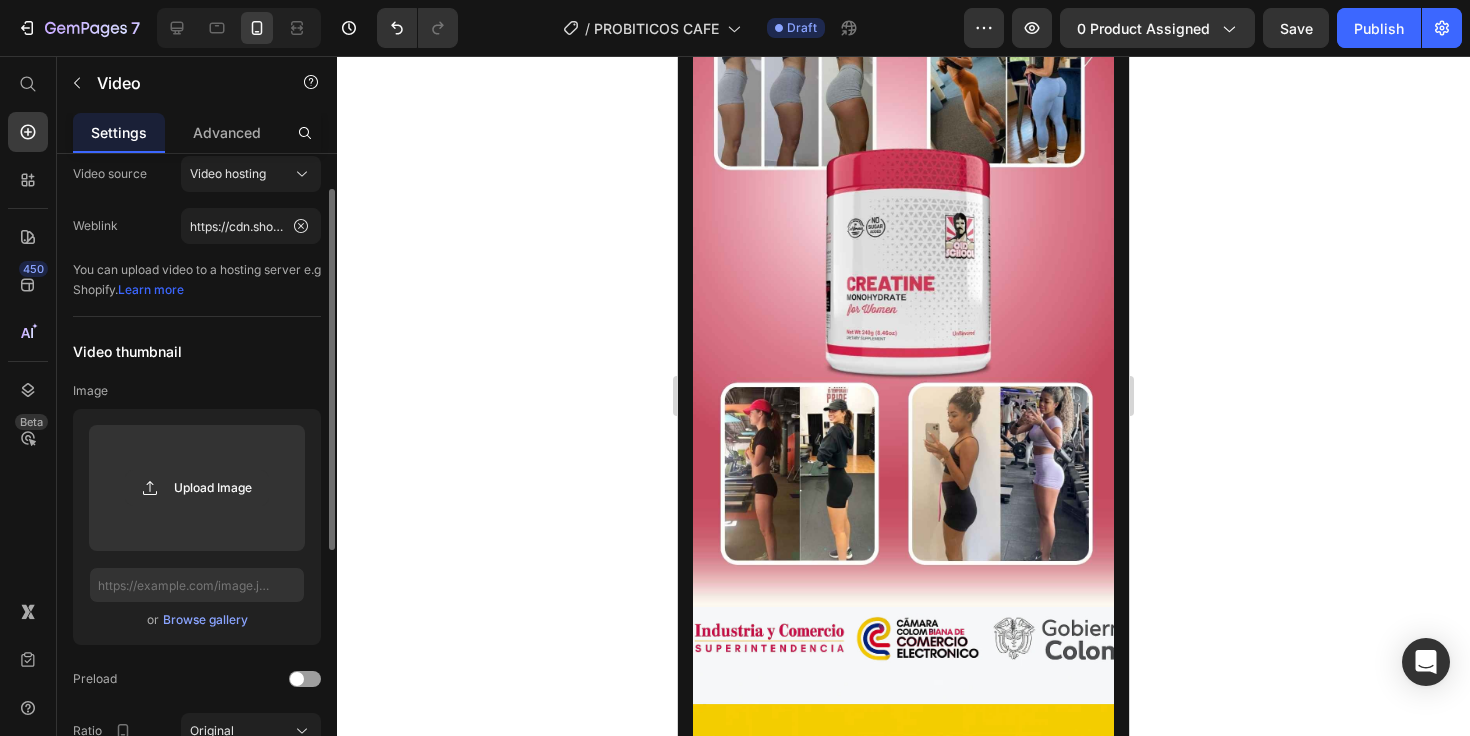 click at bounding box center [903, -147] 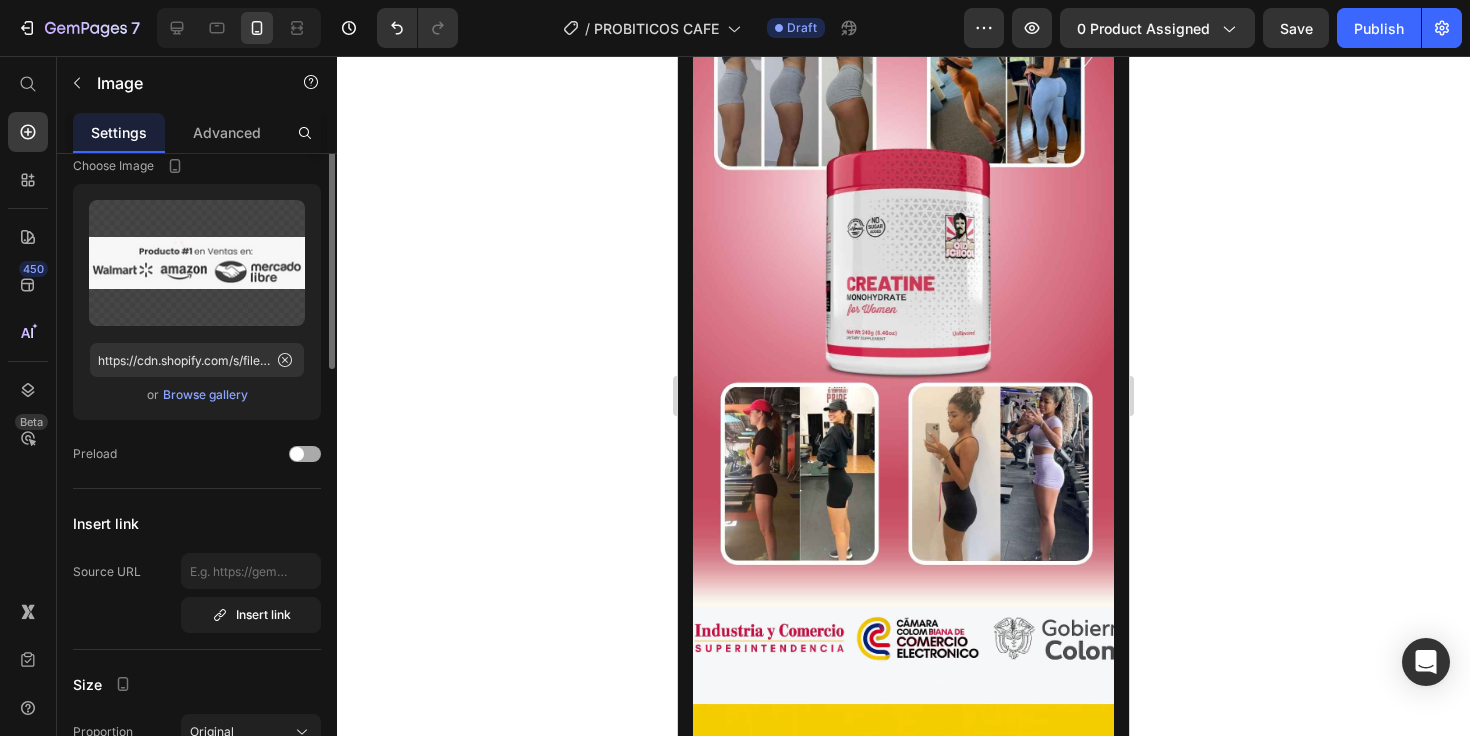 scroll, scrollTop: 0, scrollLeft: 0, axis: both 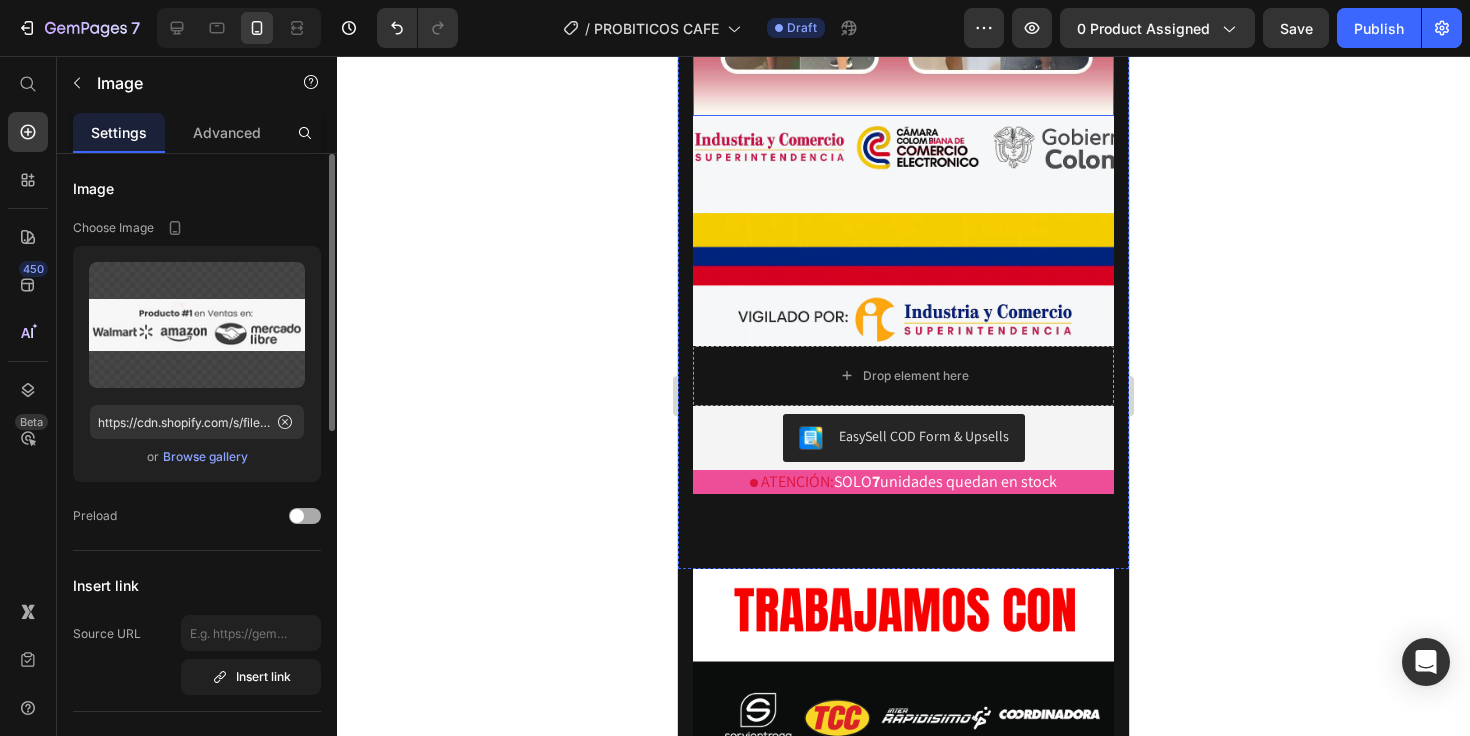 click at bounding box center [903, -236] 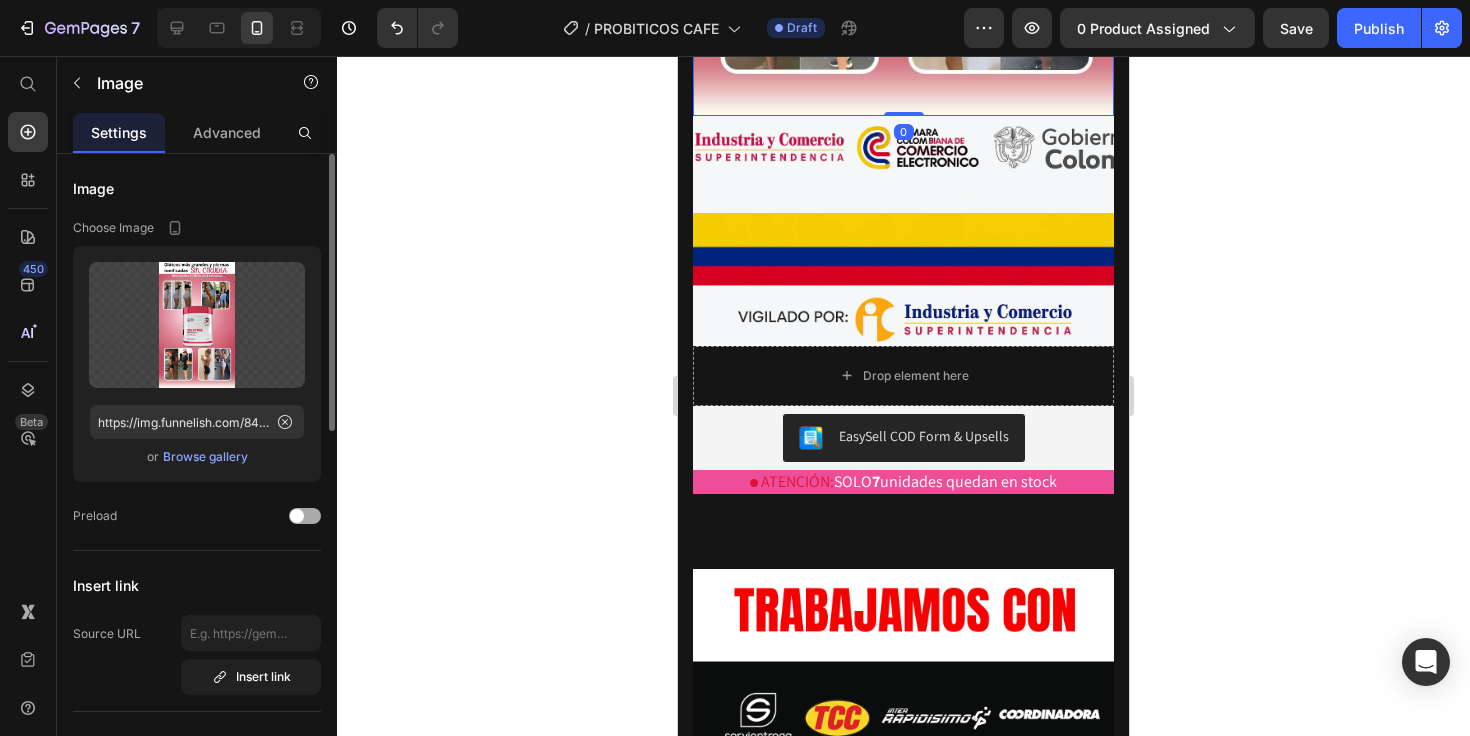 click on "Browse gallery" at bounding box center [205, 457] 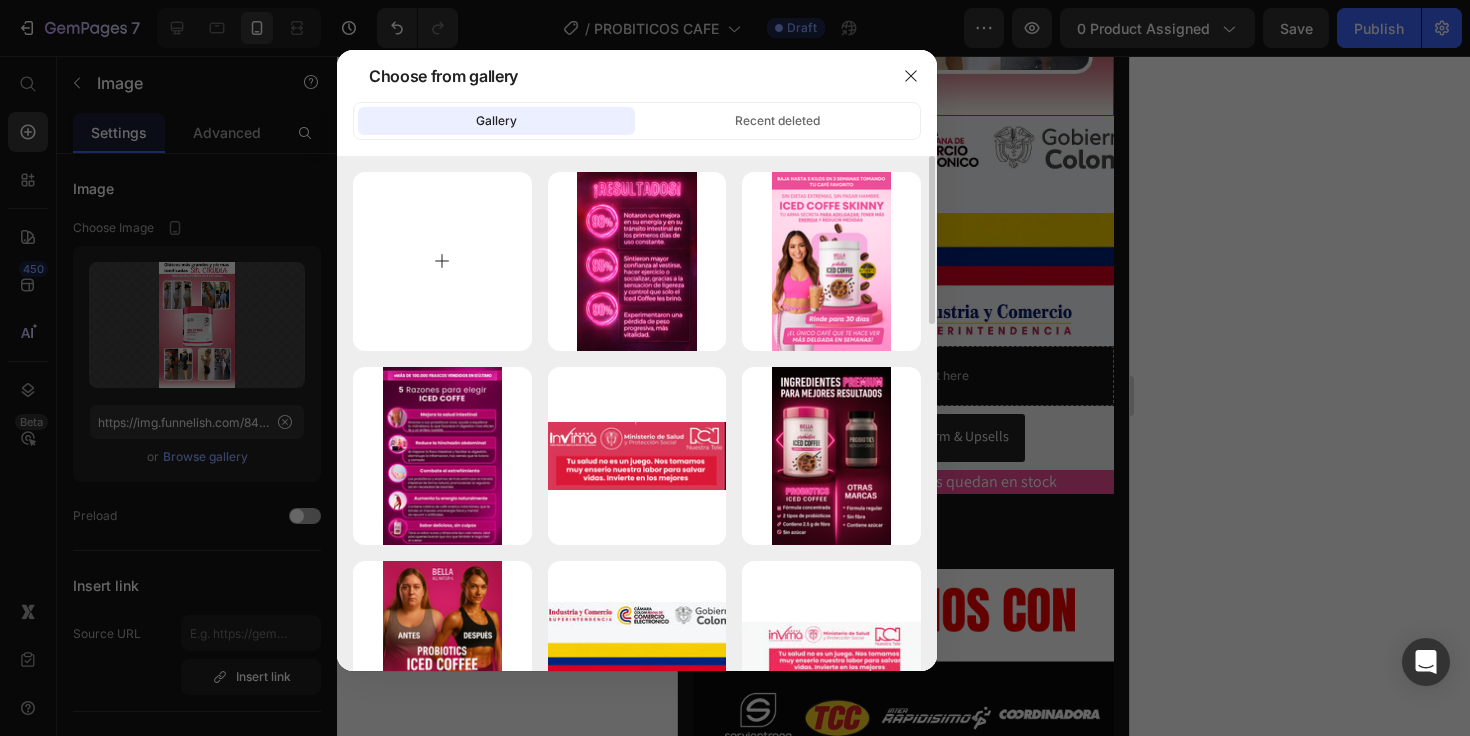 click at bounding box center [442, 261] 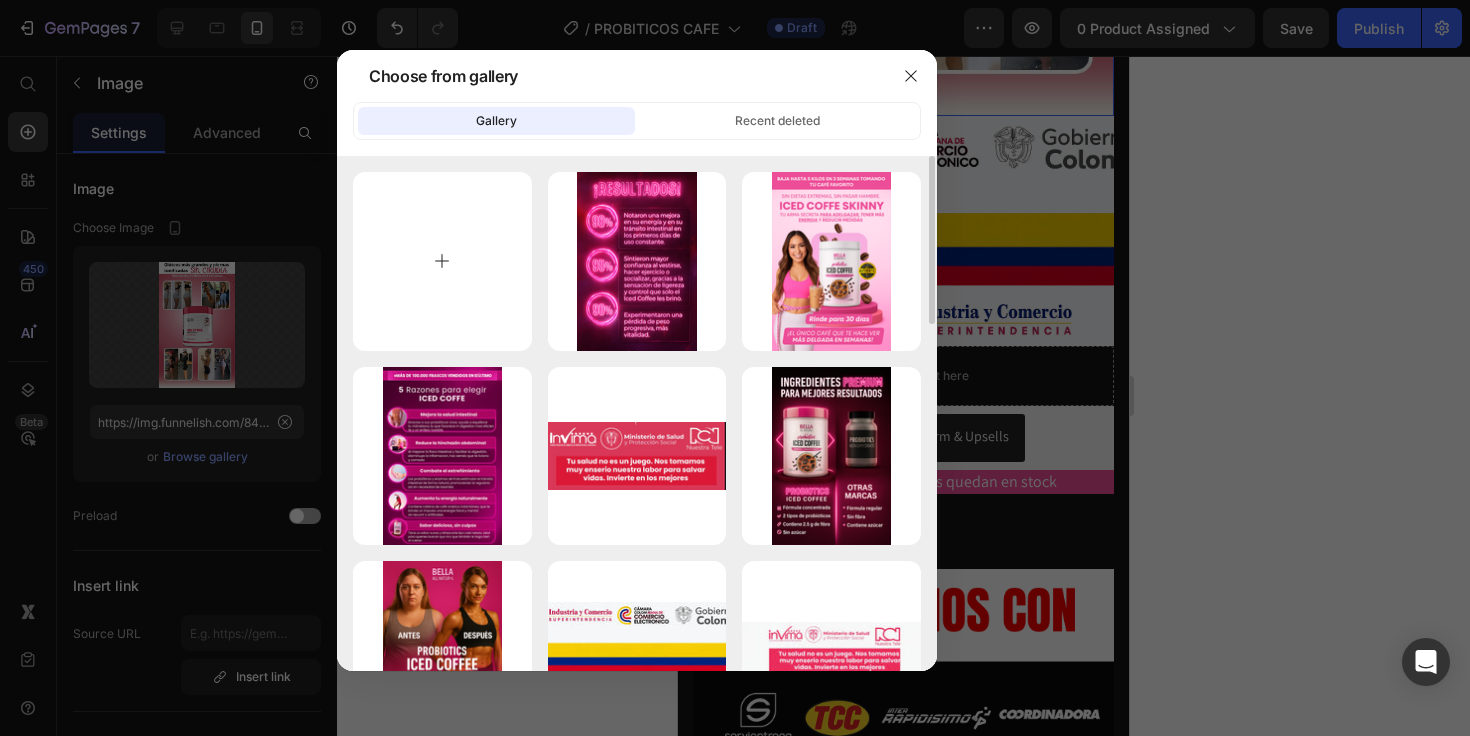type on "C:\fakepath\no.png" 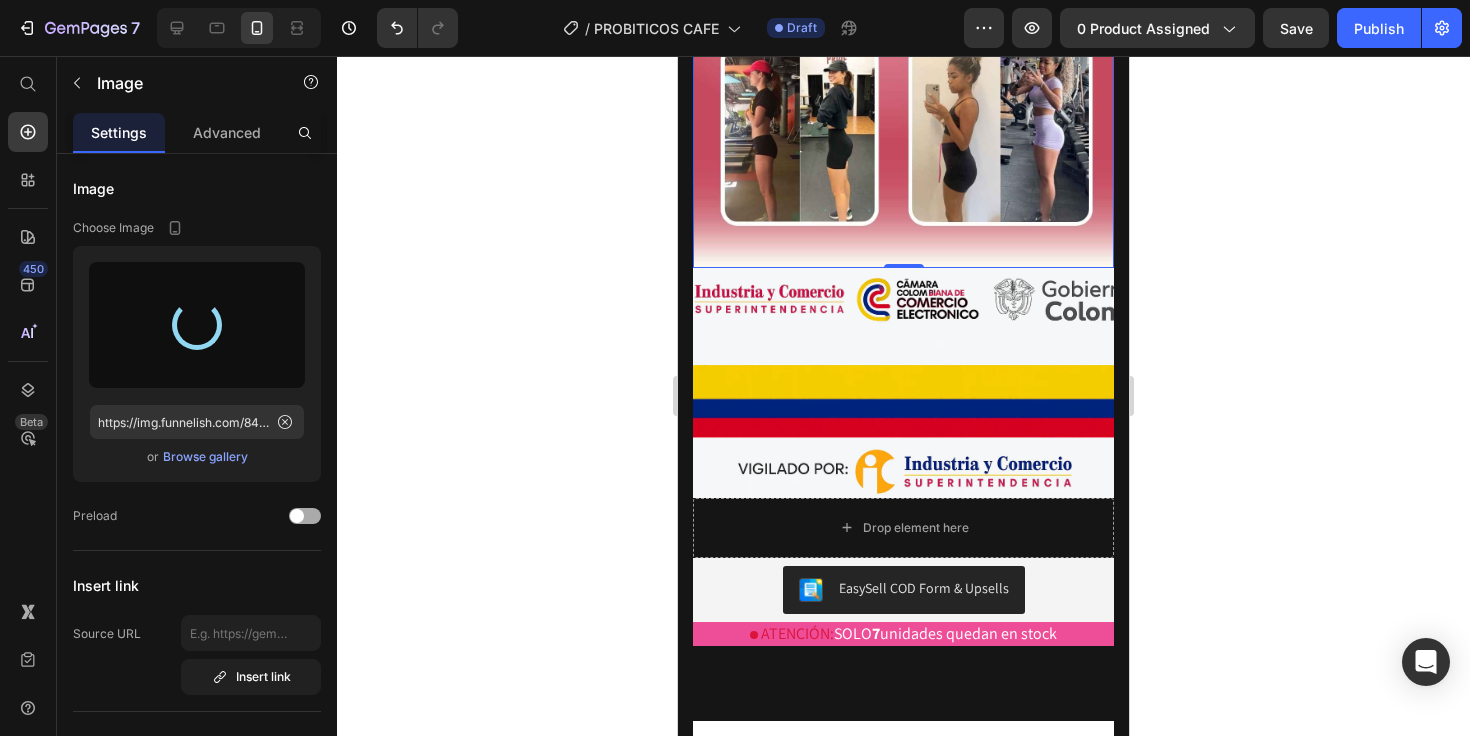 type on "https://cdn.shopify.com/s/files/1/0703/0403/9223/files/gempages_491924211686704014-981617da-ca16-46ea-85e9-078689bced4b.png" 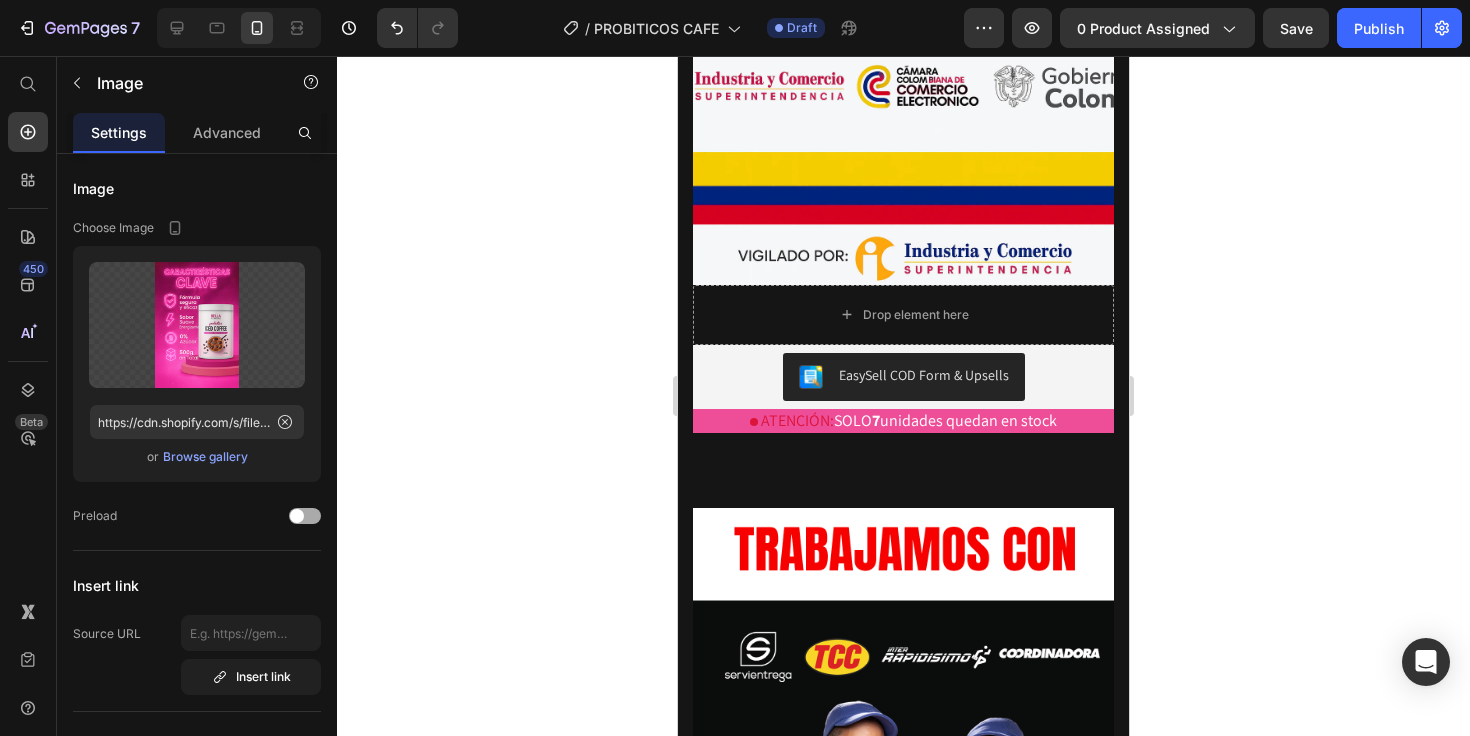 scroll, scrollTop: 5176, scrollLeft: 0, axis: vertical 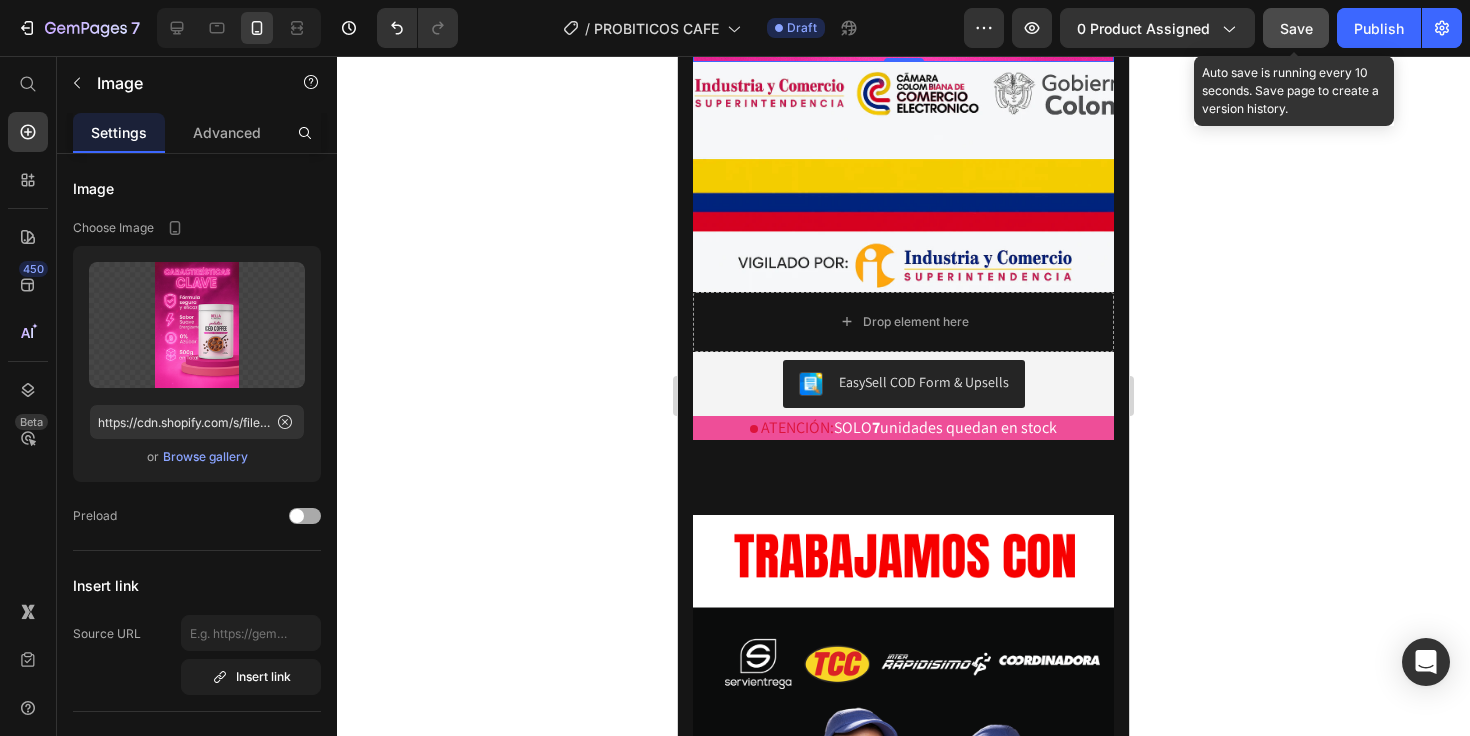 click on "Save" 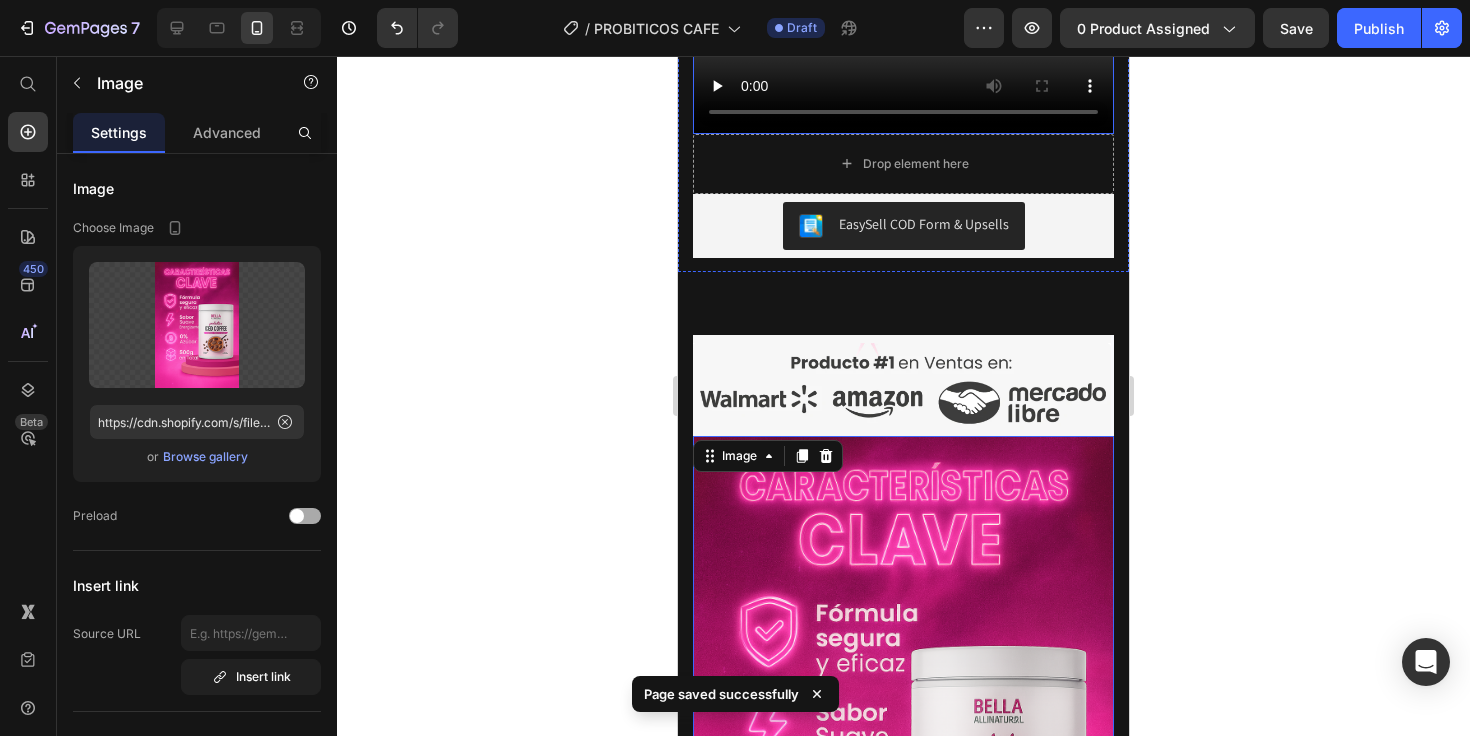 scroll, scrollTop: 4573, scrollLeft: 0, axis: vertical 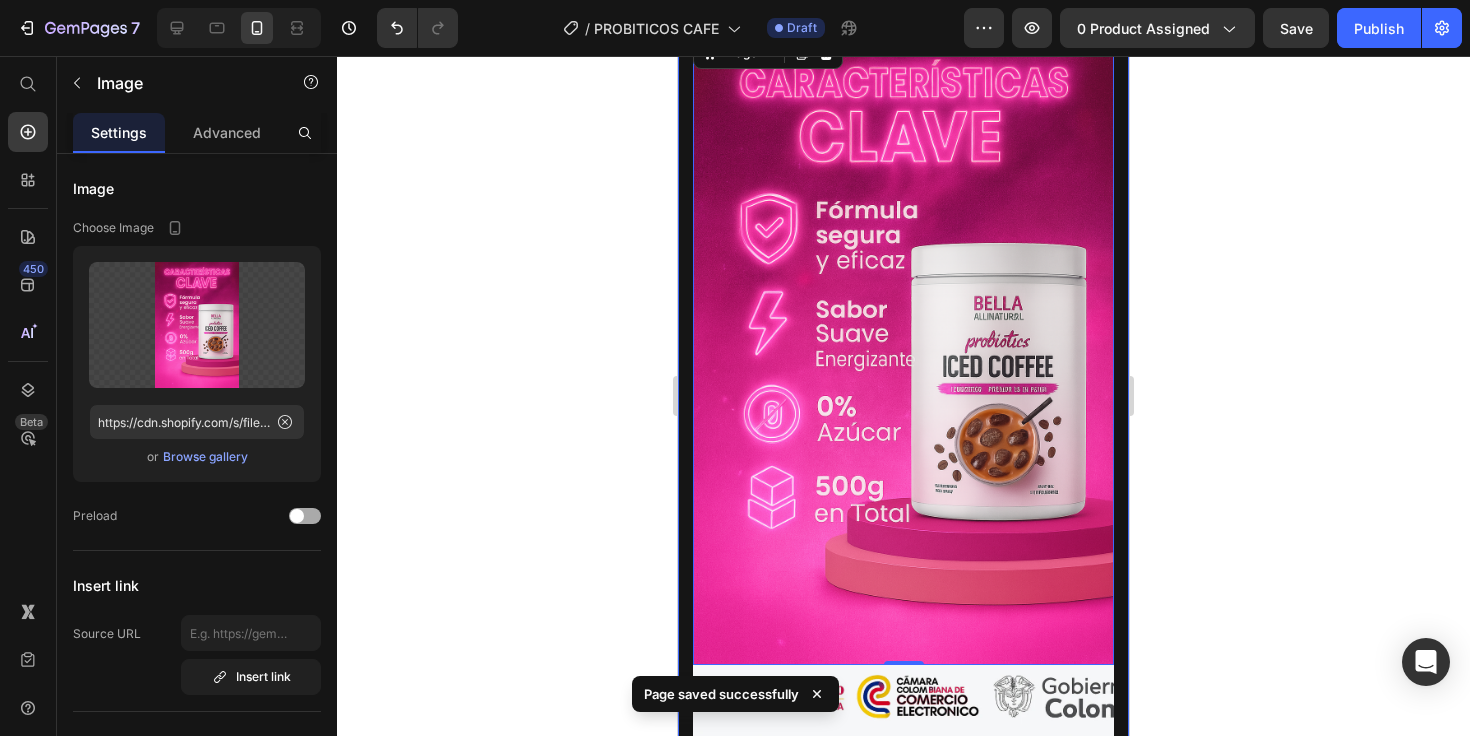 click on "Image Image   0 Image
Drop element here EasySell COD Form & Upsells EasySell COD Product
ATENCIÓN:  SOLO  7  unidades quedan en stock
Custom Code Section 3" at bounding box center [903, 493] 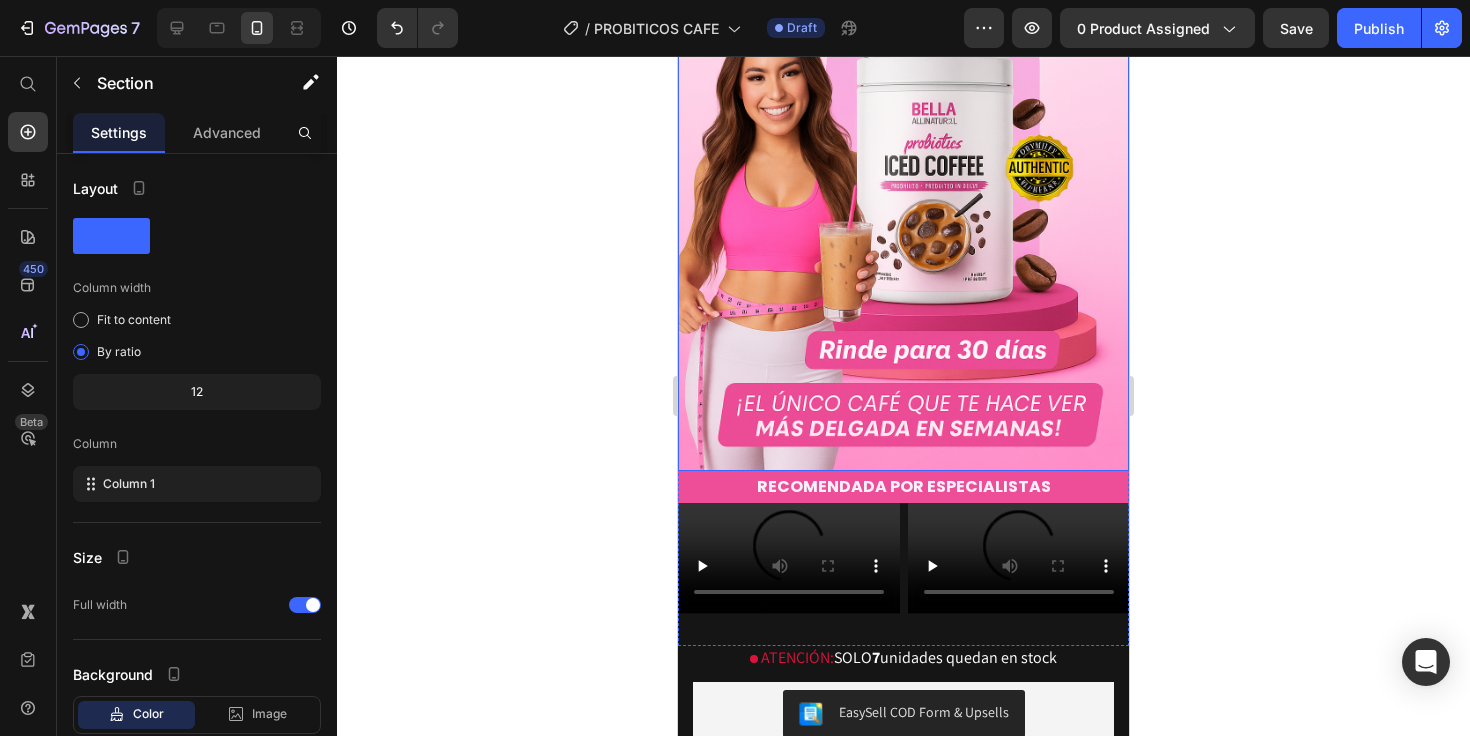 scroll, scrollTop: 0, scrollLeft: 0, axis: both 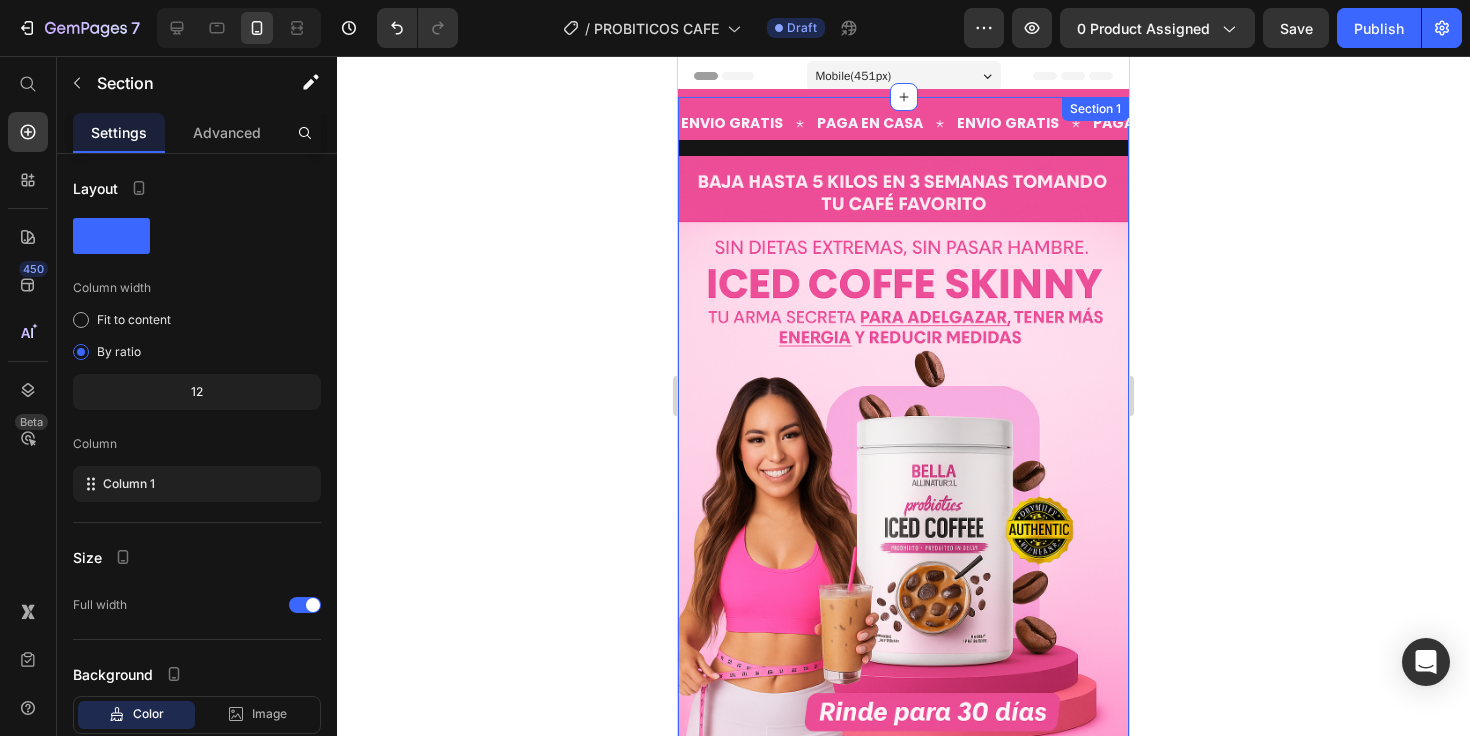 click on "ENVIO GRATIS Text
PAGA EN CASA Text
ENVIO GRATIS Text
PAGA EN CASA Text
ENVIO GRATIS Text
PAGA EN CASA Text
ENVIO GRATIS Text
PAGA EN CASA Text
ENVIO GRATIS Text
PAGA EN CASA Text
ENVIO GRATIS Text
PAGA EN CASA Text
Marquee" at bounding box center (903, 142) 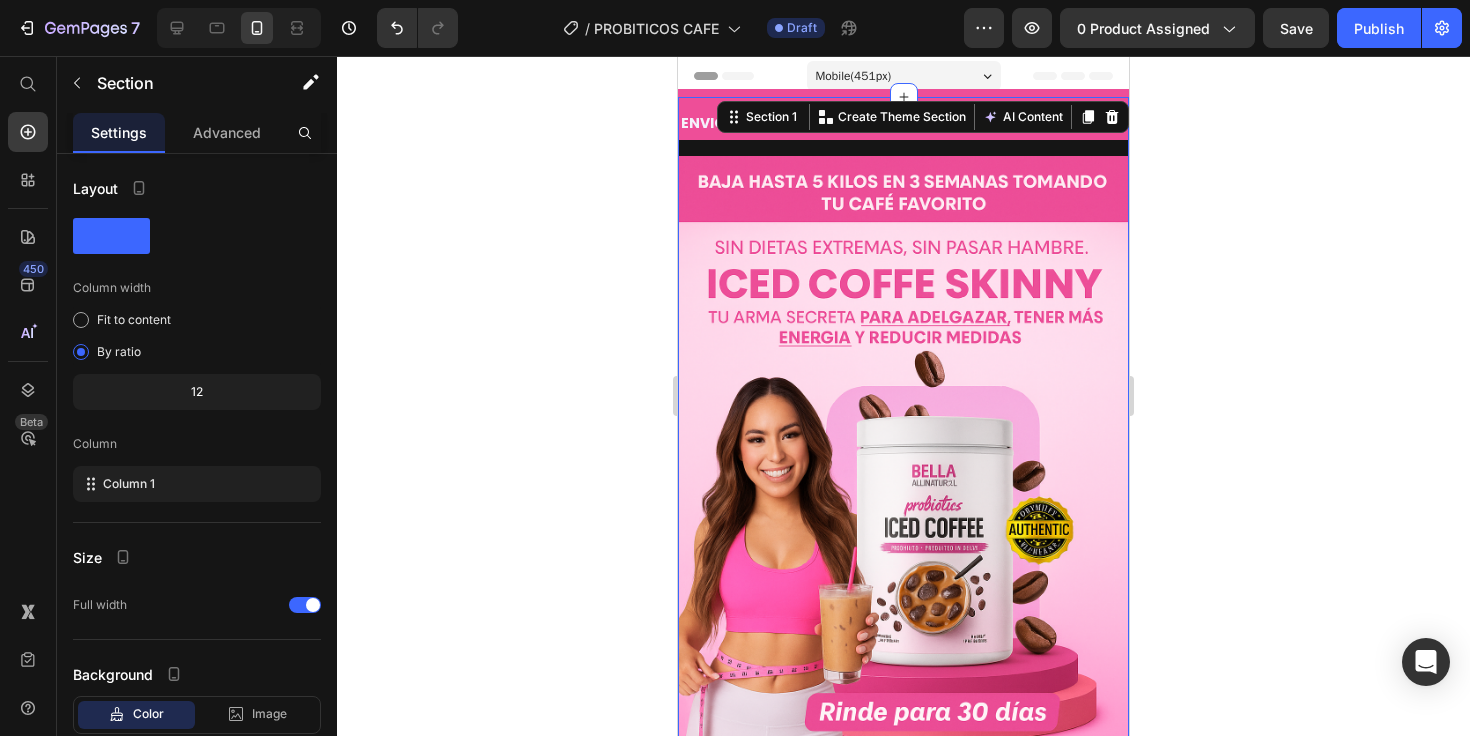 click on "ENVIO GRATIS Text
PAGA EN CASA Text
ENVIO GRATIS Text
PAGA EN CASA Text
ENVIO GRATIS Text
PAGA EN CASA Text
ENVIO GRATIS Text
PAGA EN CASA Text
ENVIO GRATIS Text
PAGA EN CASA Text
ENVIO GRATIS Text
PAGA EN CASA Text
Marquee" at bounding box center [903, 142] 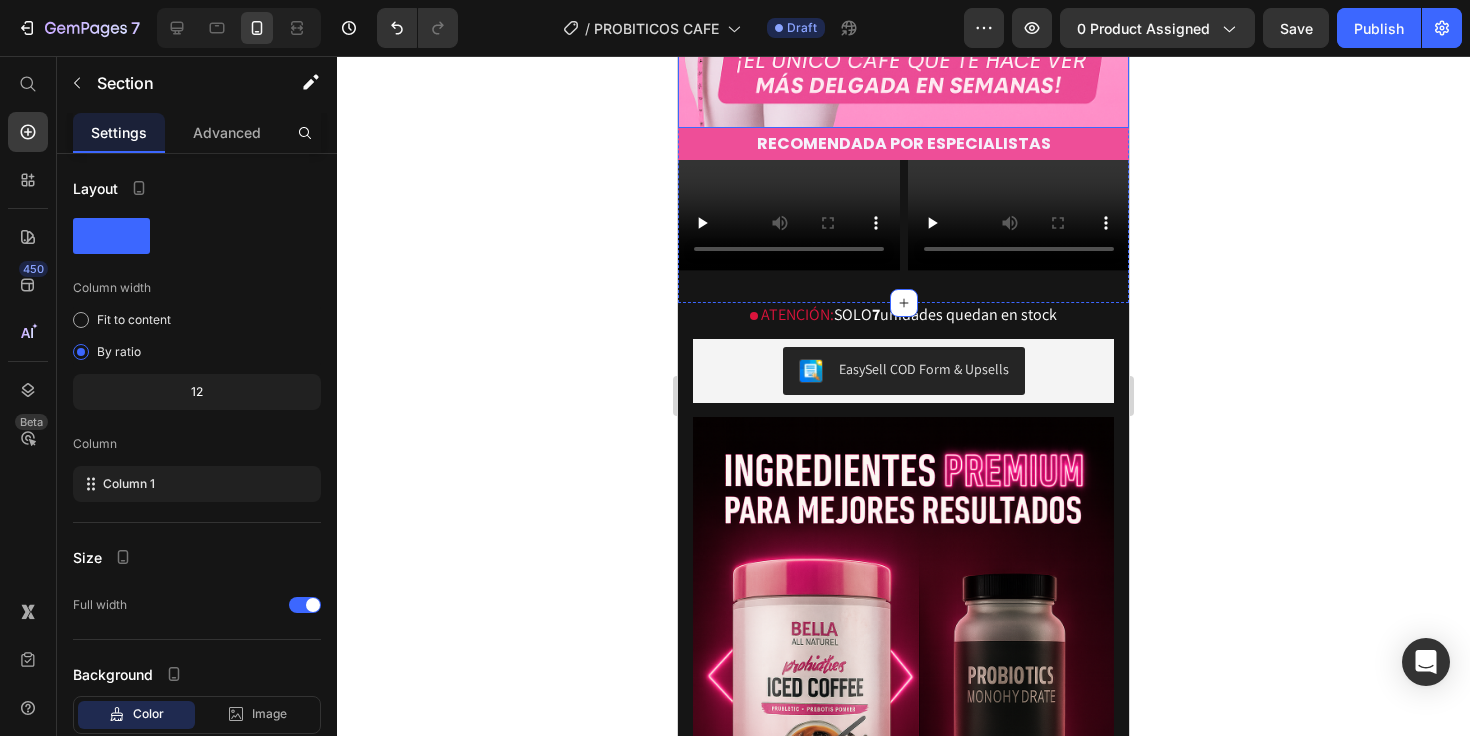 scroll, scrollTop: 712, scrollLeft: 0, axis: vertical 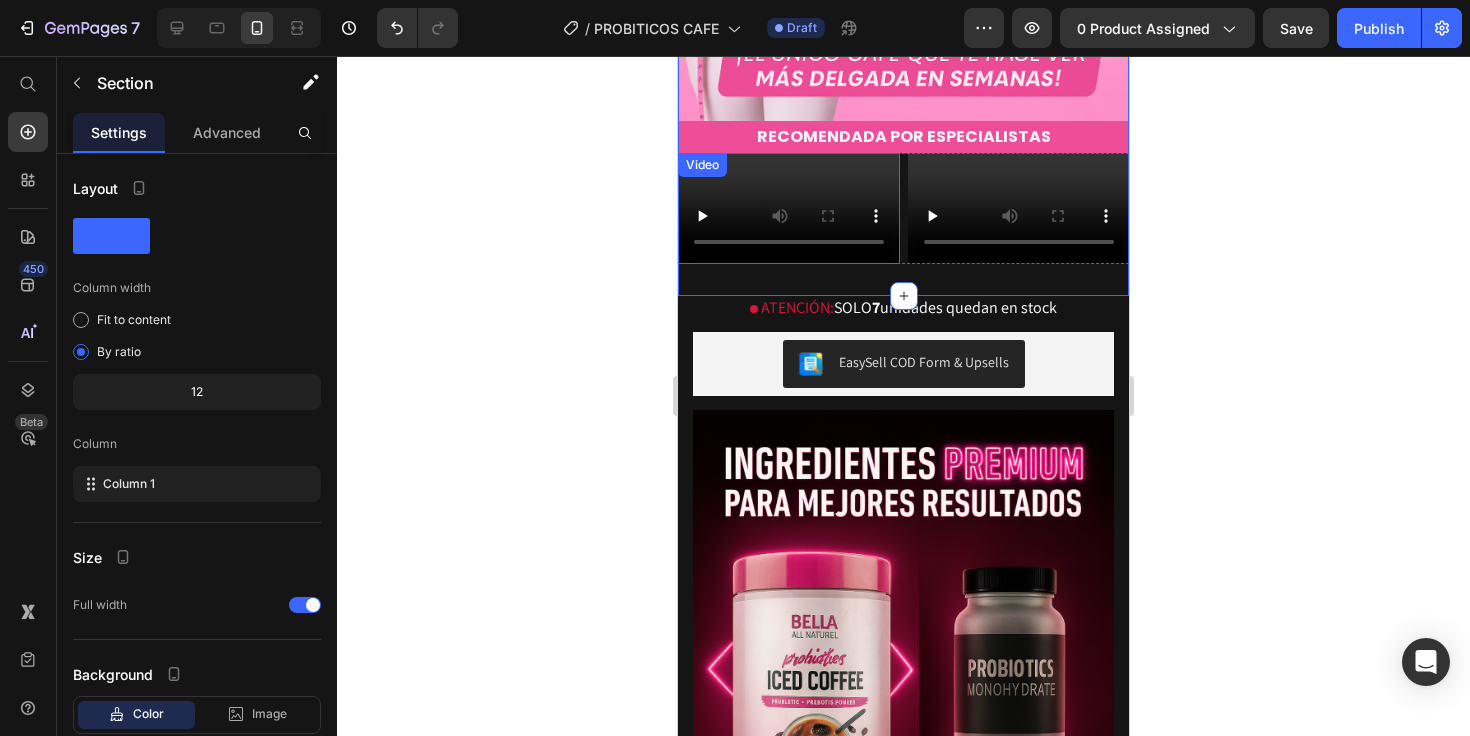 type 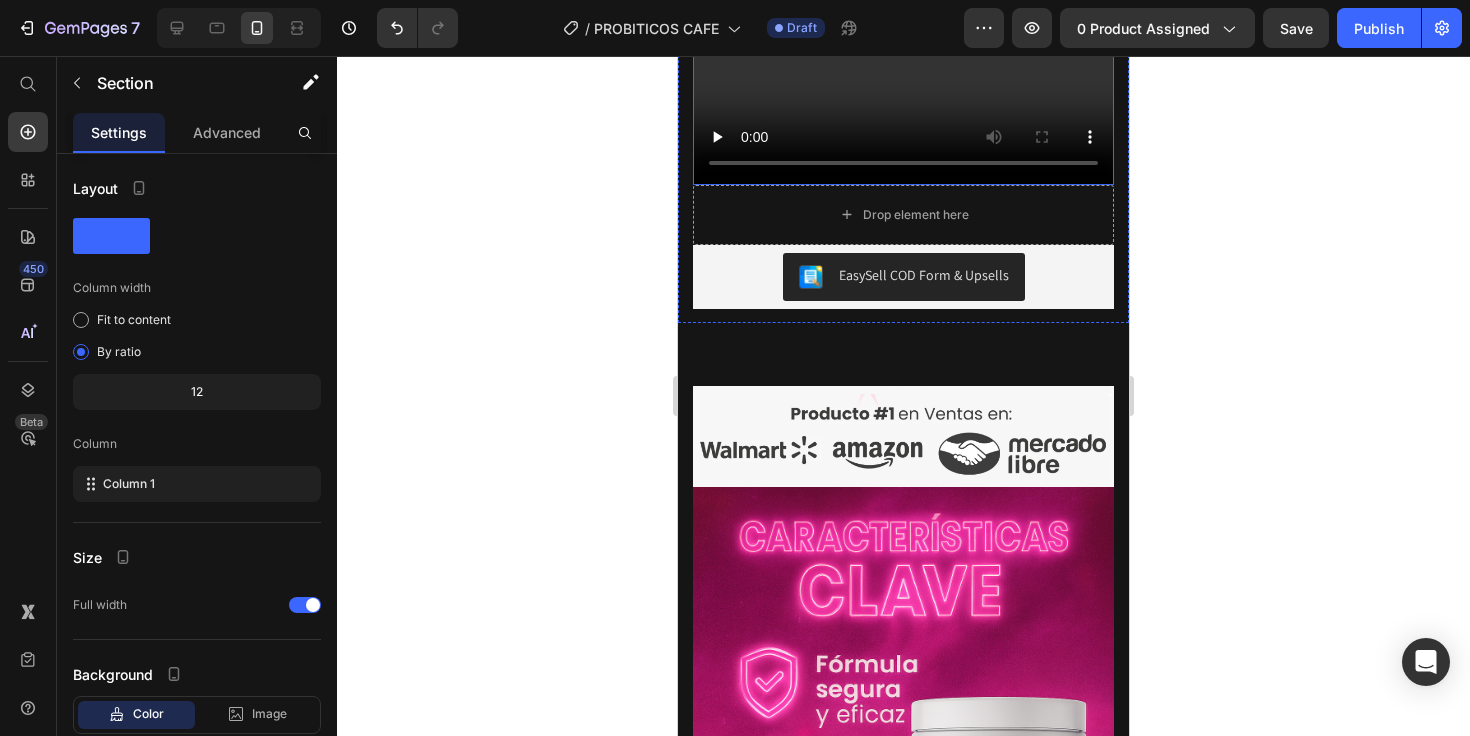 scroll, scrollTop: 4184, scrollLeft: 0, axis: vertical 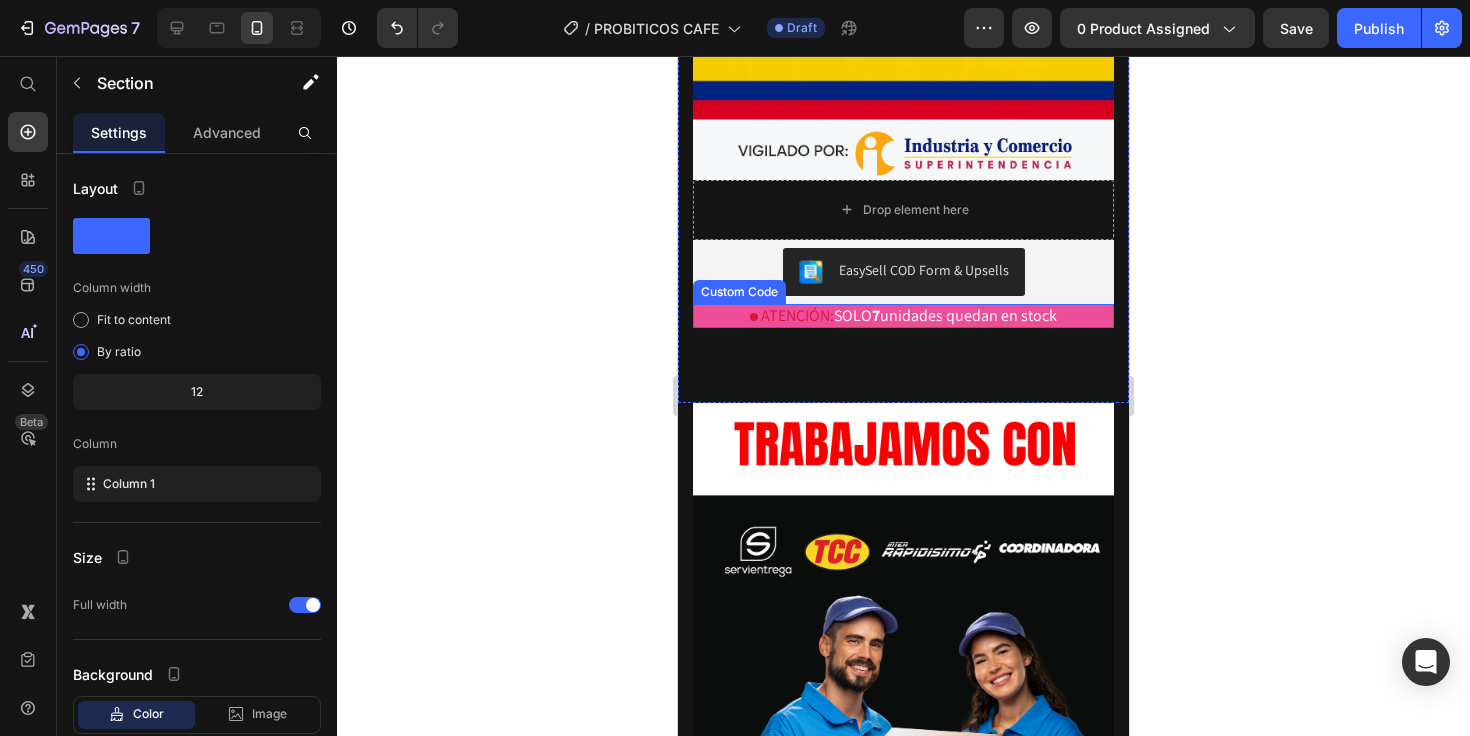 click on "ATENCIÓN:  SOLO  7  unidades quedan en stock" at bounding box center (903, 316) 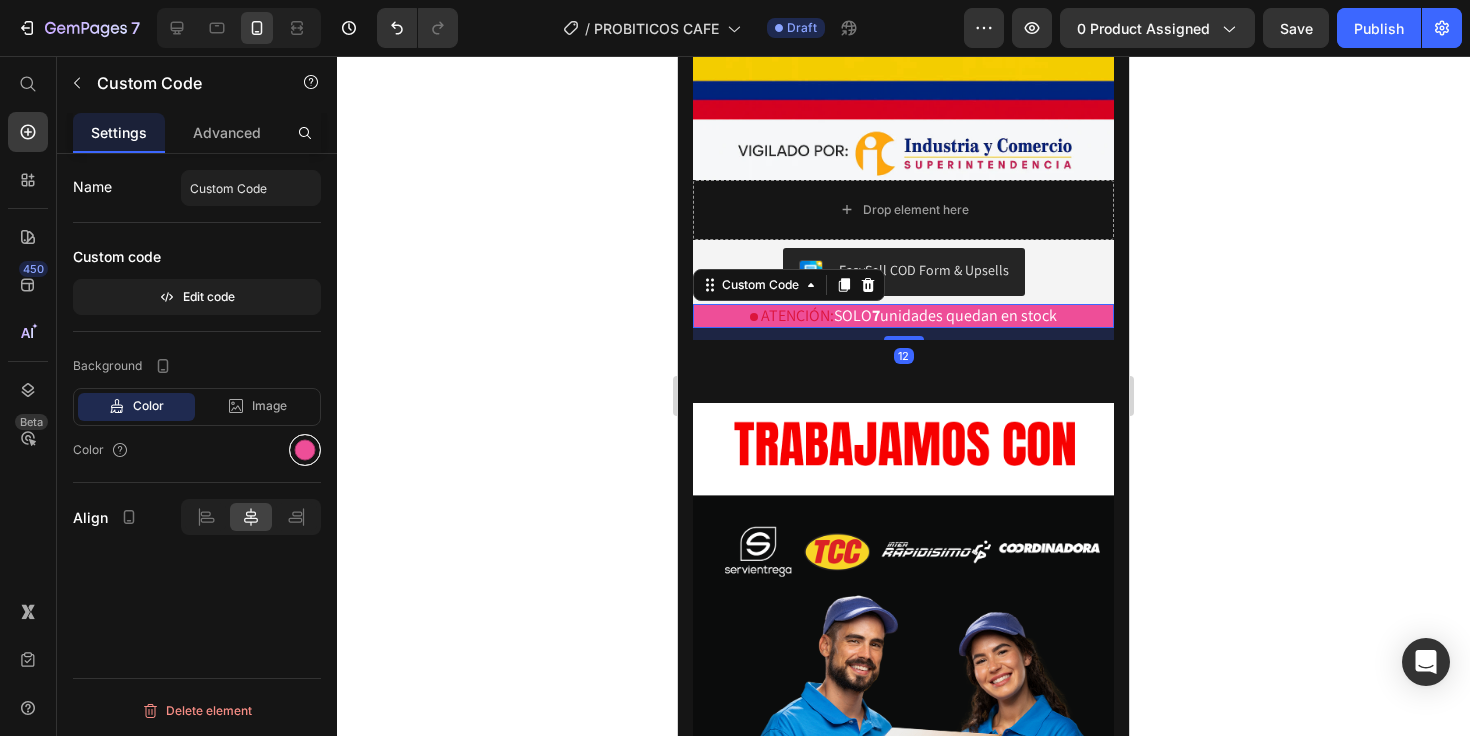 click at bounding box center (305, 450) 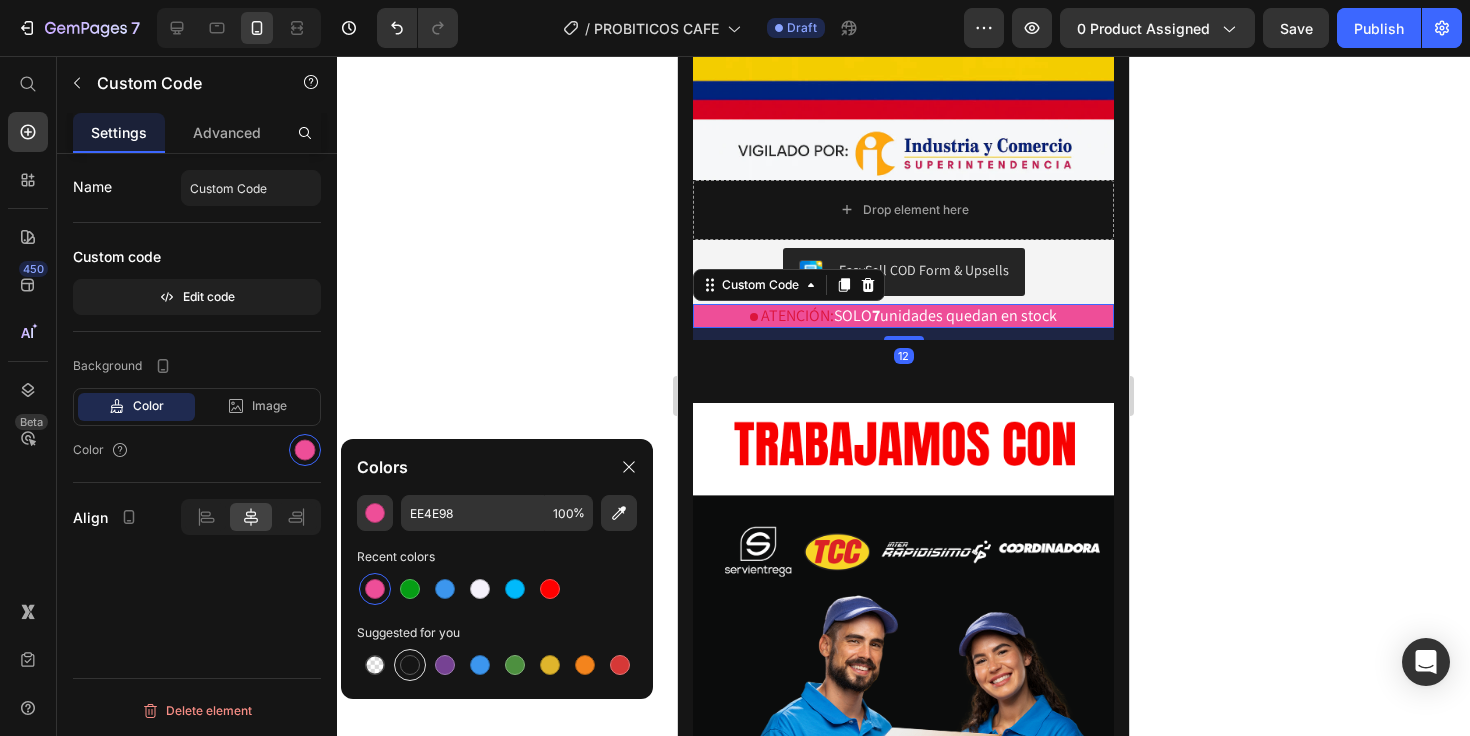 click at bounding box center [410, 665] 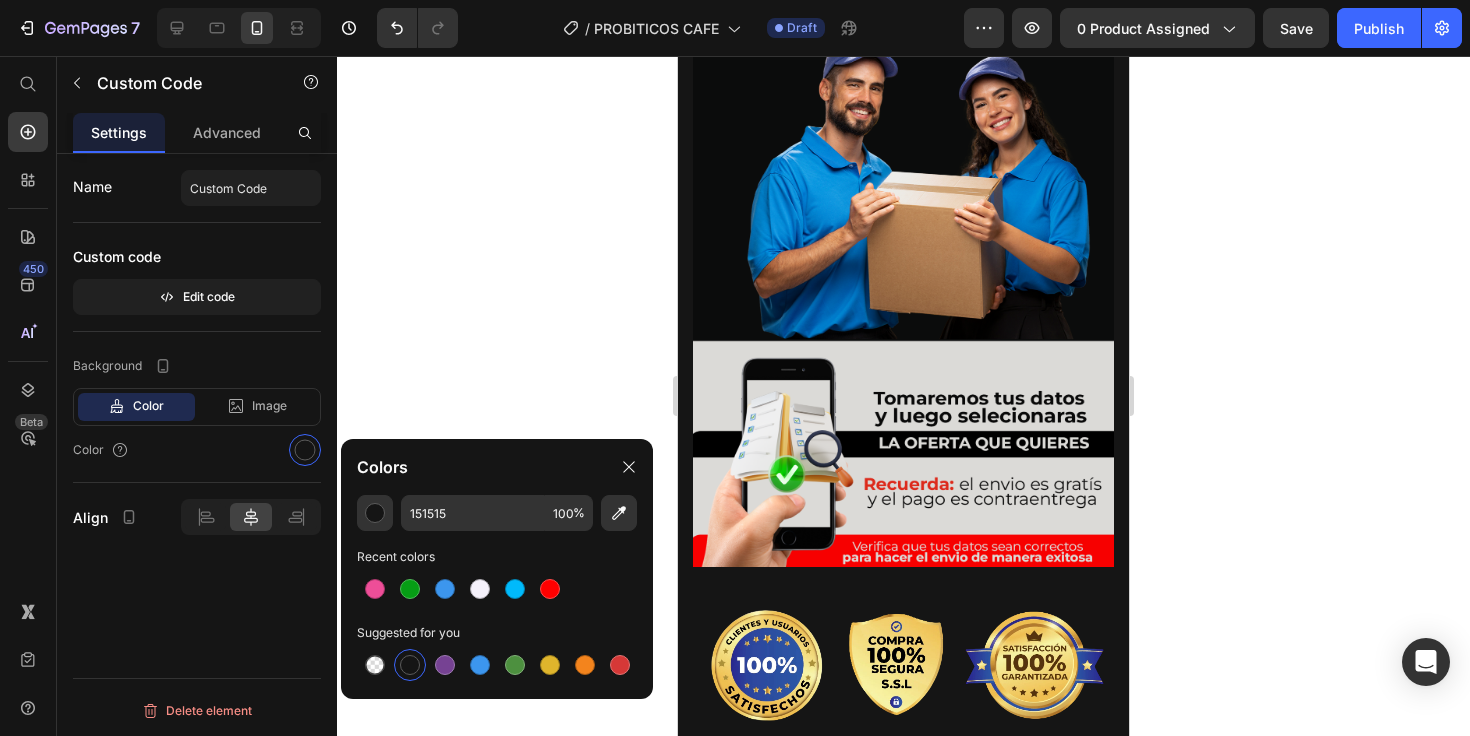 scroll, scrollTop: 6617, scrollLeft: 0, axis: vertical 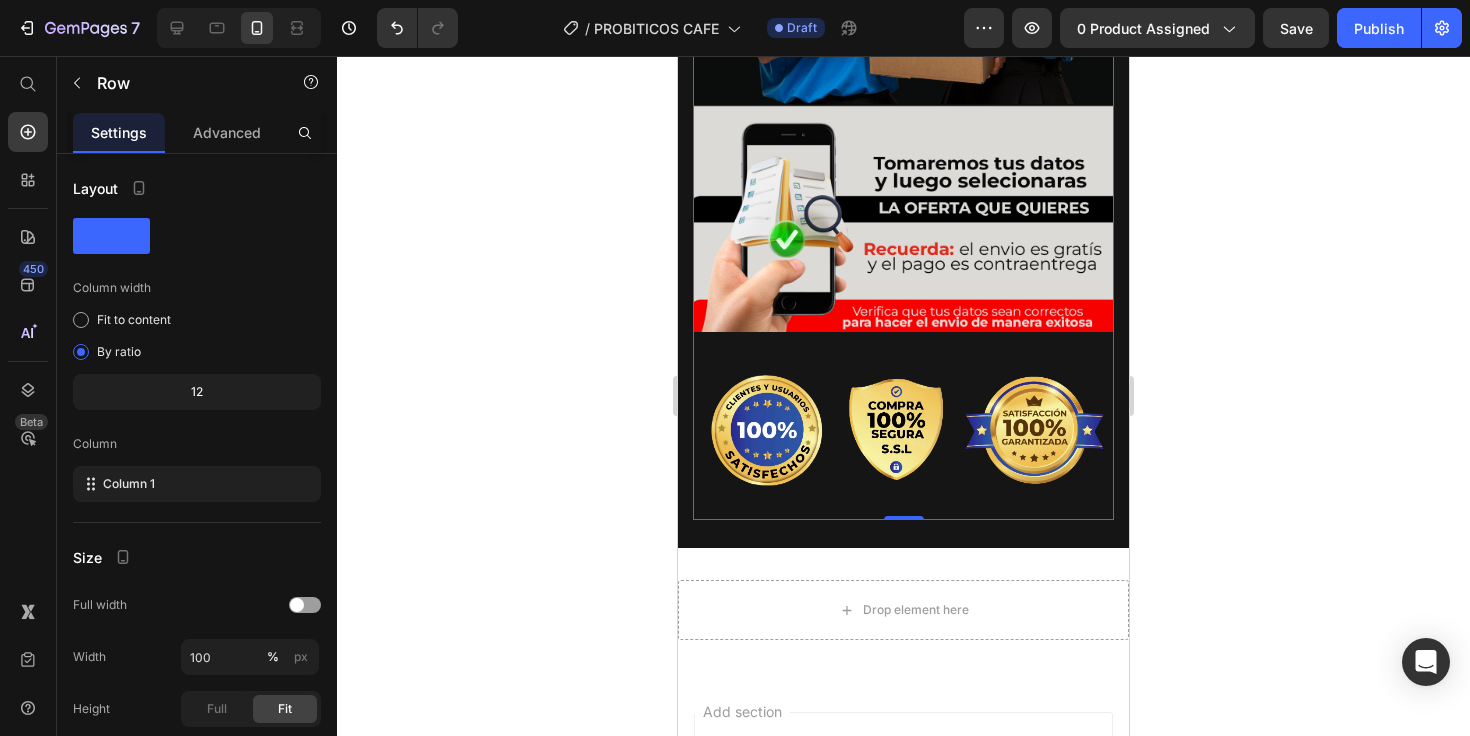 click on "Image Image Image" at bounding box center (903, 66) 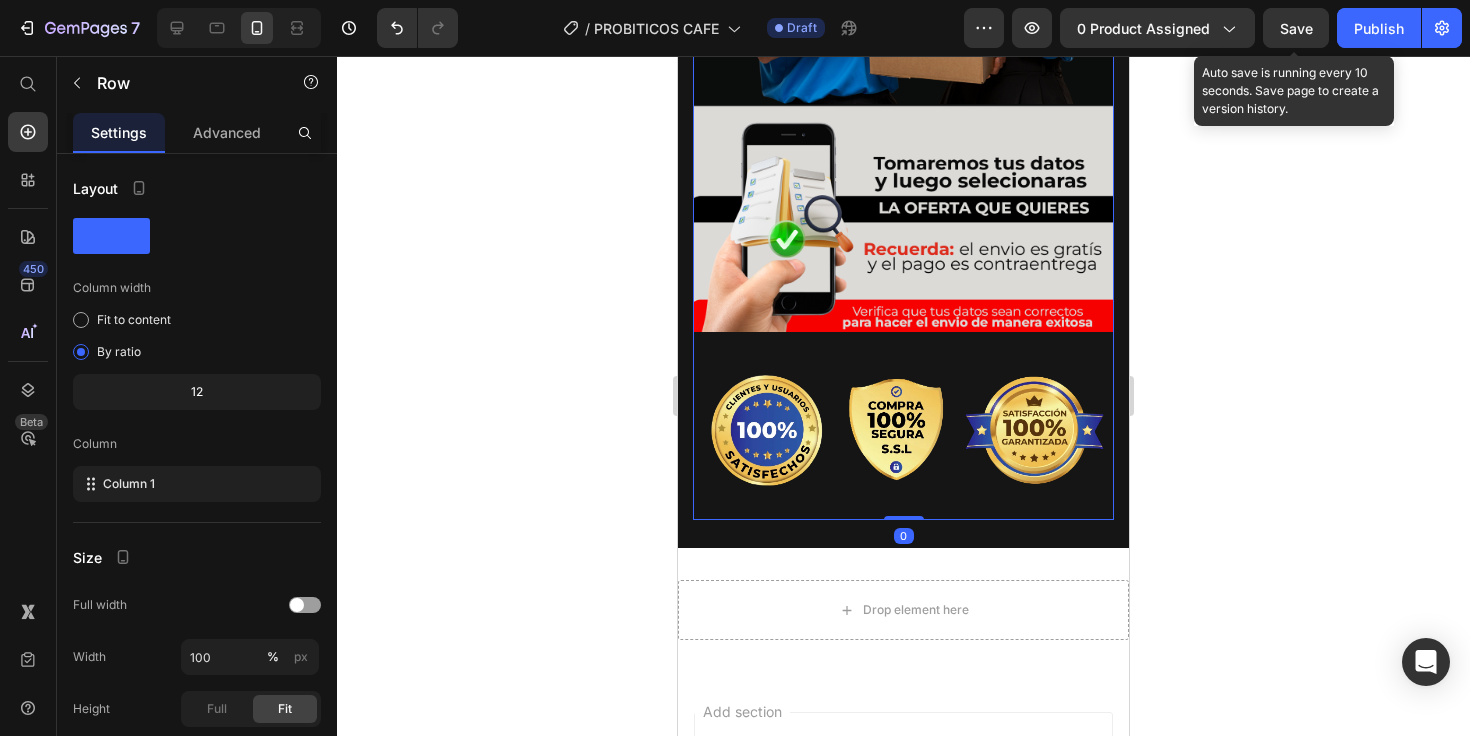 click on "Save" at bounding box center [1296, 28] 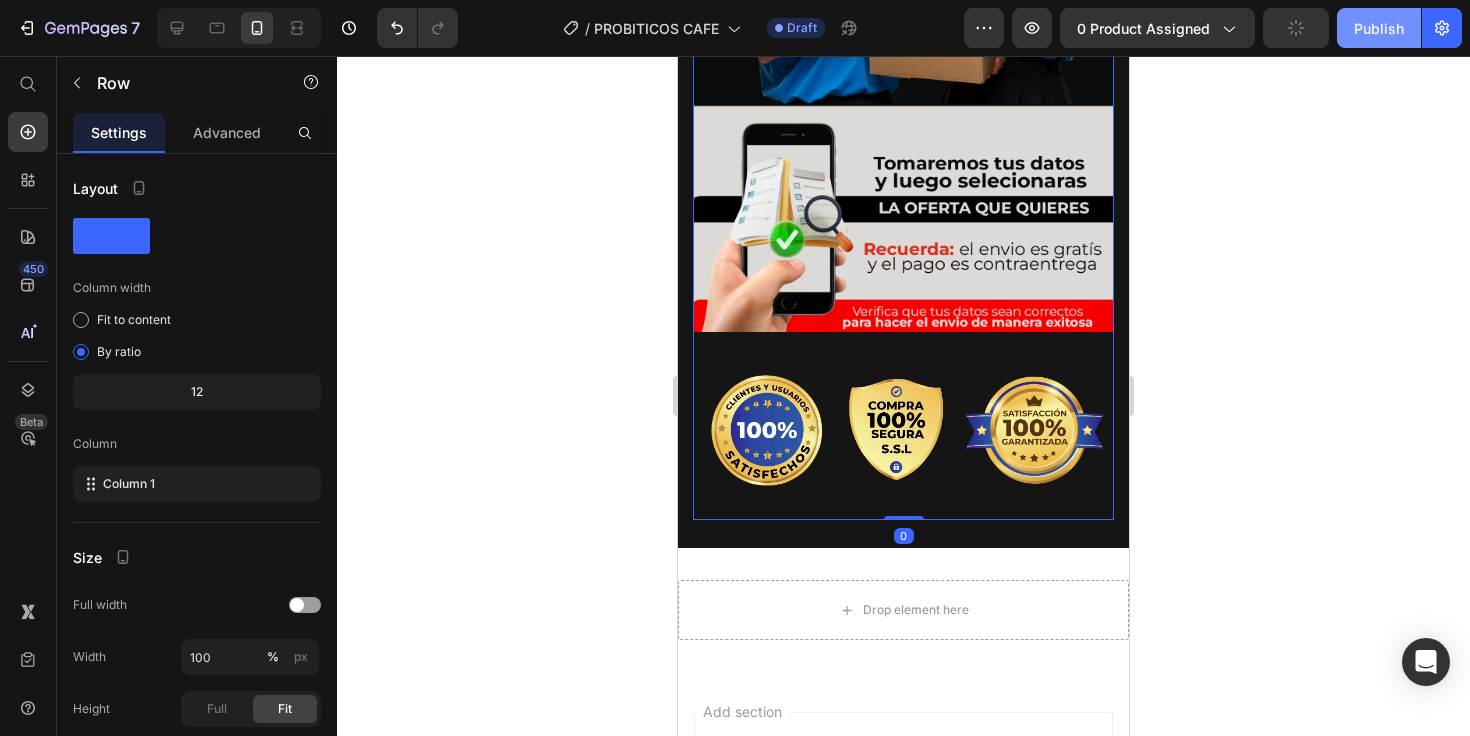 click on "Publish" at bounding box center [1379, 28] 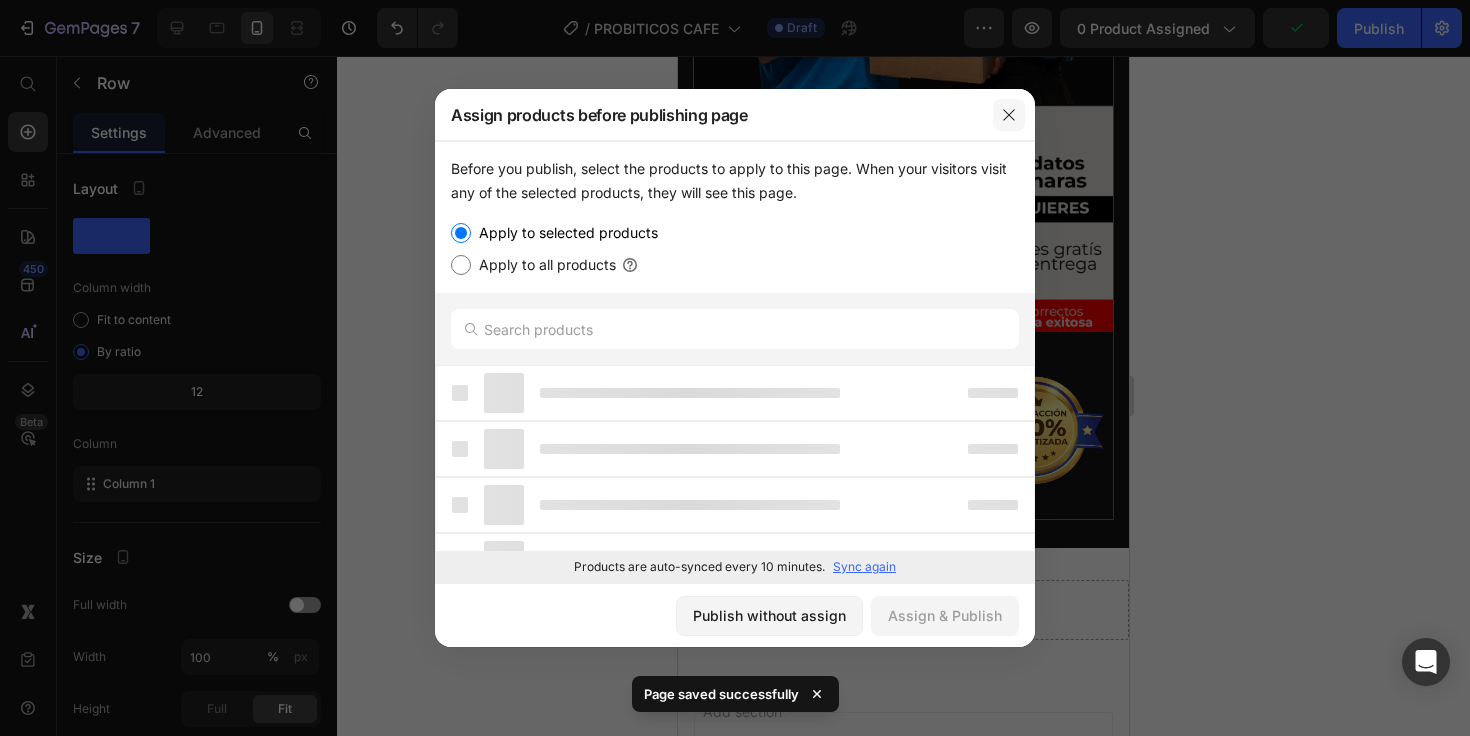 click at bounding box center [1009, 115] 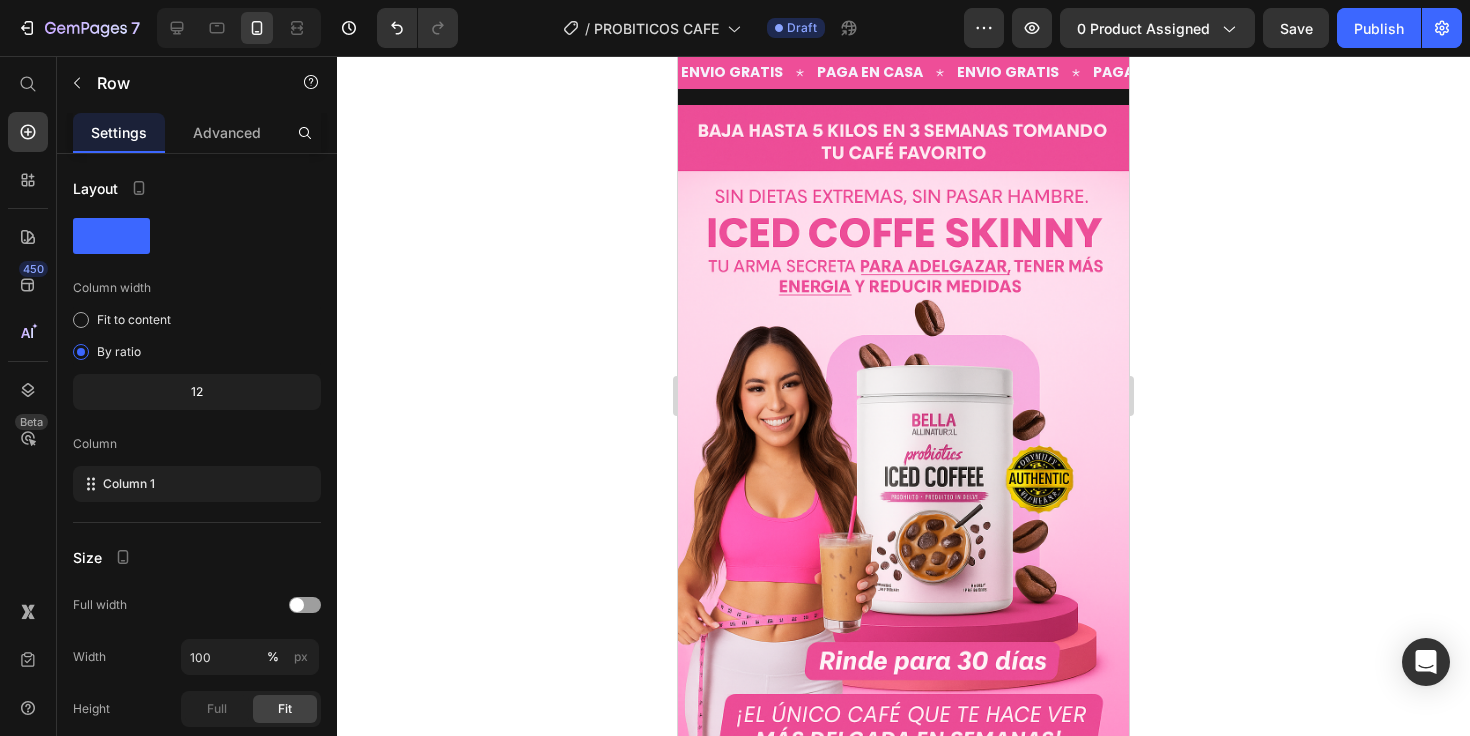 scroll, scrollTop: 47, scrollLeft: 0, axis: vertical 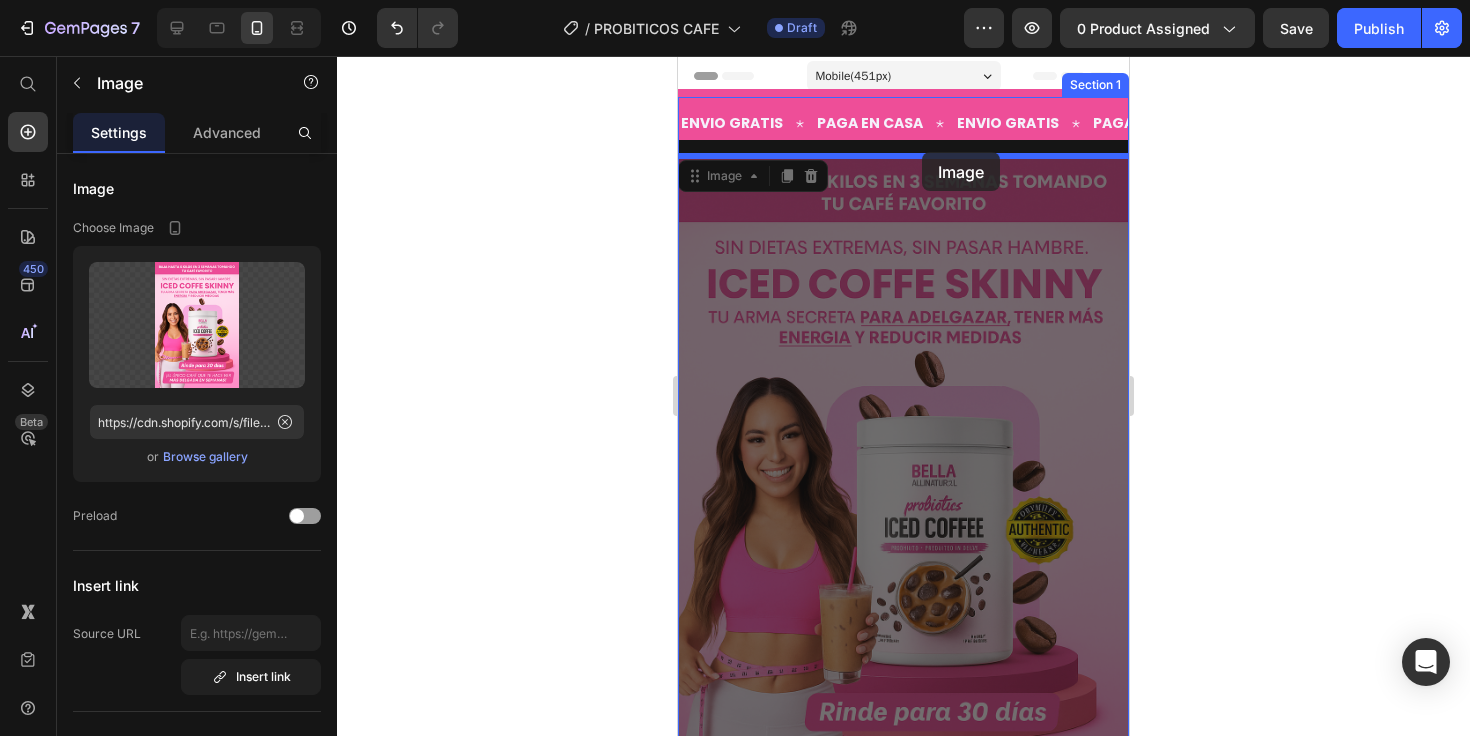drag, startPoint x: 962, startPoint y: 119, endPoint x: 922, endPoint y: 152, distance: 51.855568 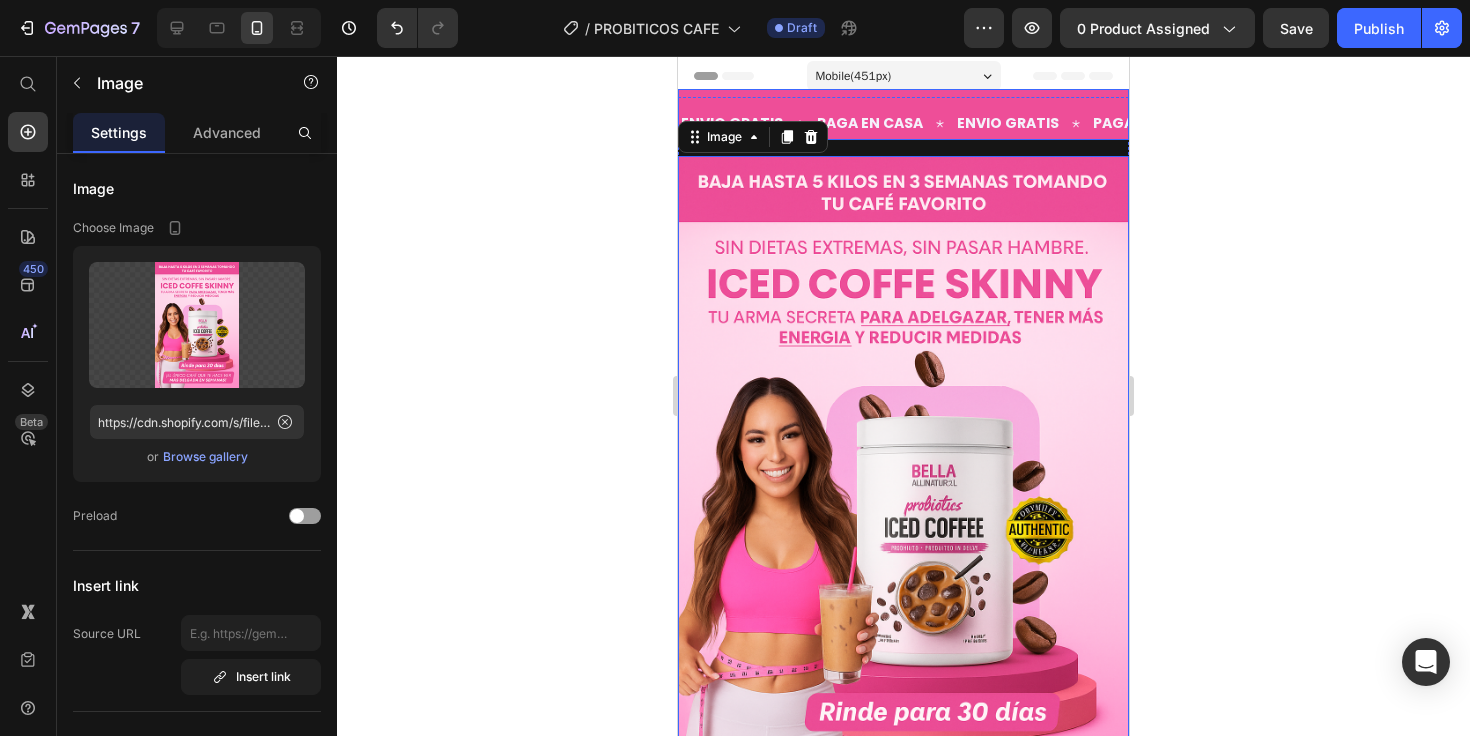 click on "ENVIO GRATIS Text
PAGA EN CASA Text
ENVIO GRATIS Text
PAGA EN CASA Text
ENVIO GRATIS Text
PAGA EN CASA Text
ENVIO GRATIS Text
PAGA EN CASA Text
ENVIO GRATIS Text
PAGA EN CASA Text
ENVIO GRATIS Text
PAGA EN CASA Text
Marquee" at bounding box center (903, 114) 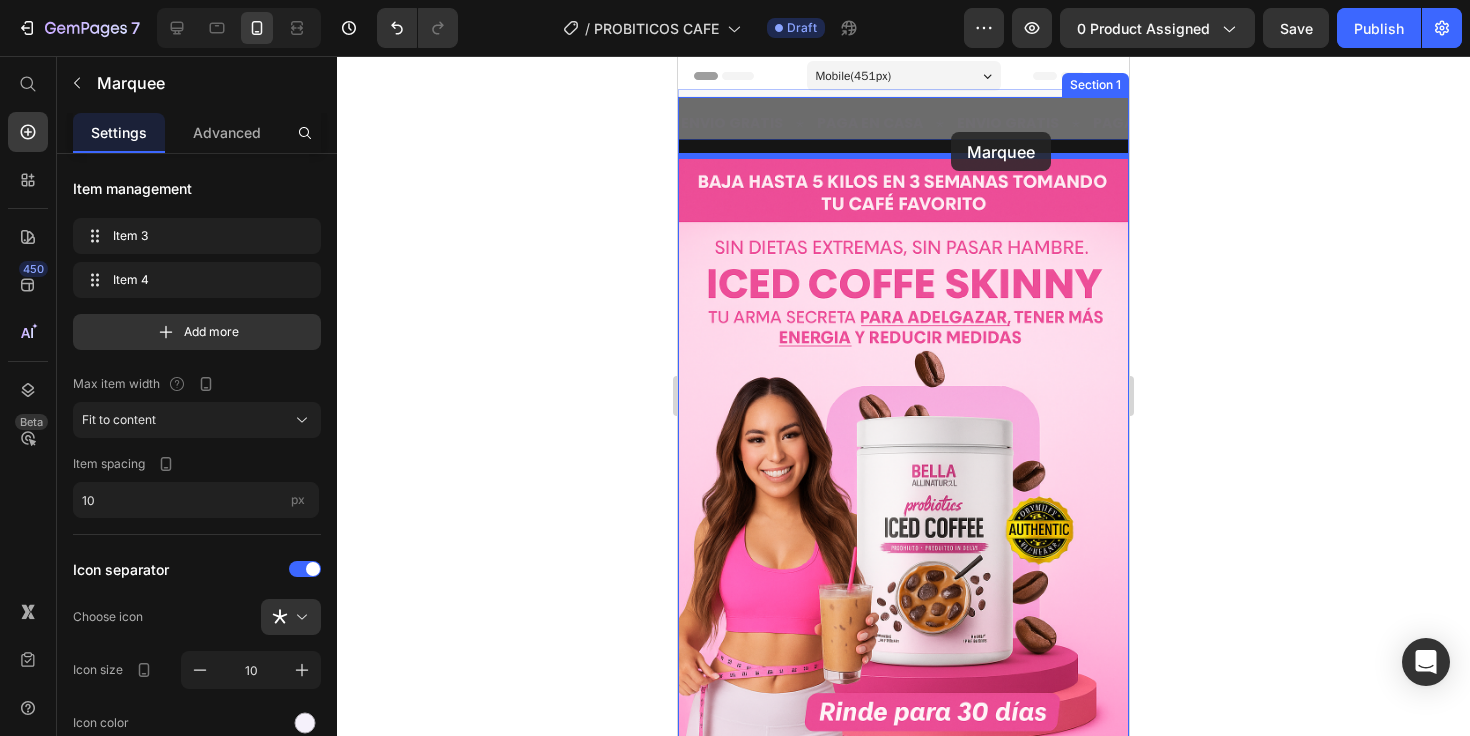 drag, startPoint x: 950, startPoint y: 97, endPoint x: 951, endPoint y: 132, distance: 35.014282 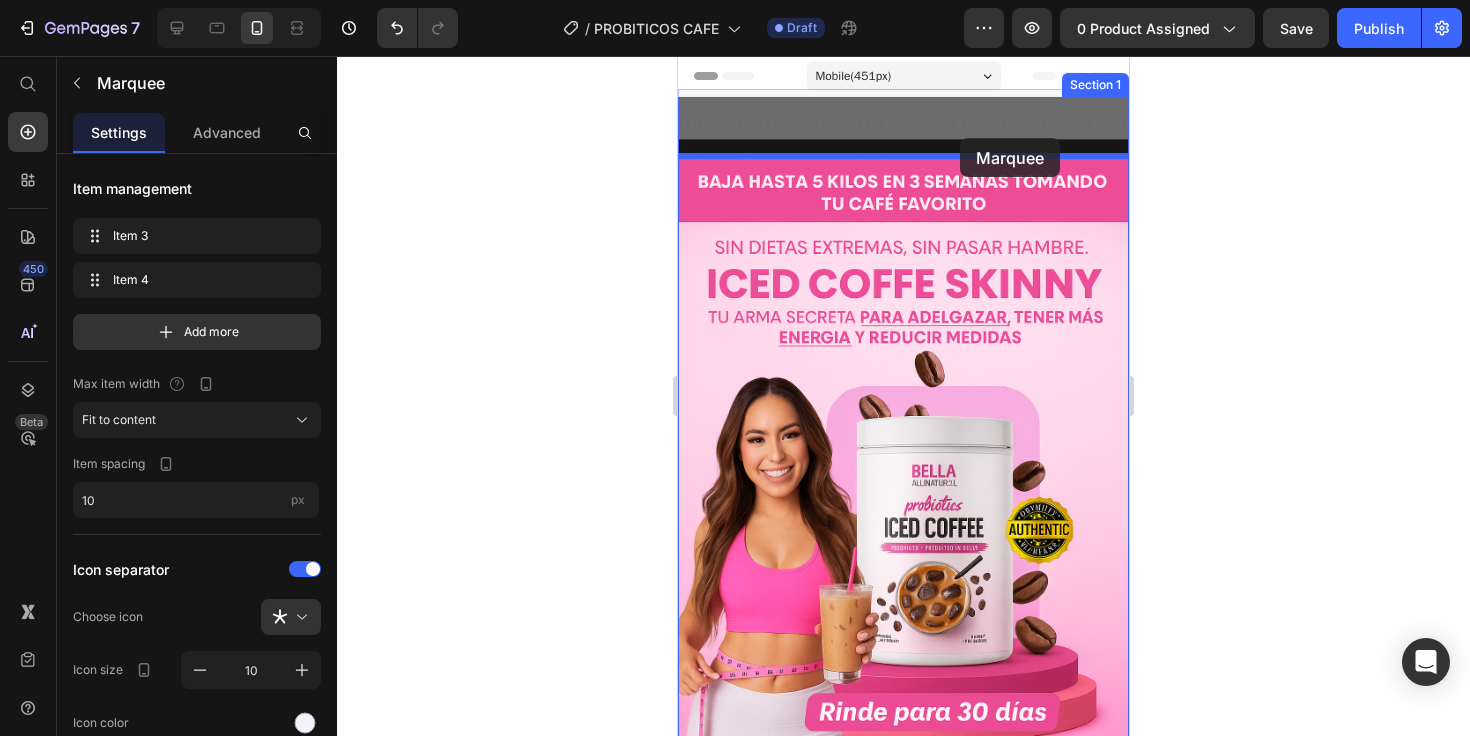 drag, startPoint x: 946, startPoint y: 93, endPoint x: 959, endPoint y: 138, distance: 46.840153 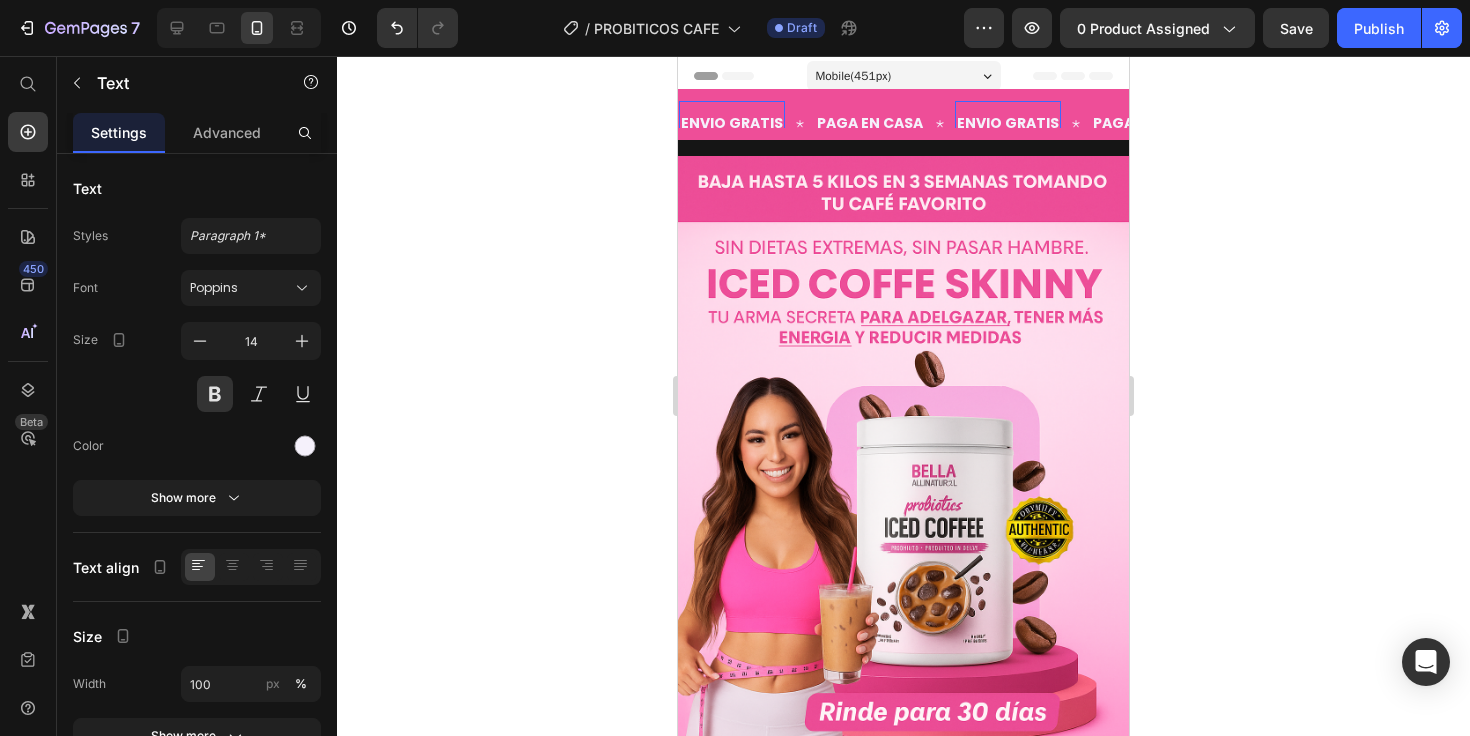 click on "ENVIO GRATIS Text   0
PAGA EN CASA Text
ENVIO GRATIS Text   0
PAGA EN CASA Text
ENVIO GRATIS Text   0
PAGA EN CASA Text
ENVIO GRATIS Text   0
PAGA EN CASA Text
ENVIO GRATIS Text   0
PAGA EN CASA Text
ENVIO GRATIS Text   0
PAGA EN CASA Text
Marquee" at bounding box center [903, 114] 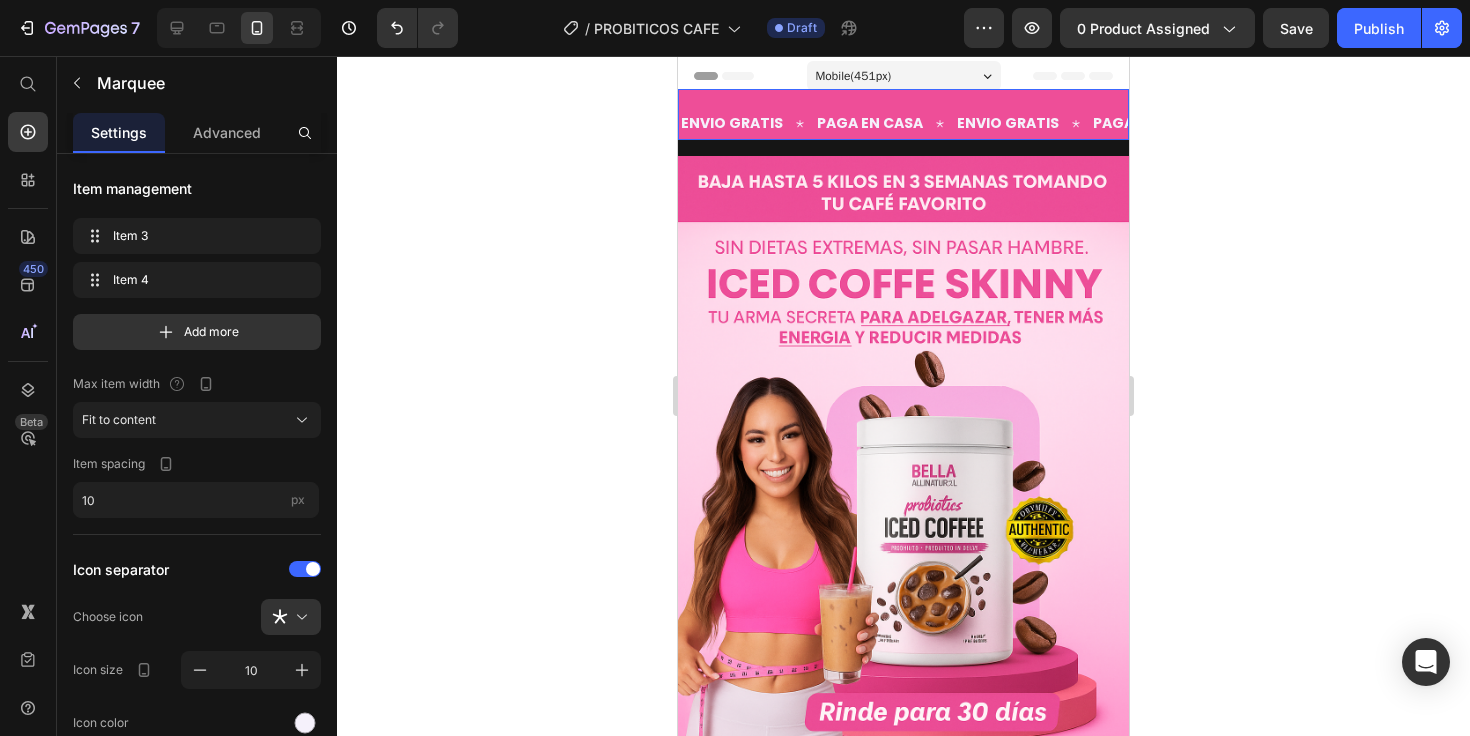 click at bounding box center [903, 494] 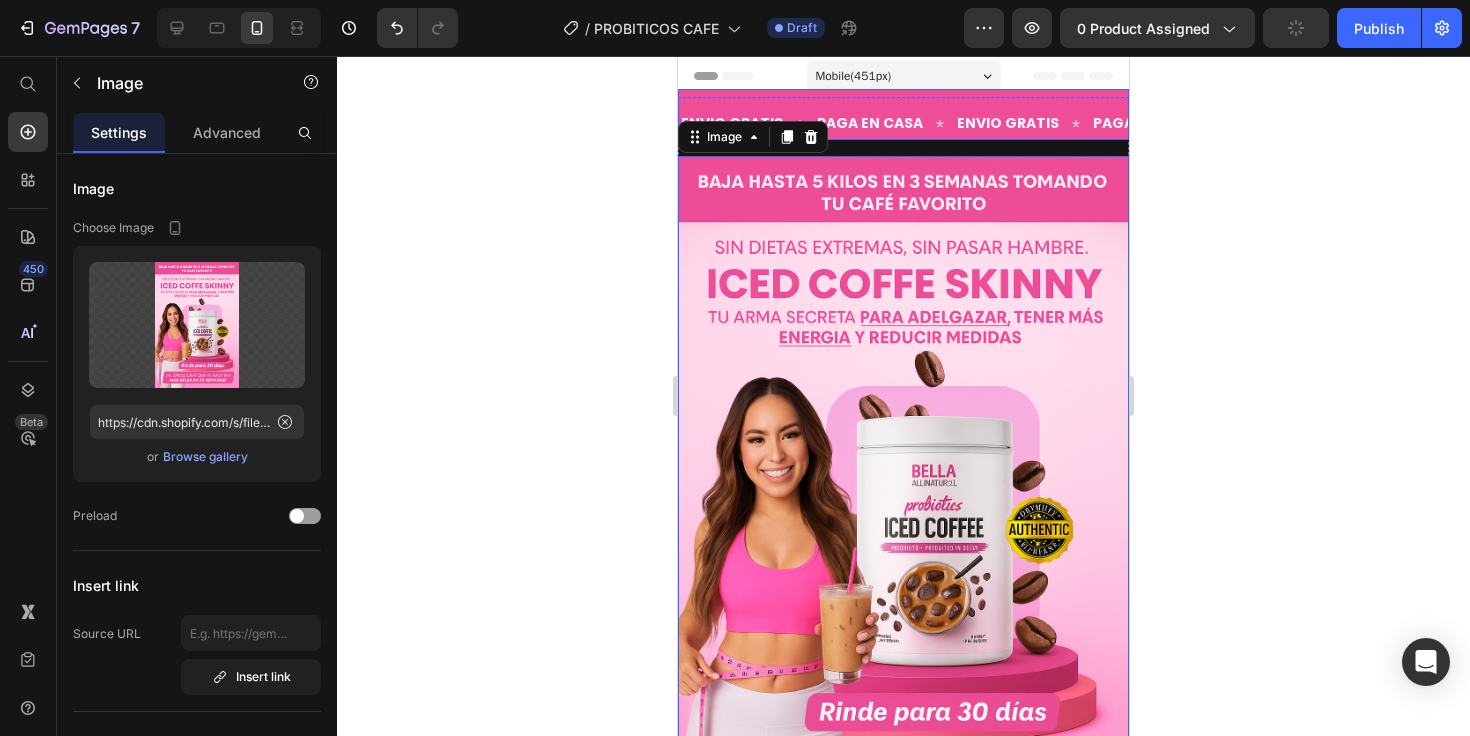click on "PAGA EN CASA Text" at bounding box center [885, 123] 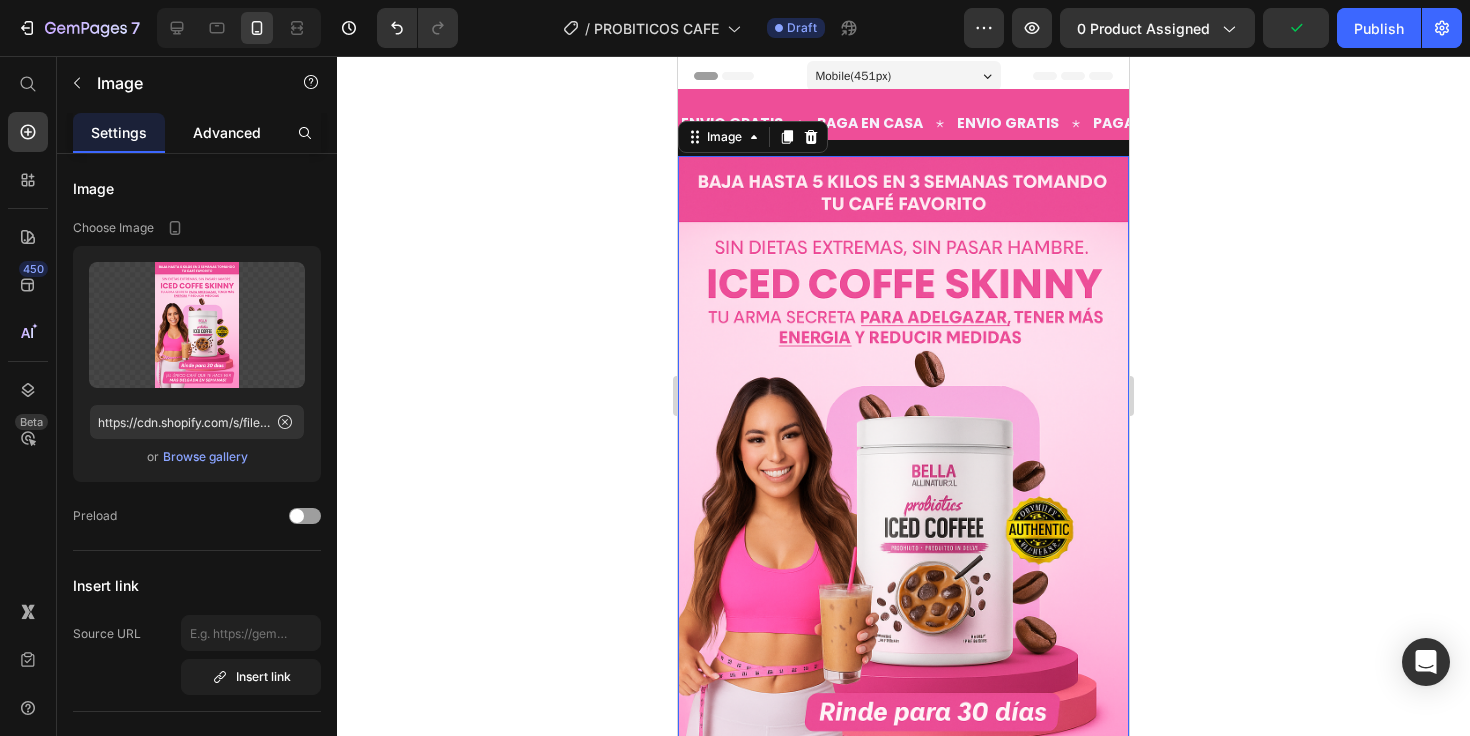 click on "Advanced" at bounding box center (227, 132) 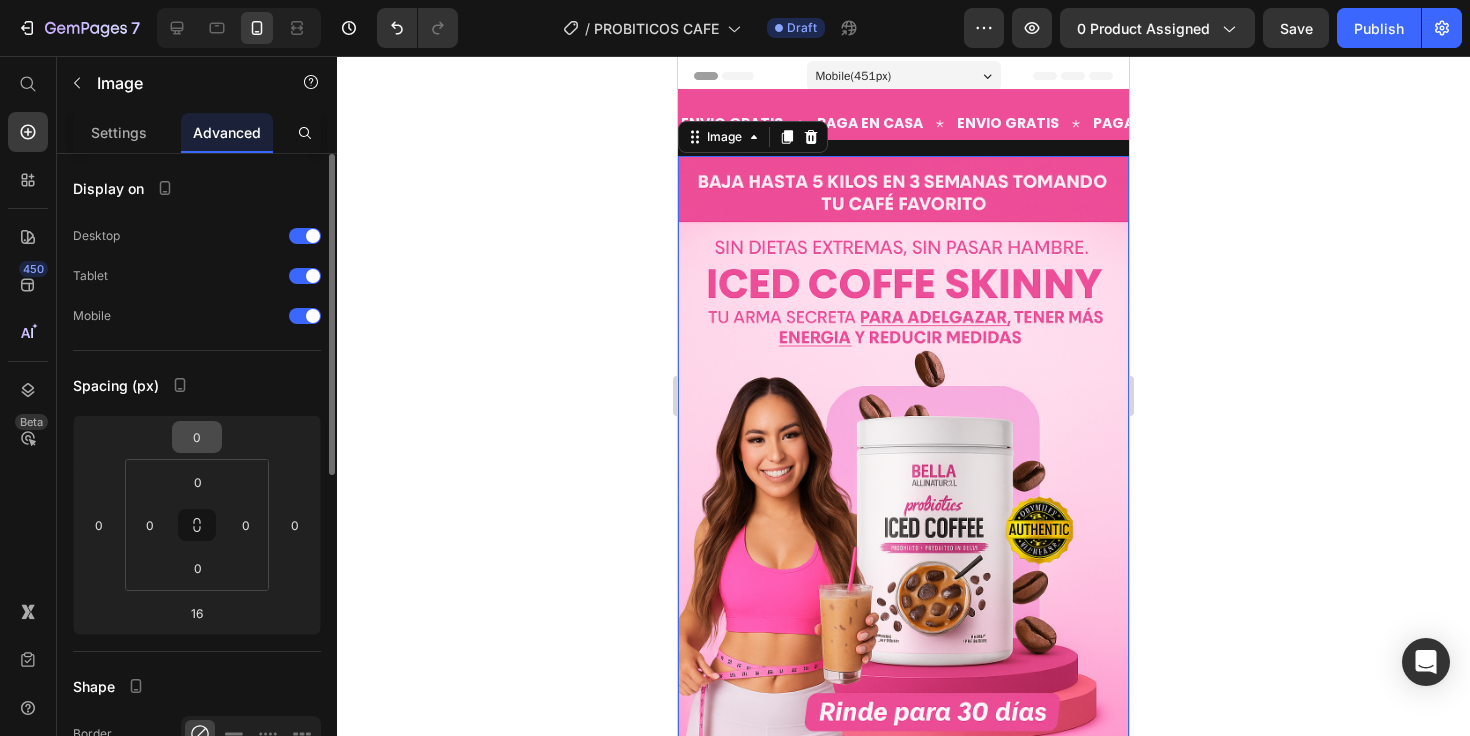click on "7  Version history  /  PROBITICOS CAFE Draft Preview 0 product assigned  Save   Publish  450 Beta Start with Sections Elements Hero Section Product Detail Brands Trusted Badges Guarantee Product Breakdown How to use Testimonials Compare Bundle FAQs Social Proof Brand Story Product List Collection Blog List Contact Sticky Add to Cart Custom Footer Browse Library 450 Layout
Row
Row
Row
Row Text
Heading
Text Block Button
Button
Button
Sticky Back to top Media
Image" at bounding box center (735, 0) 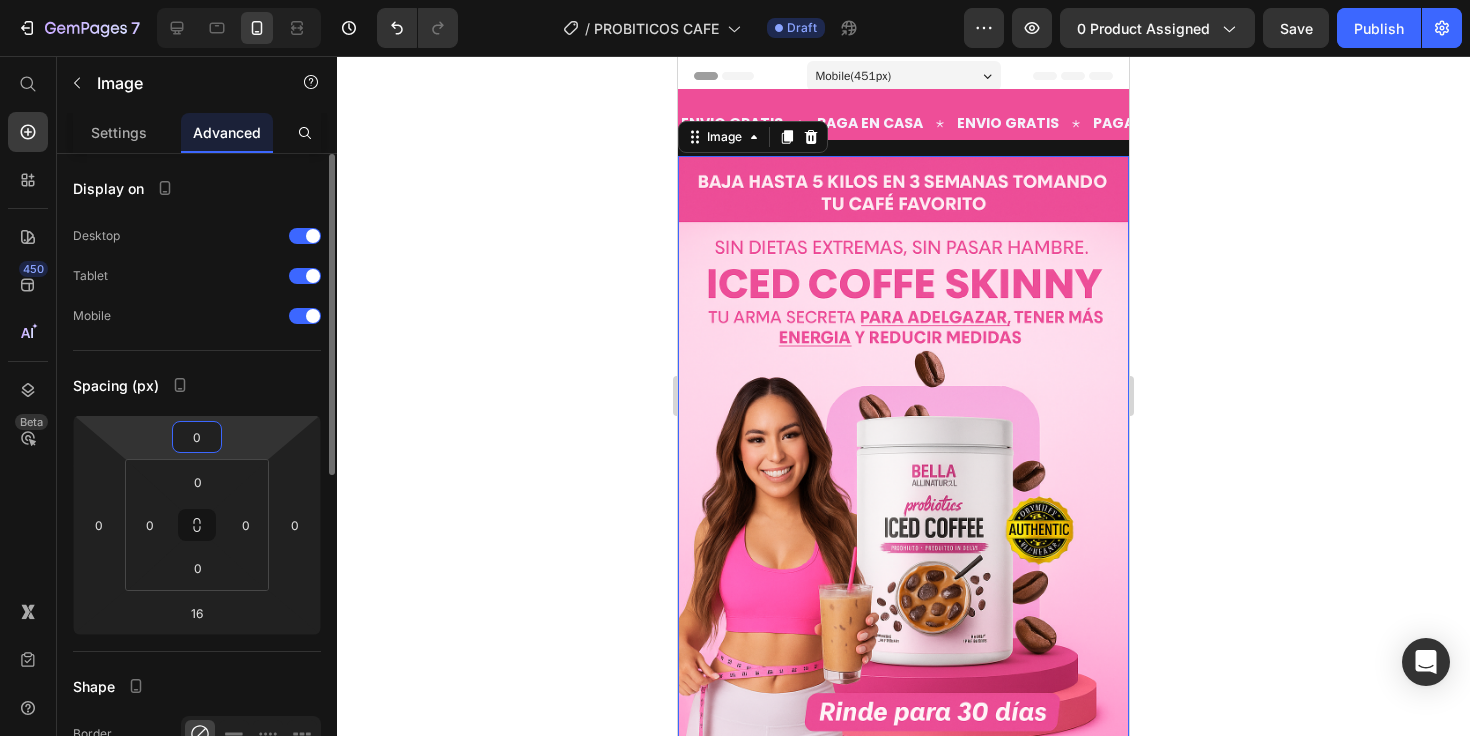 click on "0" at bounding box center (197, 437) 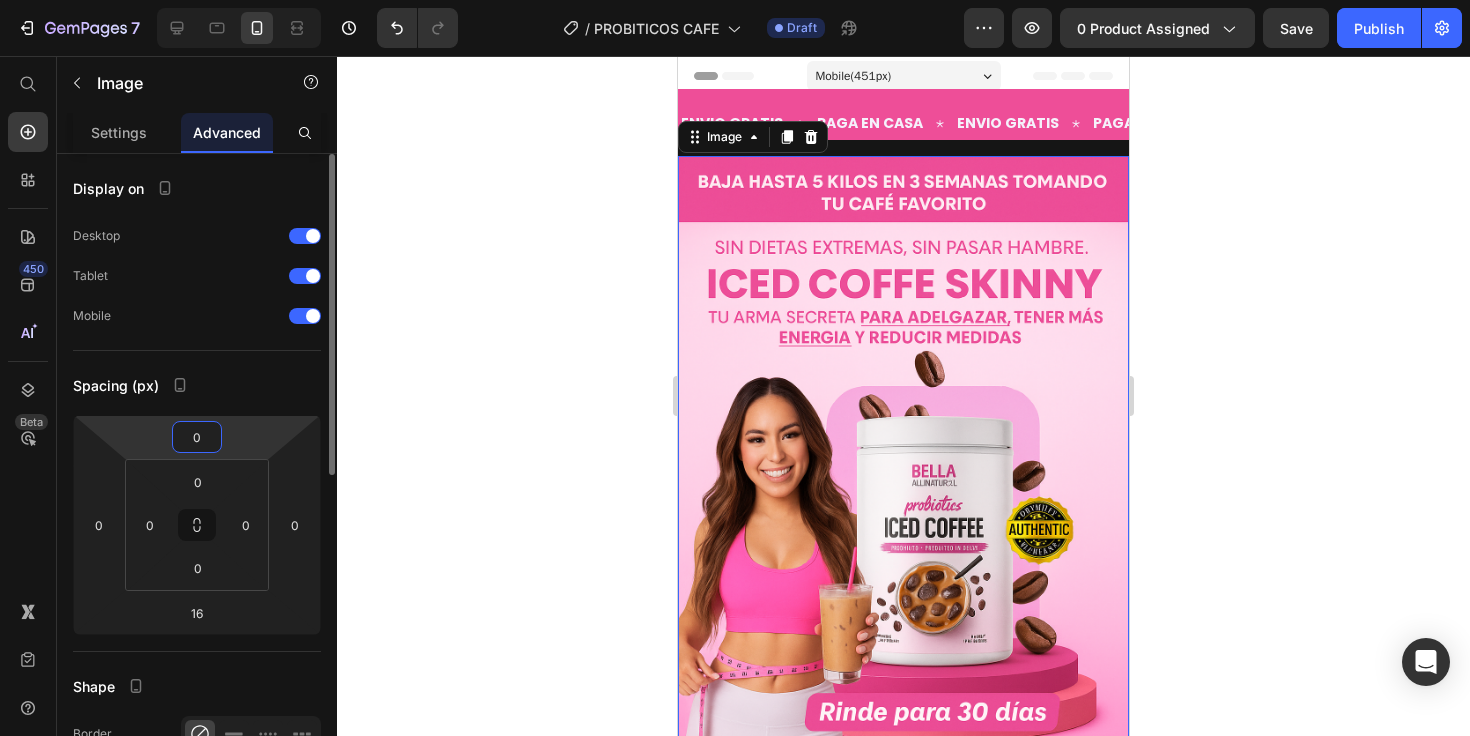 click on "0" at bounding box center [197, 437] 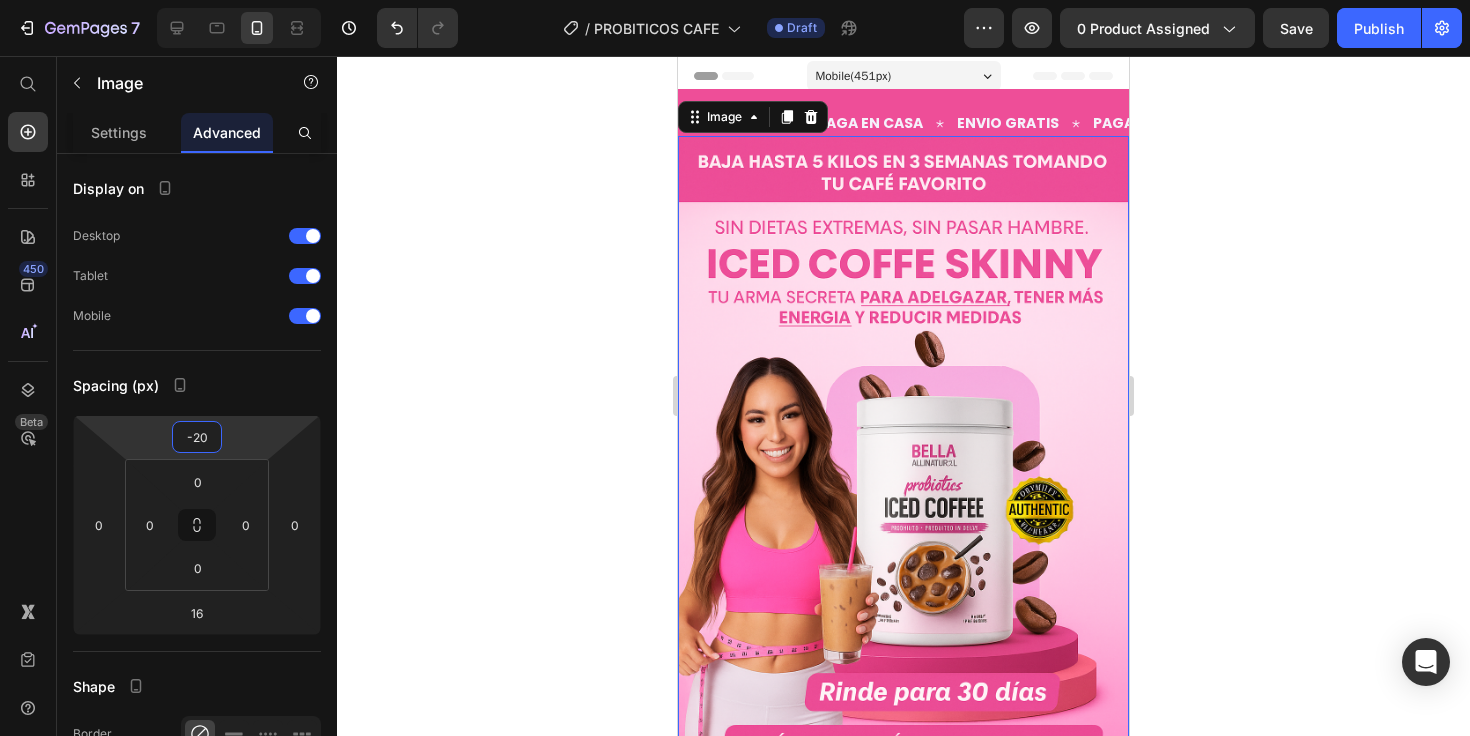 type on "-20" 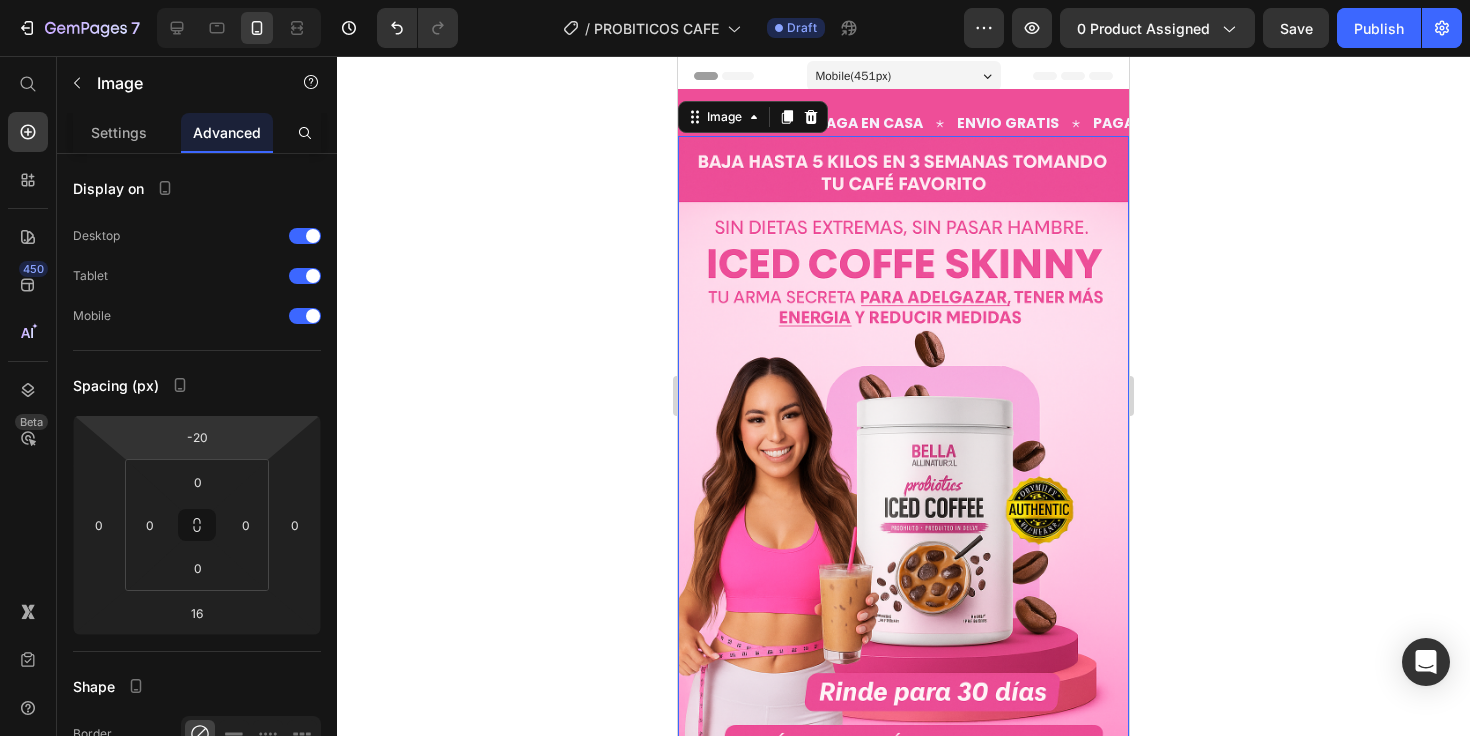 click at bounding box center [903, 474] 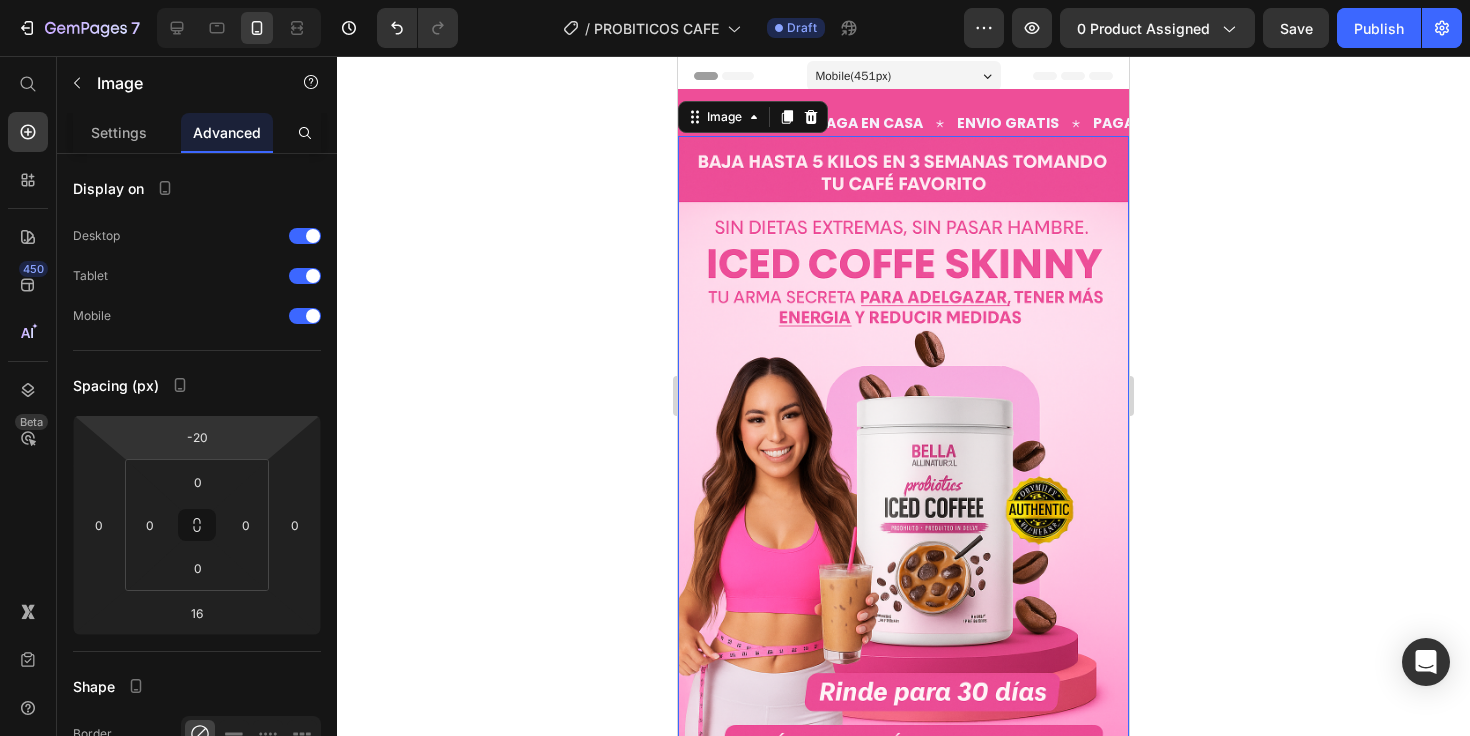 click 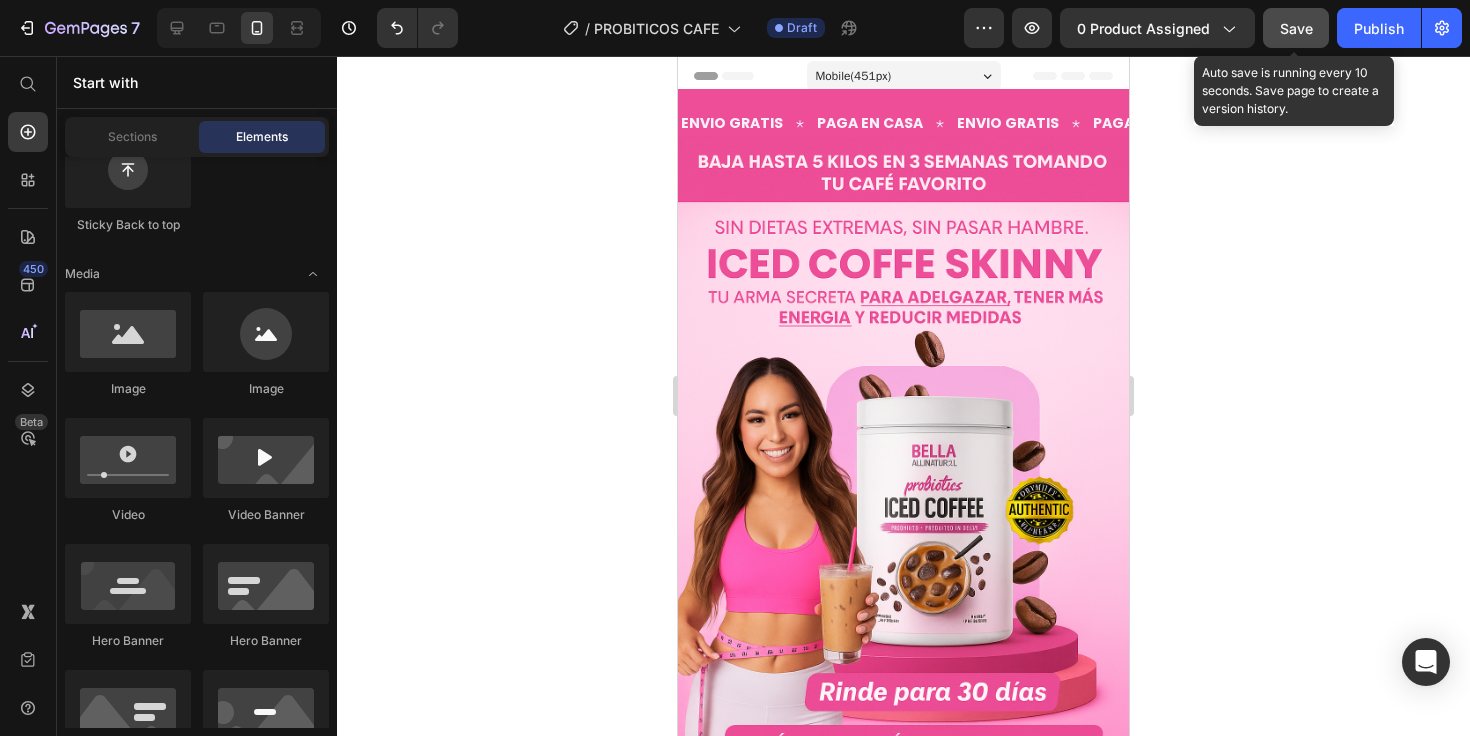 click on "Save" 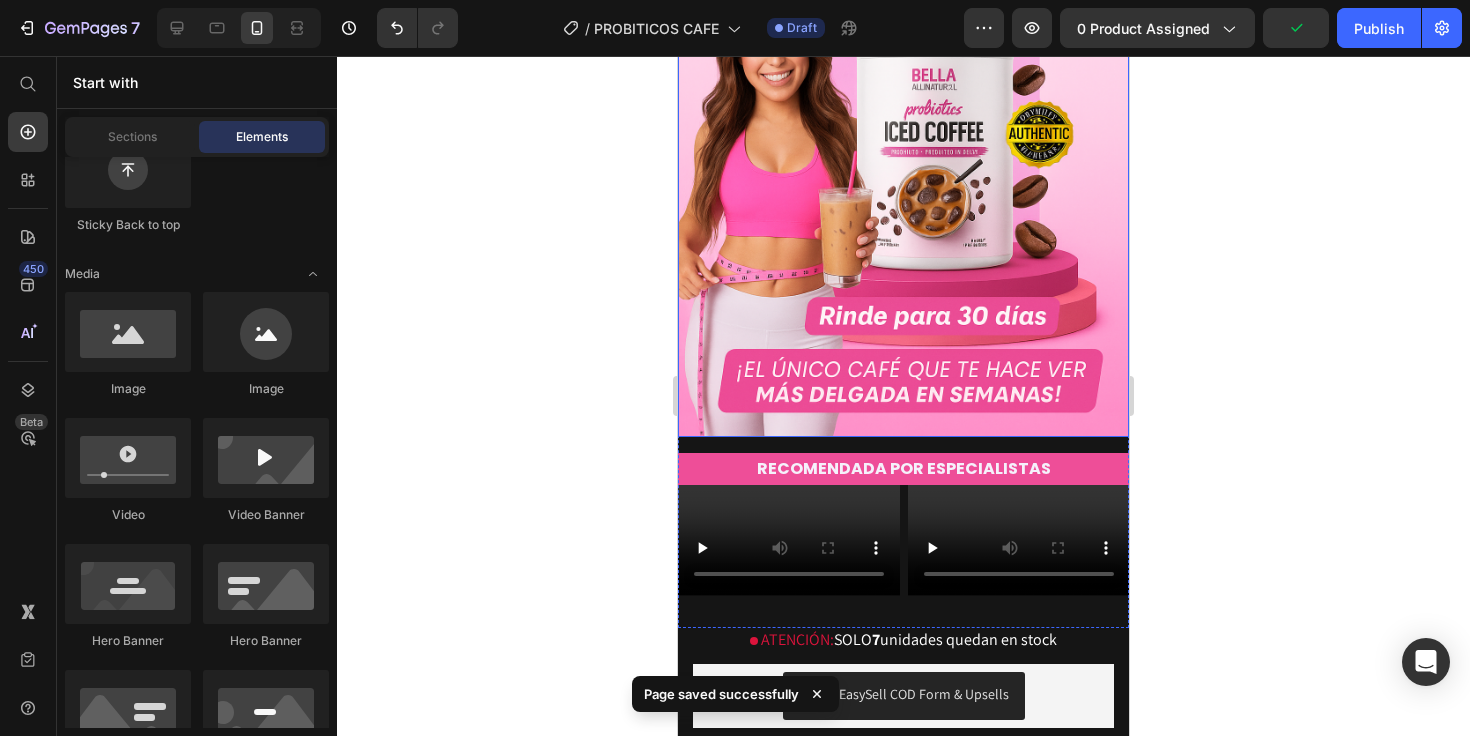 scroll, scrollTop: 365, scrollLeft: 0, axis: vertical 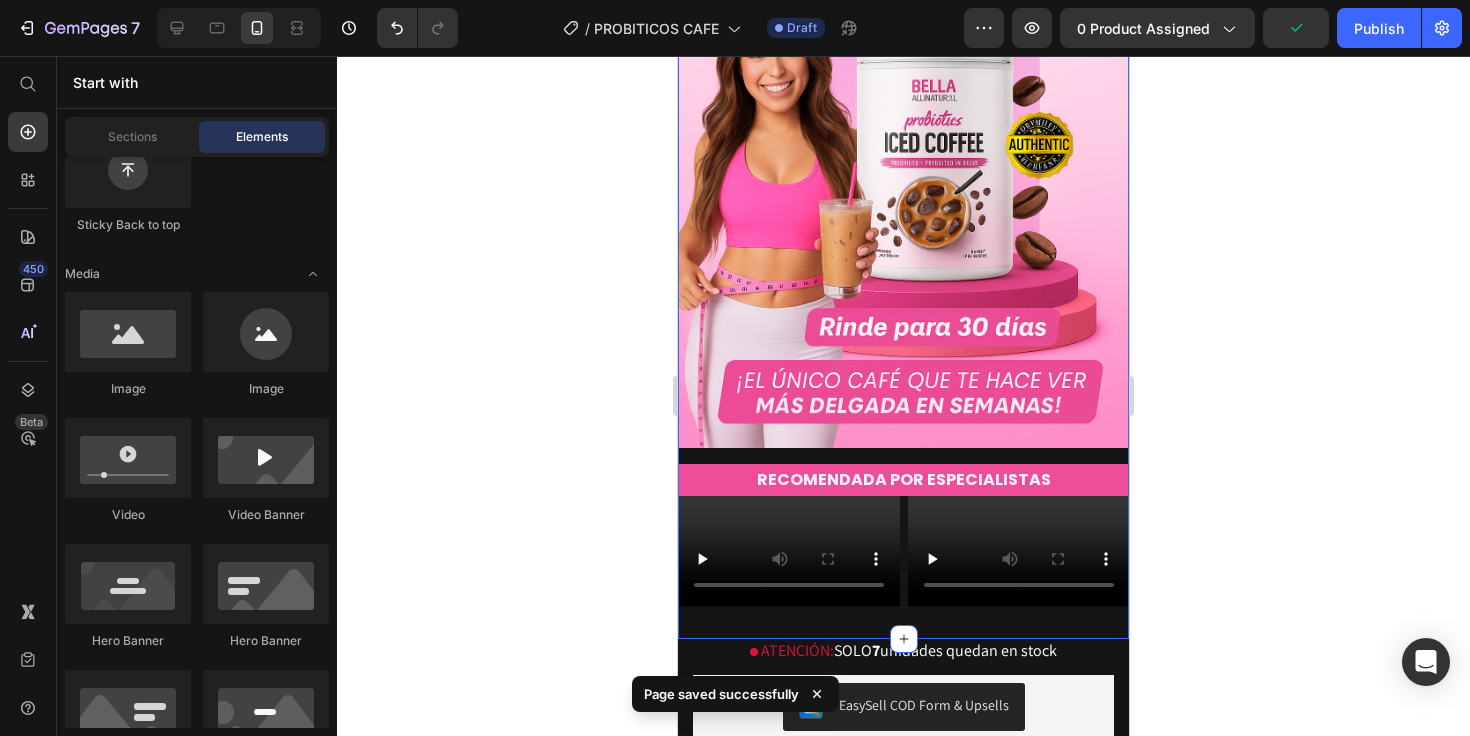 click on "RECOMENDADA POR ESPECIALISTAS" at bounding box center [903, 480] 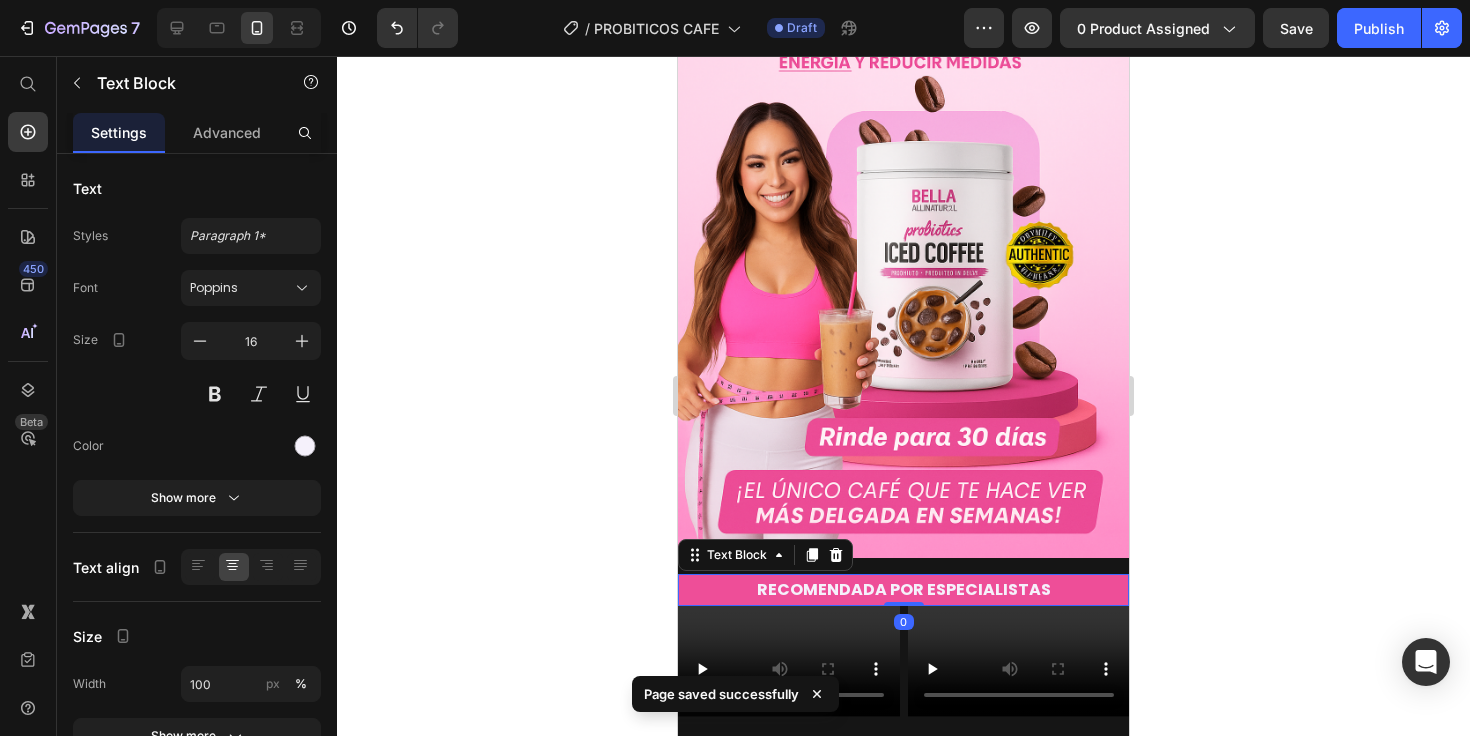 click at bounding box center [903, 219] 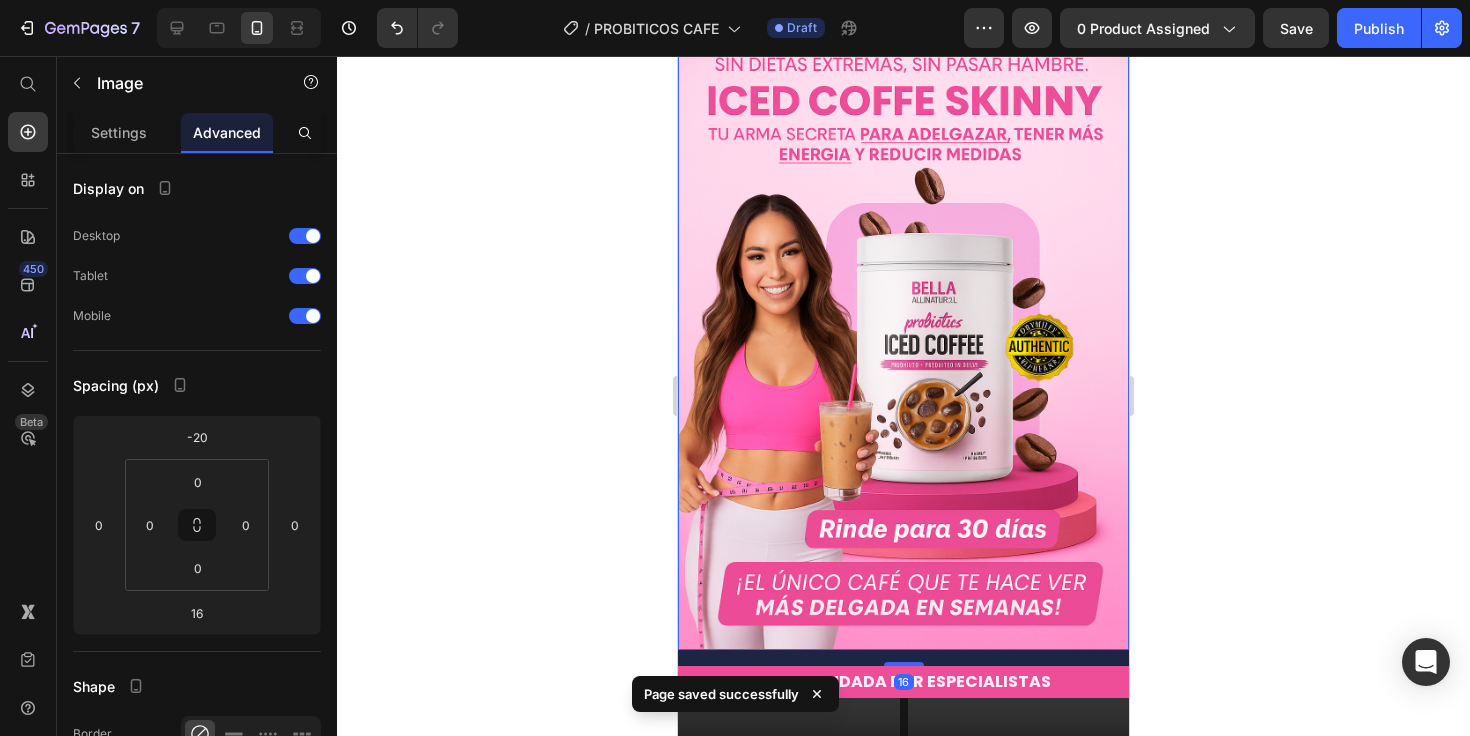 scroll, scrollTop: 0, scrollLeft: 0, axis: both 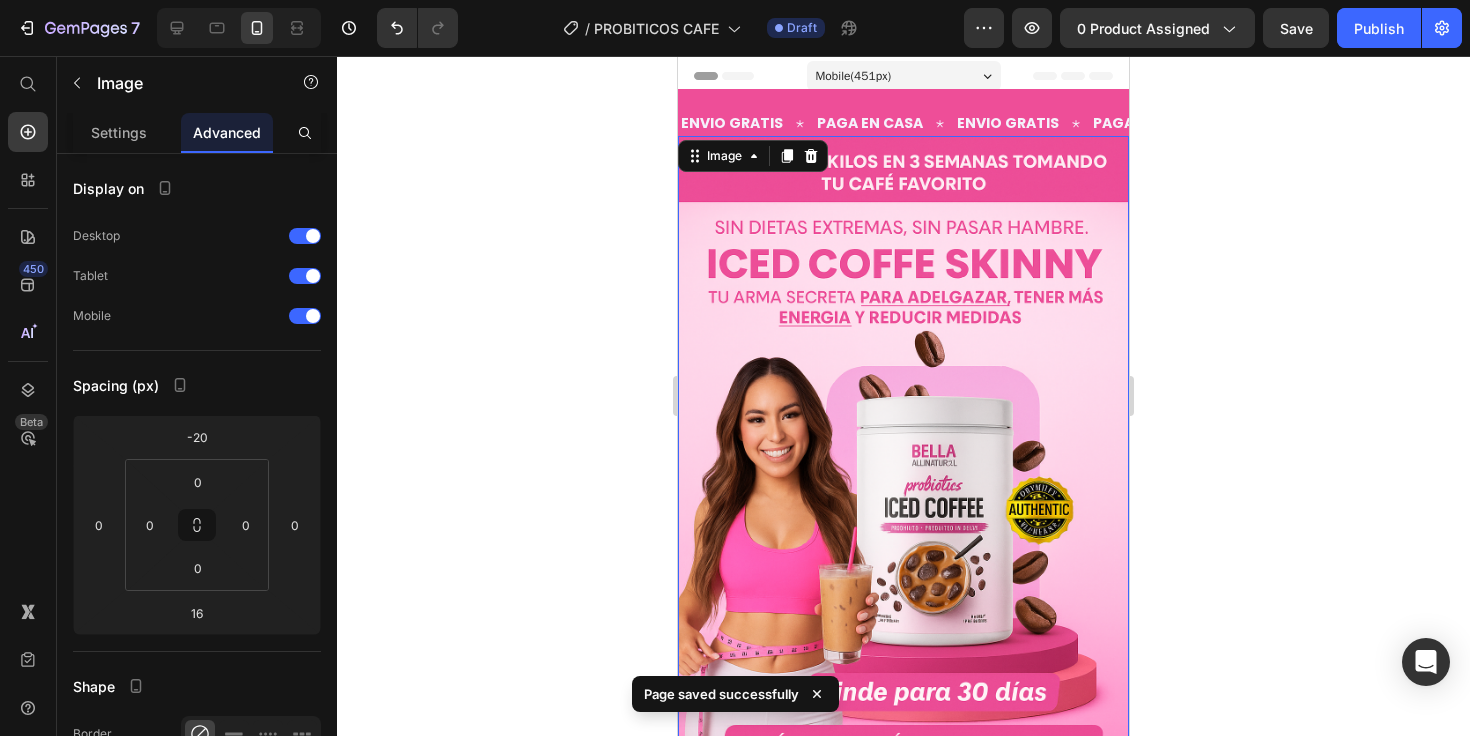 click at bounding box center (903, 474) 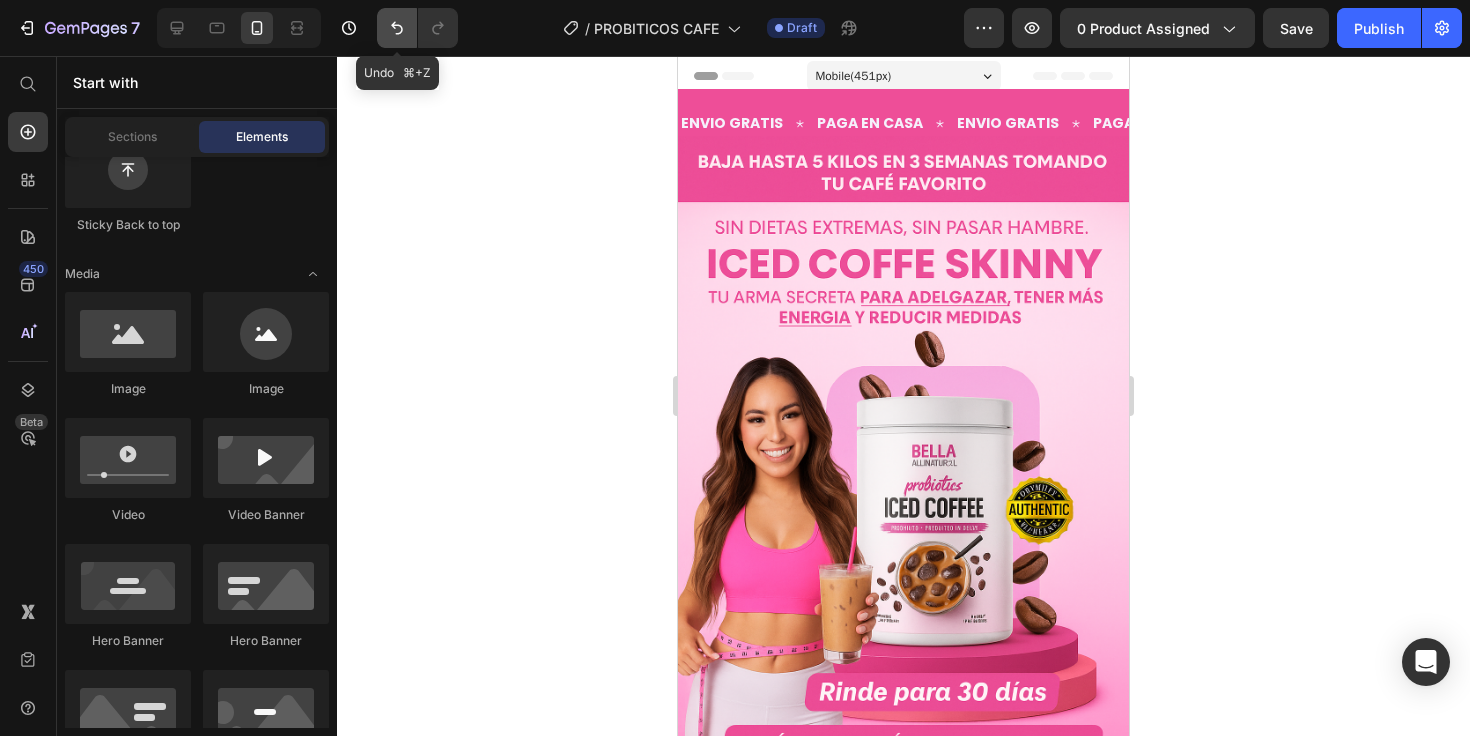click 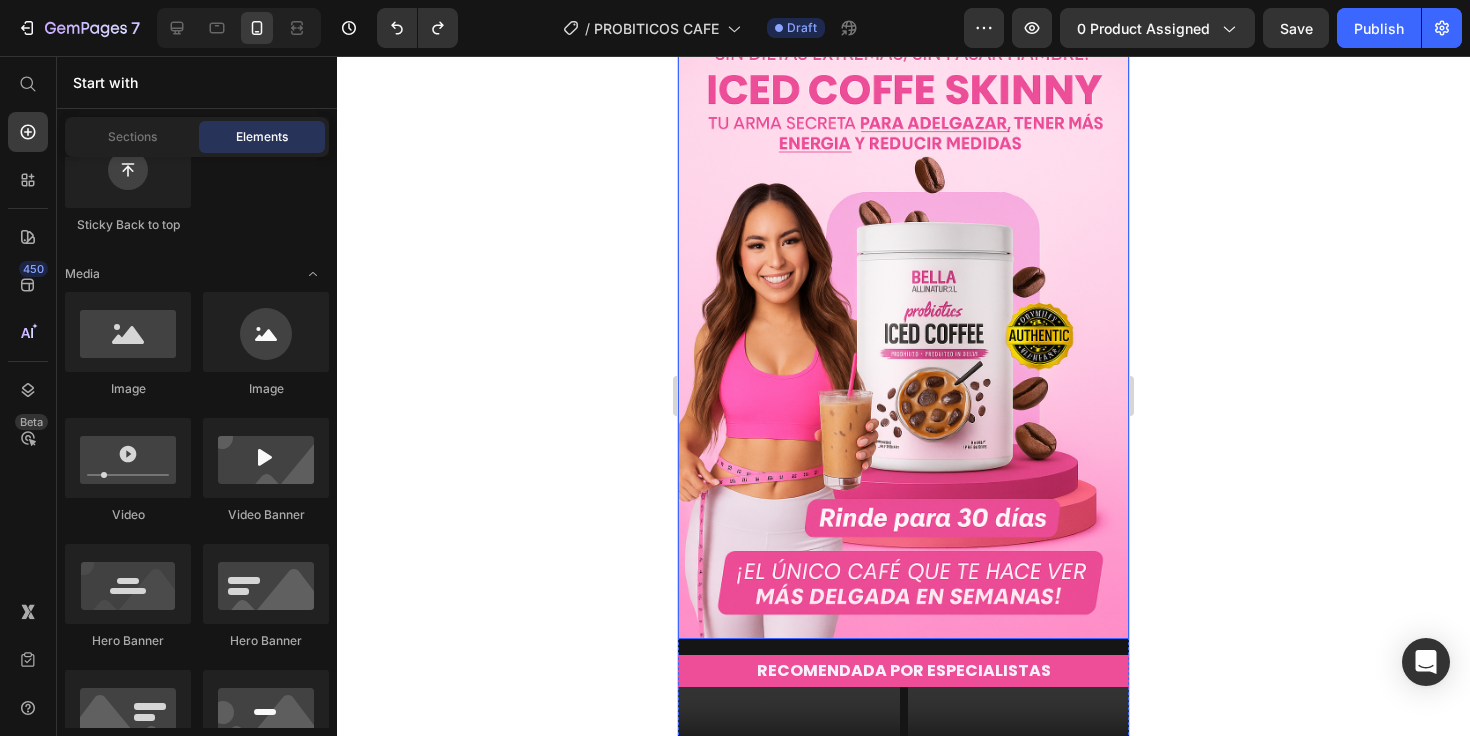 scroll, scrollTop: 181, scrollLeft: 0, axis: vertical 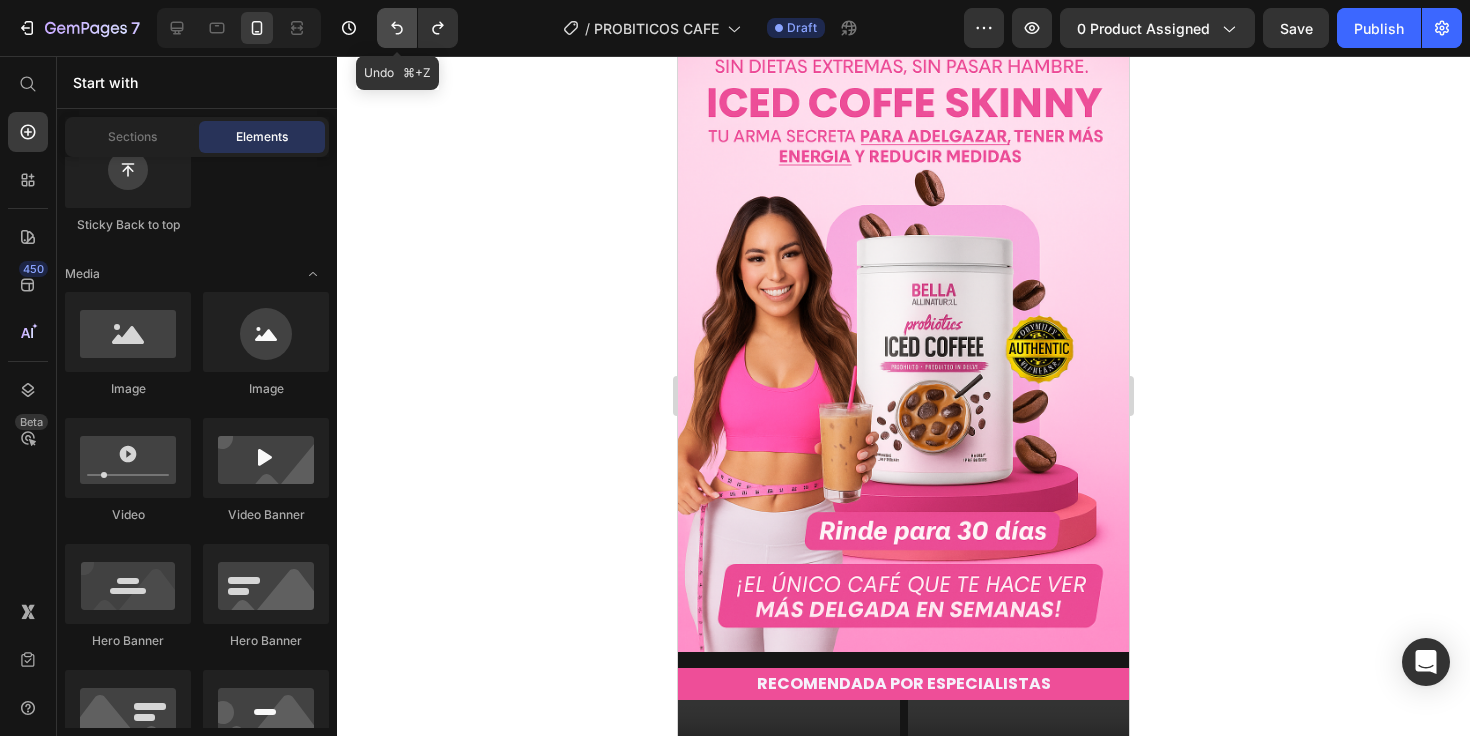 click 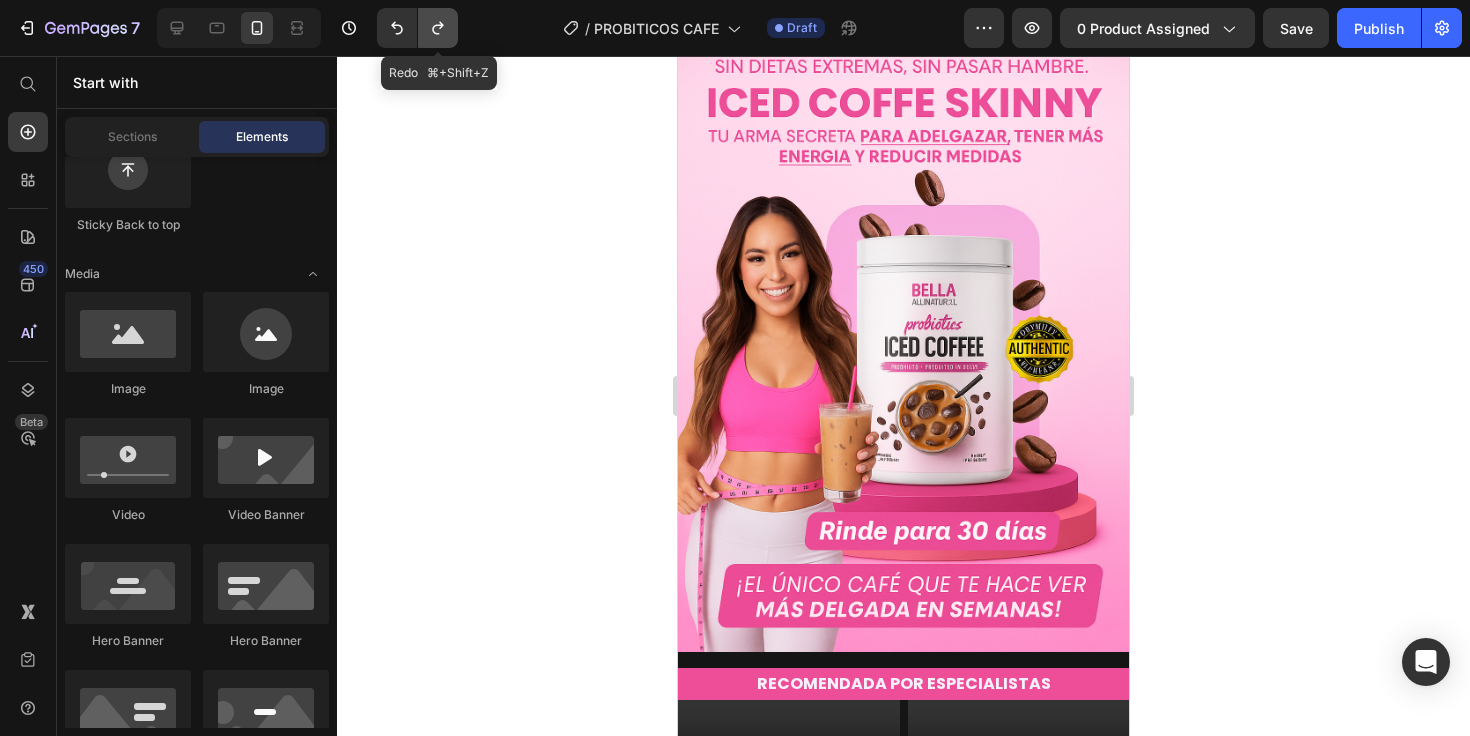 click 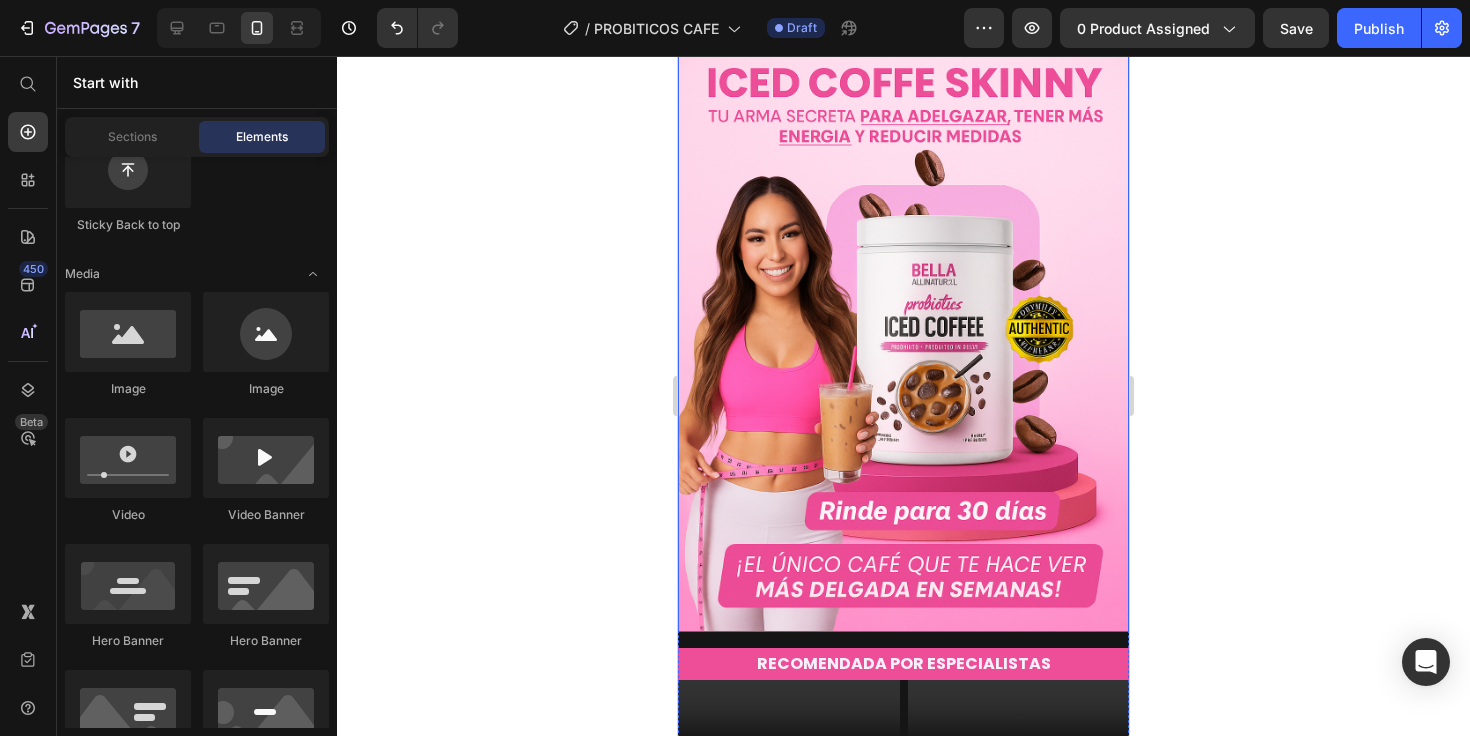 scroll, scrollTop: 0, scrollLeft: 0, axis: both 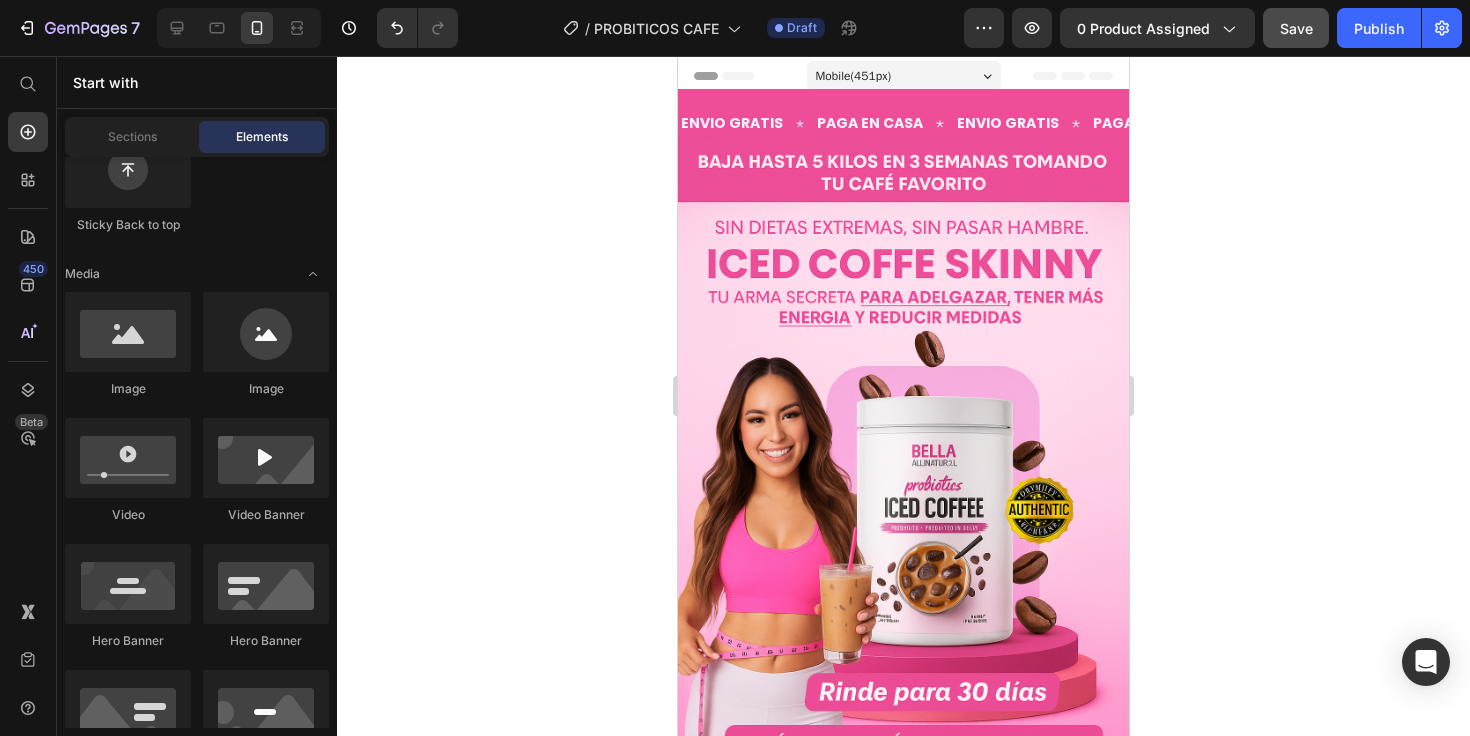 click on "Save" 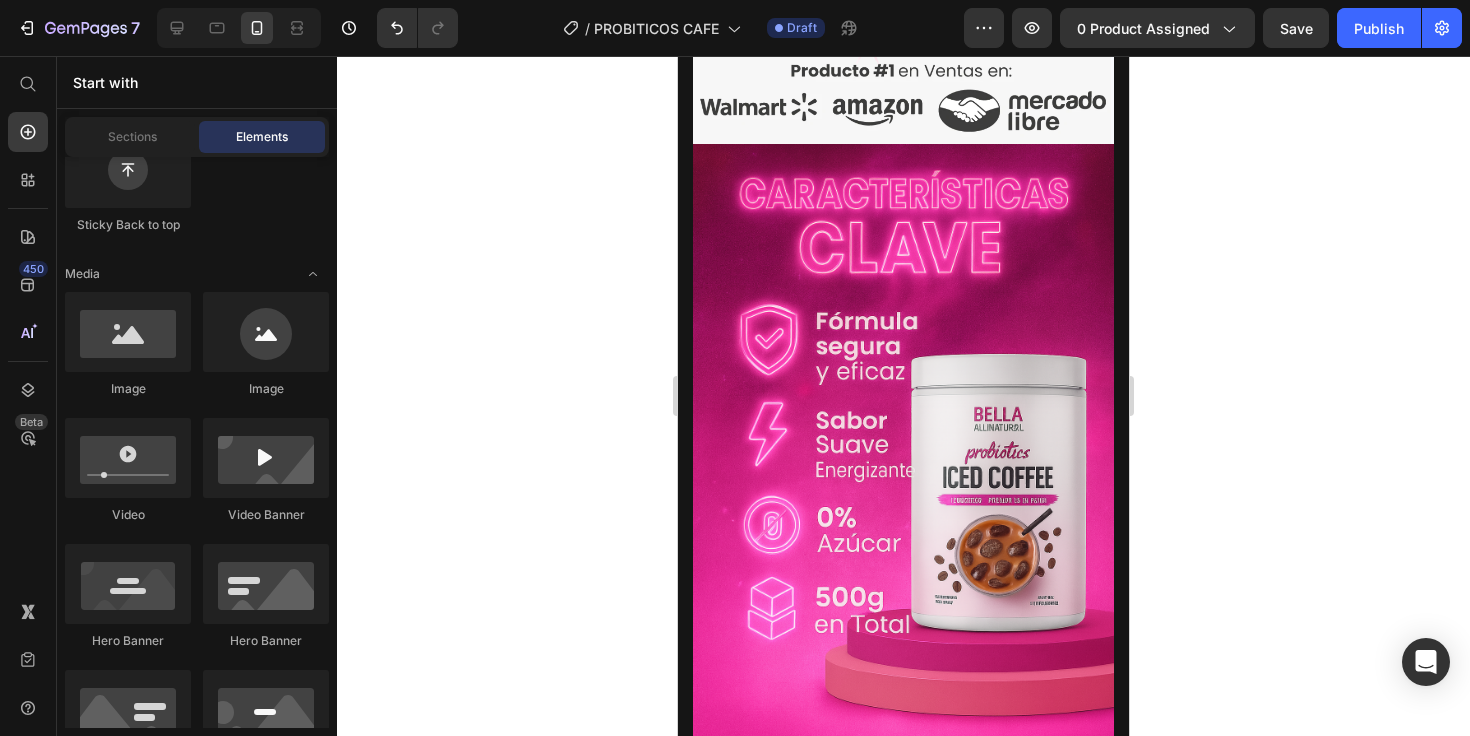 scroll, scrollTop: 4460, scrollLeft: 0, axis: vertical 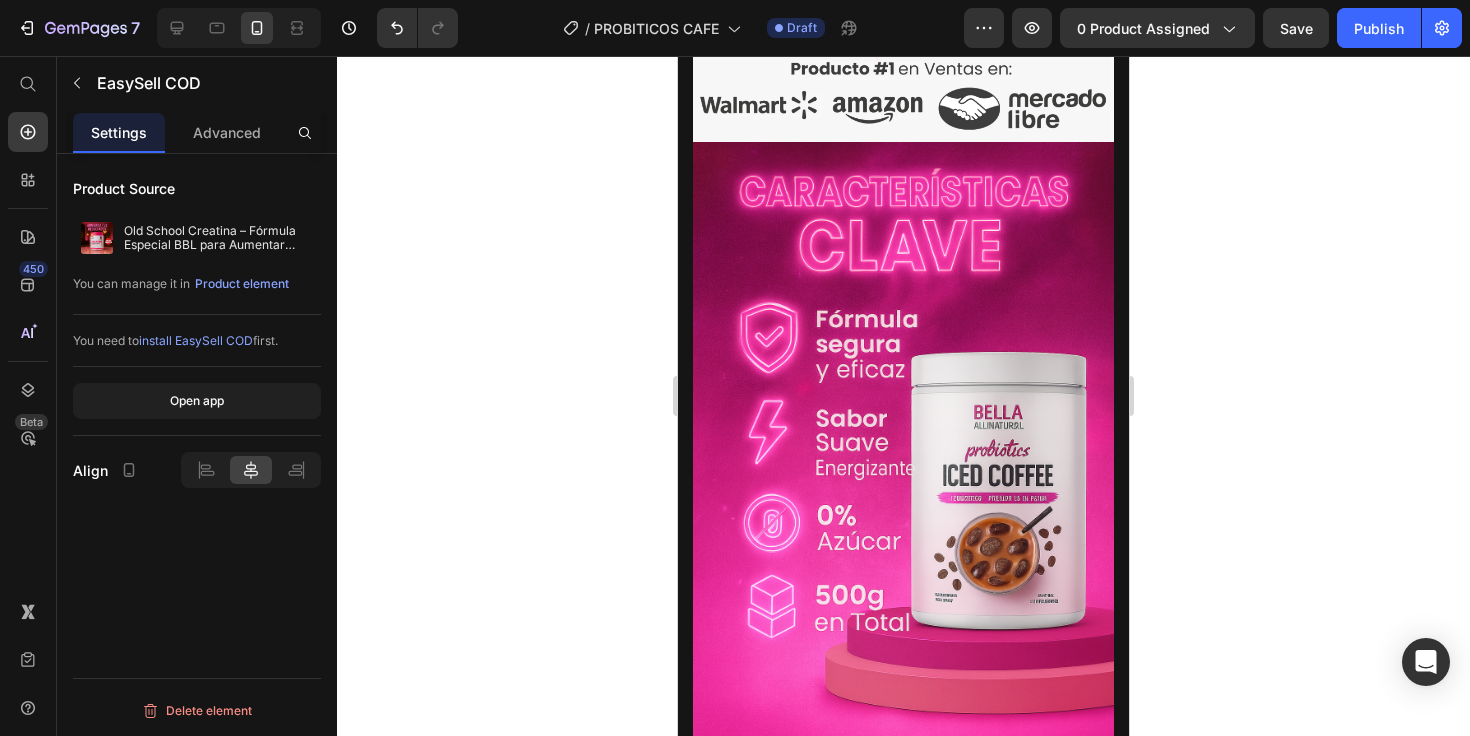 click on "EasySell COD Form & Upsells" at bounding box center [903, -68] 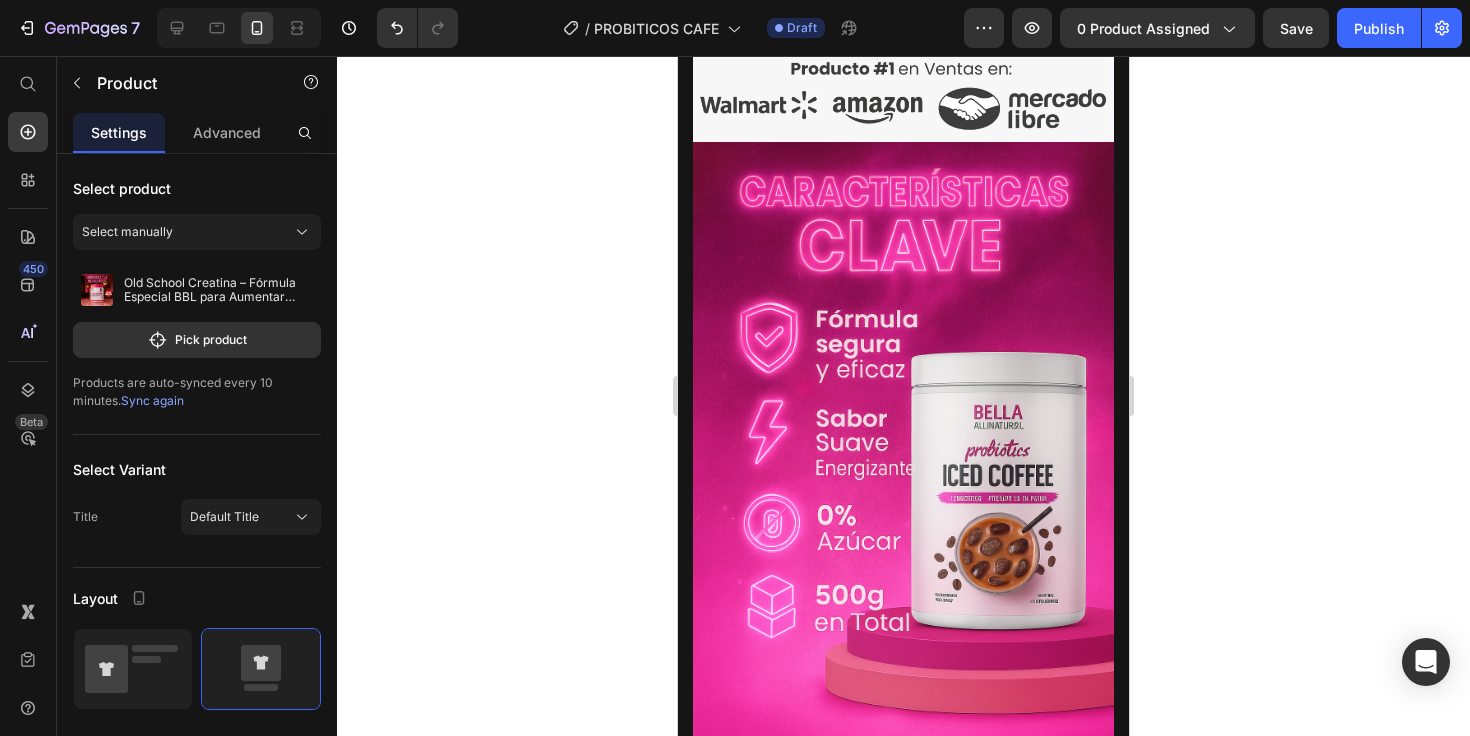 click on "Drop element here" at bounding box center (903, -130) 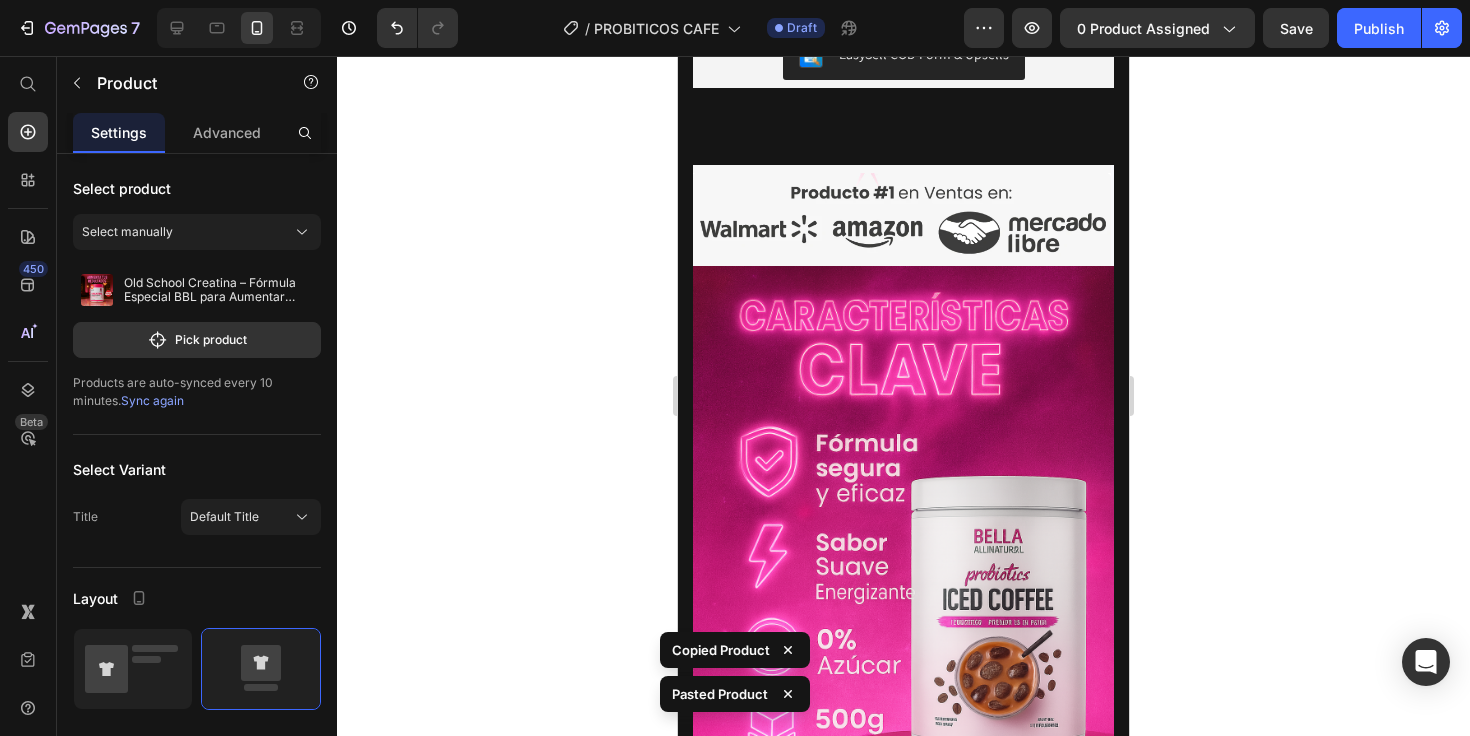 click on "Drop element here" at bounding box center [903, -6] 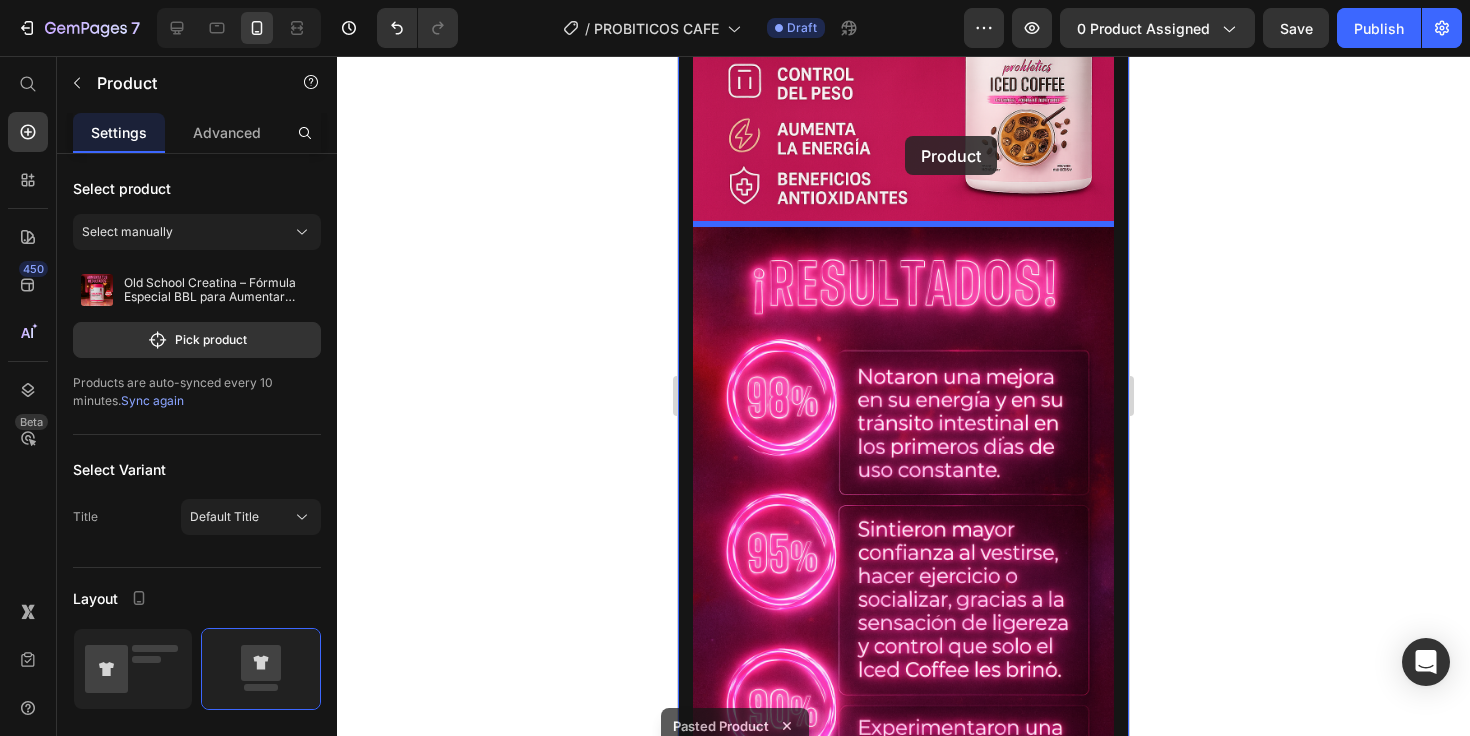 scroll, scrollTop: 3187, scrollLeft: 0, axis: vertical 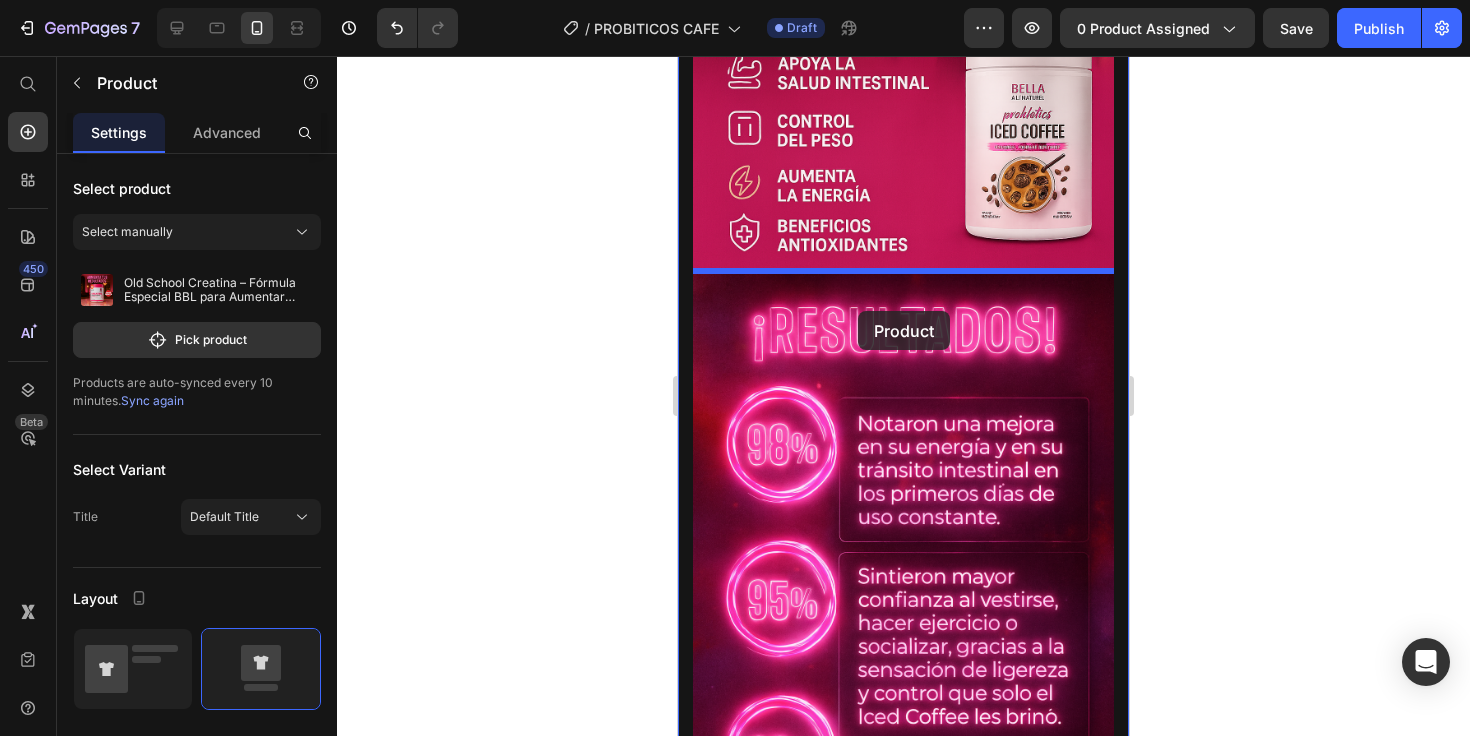 drag, startPoint x: 726, startPoint y: 517, endPoint x: 885, endPoint y: 295, distance: 273.06592 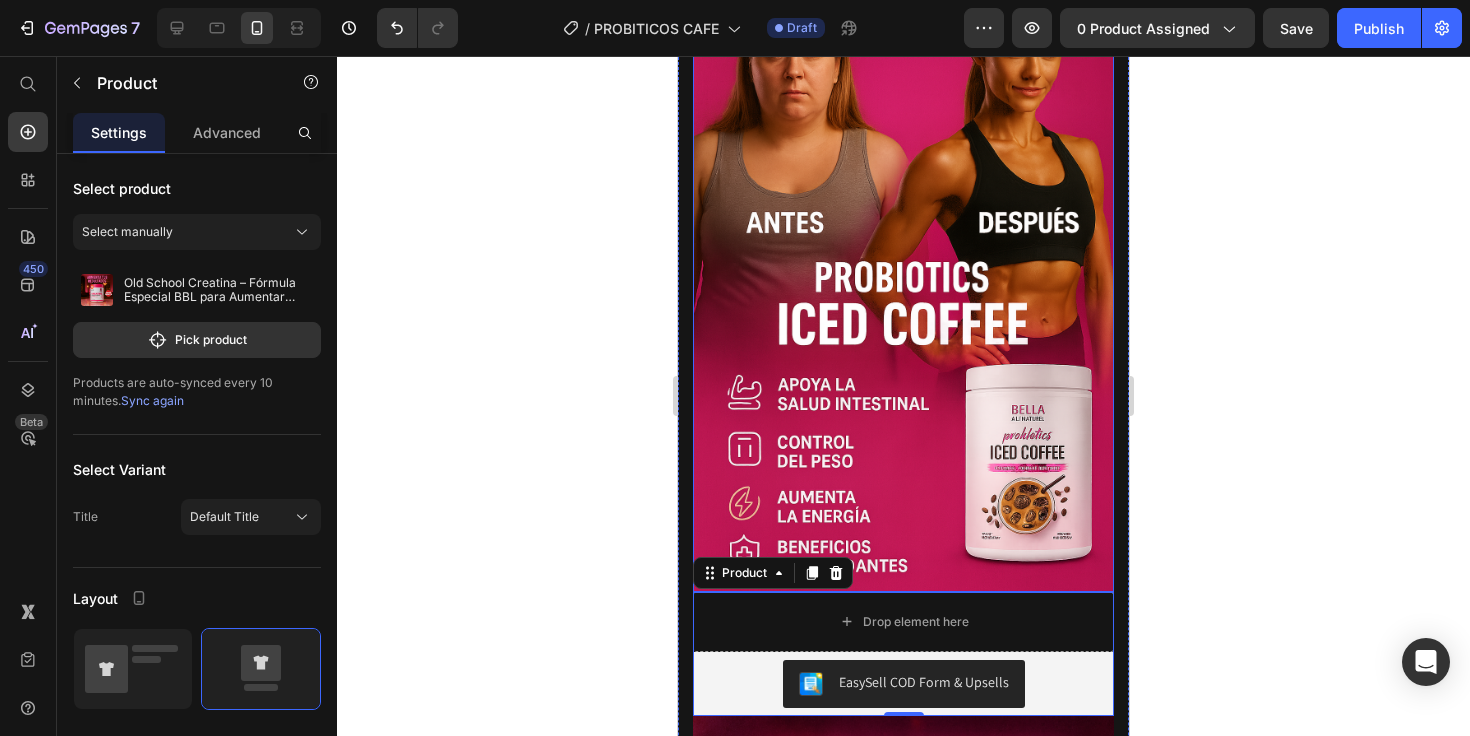 scroll, scrollTop: 2893, scrollLeft: 0, axis: vertical 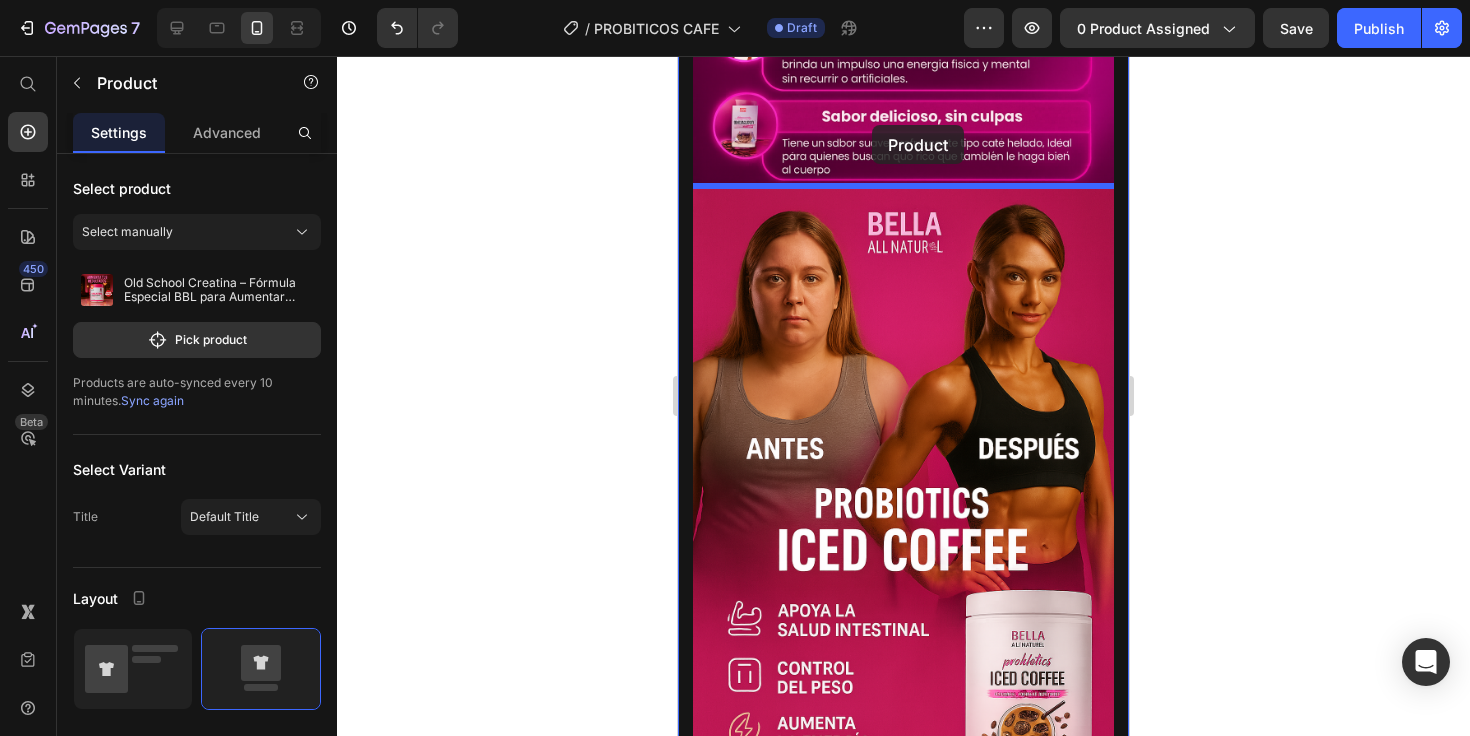 drag, startPoint x: 779, startPoint y: 590, endPoint x: 872, endPoint y: 136, distance: 463.42746 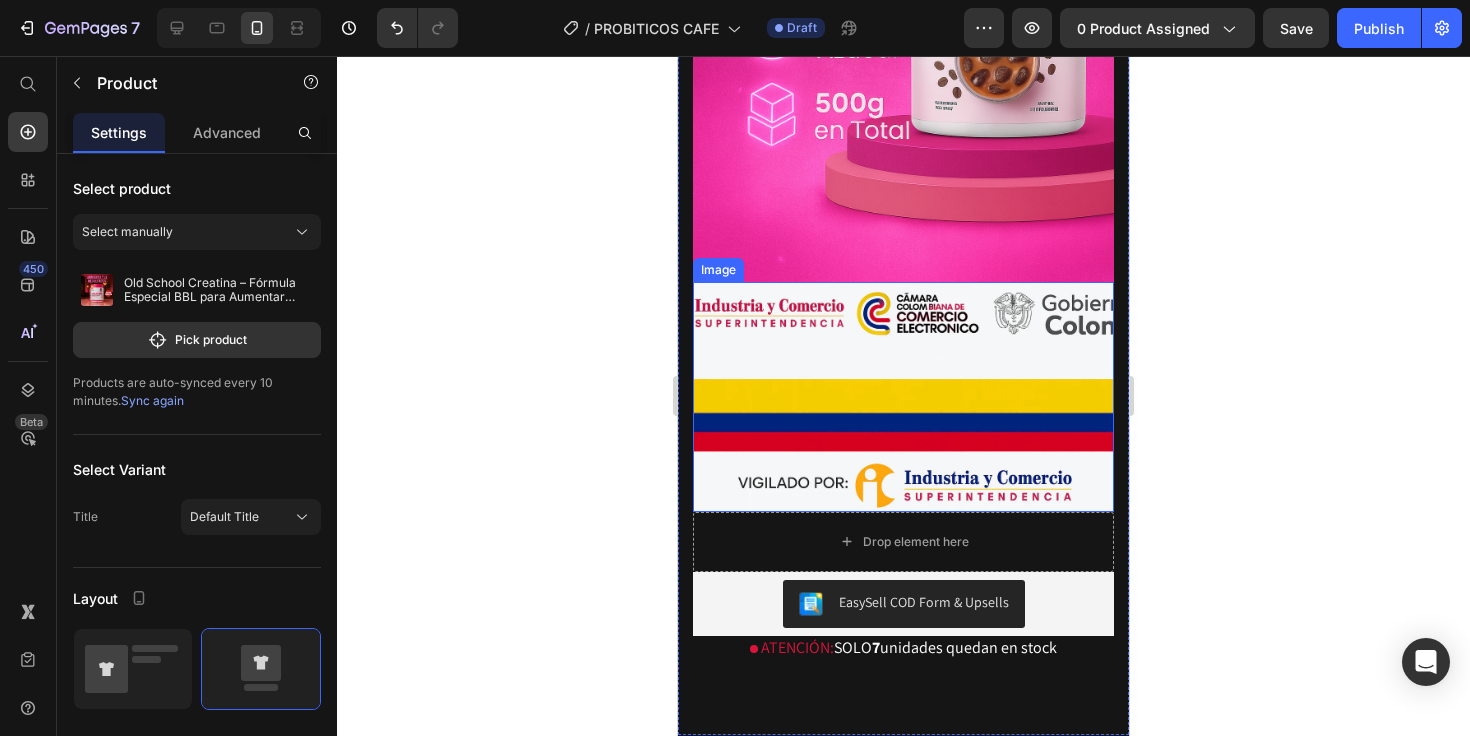 scroll, scrollTop: 5000, scrollLeft: 0, axis: vertical 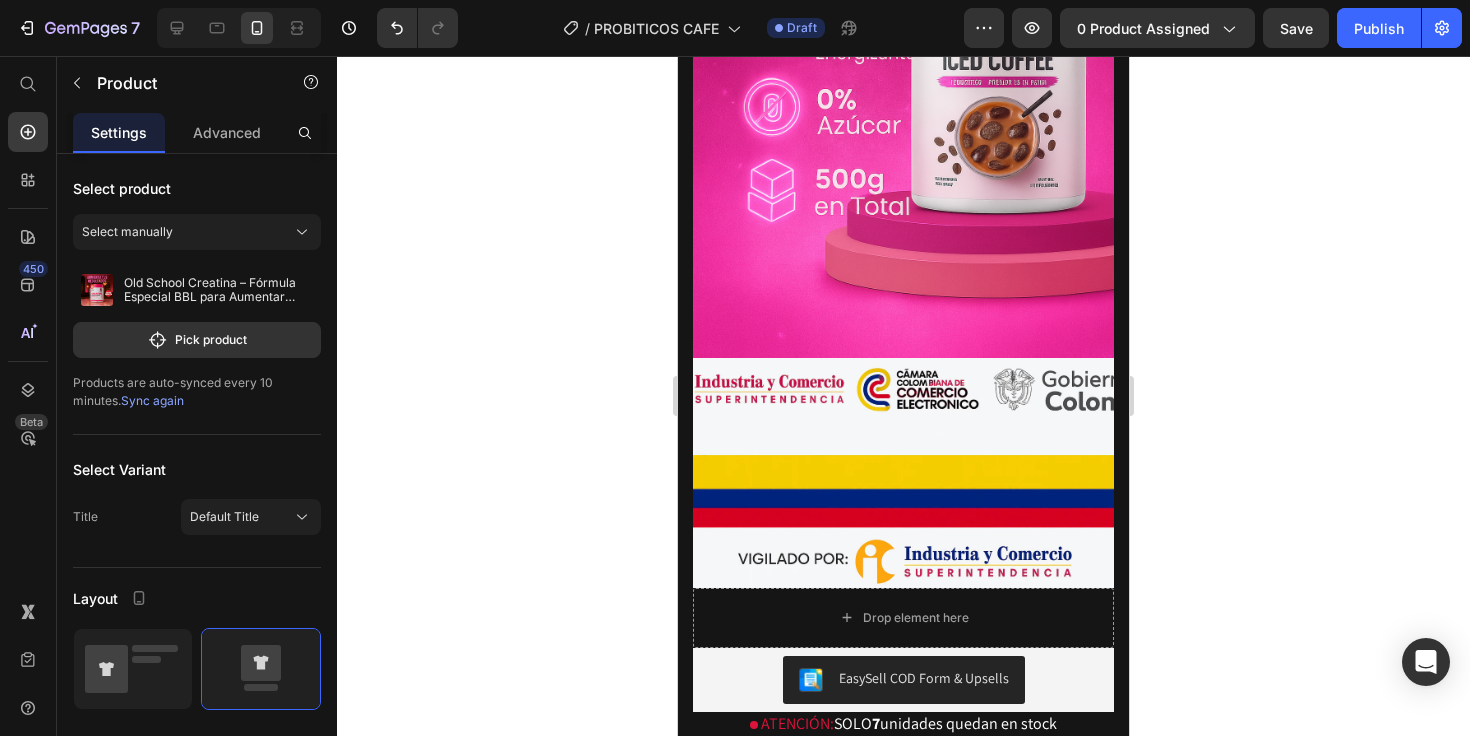 click on "7  Version history  /  PROBITICOS CAFE Draft Preview 0 product assigned  Save   Publish" 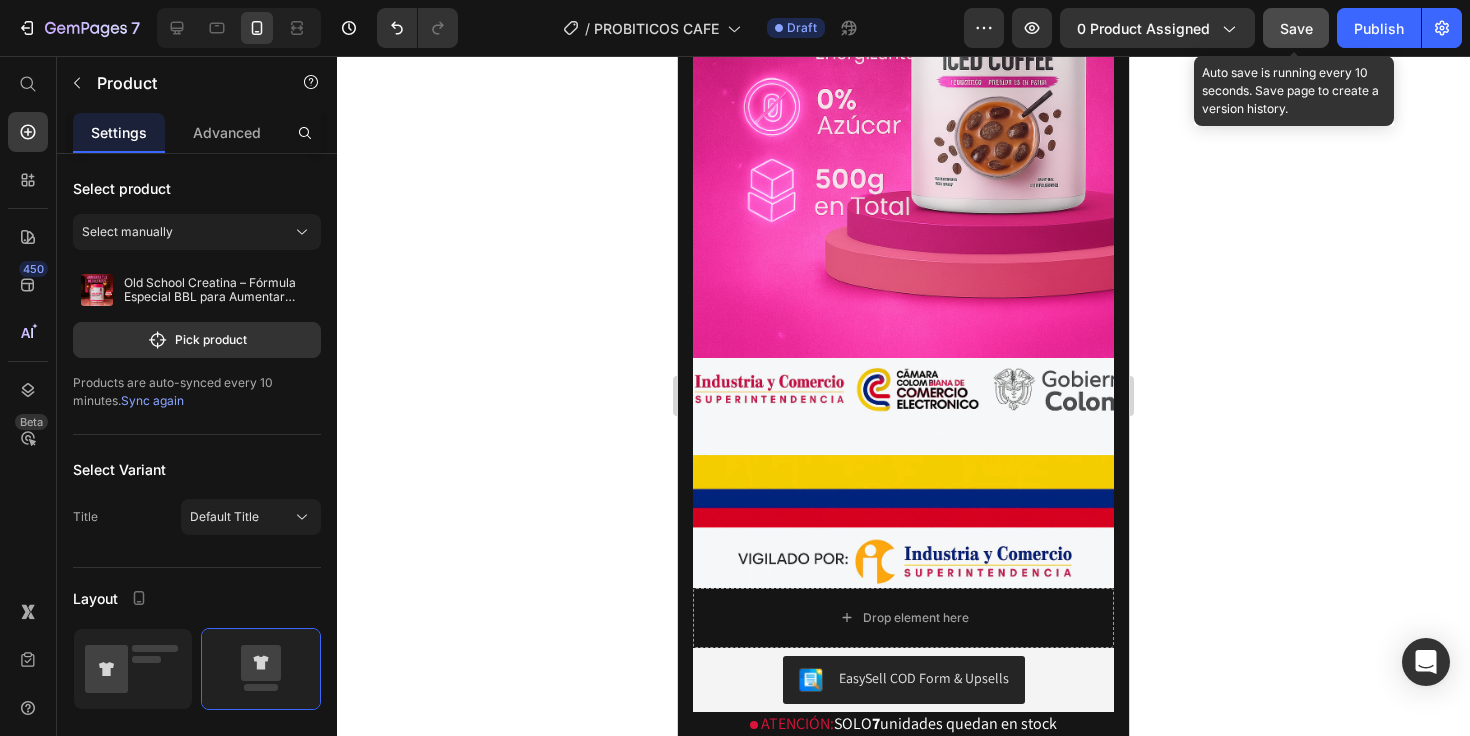click on "Save" 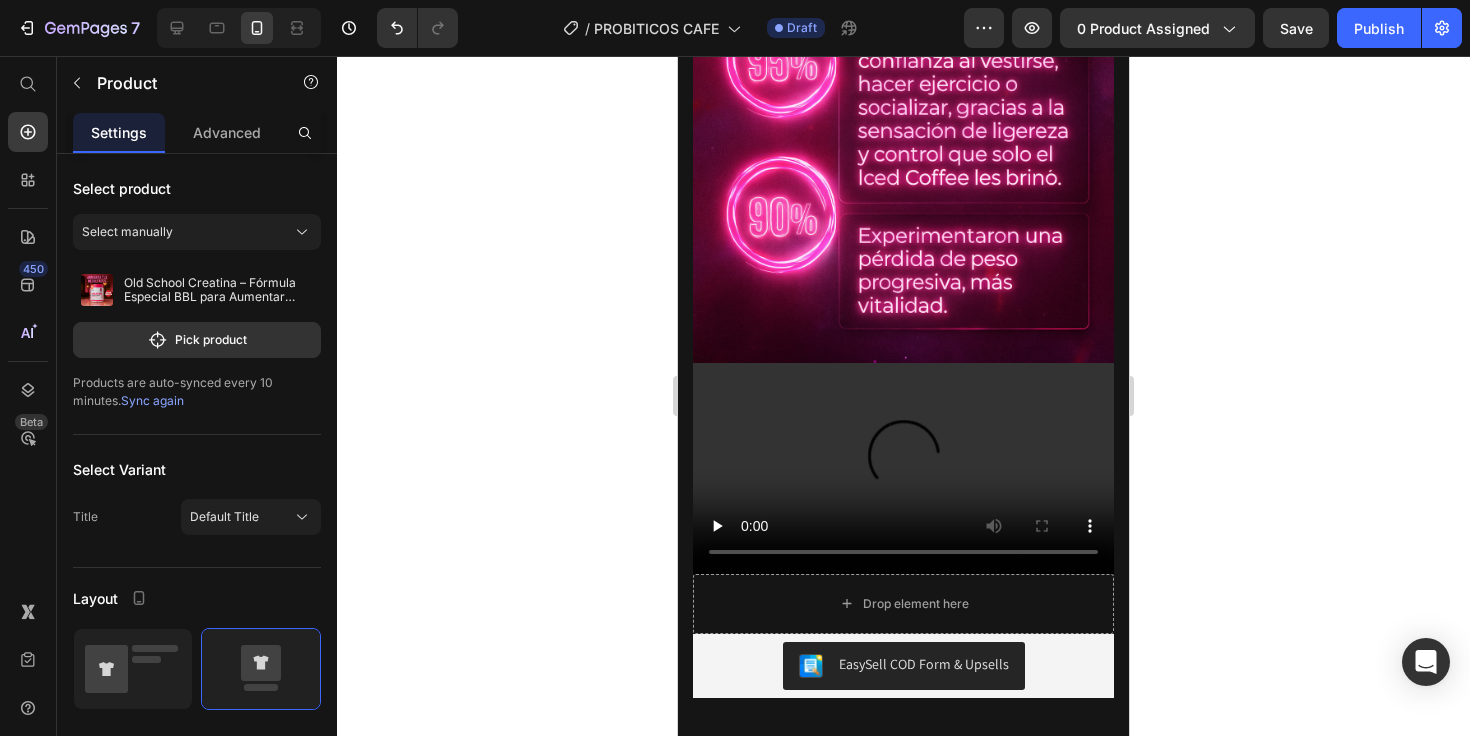 scroll, scrollTop: 4314, scrollLeft: 0, axis: vertical 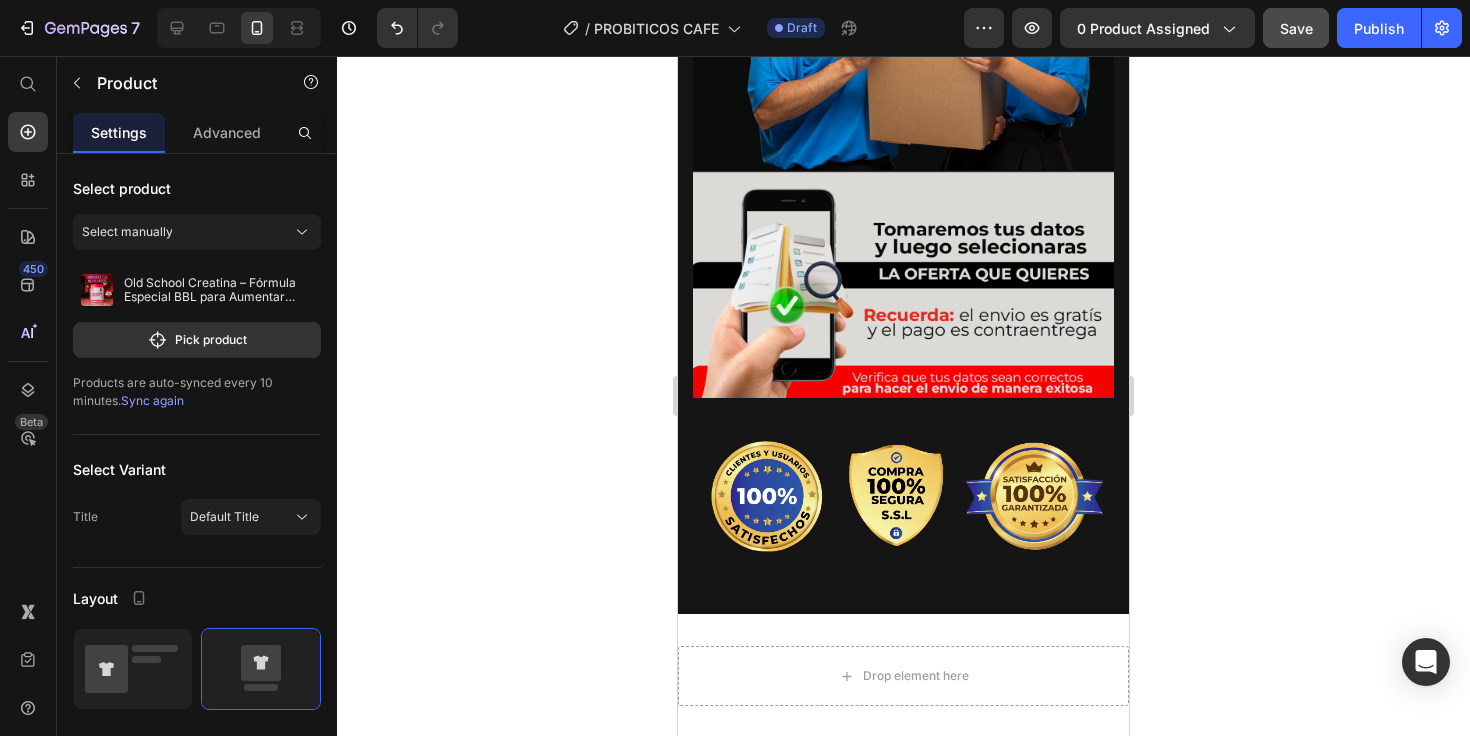 drag, startPoint x: 1323, startPoint y: 28, endPoint x: 1307, endPoint y: 30, distance: 16.124516 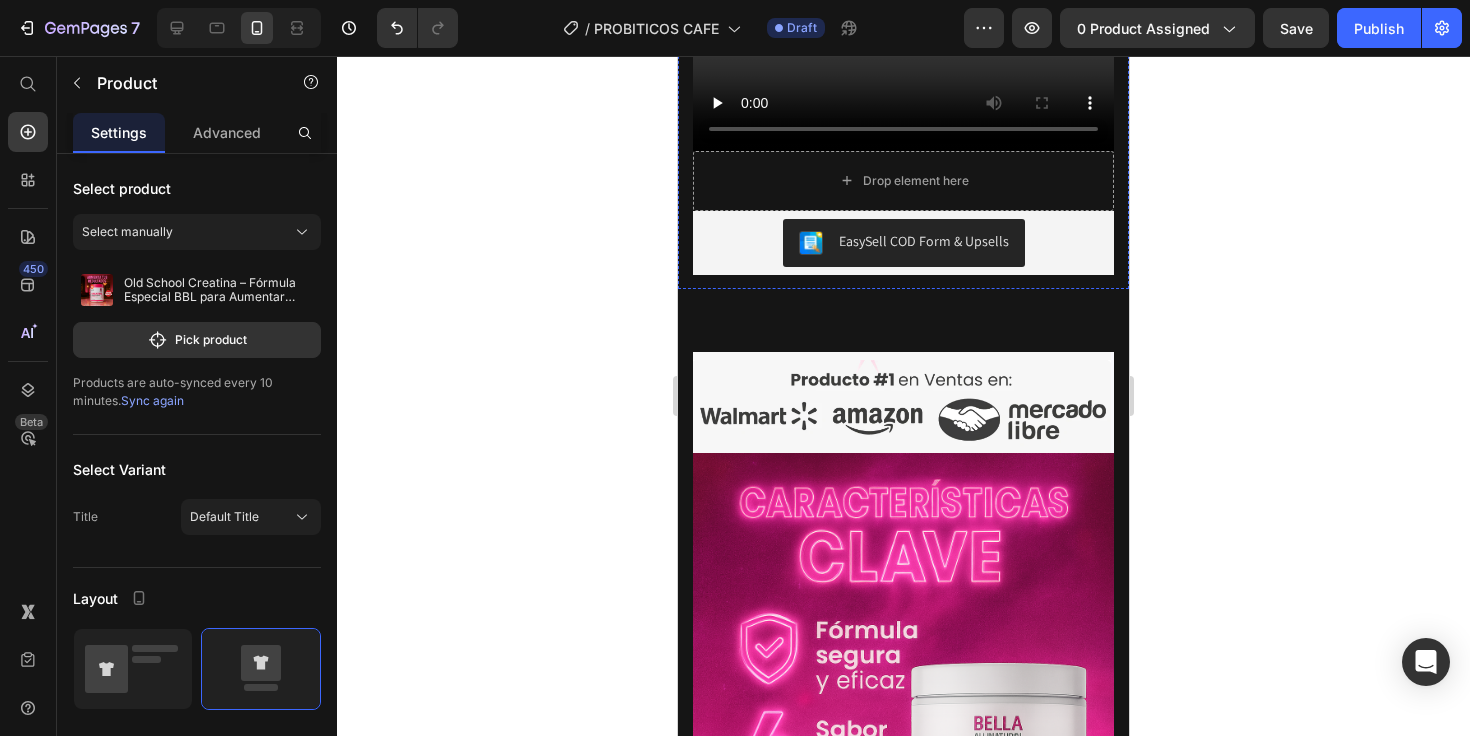 scroll, scrollTop: 4272, scrollLeft: 0, axis: vertical 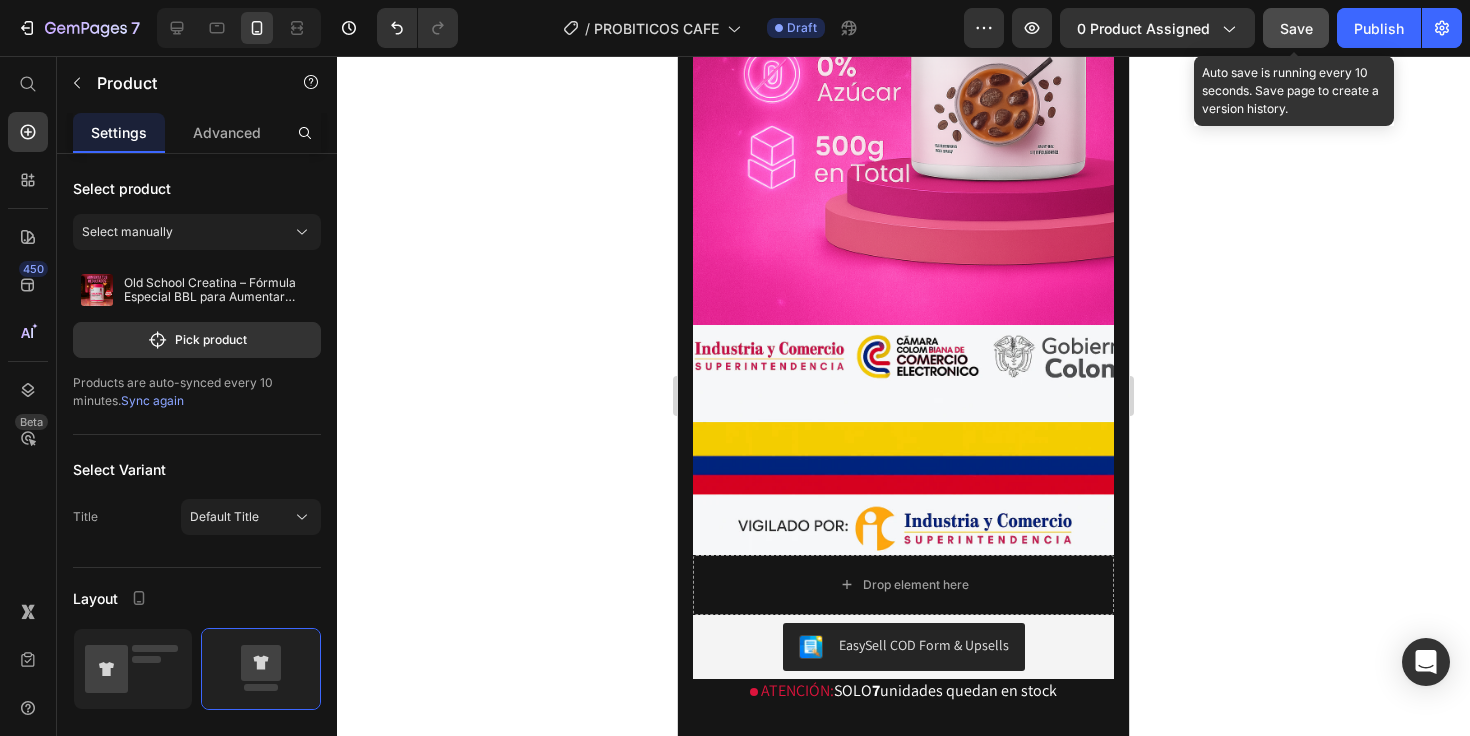 click on "Save" 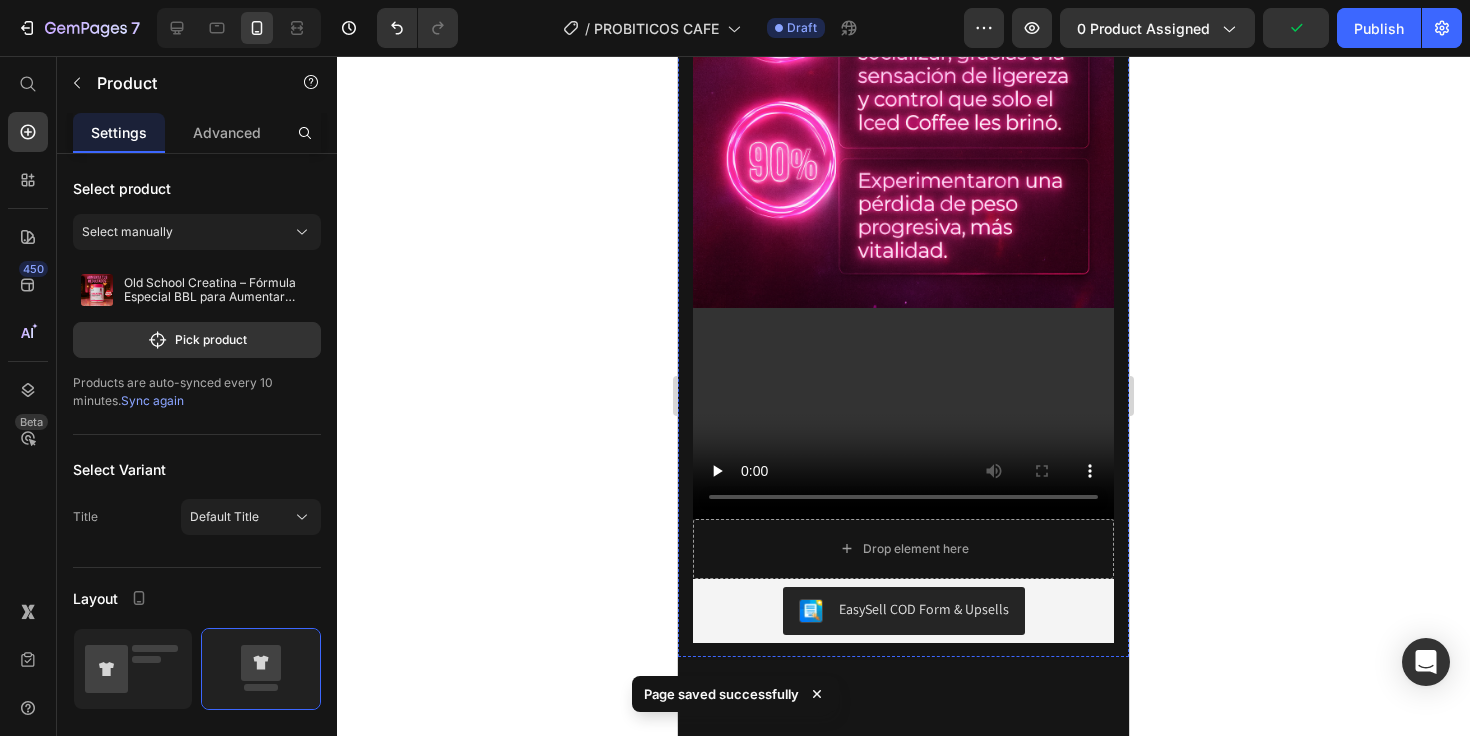 scroll, scrollTop: 3381, scrollLeft: 0, axis: vertical 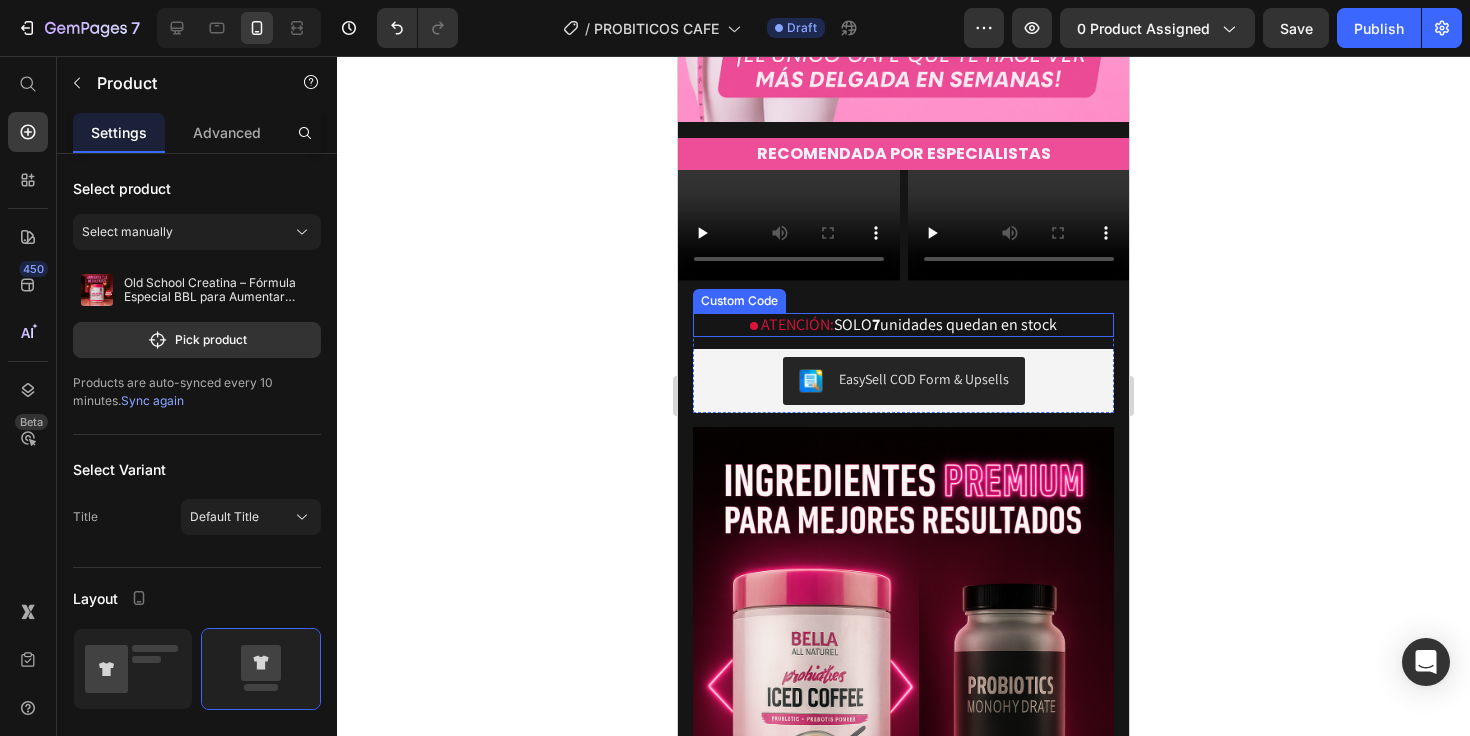 click on "EasySell COD Form & Upsells" at bounding box center (924, 379) 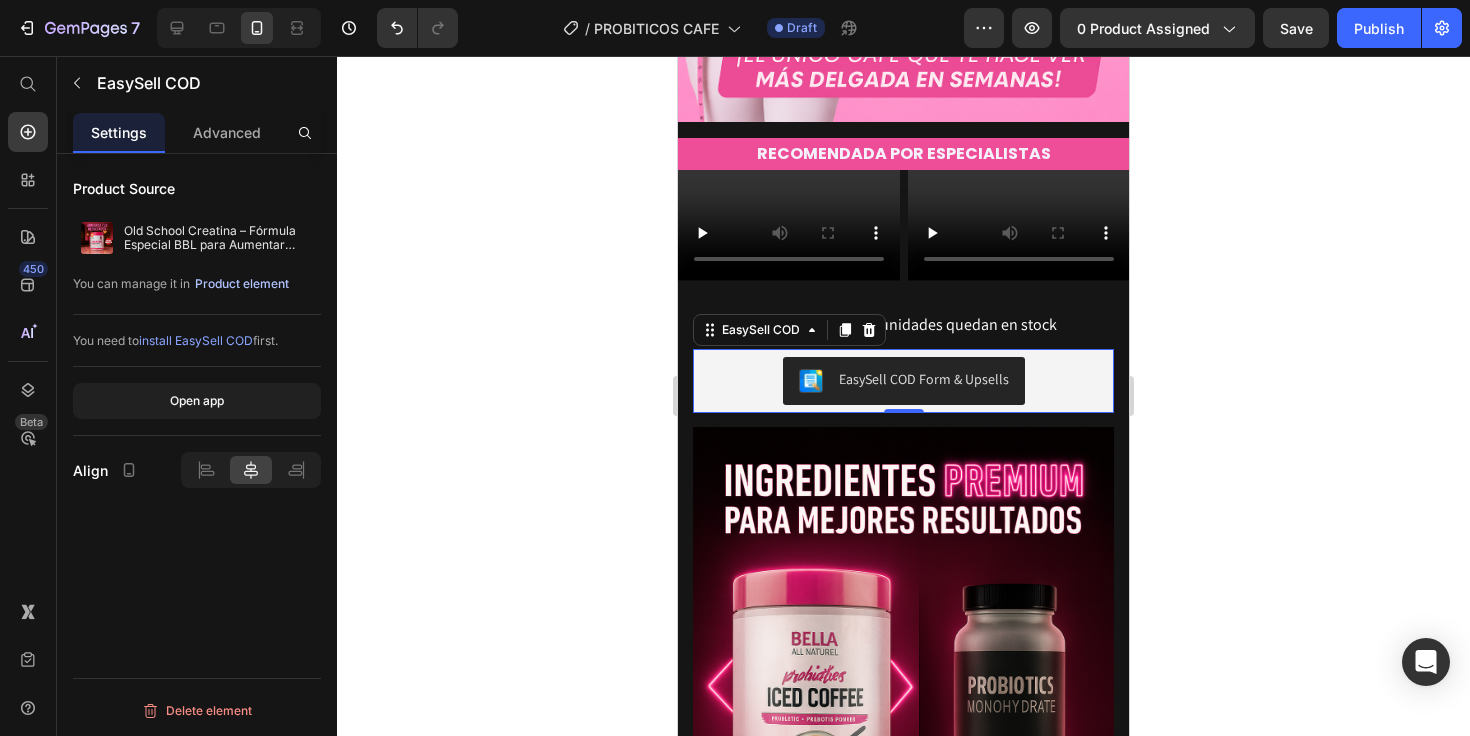 click on "Product element" at bounding box center [242, 284] 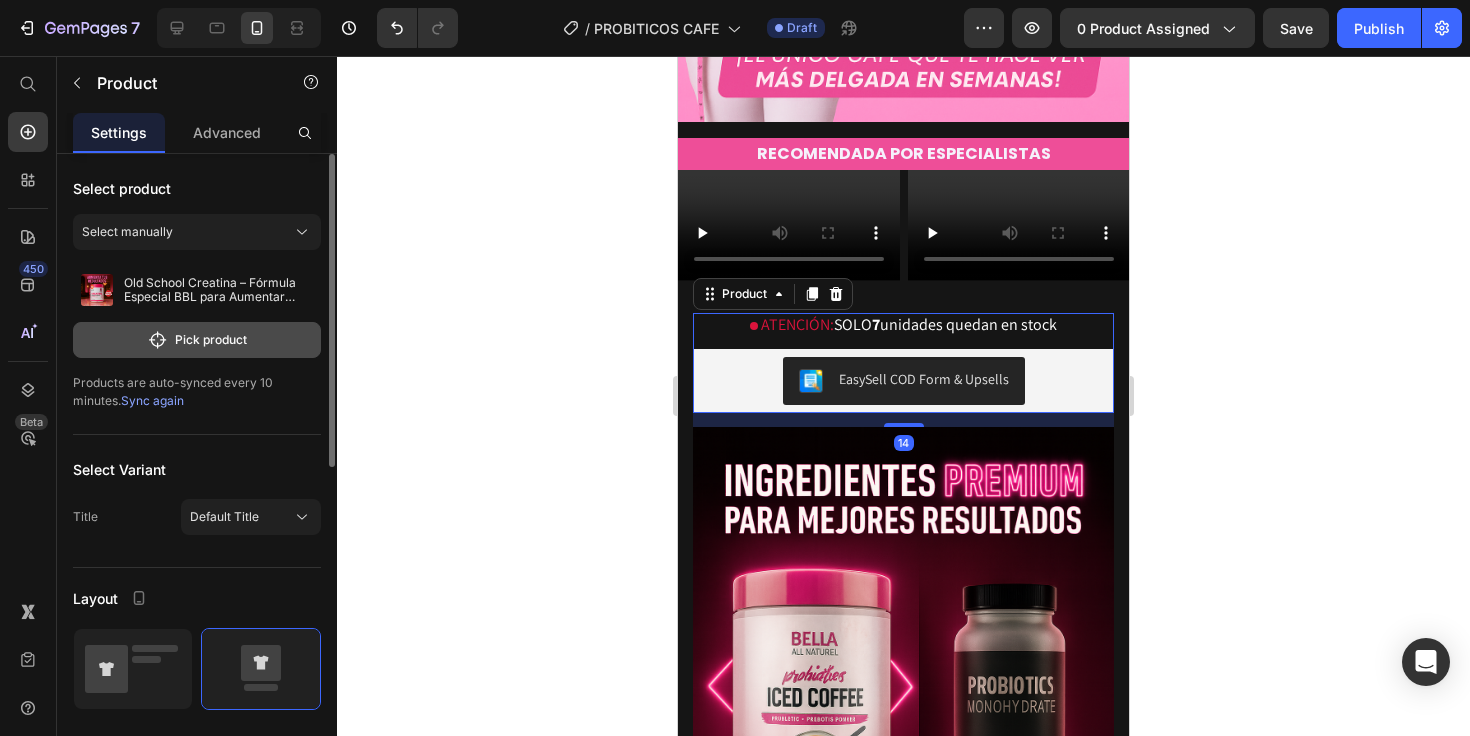 click on "Pick product" at bounding box center (197, 340) 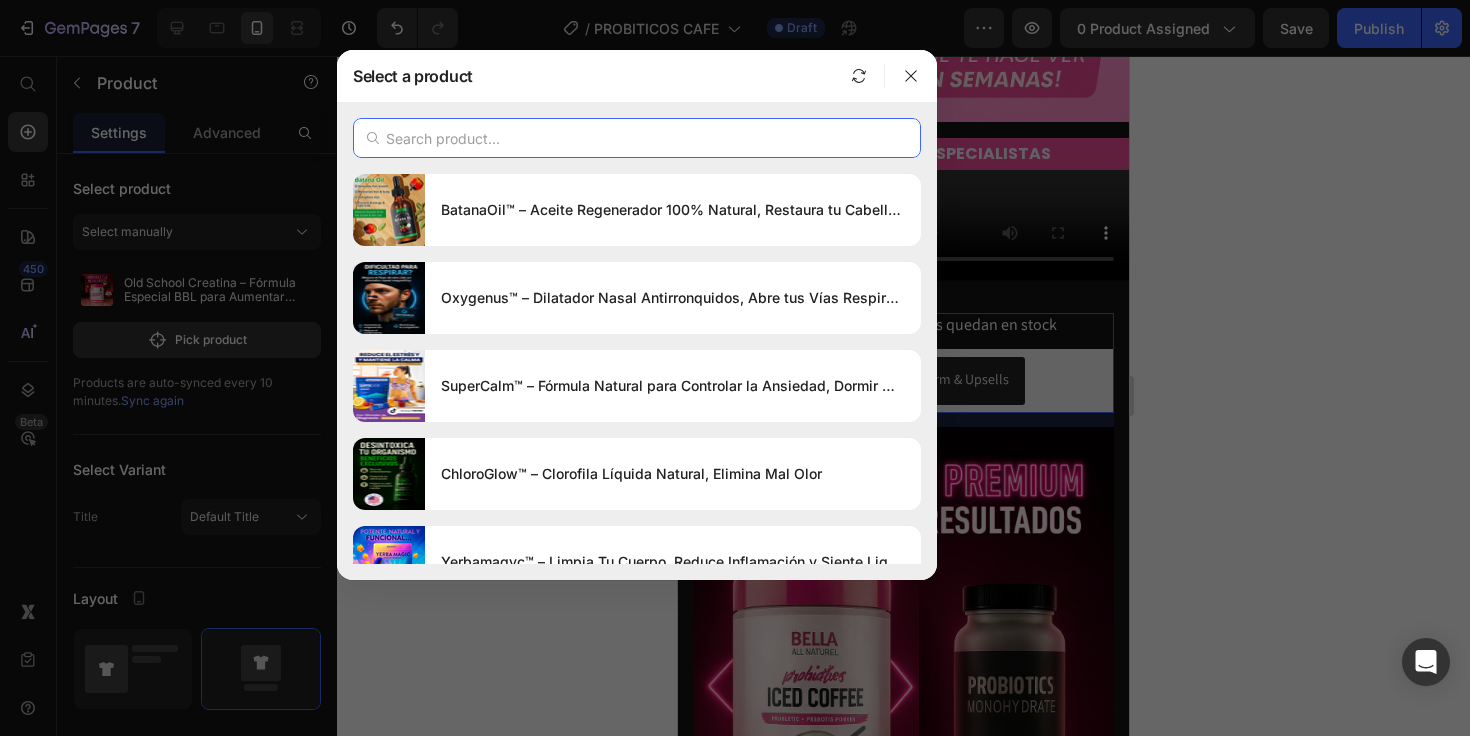 click at bounding box center [637, 138] 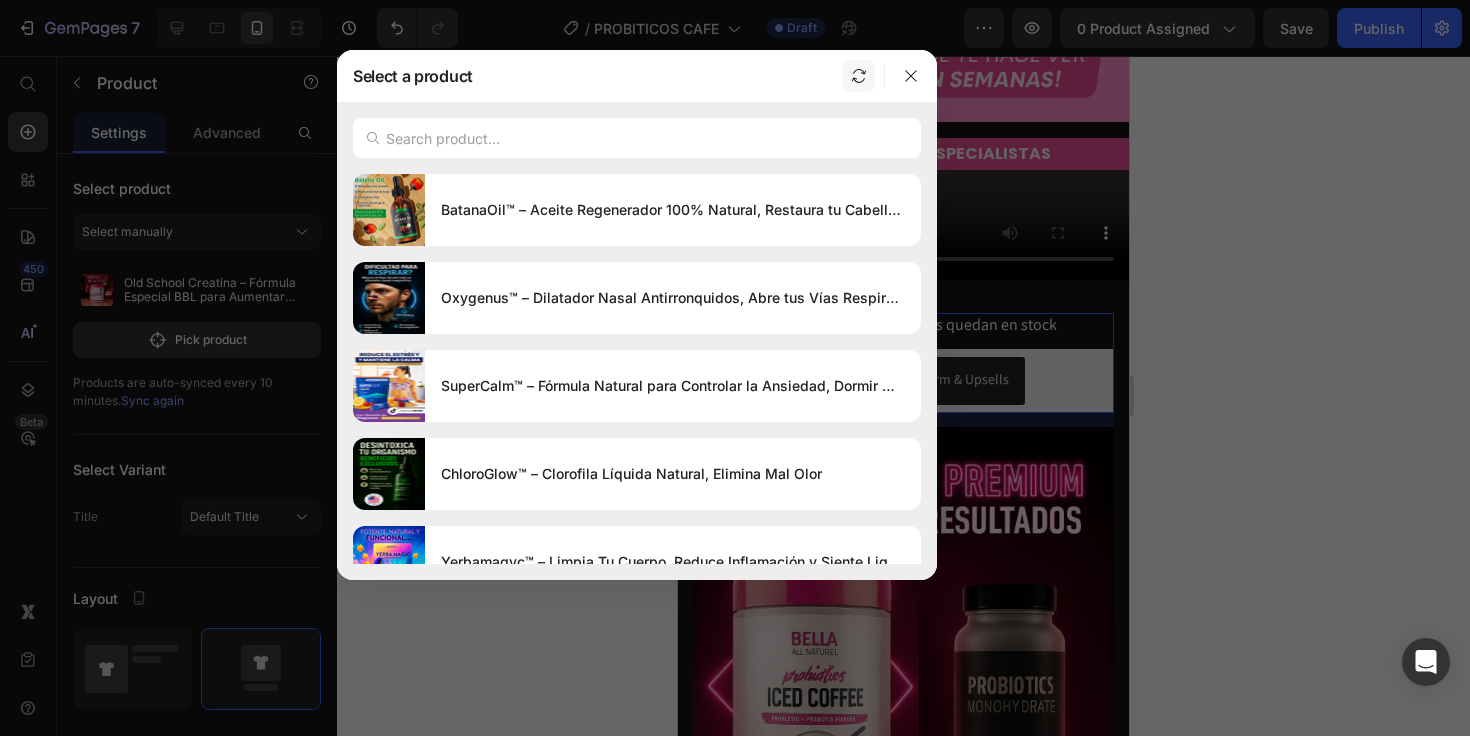 click 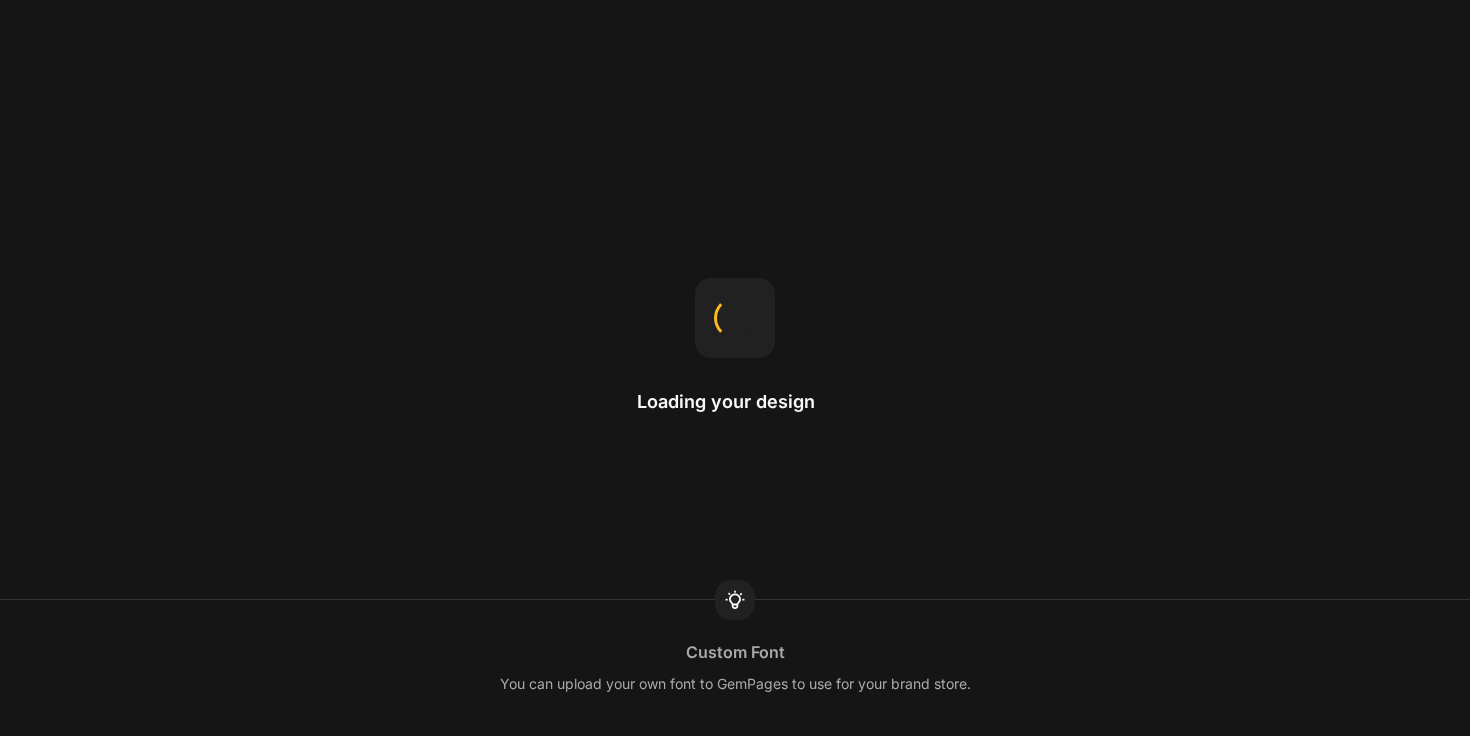 scroll, scrollTop: 0, scrollLeft: 0, axis: both 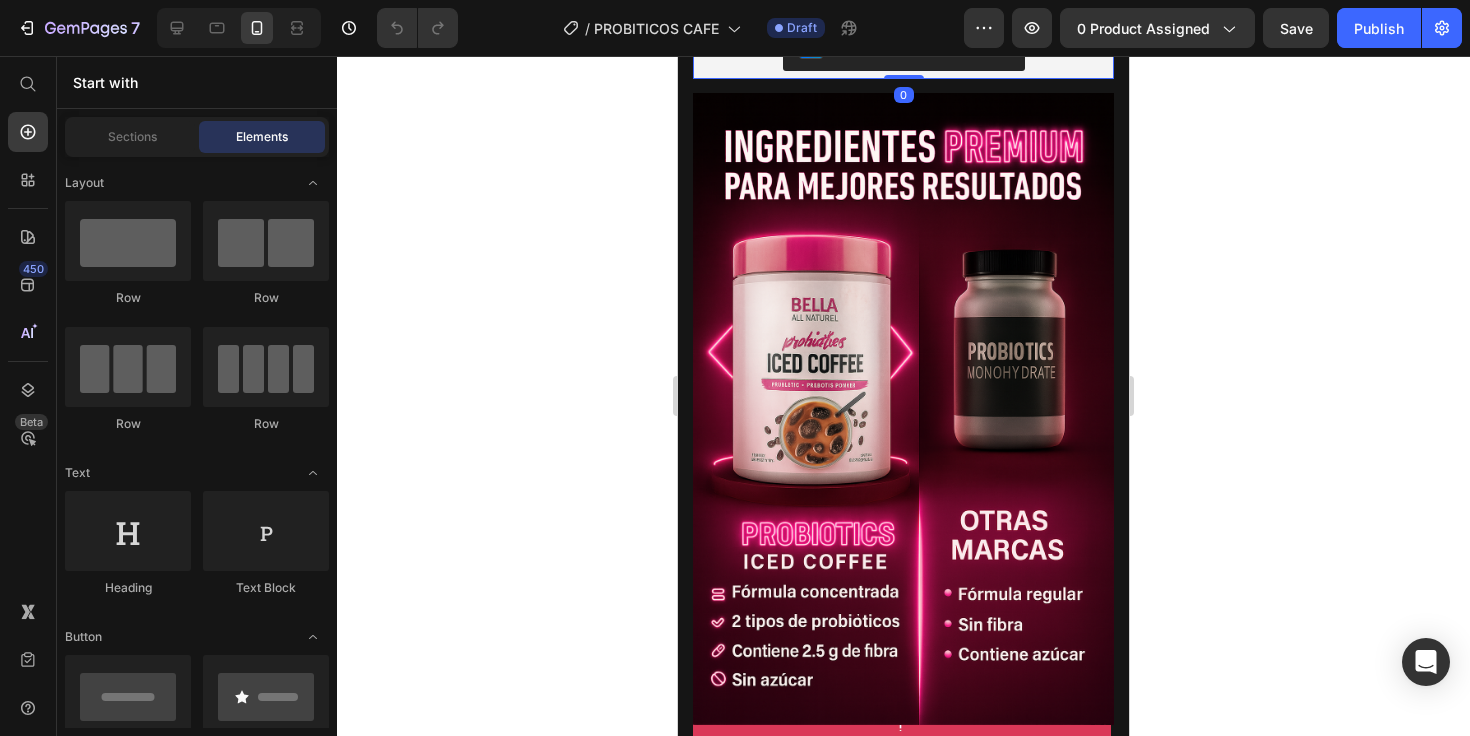 click on "EasySell COD Form & Upsells" at bounding box center (903, 47) 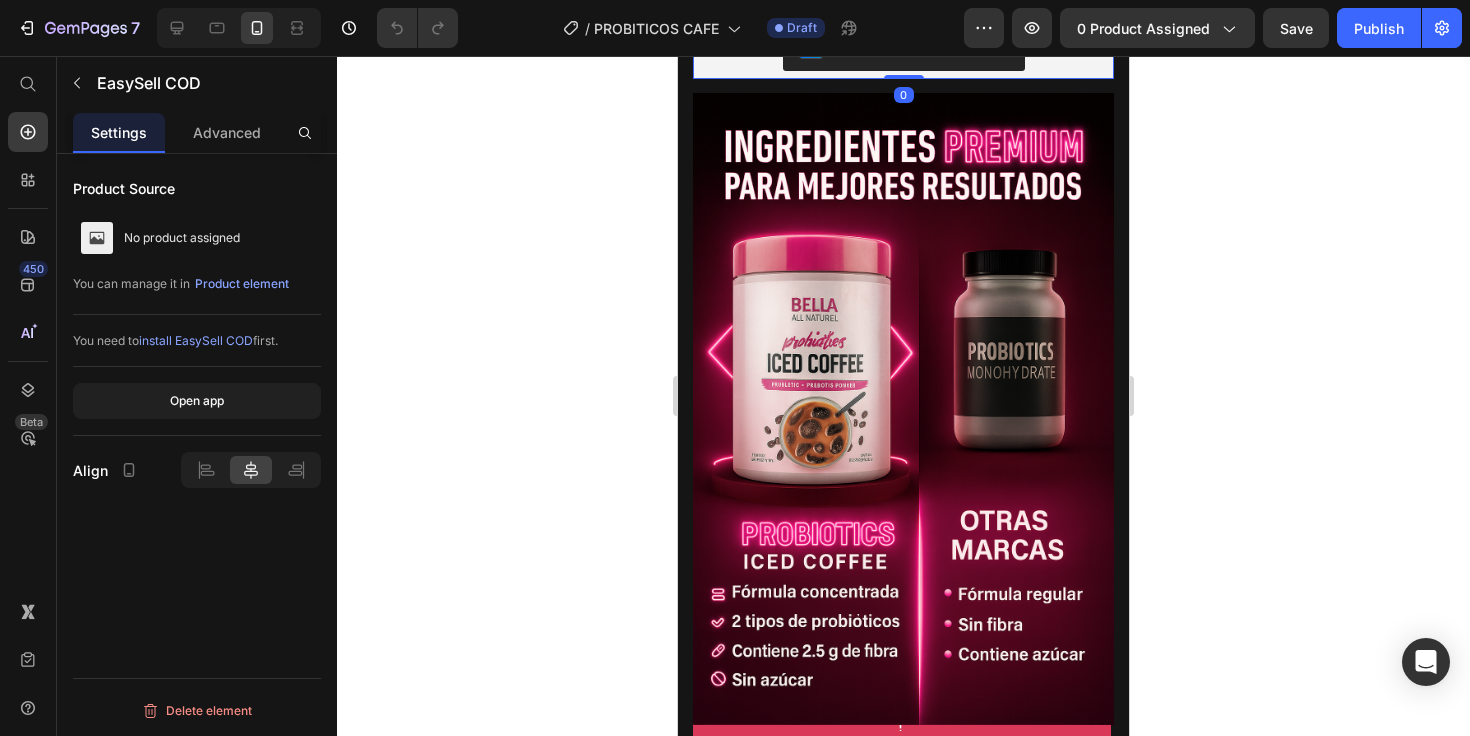click on "Product Source No product assigned  You can manage it in   Product element" at bounding box center [197, 242] 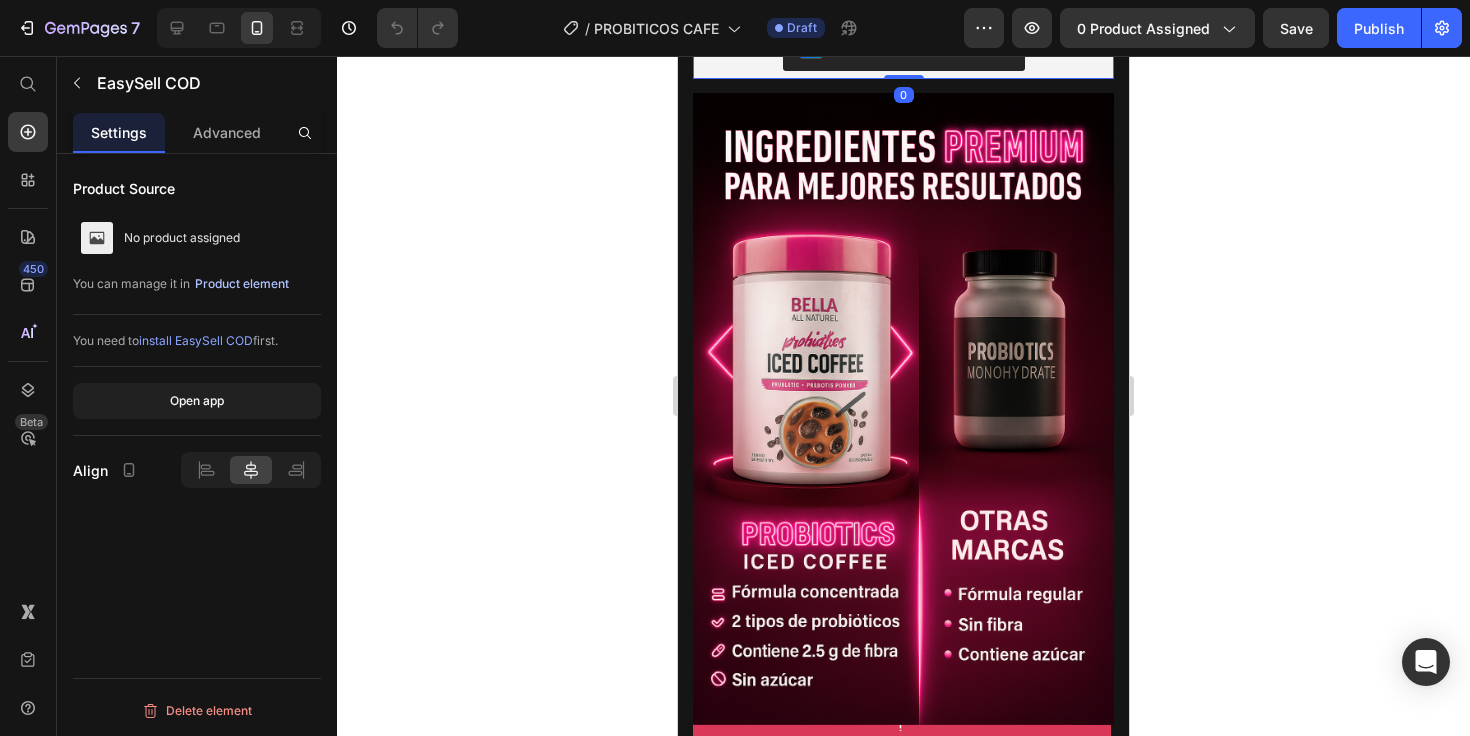 click on "Product element" at bounding box center (242, 284) 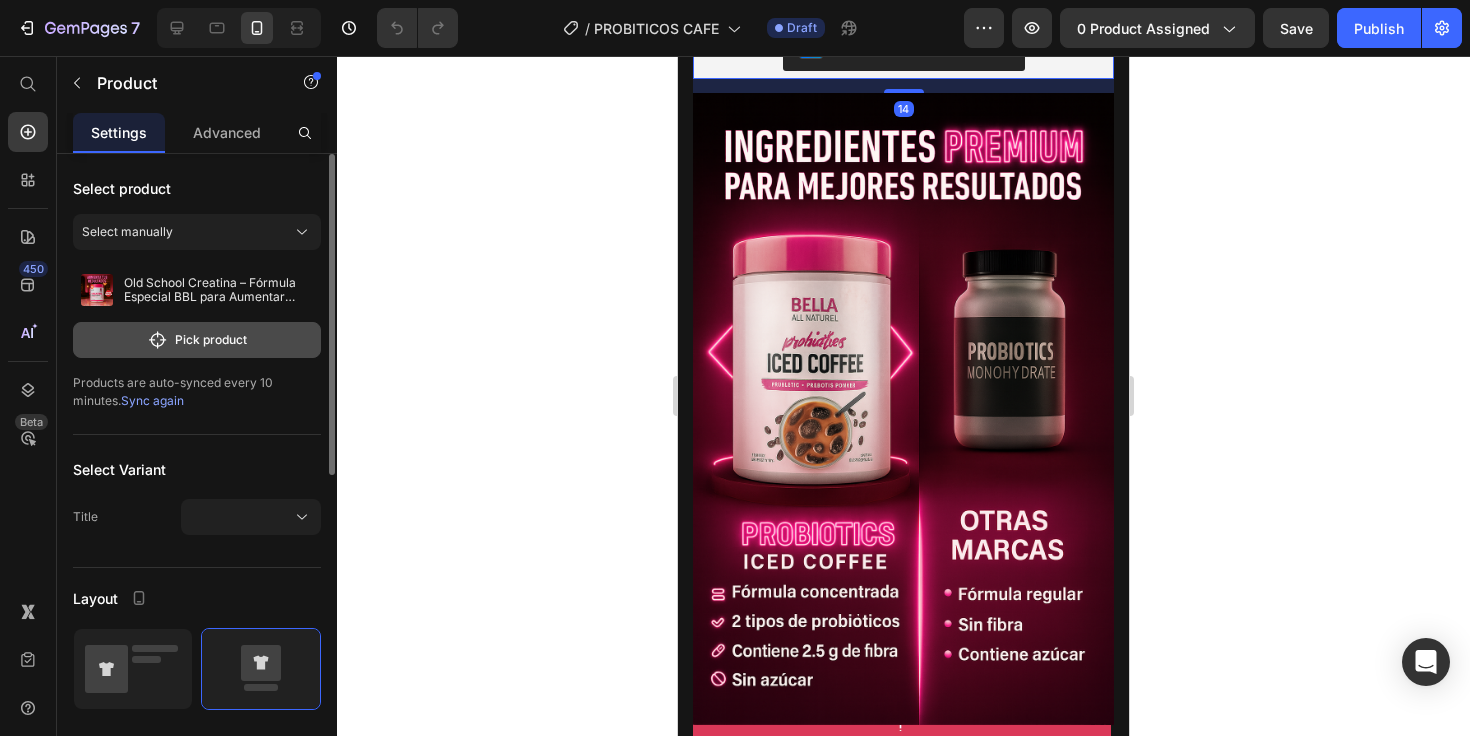 click on "Pick product" at bounding box center [197, 340] 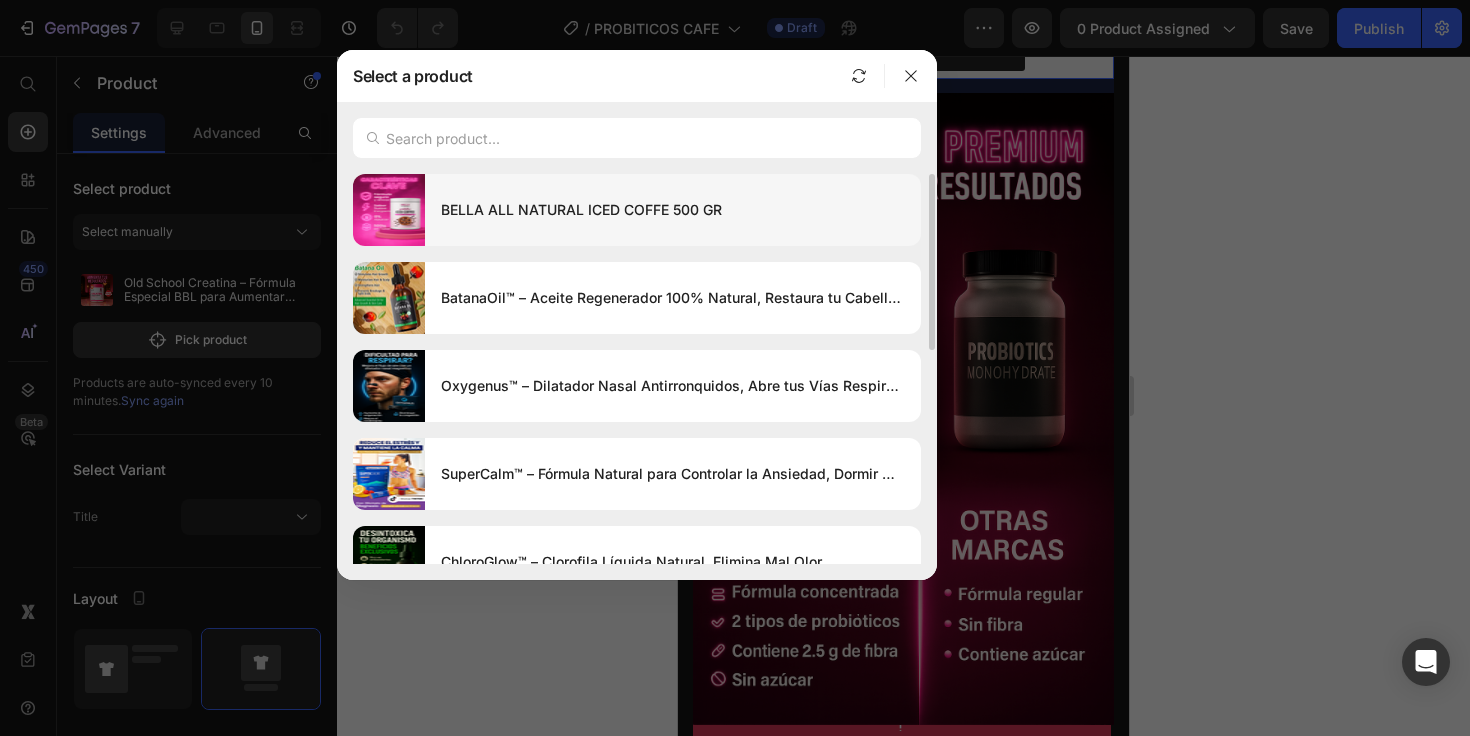 click on "BELLA ALL NATURAL ICED COFFE 500 GR" at bounding box center [673, 210] 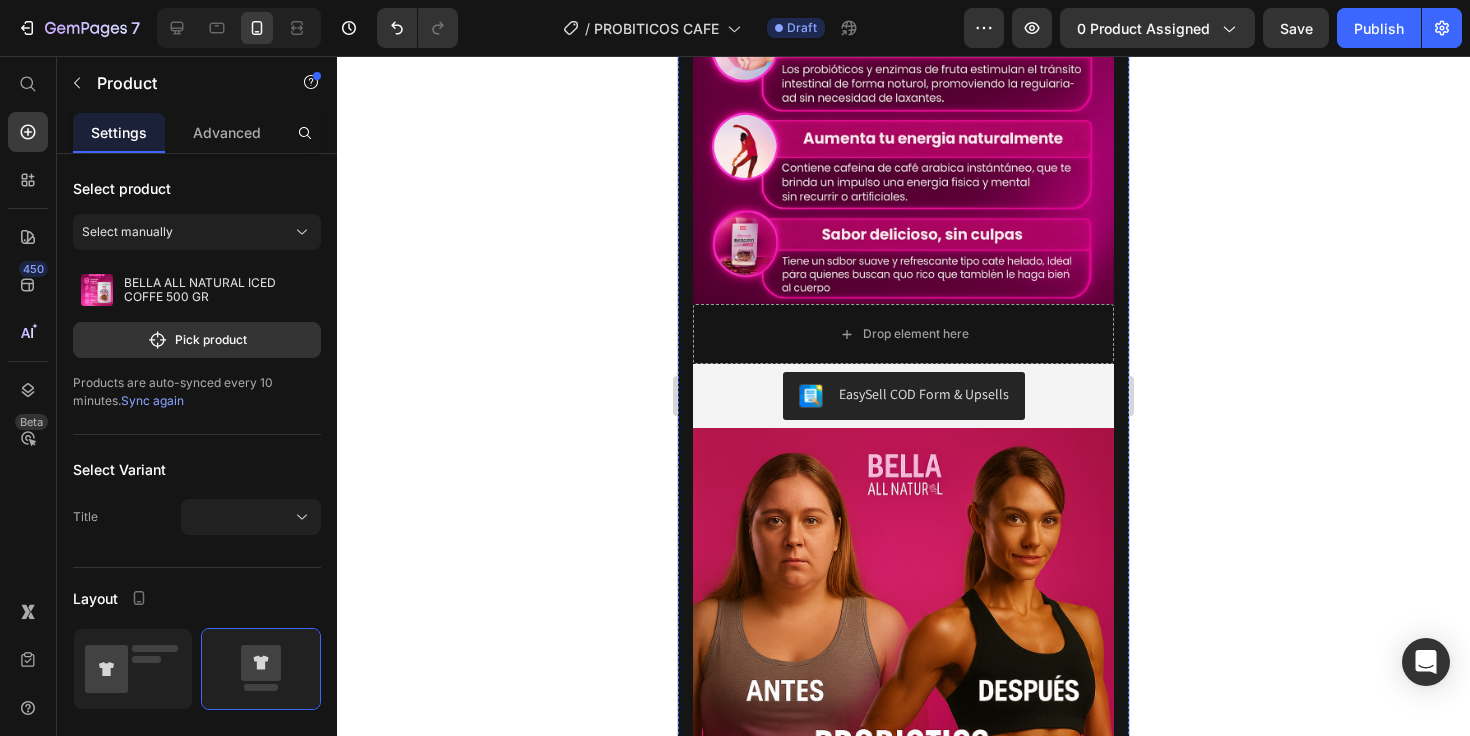 scroll, scrollTop: 2510, scrollLeft: 0, axis: vertical 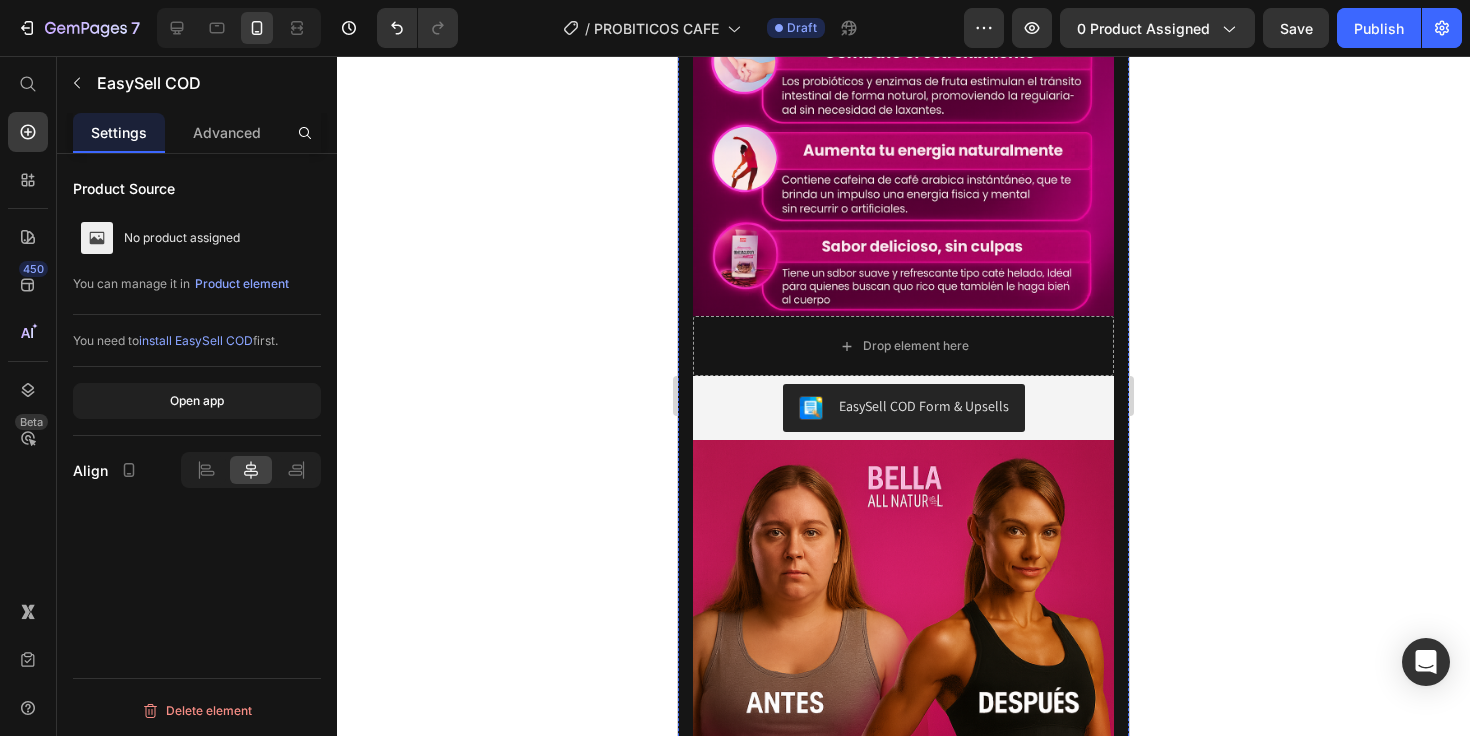 click on "EasySell COD Form & Upsells" at bounding box center [924, 406] 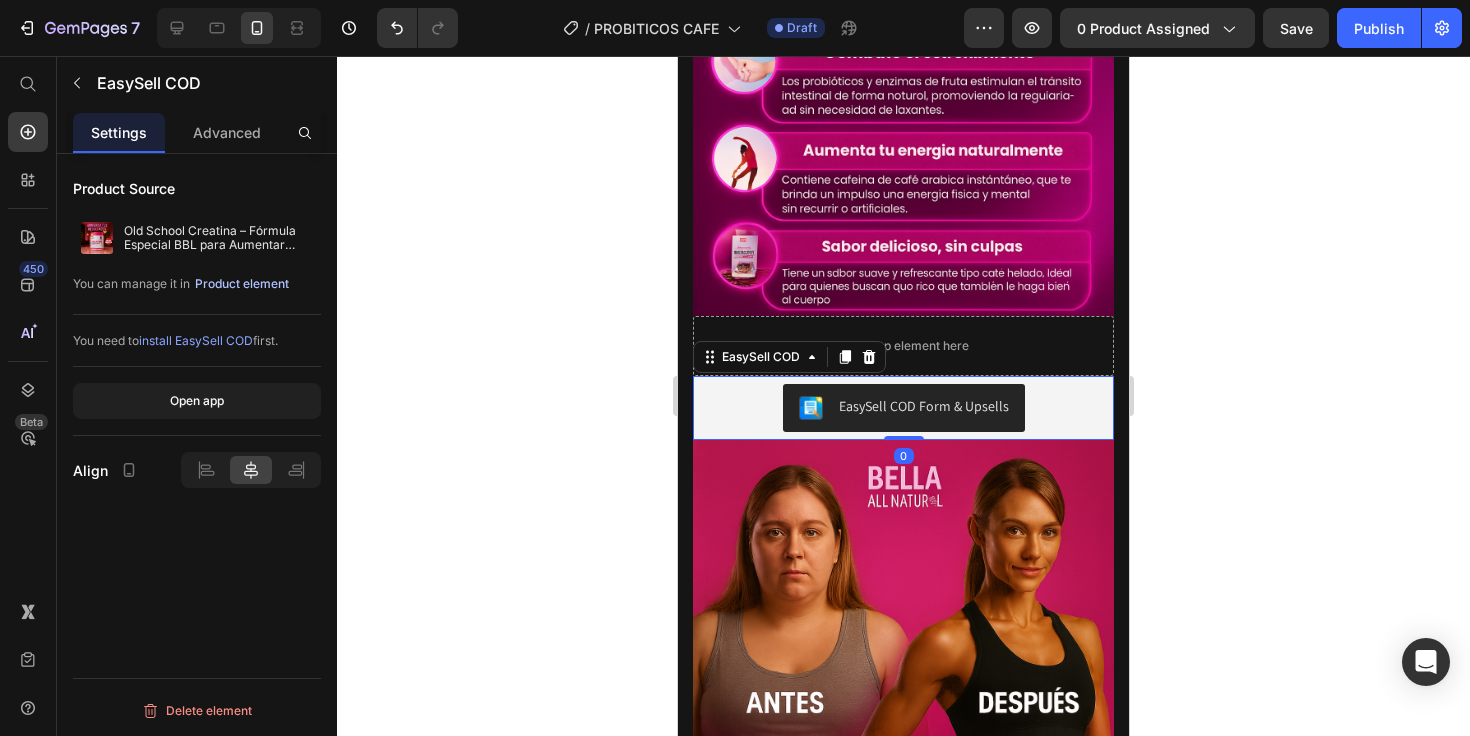 click on "Product element" at bounding box center (242, 284) 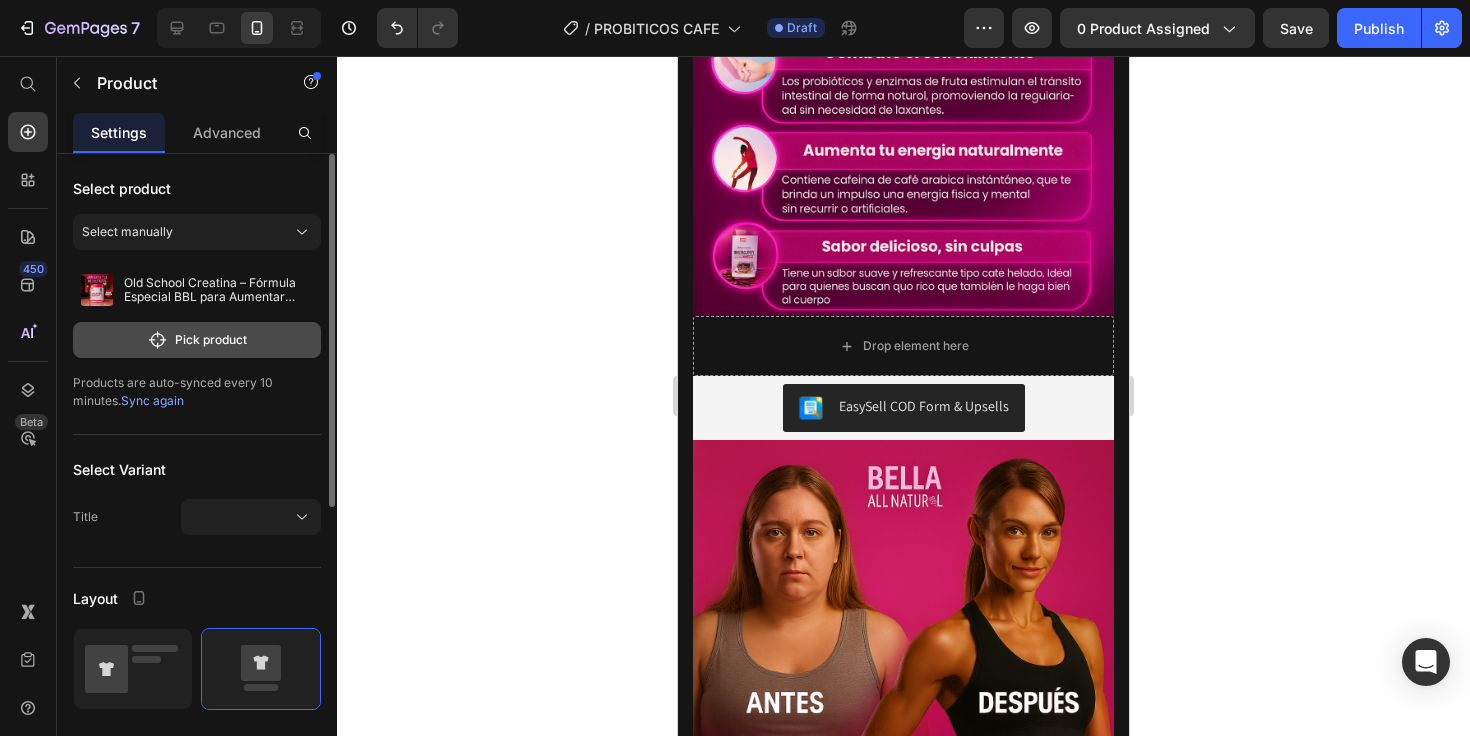 click on "Pick product" at bounding box center [197, 340] 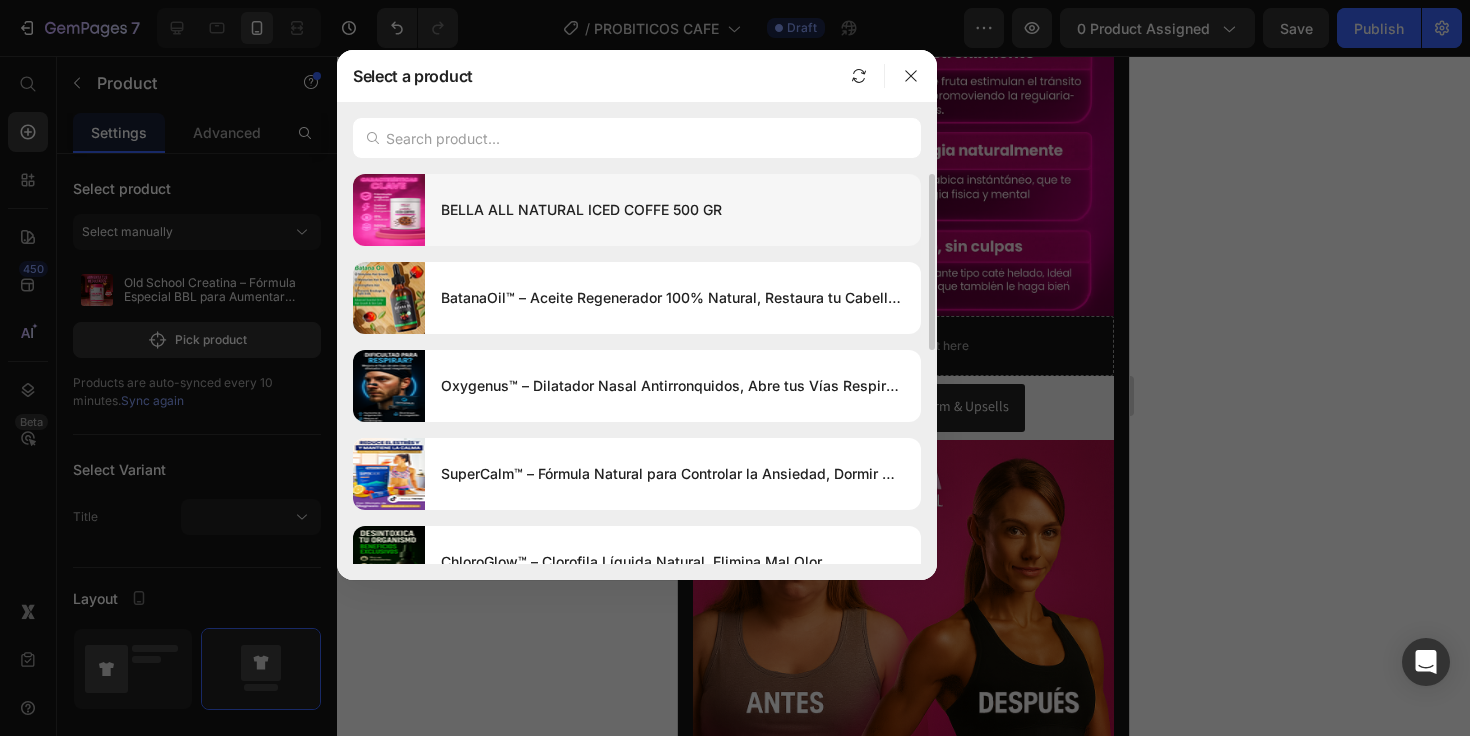 click on "BELLA ALL NATURAL ICED COFFE 500 GR" at bounding box center (673, 210) 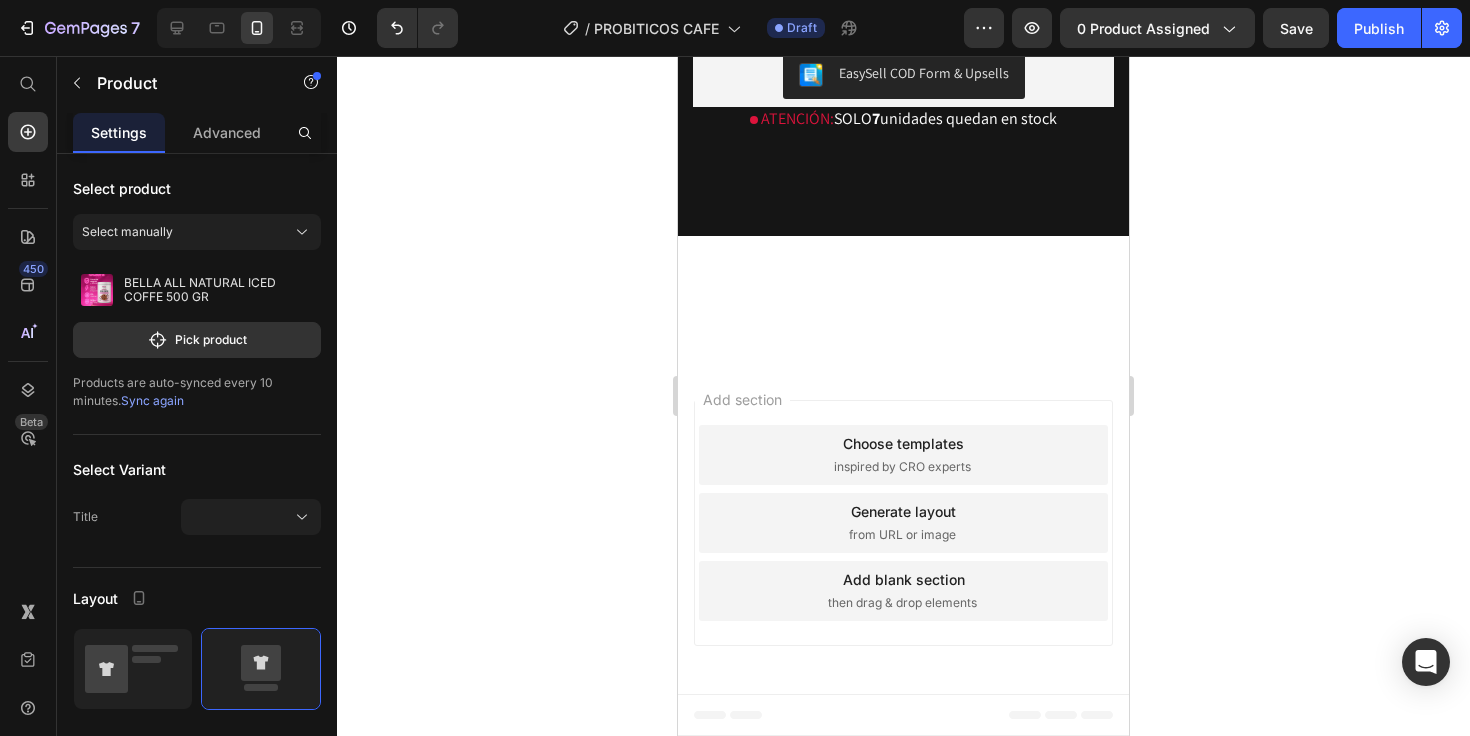 scroll, scrollTop: 4761, scrollLeft: 0, axis: vertical 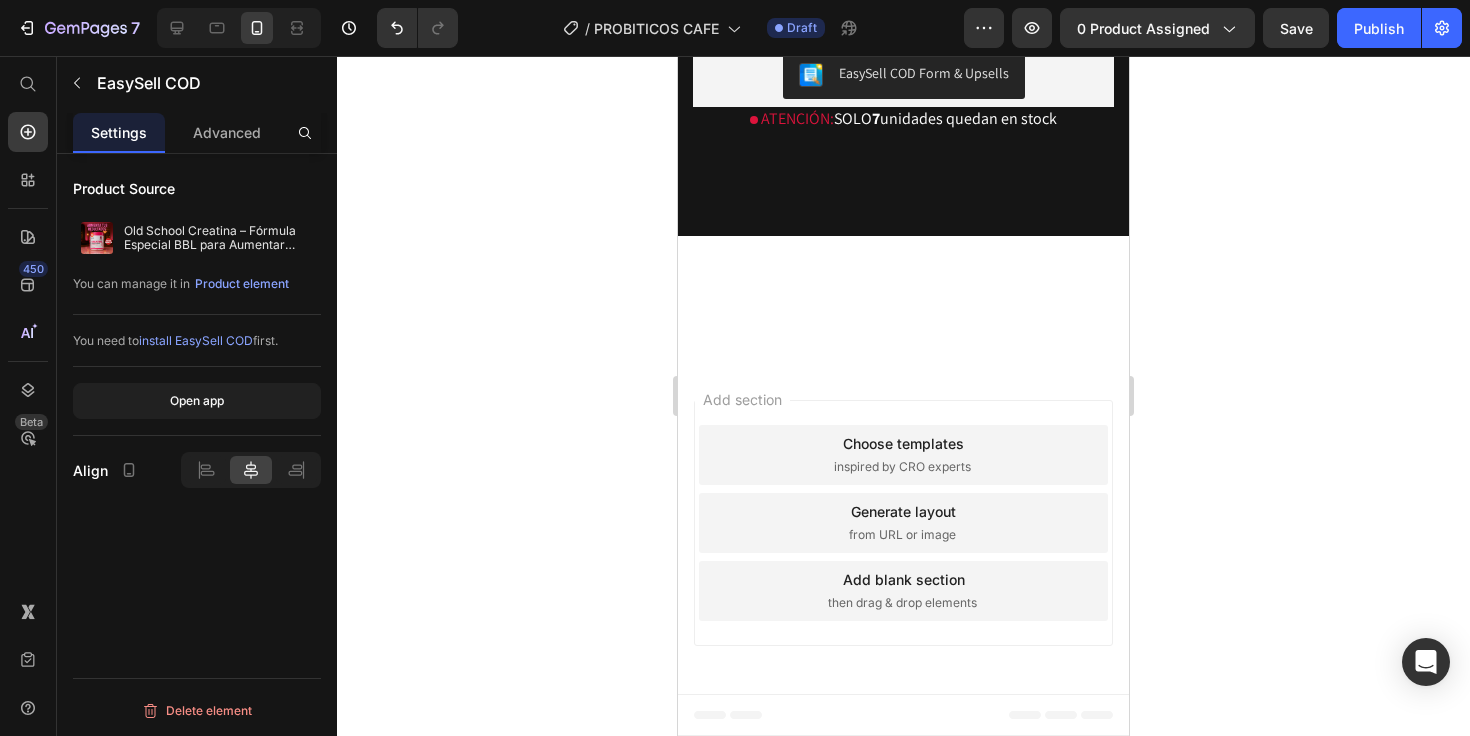 click on "EasySell COD Form & Upsells" at bounding box center (903, -126) 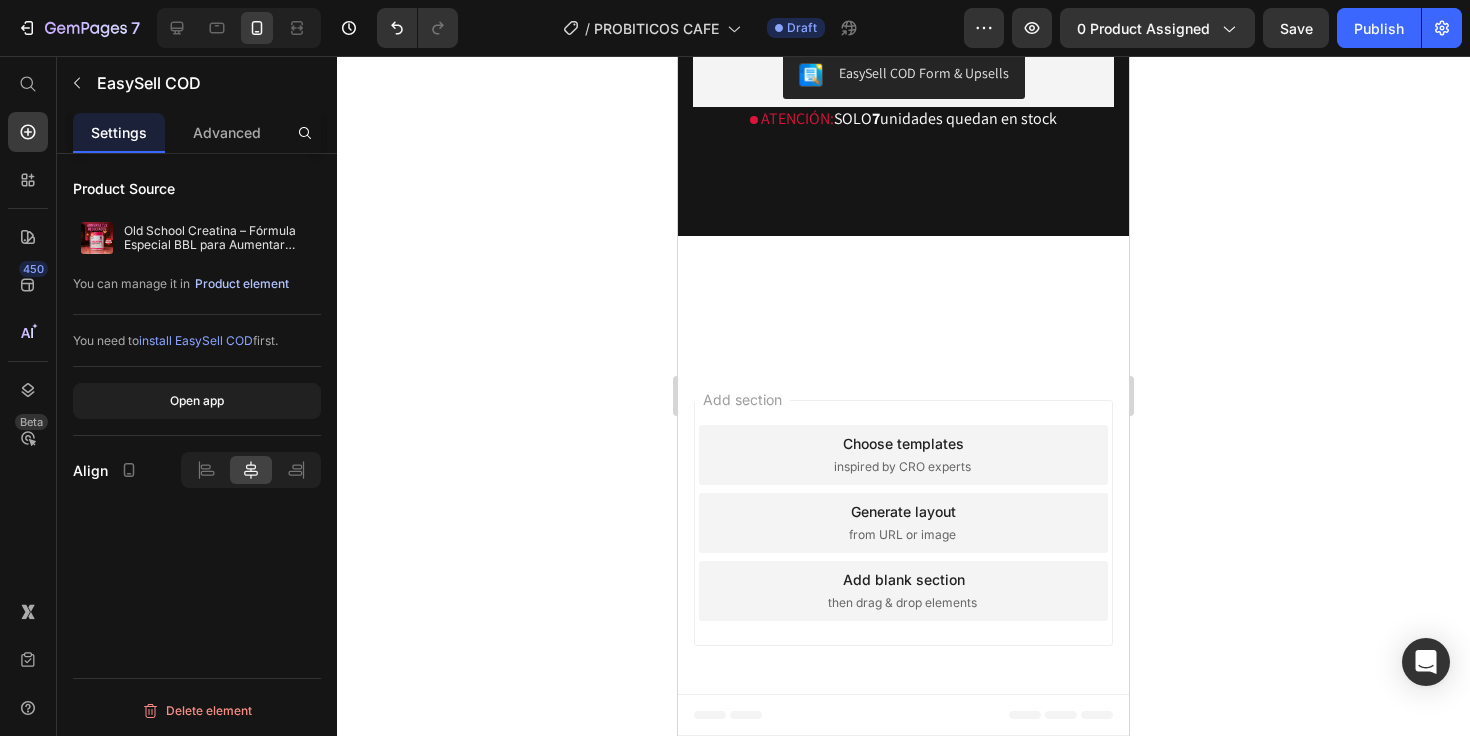click on "Product element" at bounding box center (242, 284) 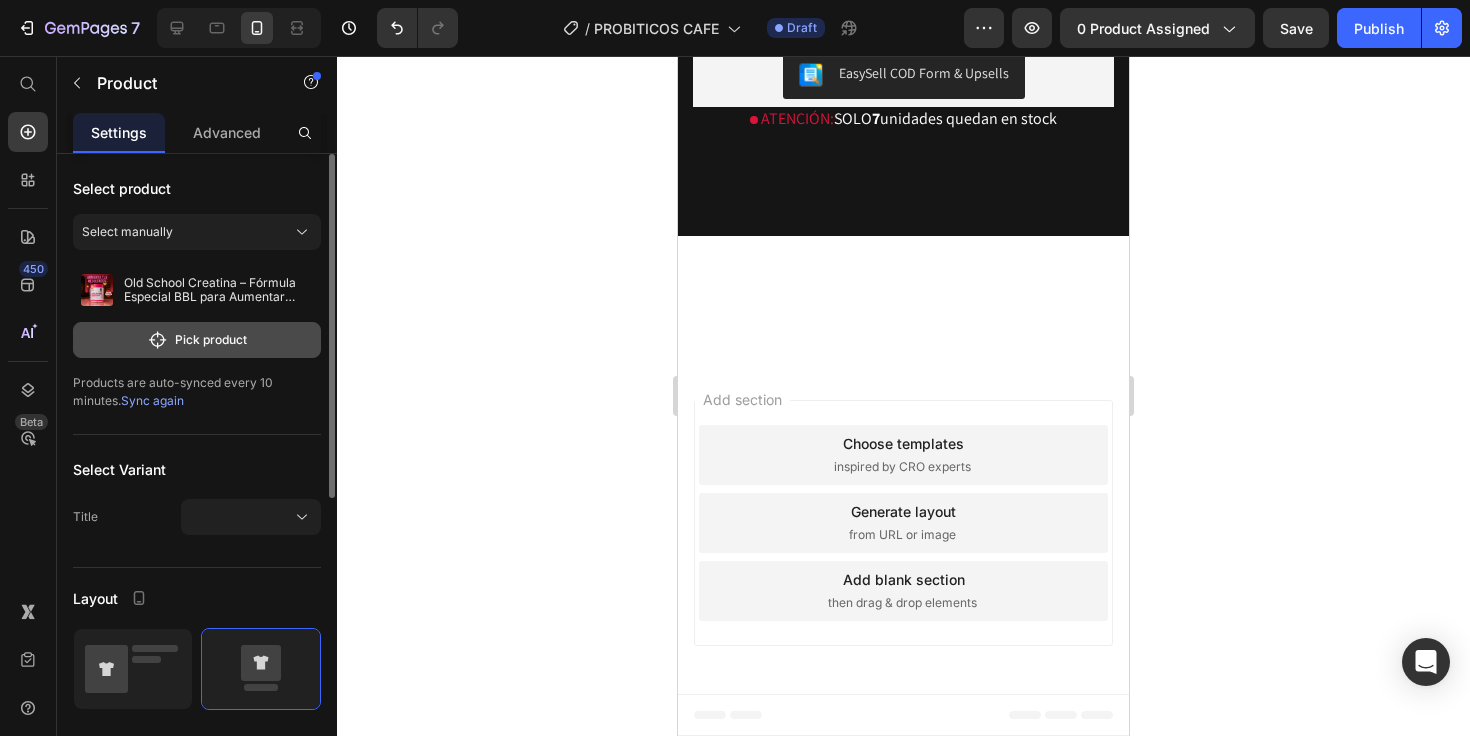 click on "Pick product" 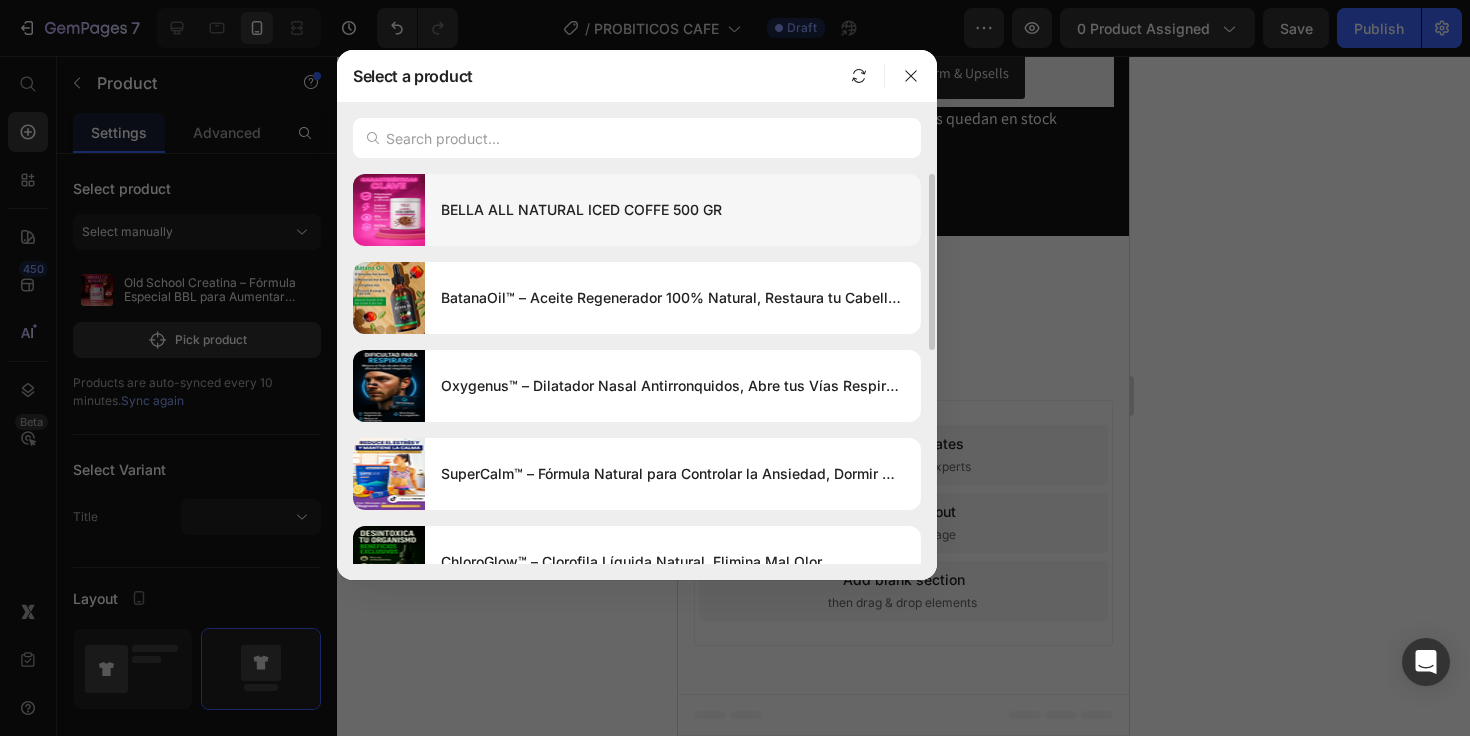 click on "BELLA ALL NATURAL ICED COFFE 500 GR" 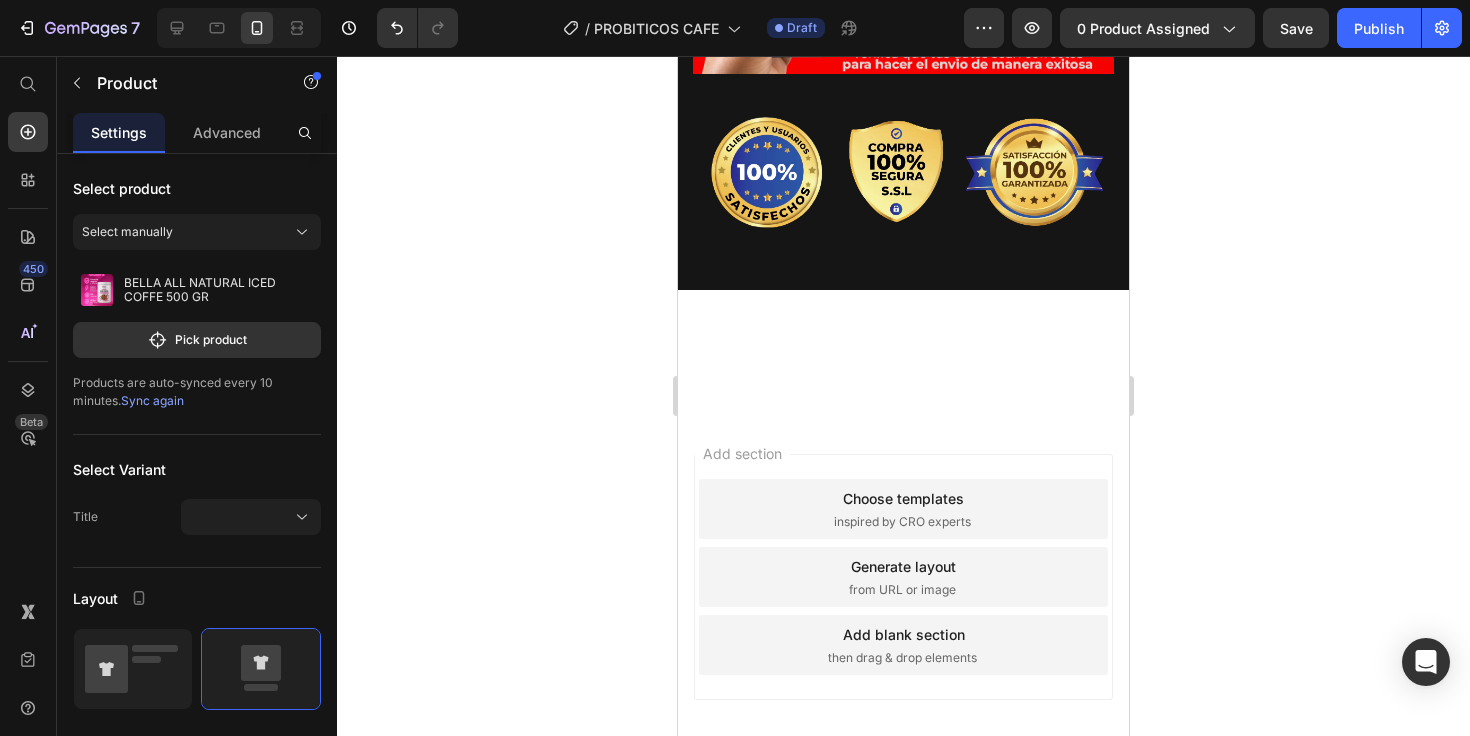 scroll, scrollTop: 6029, scrollLeft: 0, axis: vertical 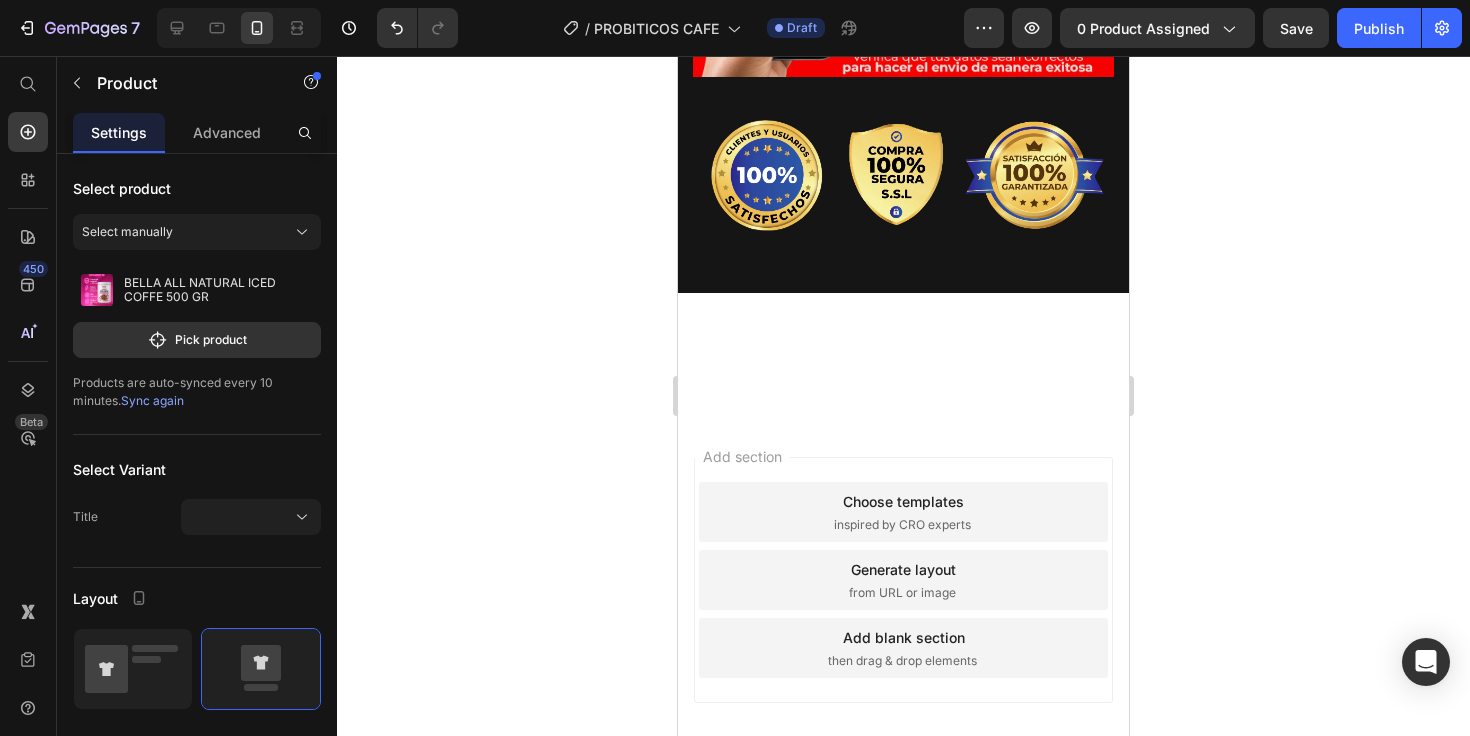 click on "EasySell COD Form & Upsells" at bounding box center [903, -774] 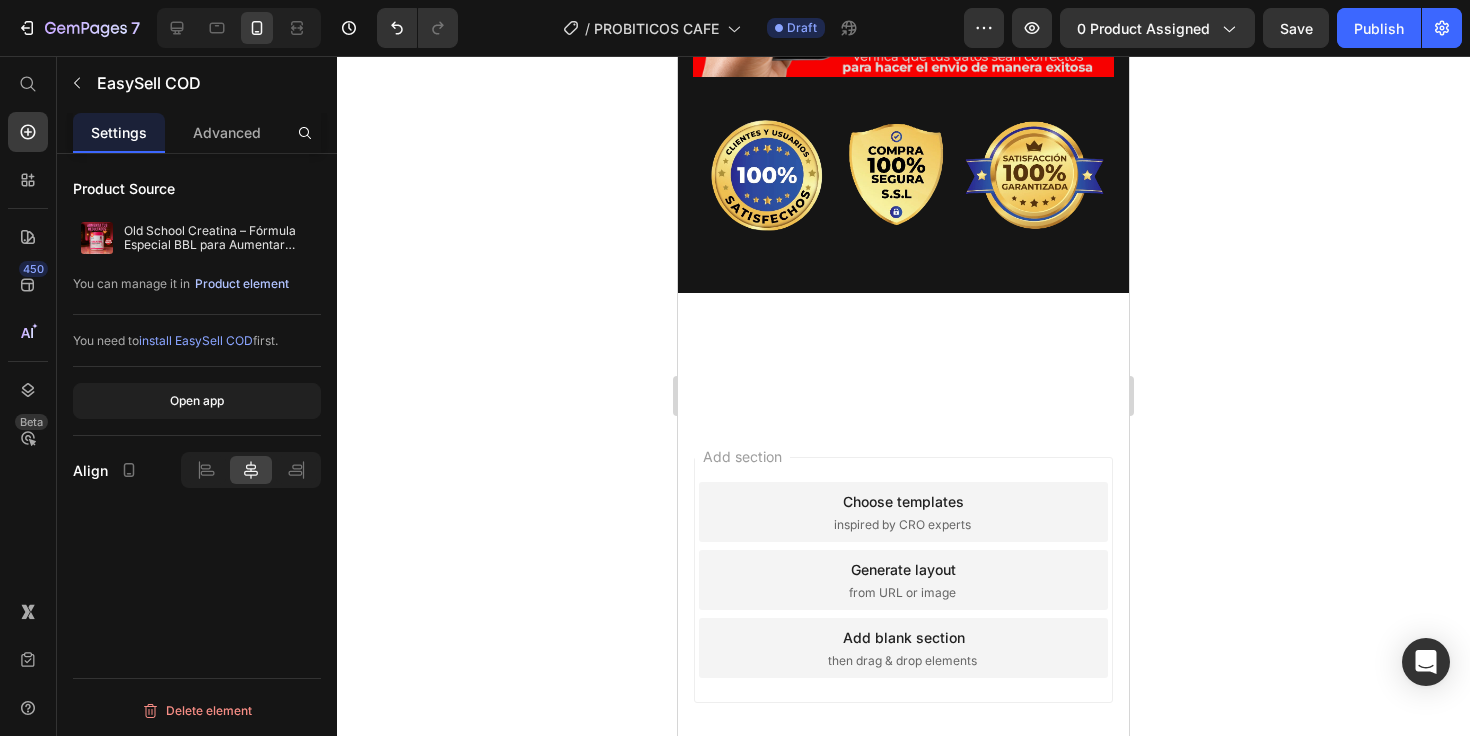 click on "Product element" at bounding box center (242, 284) 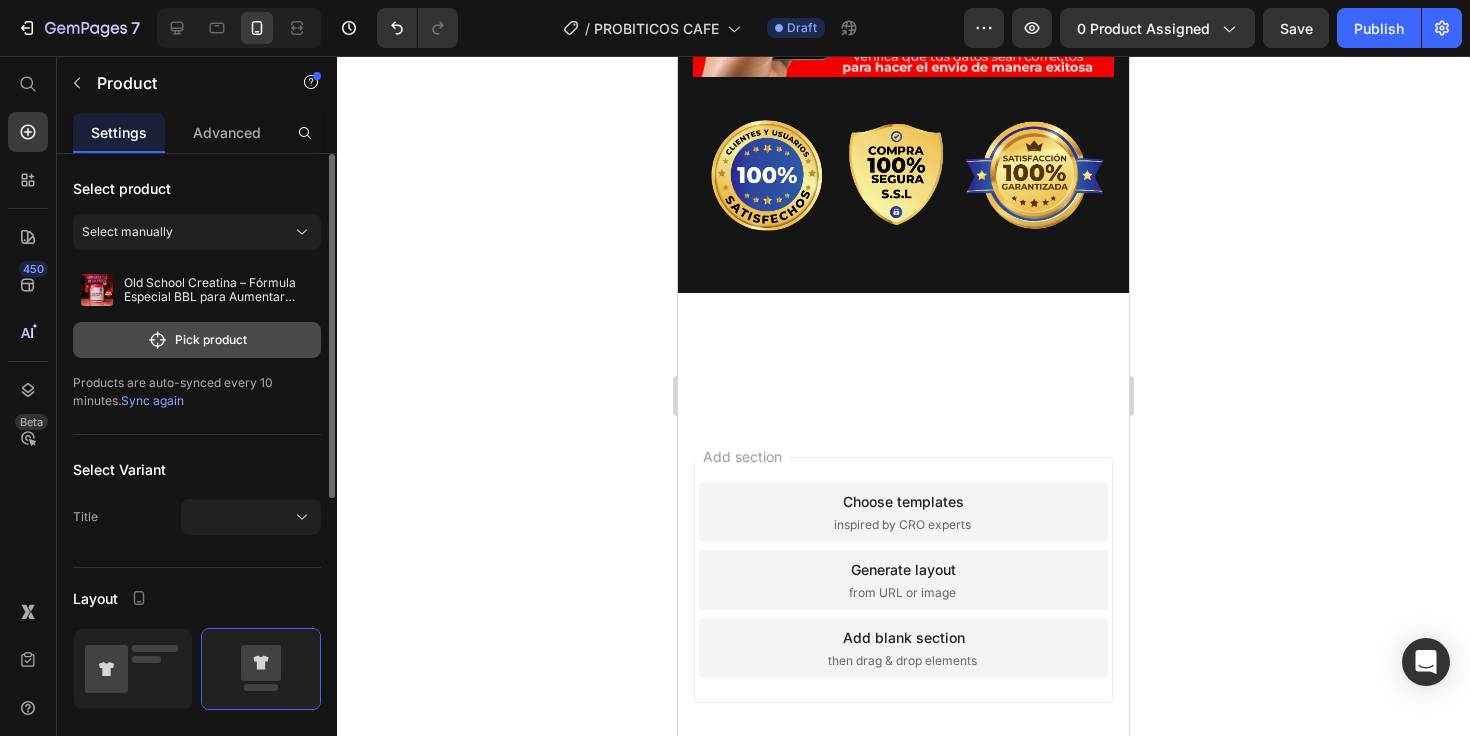click on "Pick product" at bounding box center (197, 340) 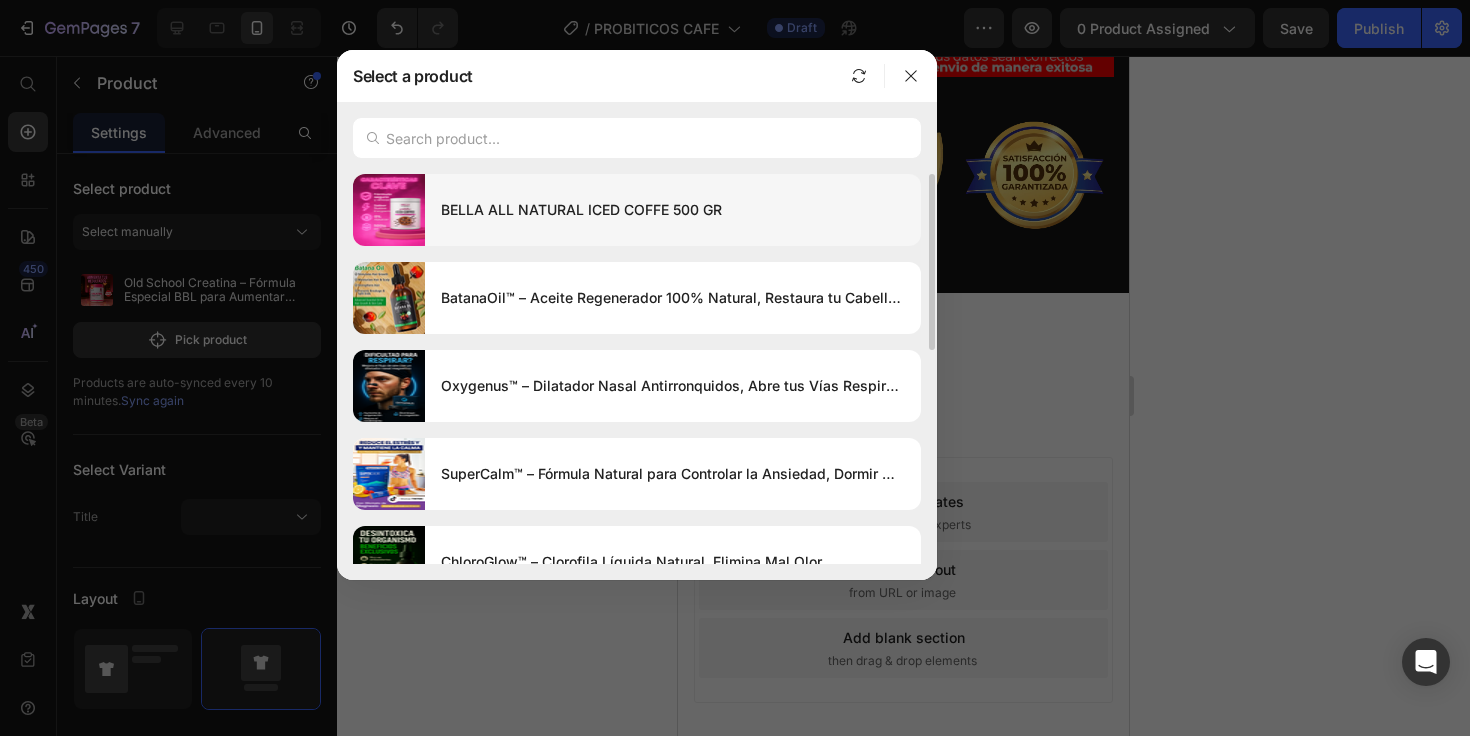click at bounding box center [389, 210] 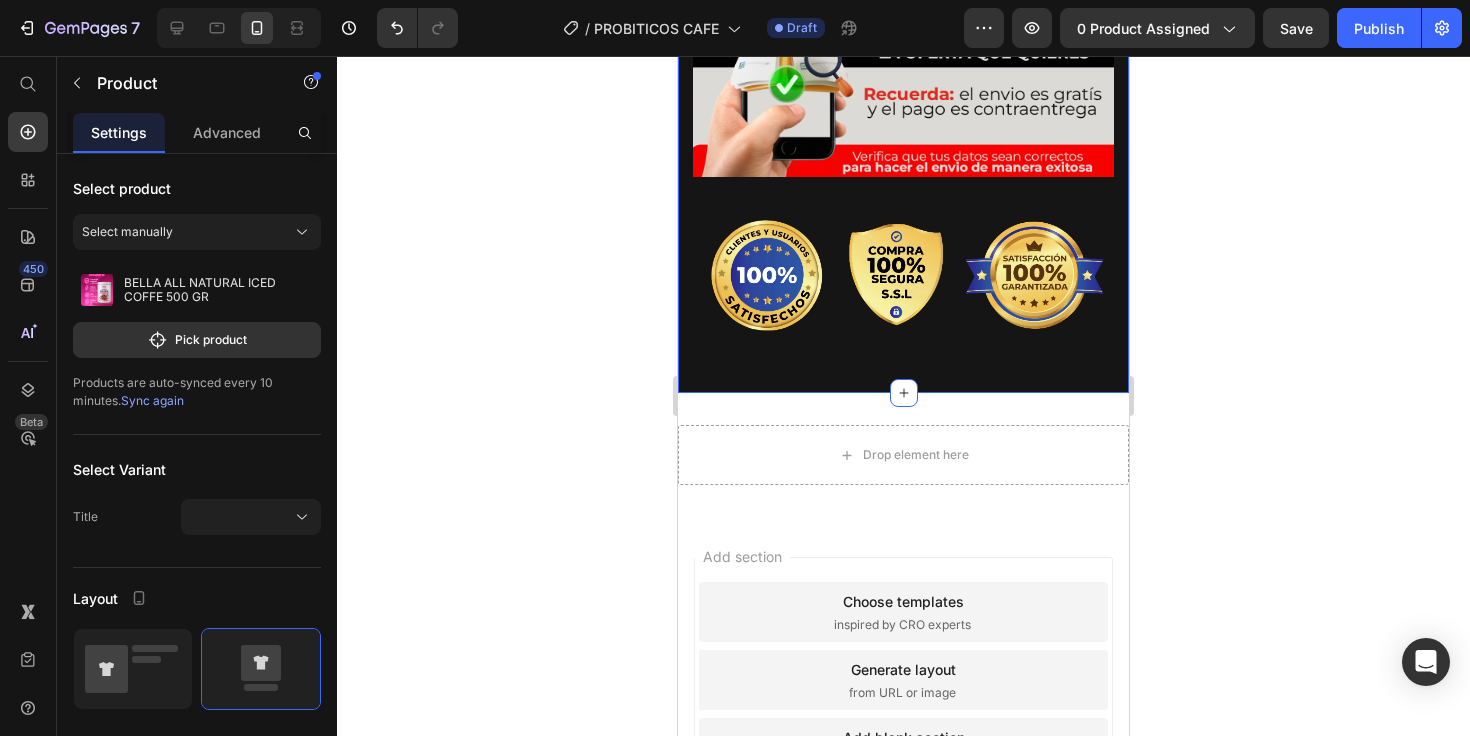 scroll, scrollTop: 7049, scrollLeft: 0, axis: vertical 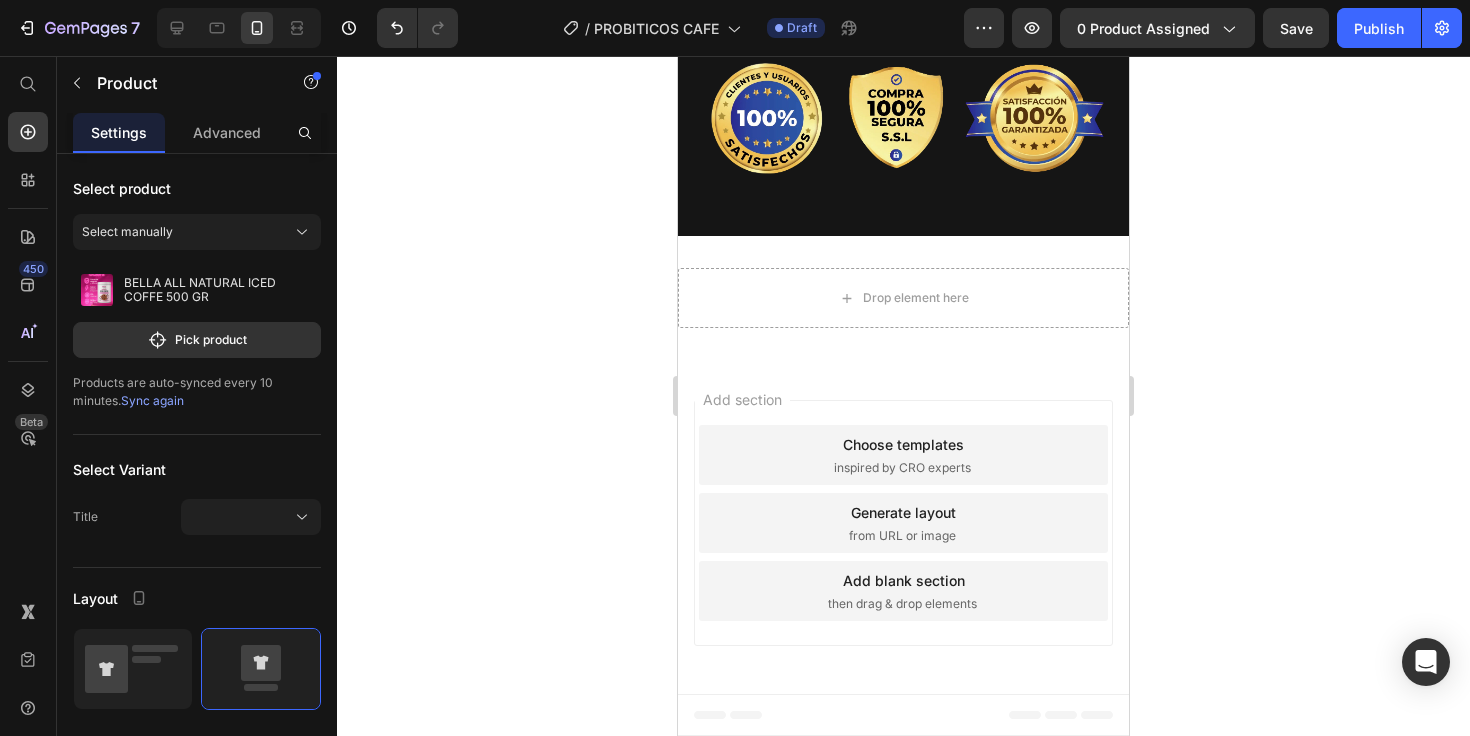 click on "7  Version history  /  PROBITICOS CAFE Draft Preview 0 product assigned  Save   Publish" 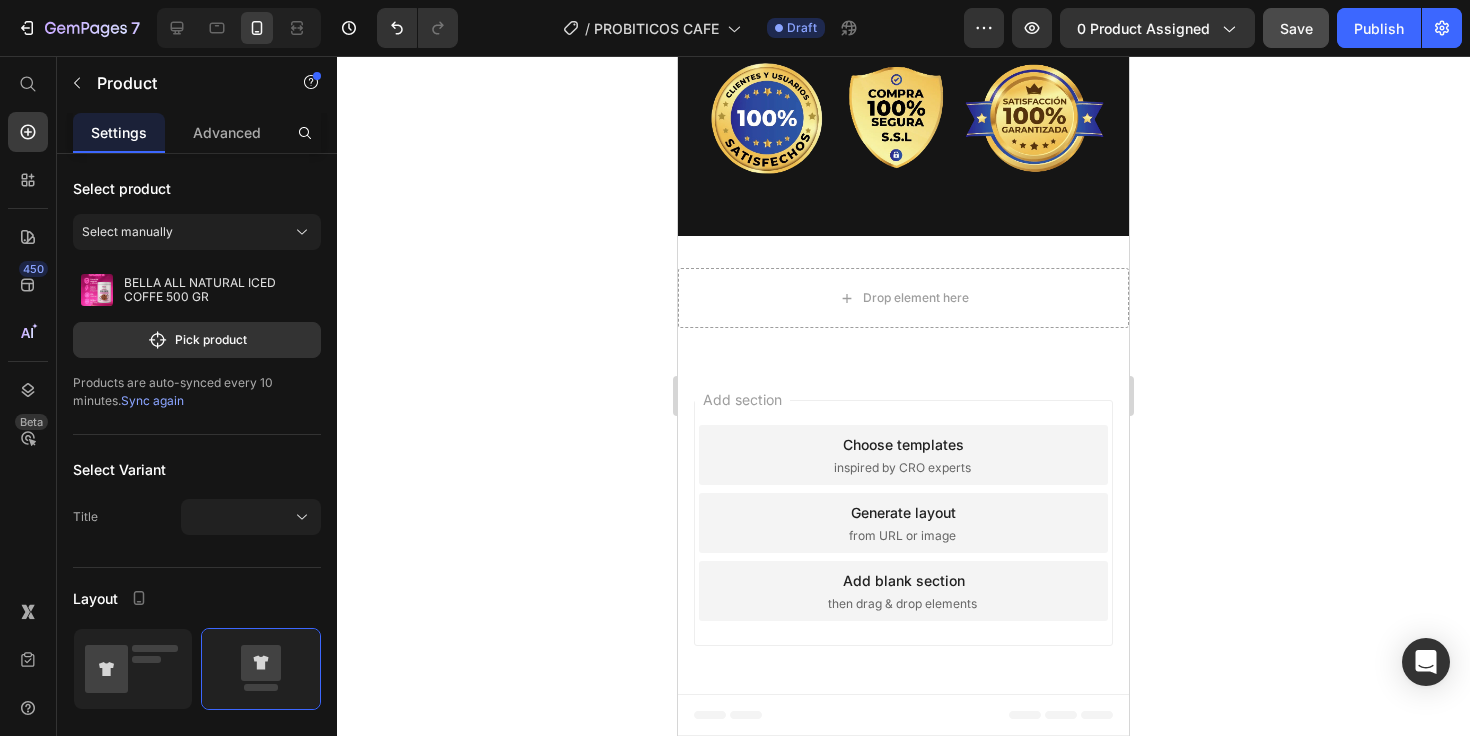 click on "Save" 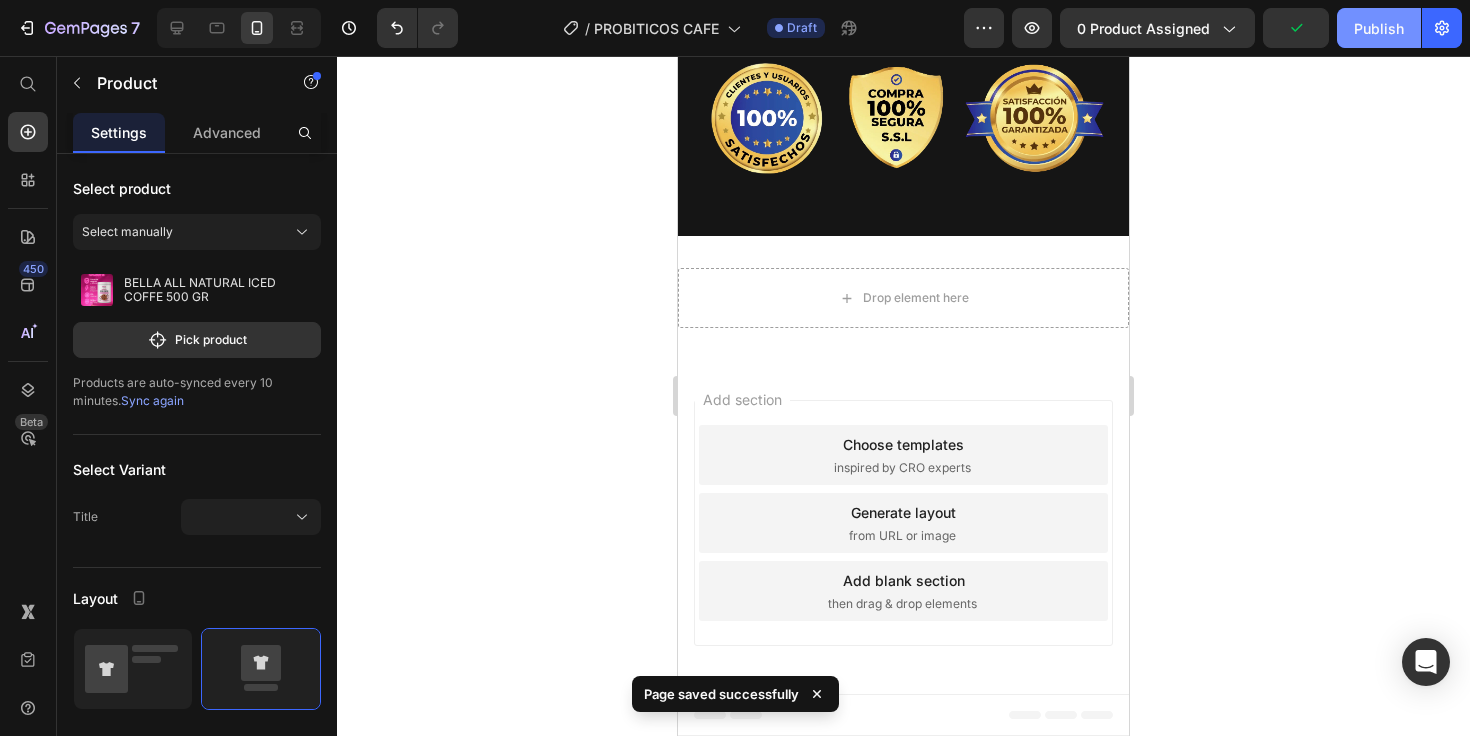 click on "Publish" at bounding box center (1379, 28) 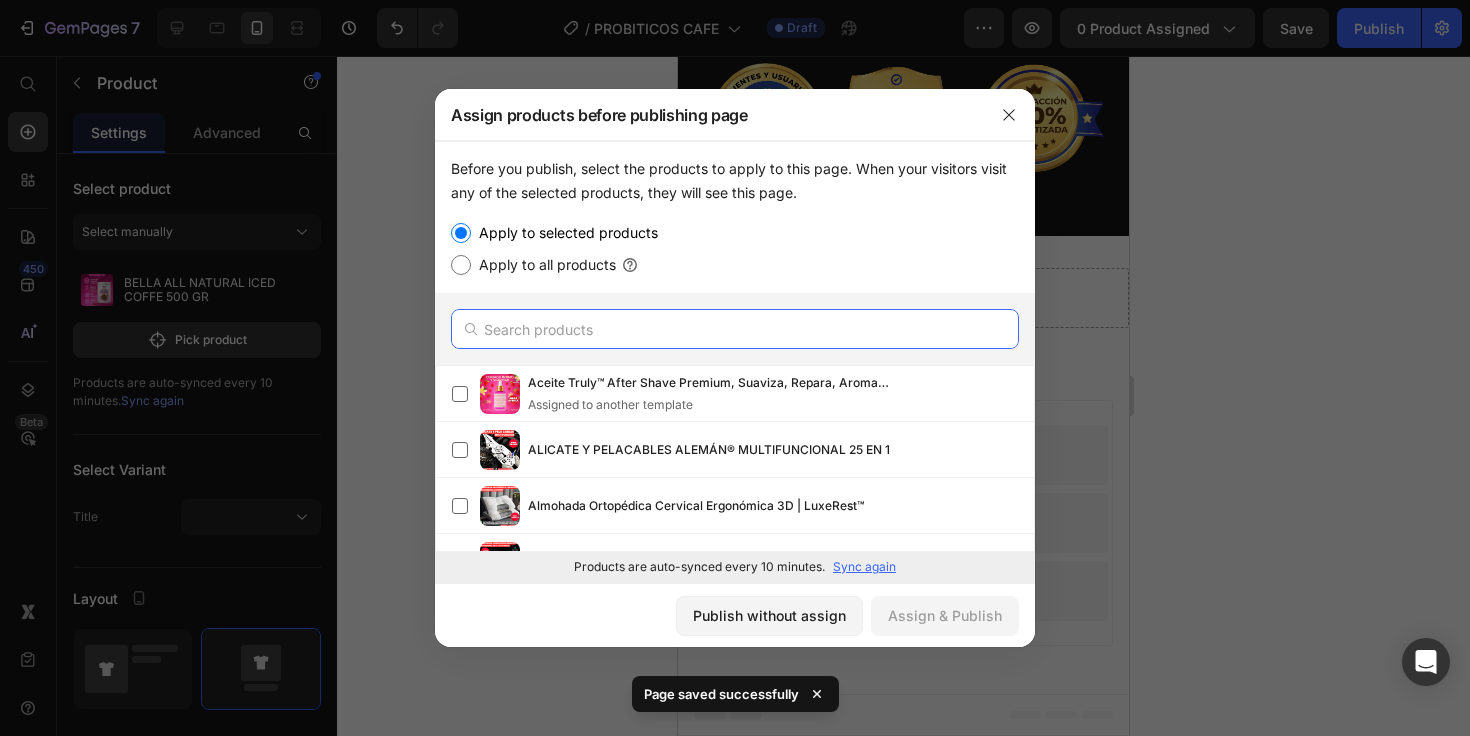 click at bounding box center [735, 329] 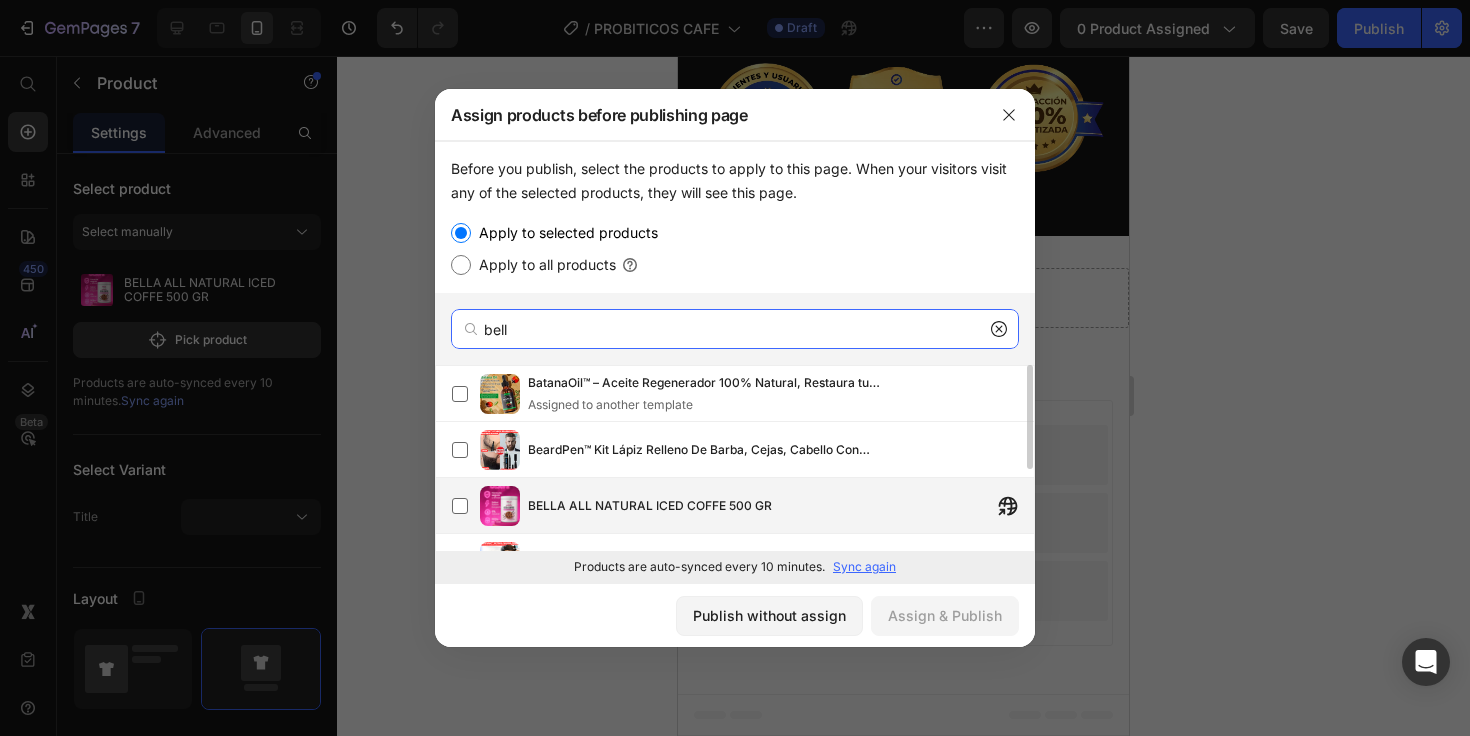 type on "bell" 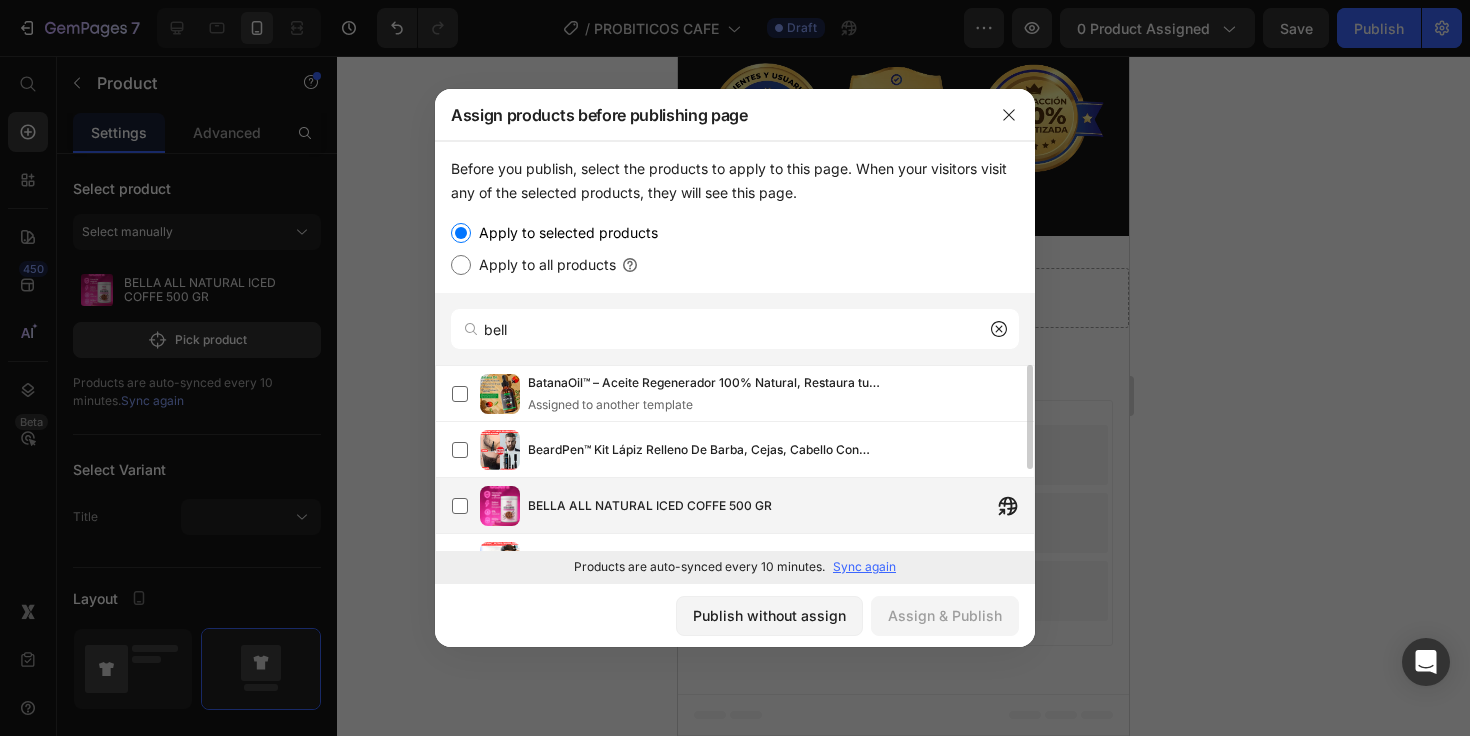click on "BELLA ALL NATURAL ICED COFFE 500 GR" at bounding box center [781, 506] 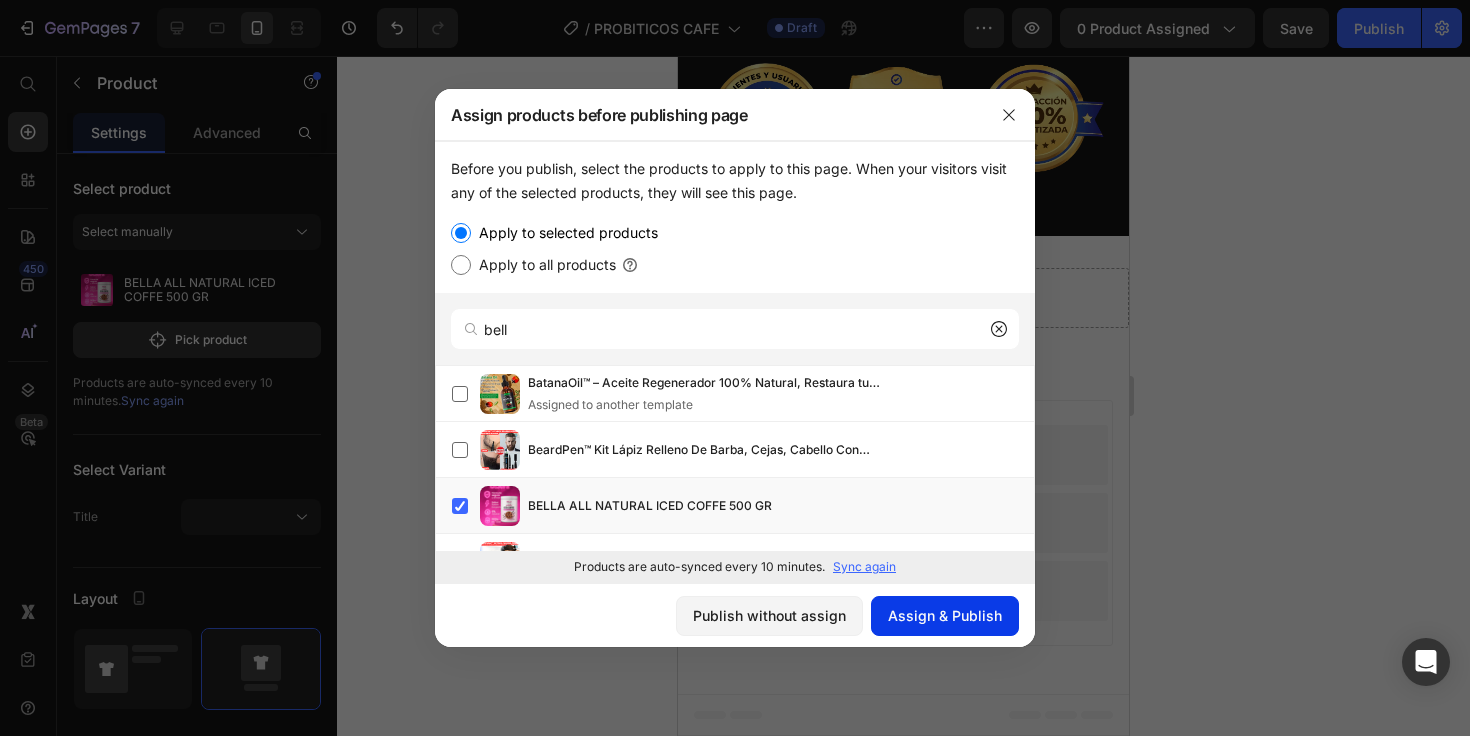 click on "Assign & Publish" at bounding box center (945, 615) 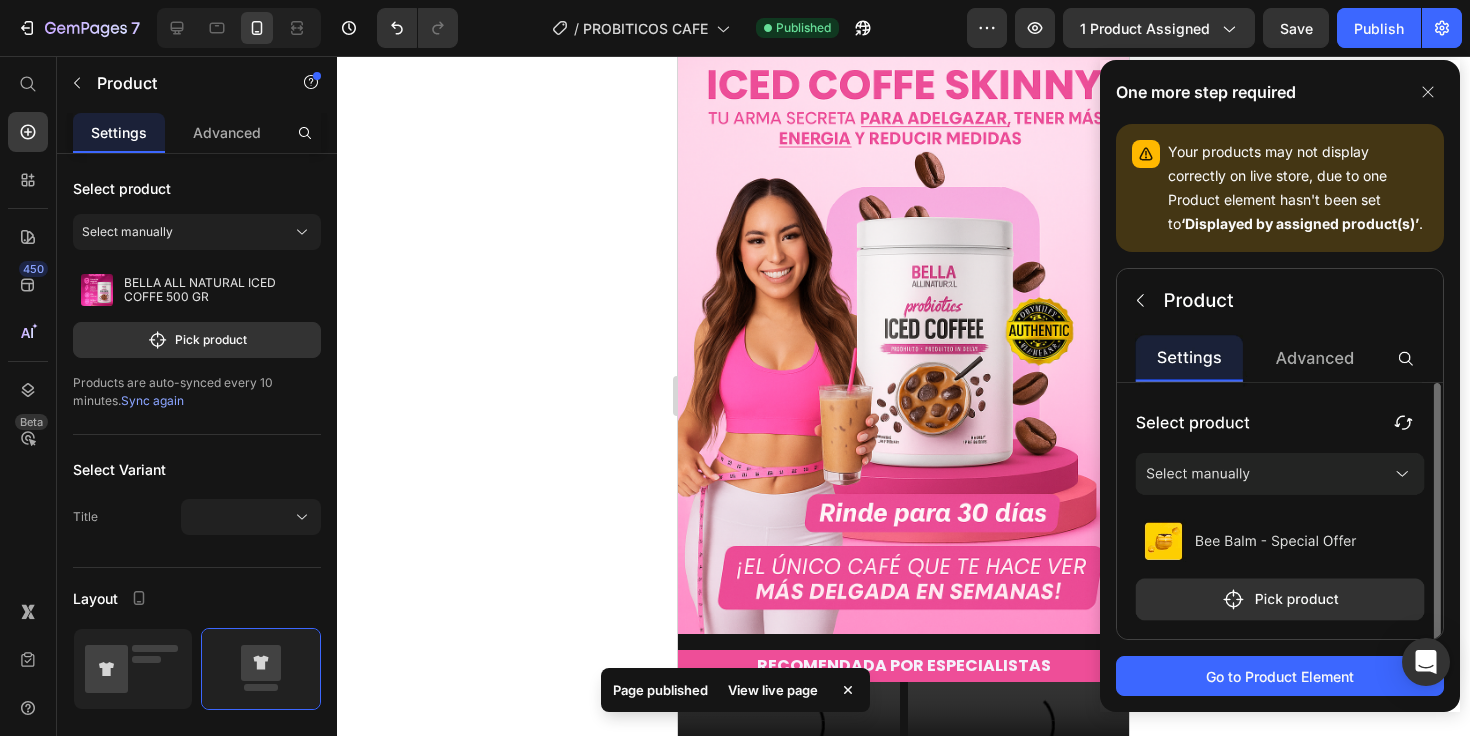 scroll, scrollTop: 0, scrollLeft: 0, axis: both 